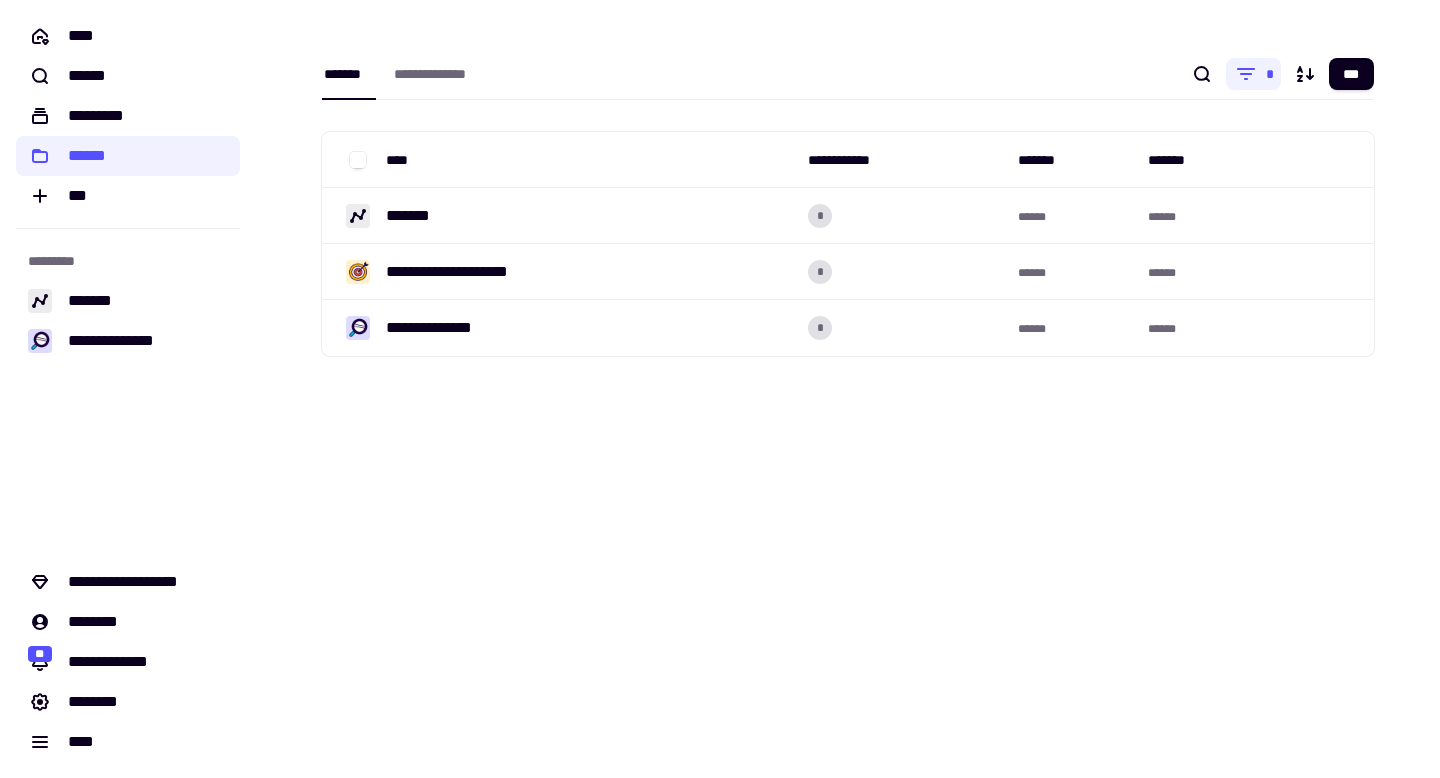 scroll, scrollTop: 0, scrollLeft: 0, axis: both 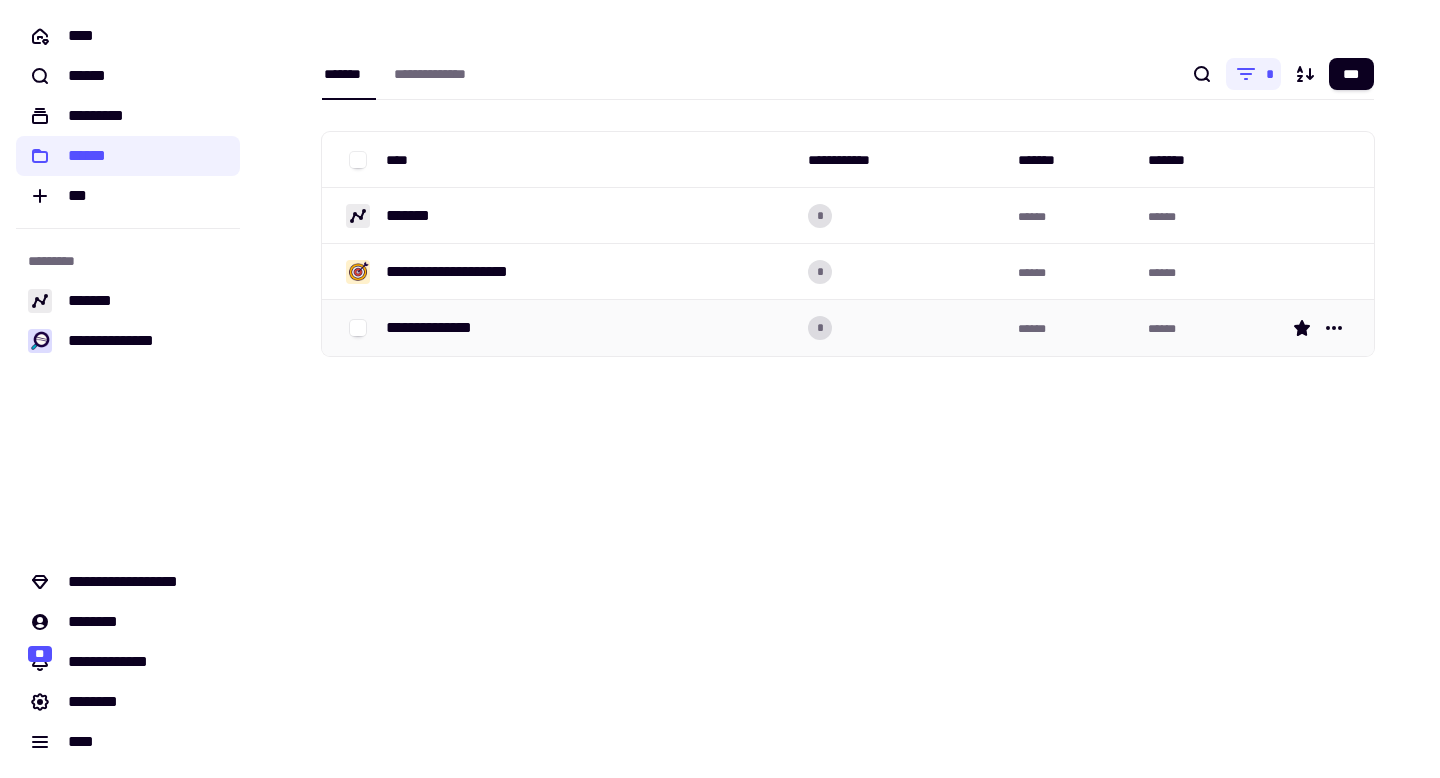 click on "**********" at bounding box center [444, 328] 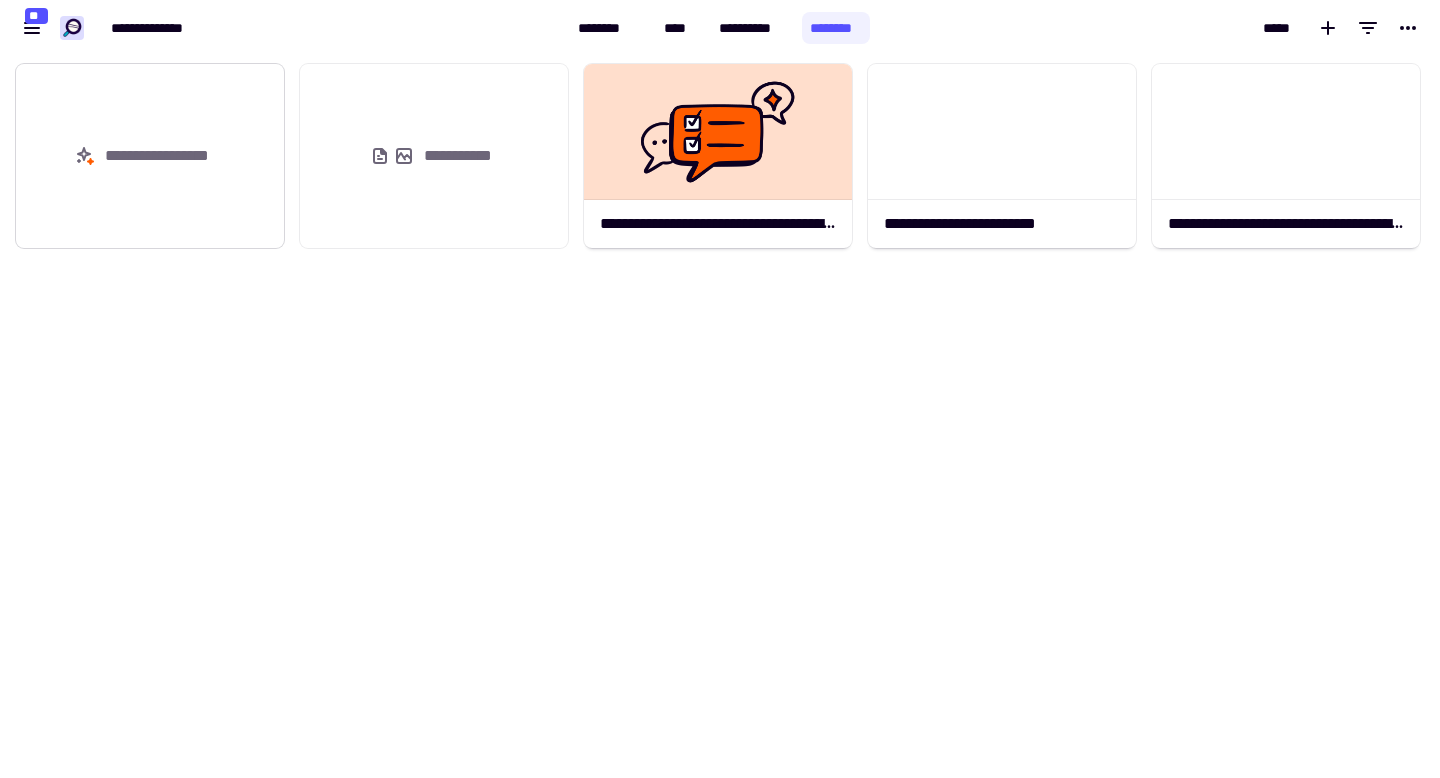 scroll, scrollTop: 1, scrollLeft: 1, axis: both 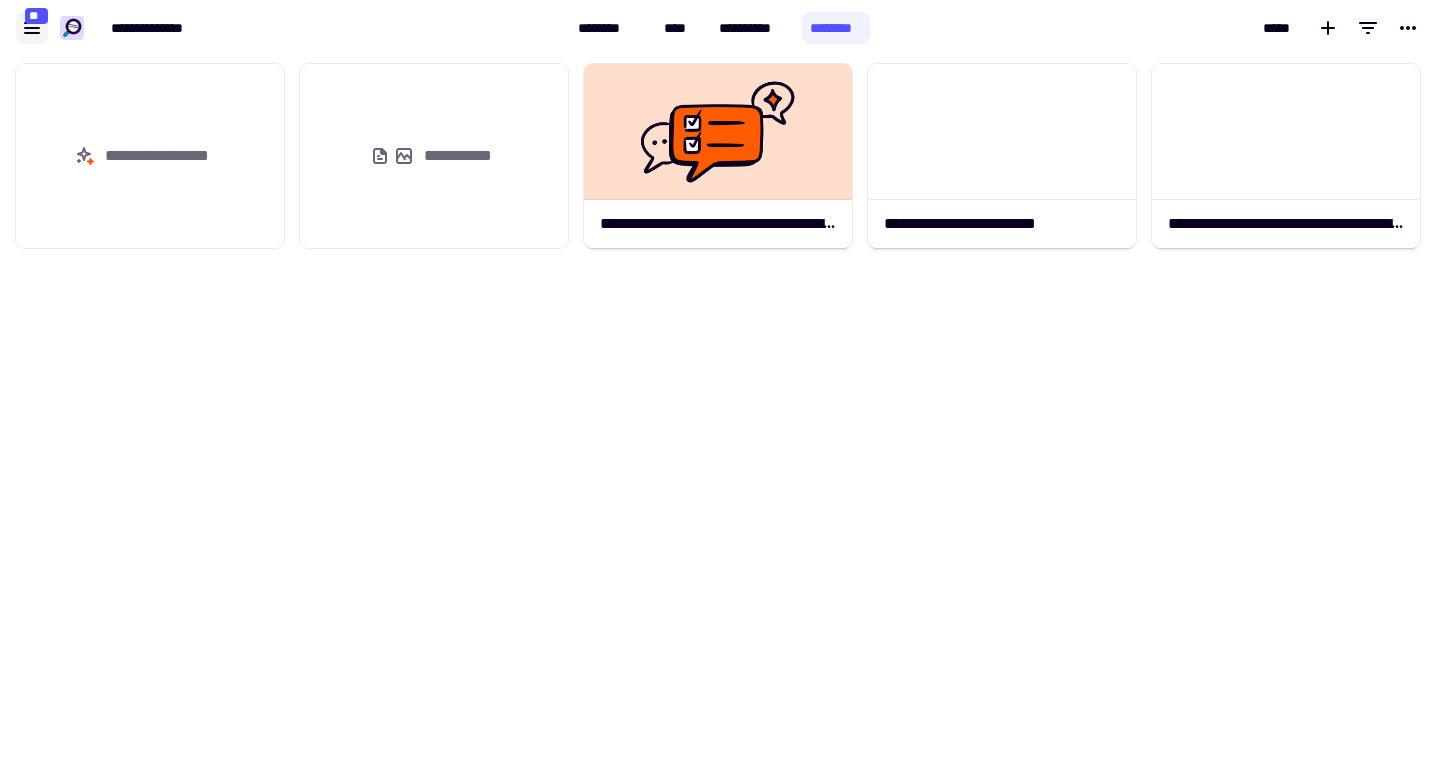 click 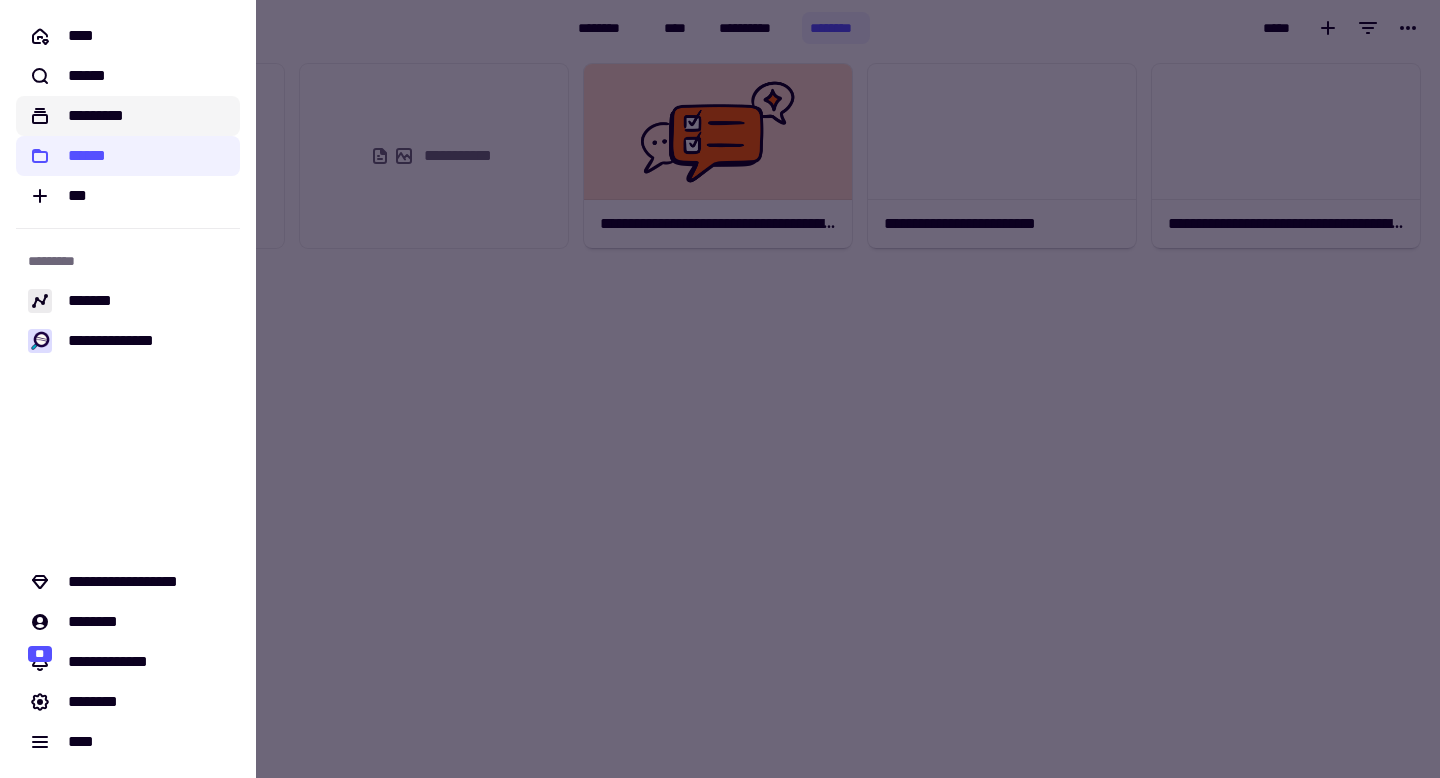 click on "*********" 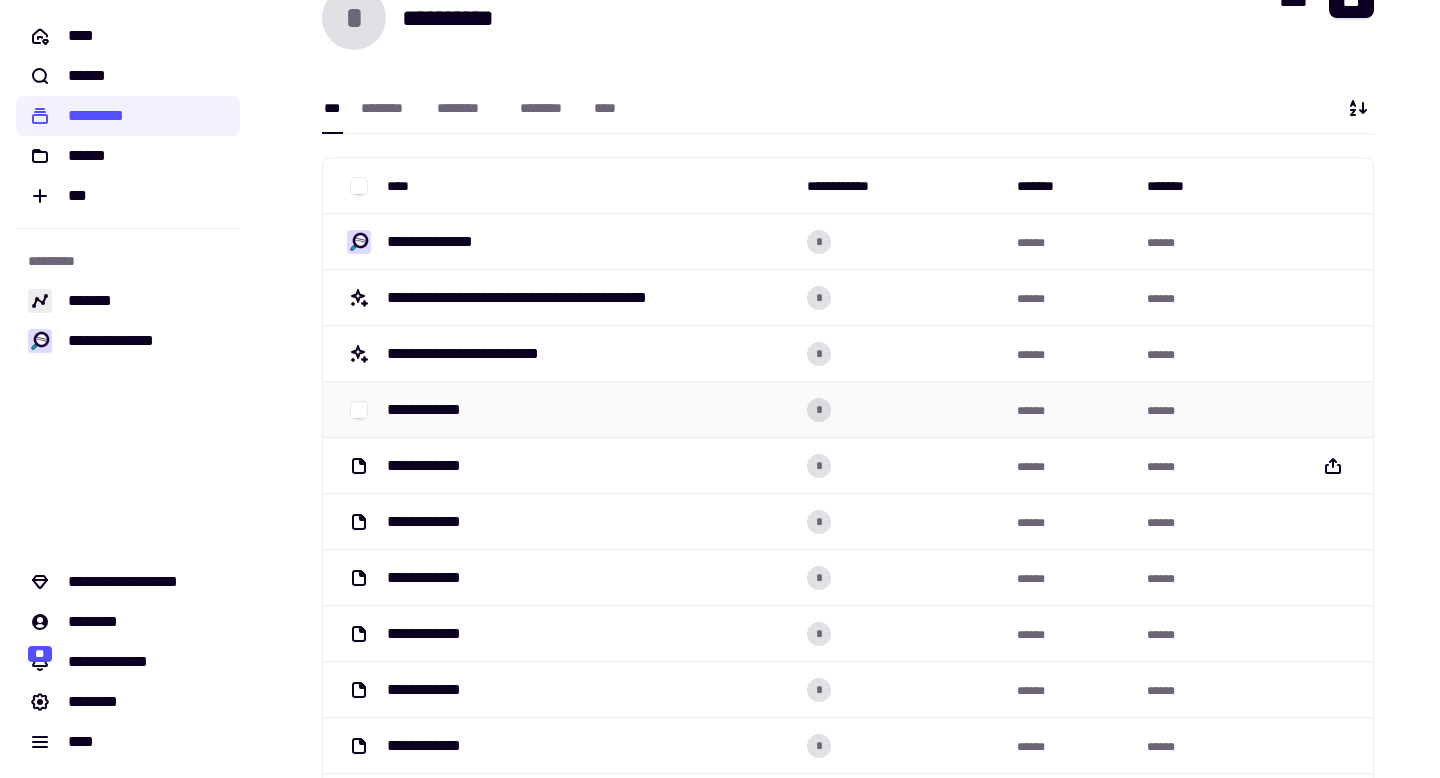 scroll, scrollTop: 0, scrollLeft: 0, axis: both 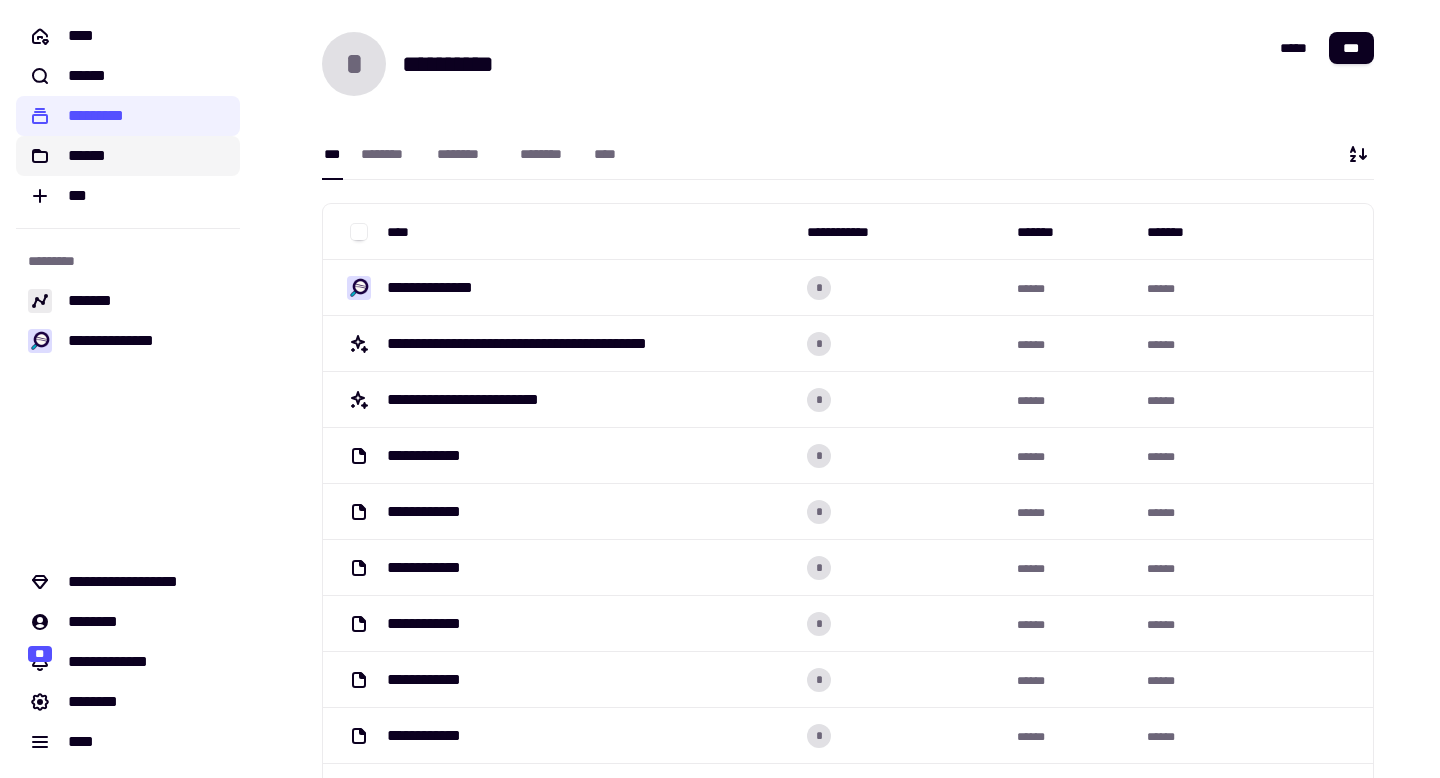 click on "******" 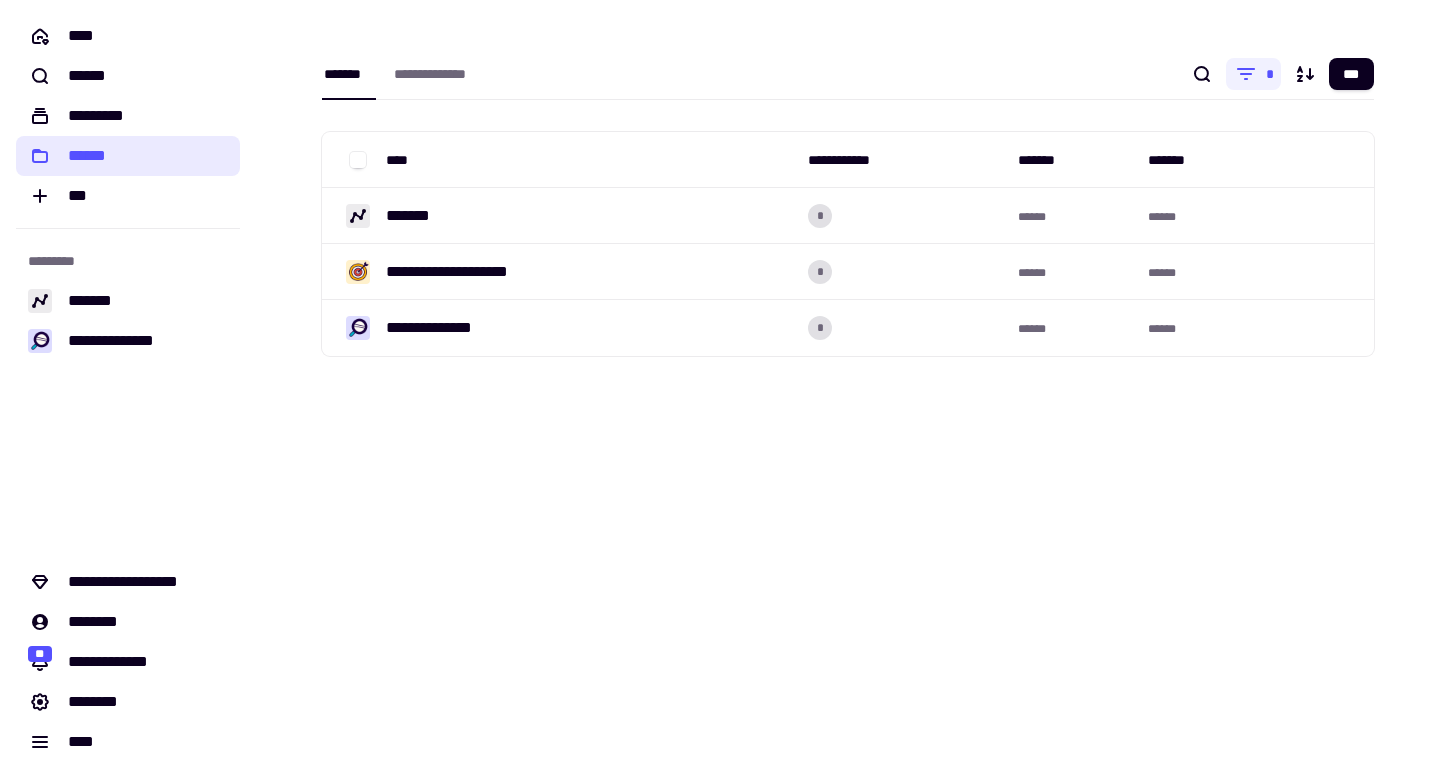 click on "******" 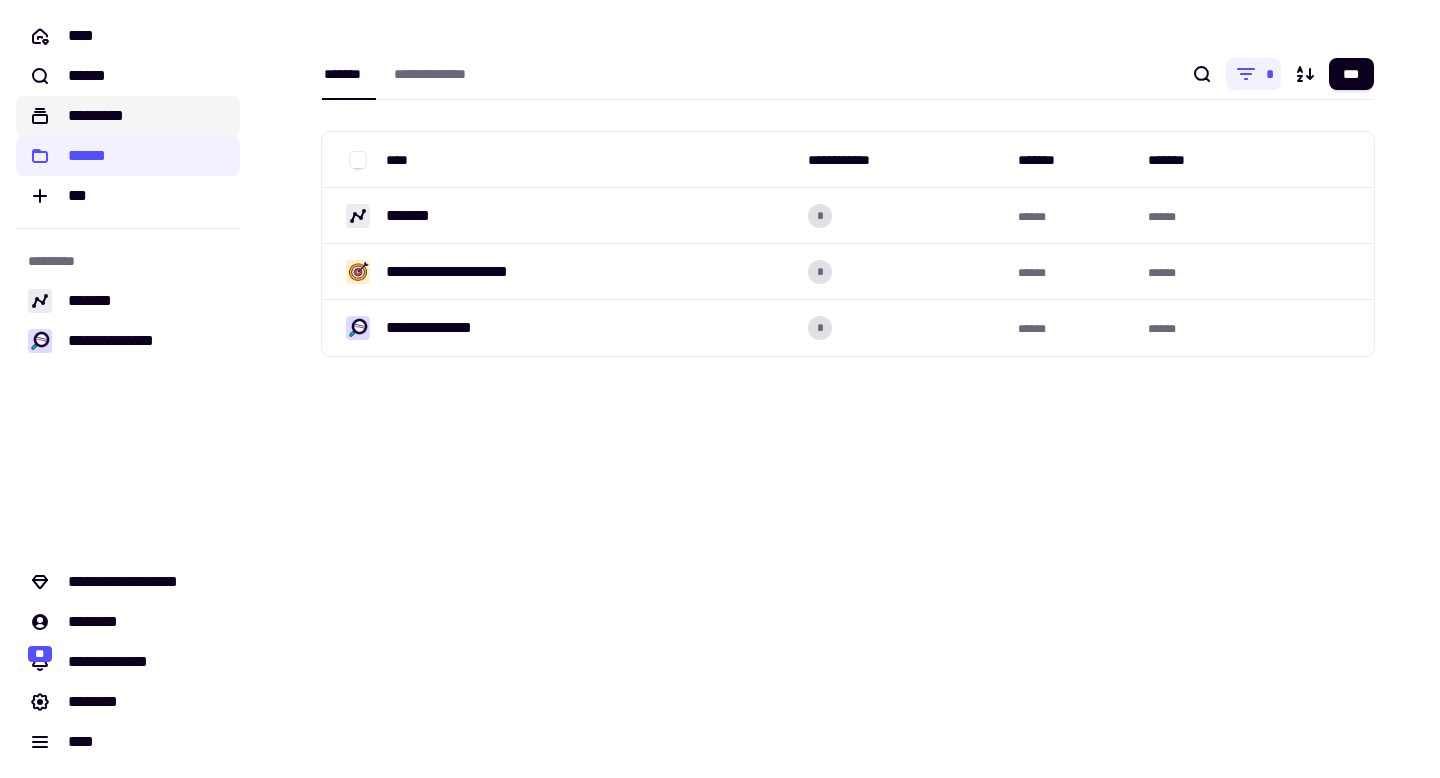 click on "*********" 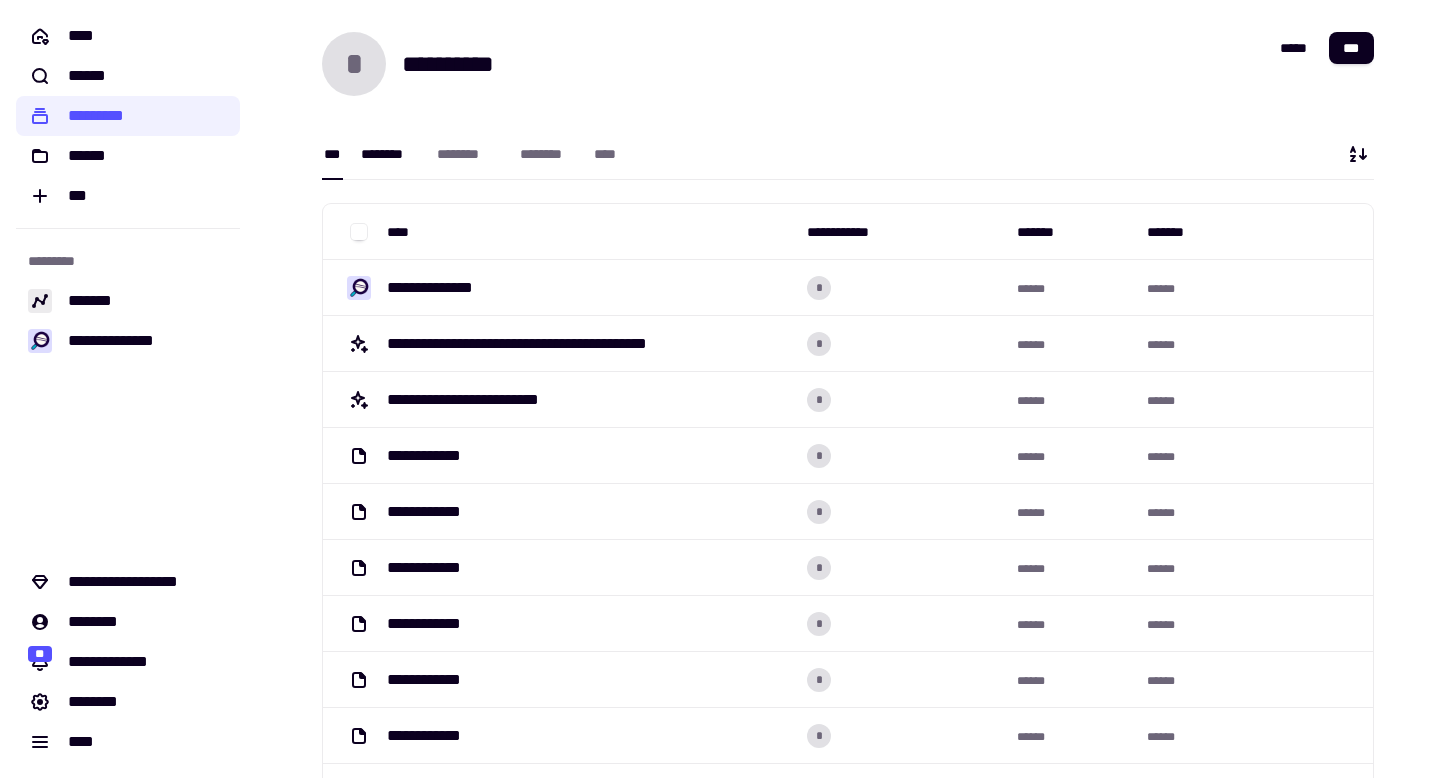 click on "********" at bounding box center (389, 154) 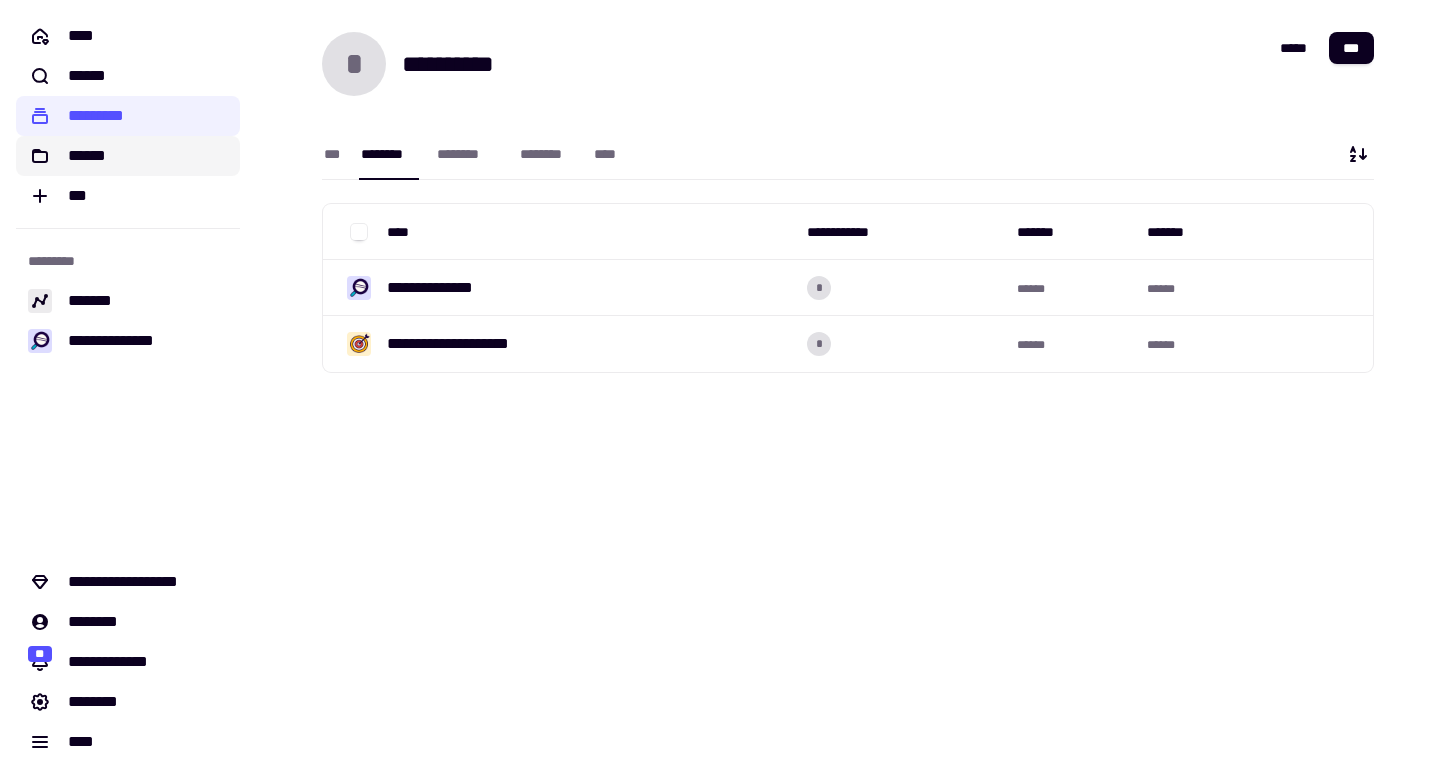 click on "******" 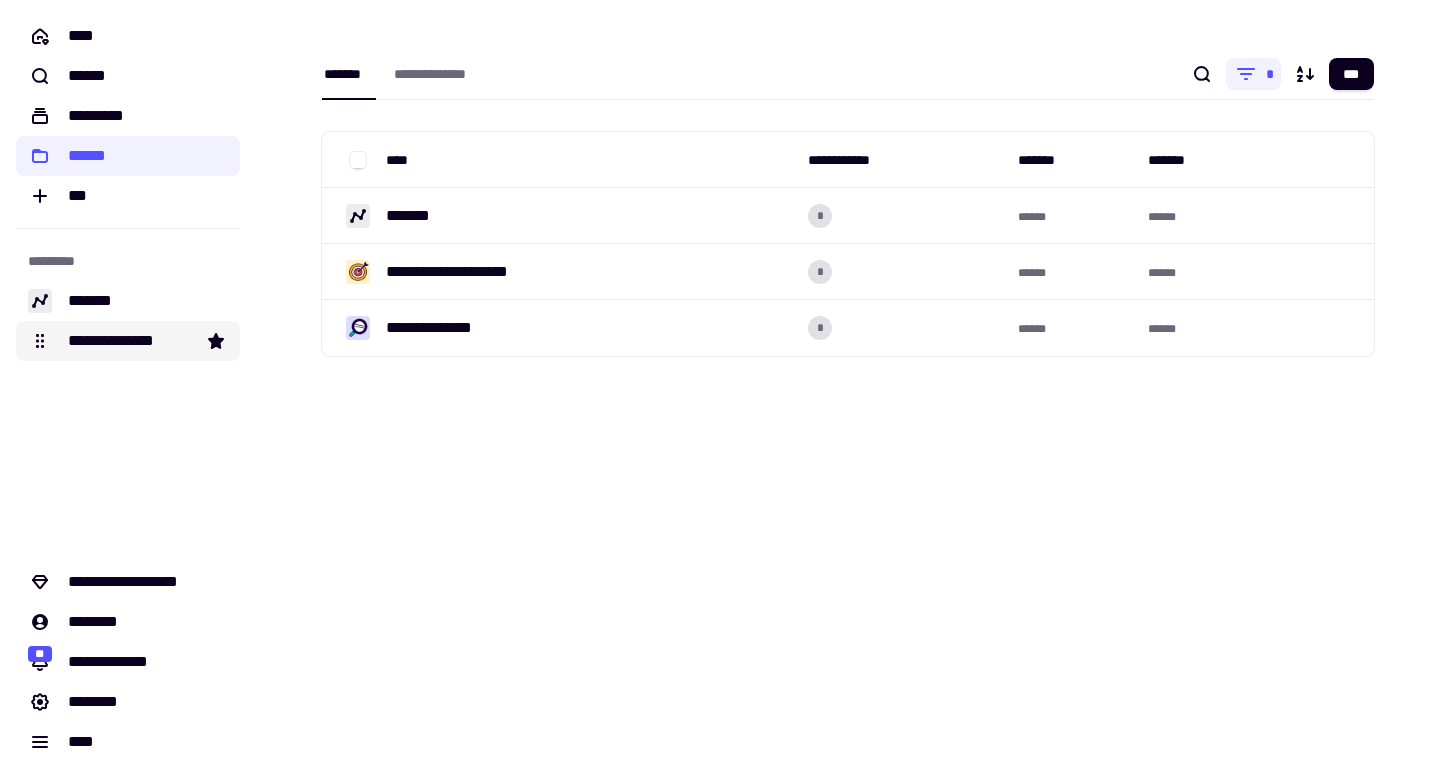 click on "**********" 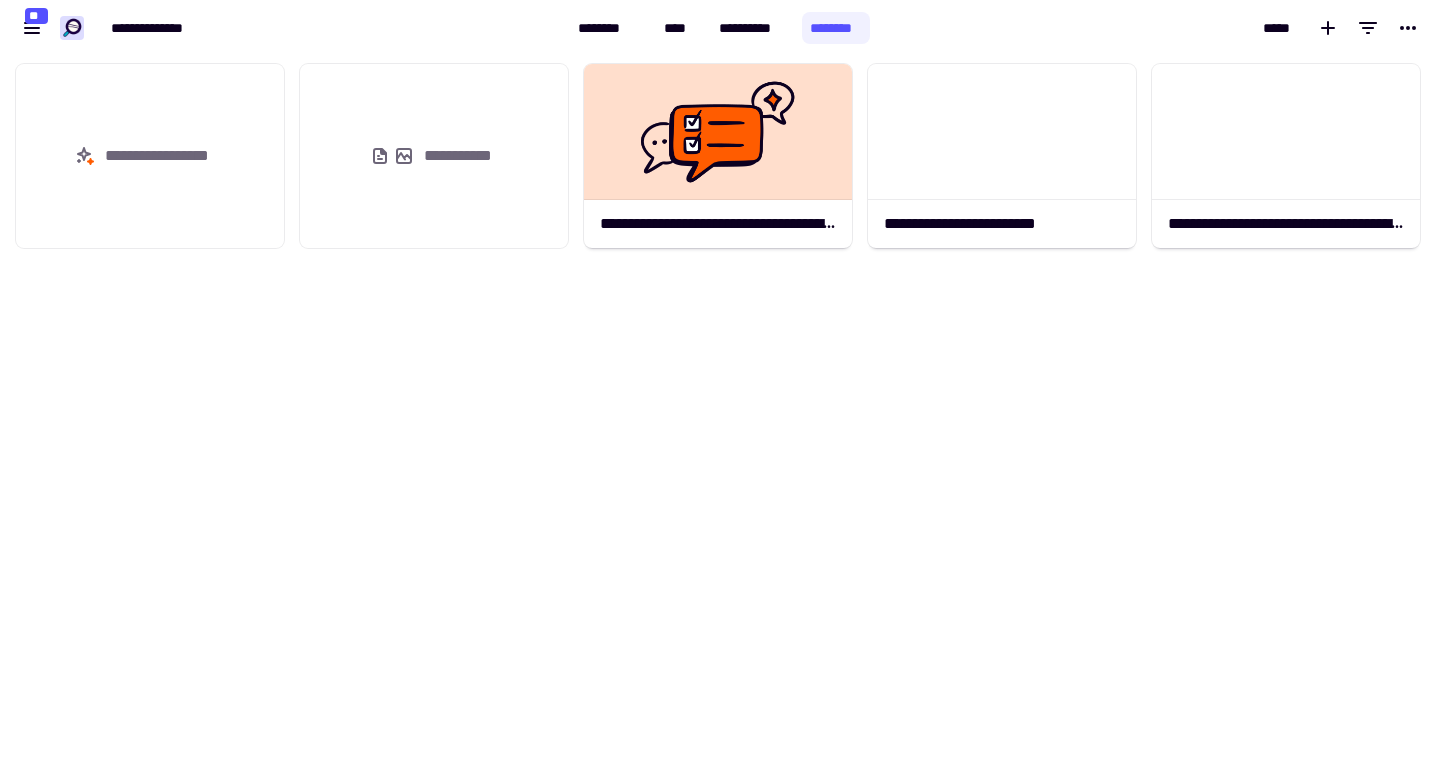 scroll, scrollTop: 1, scrollLeft: 1, axis: both 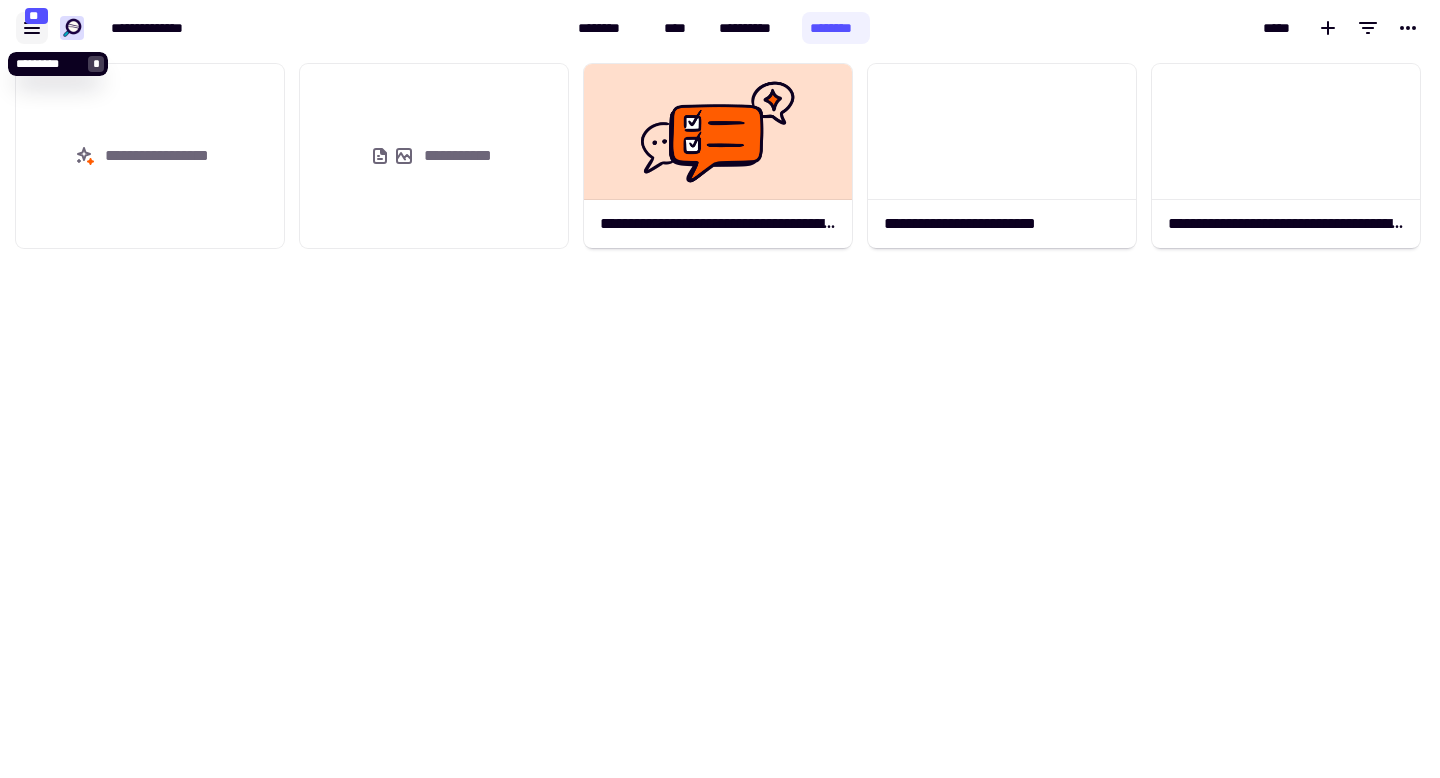 click 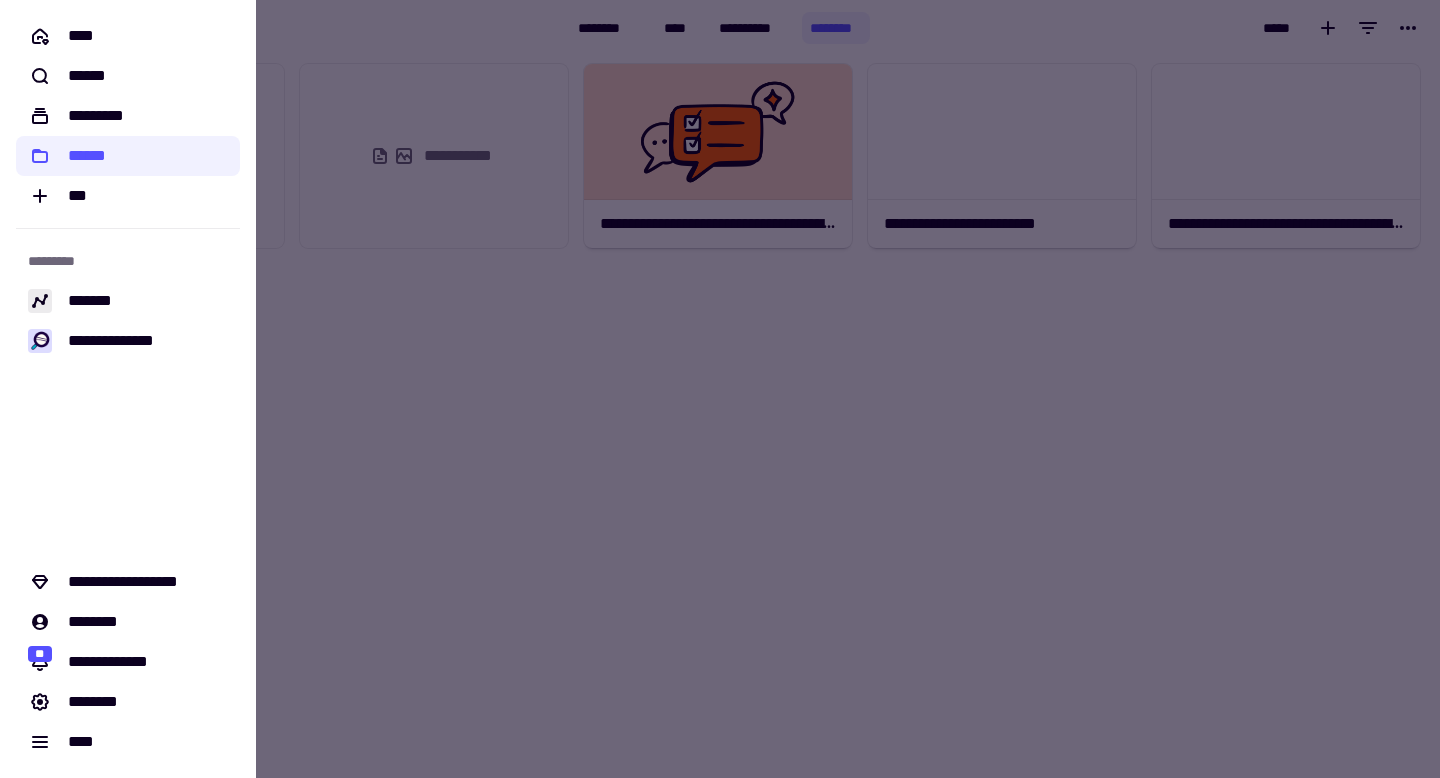 click at bounding box center (720, 389) 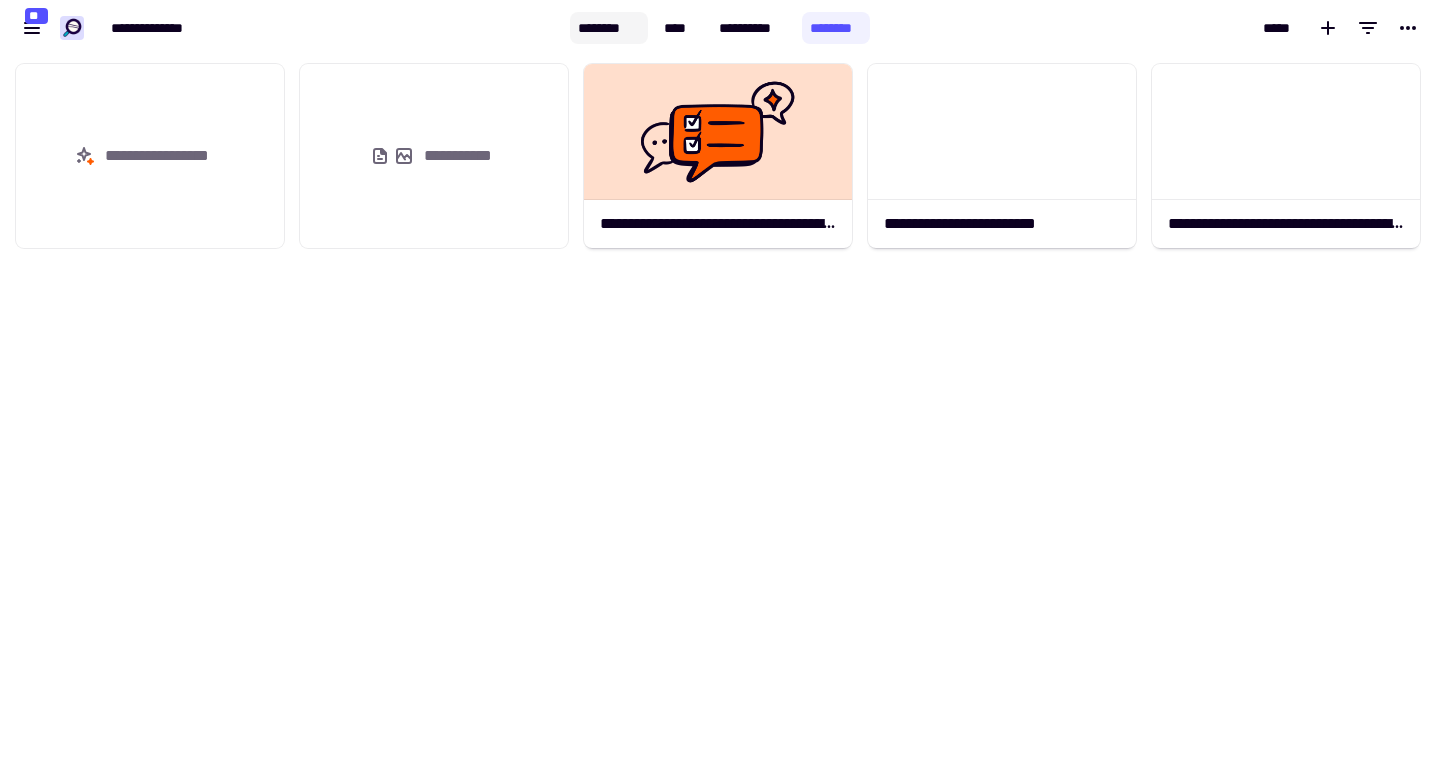 click on "********" 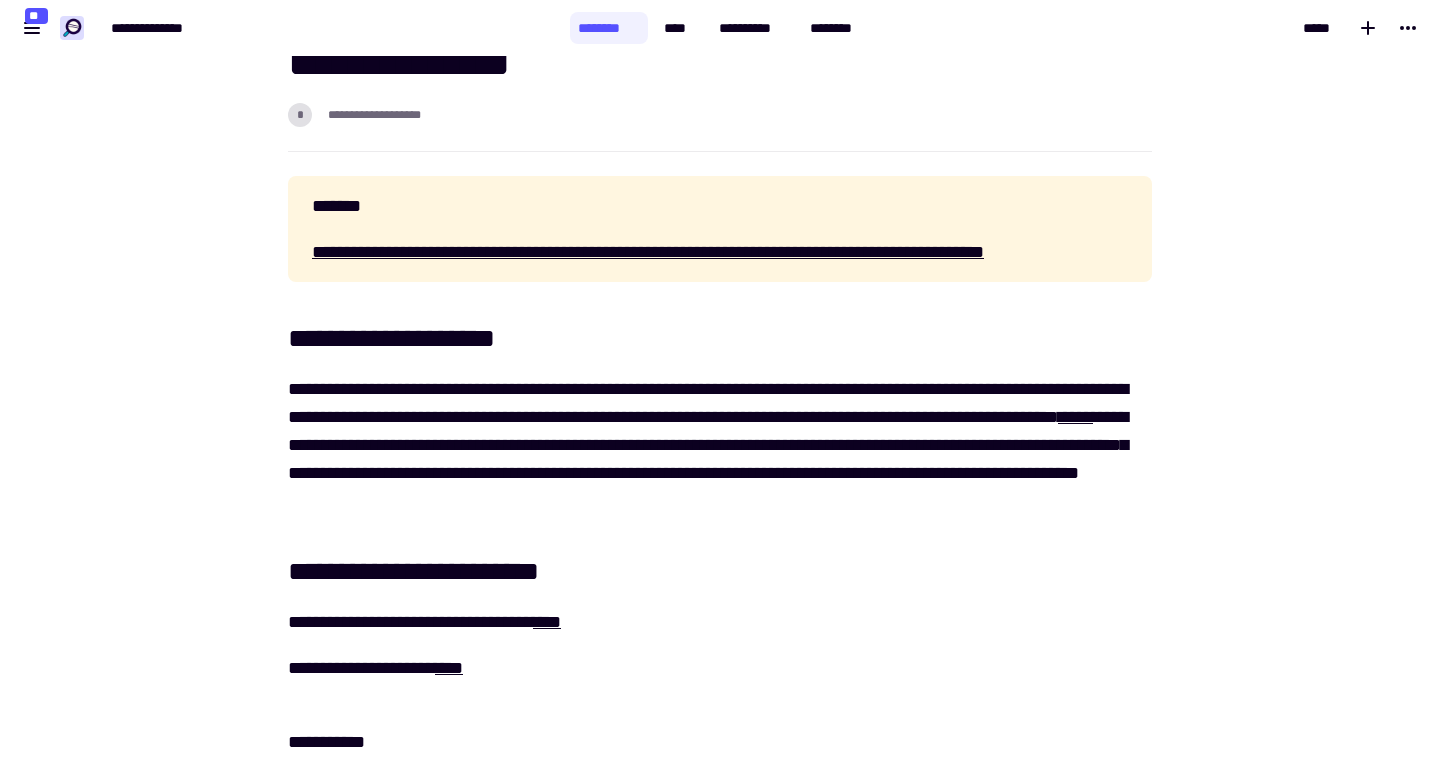 scroll, scrollTop: 0, scrollLeft: 0, axis: both 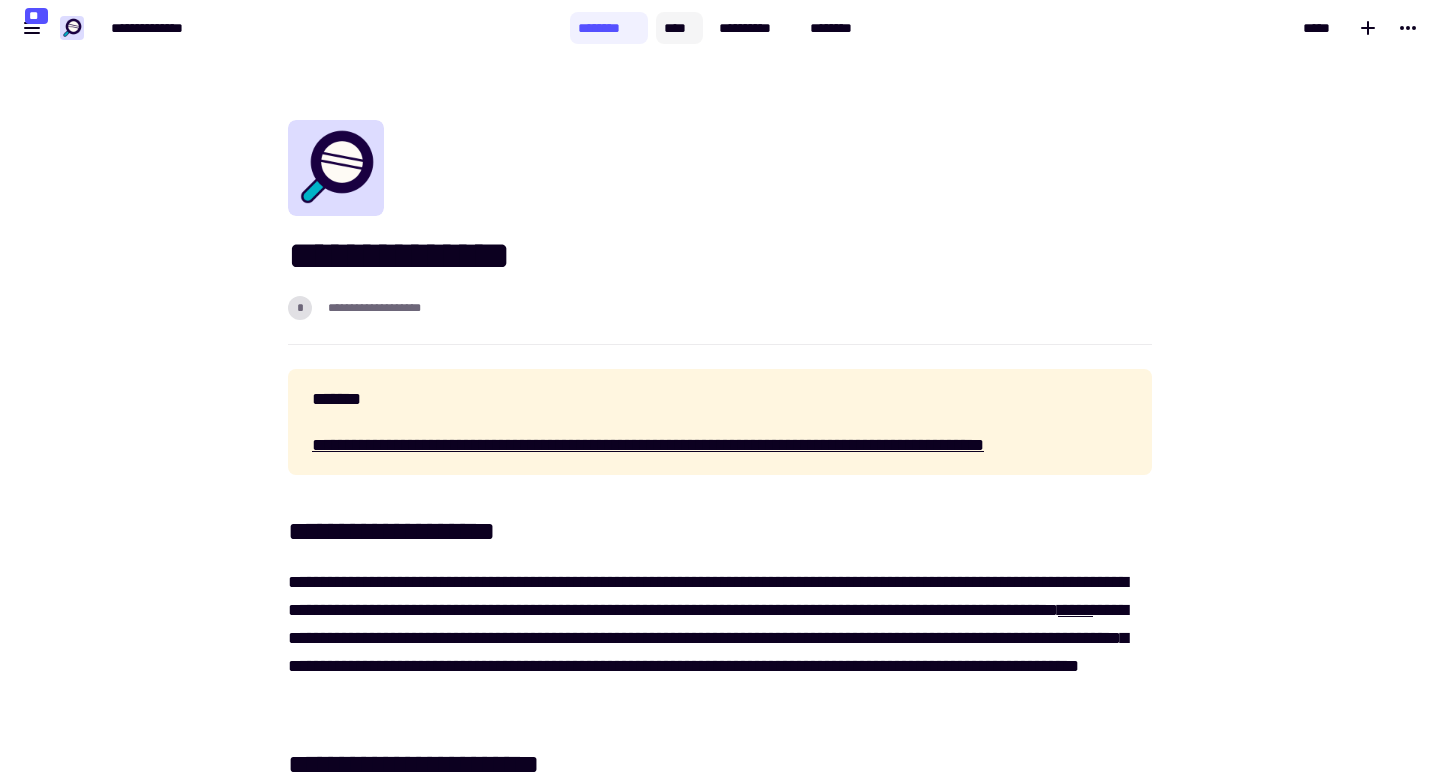 click on "****" 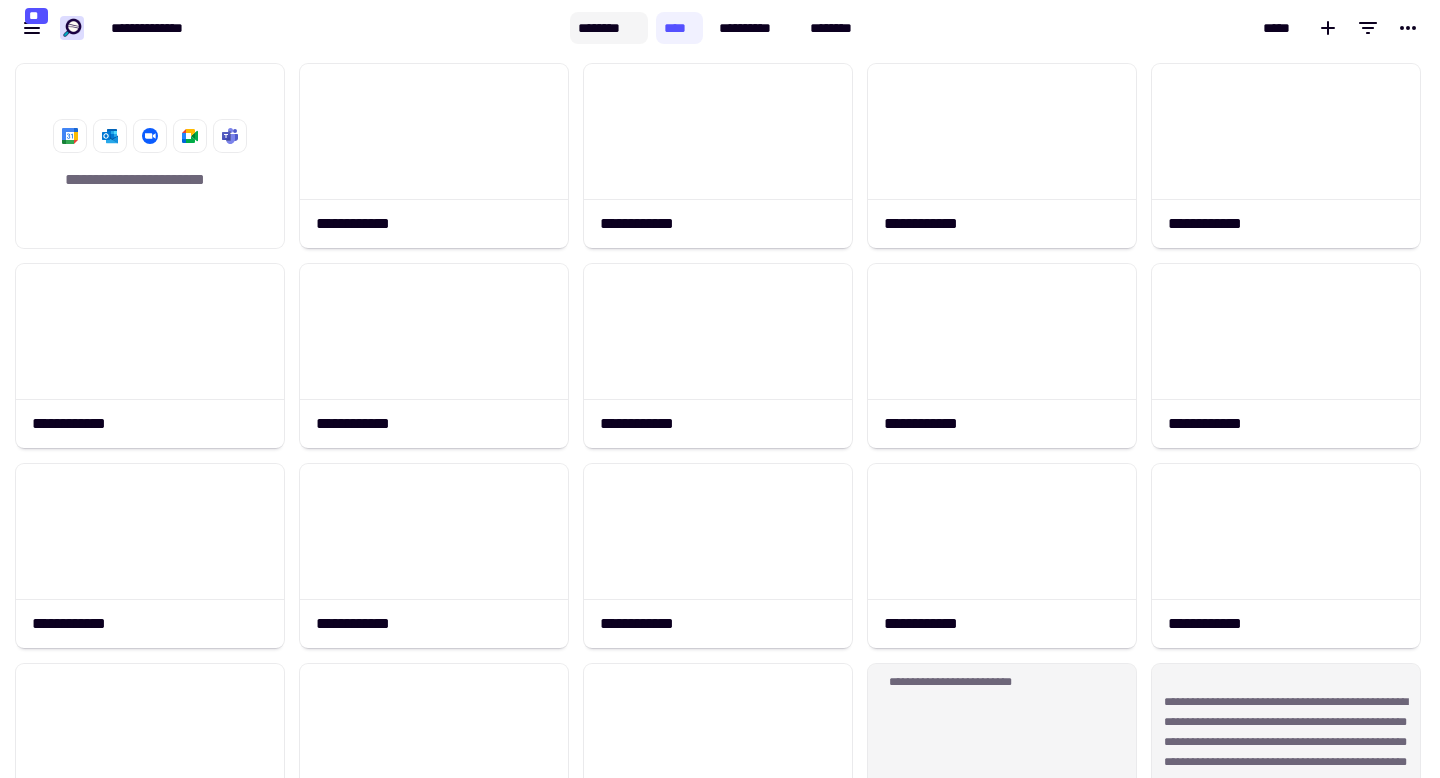 scroll, scrollTop: 1, scrollLeft: 1, axis: both 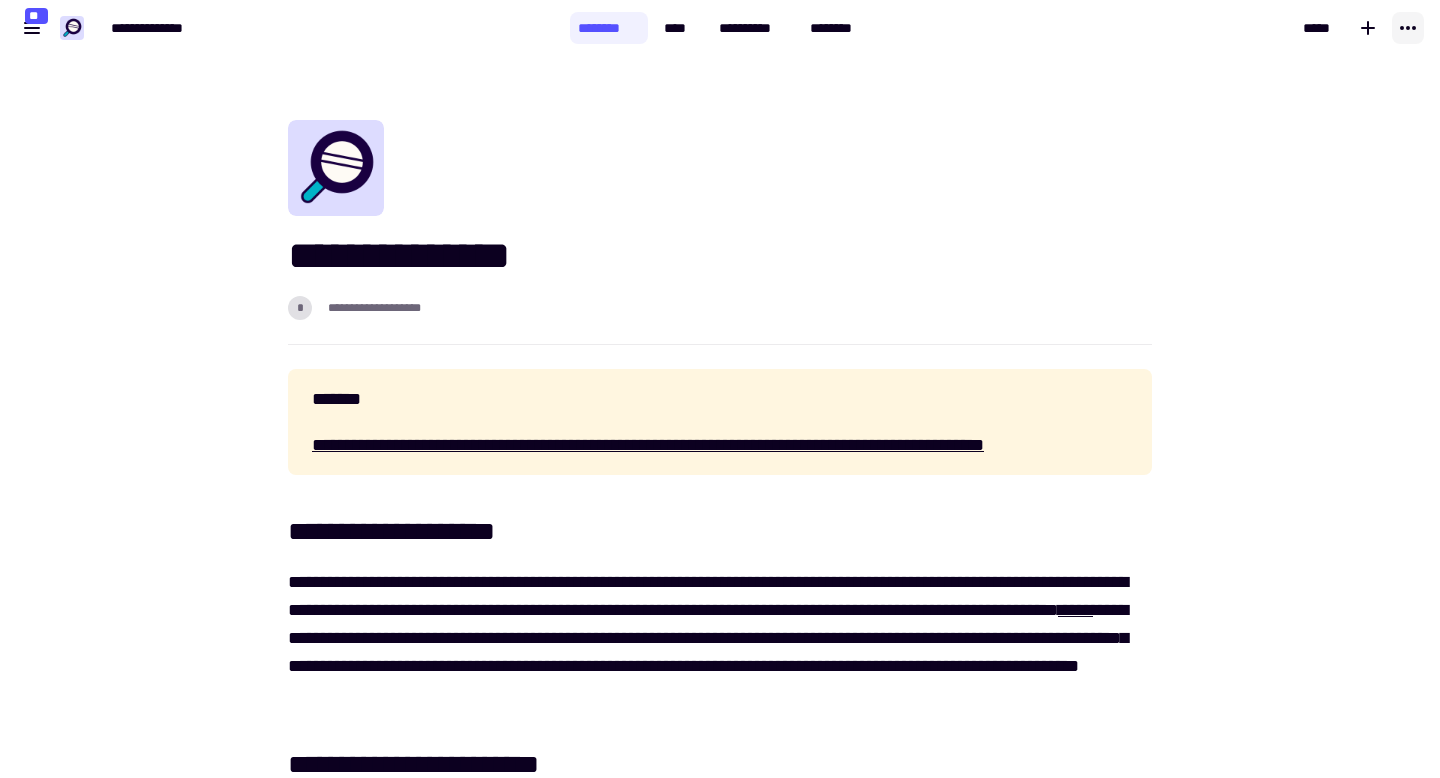 click 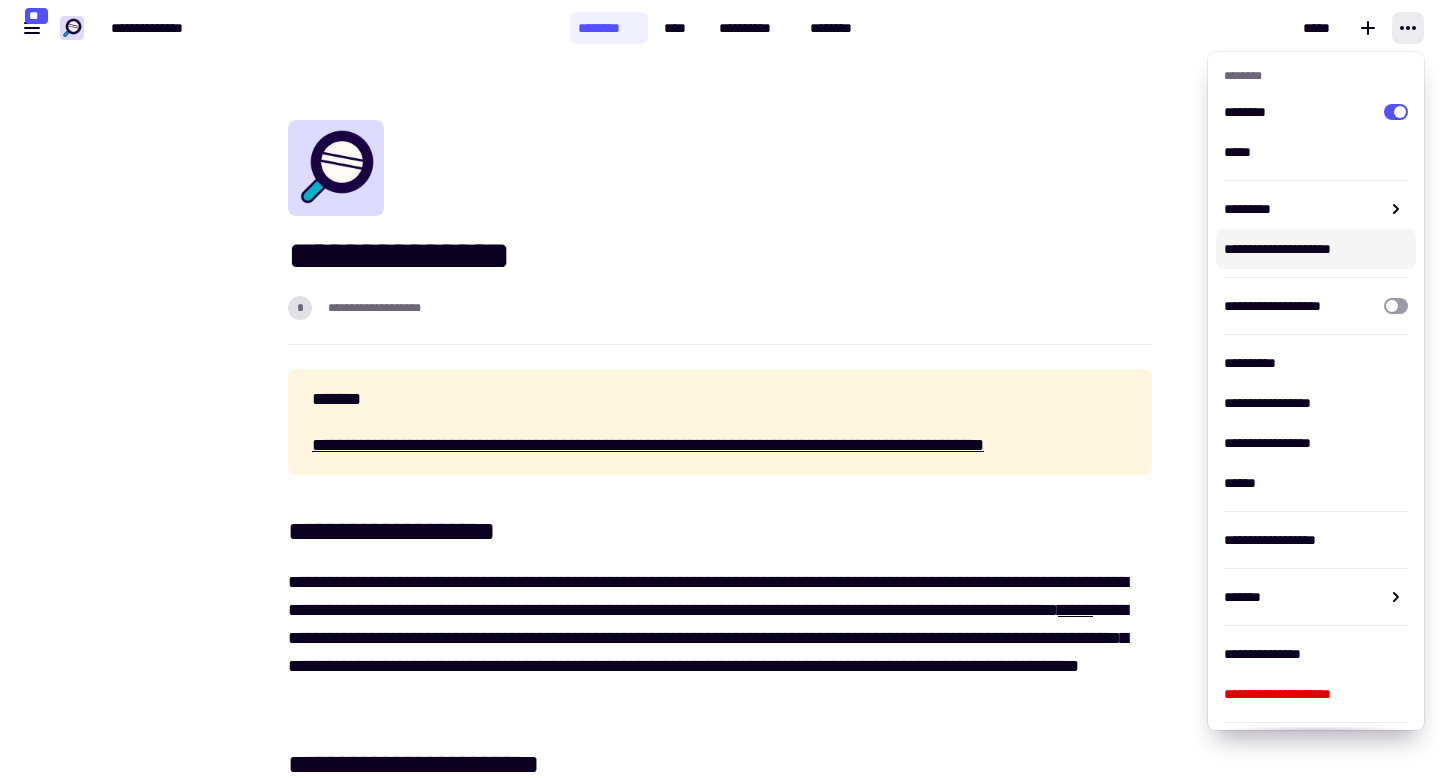 click on "[REDACTED]" at bounding box center [720, 232] 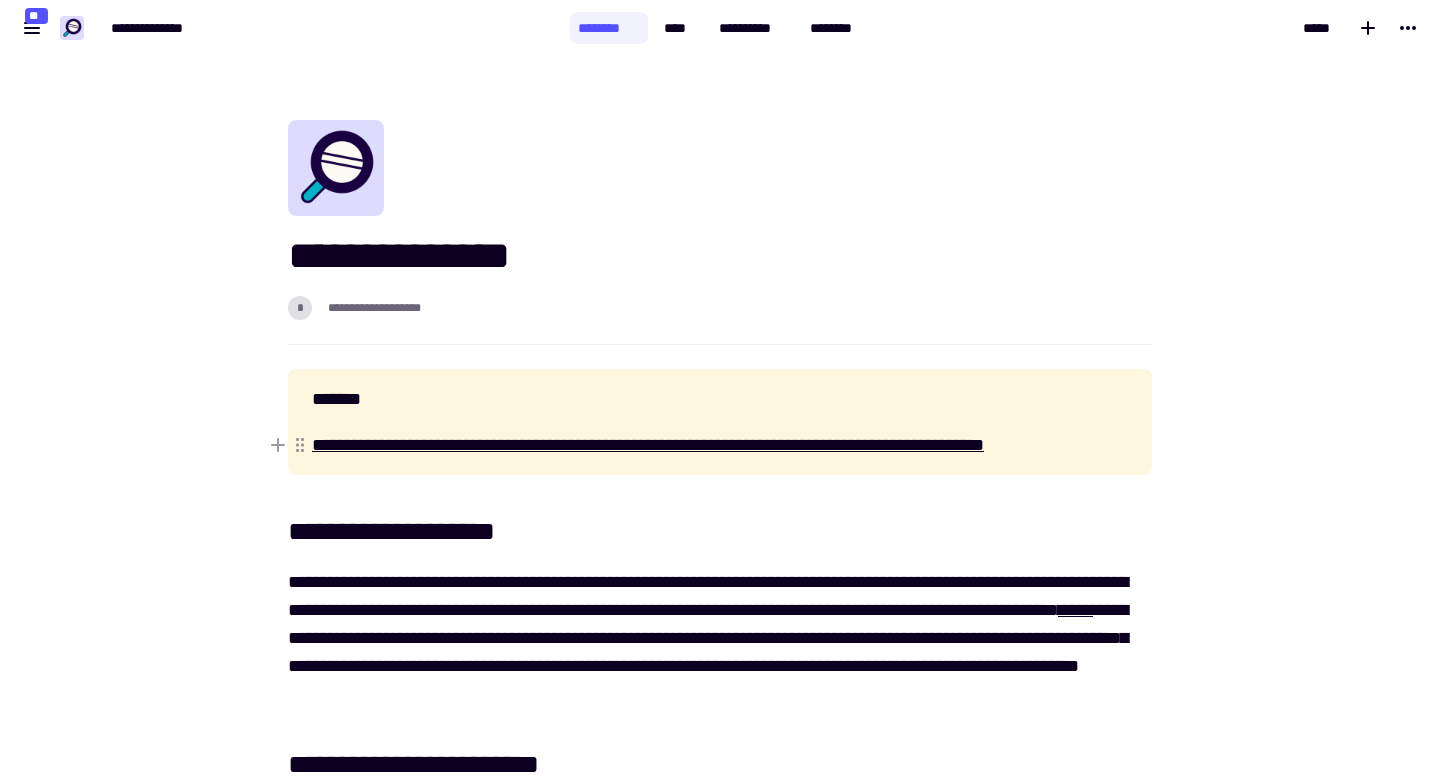 click on "**********" at bounding box center (648, 445) 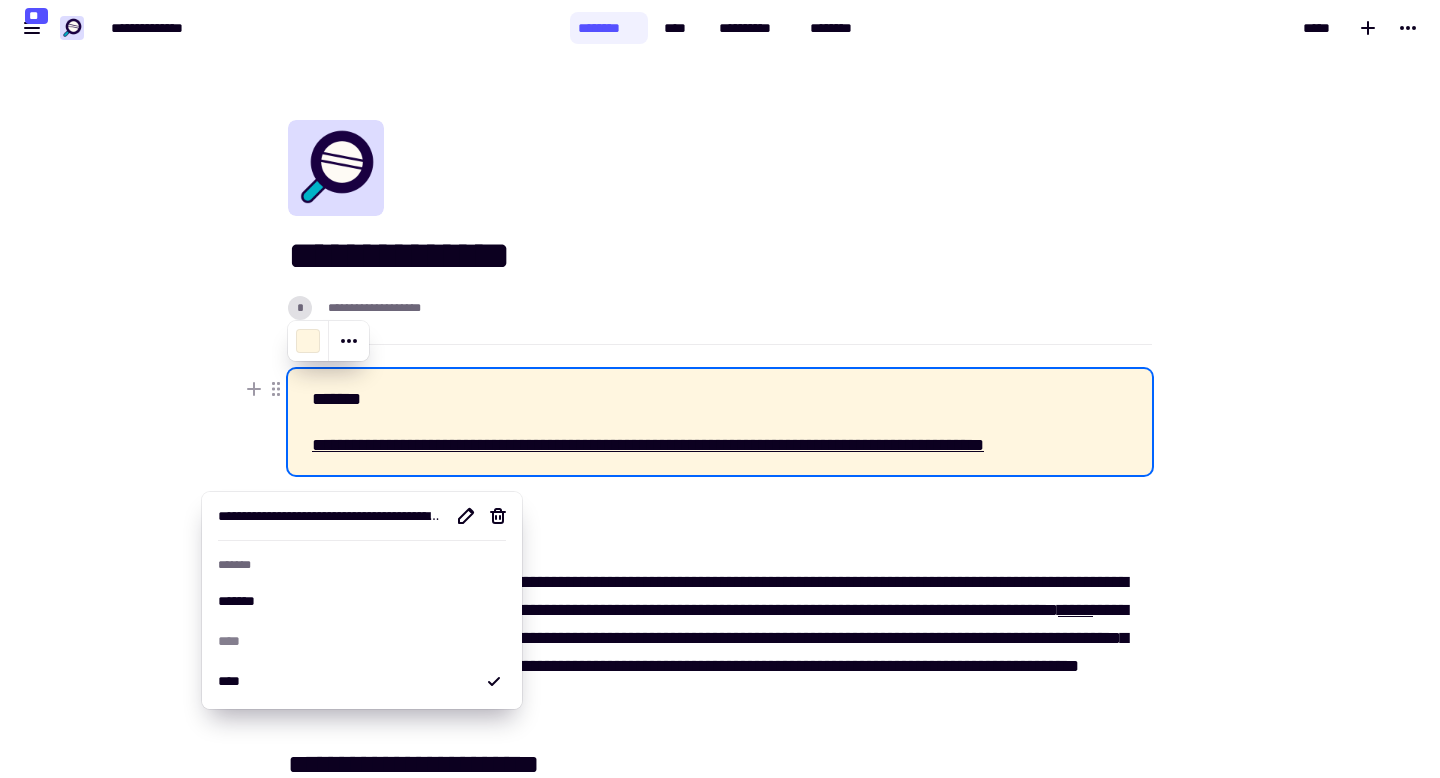 click on "**********" at bounding box center (720, 1556) 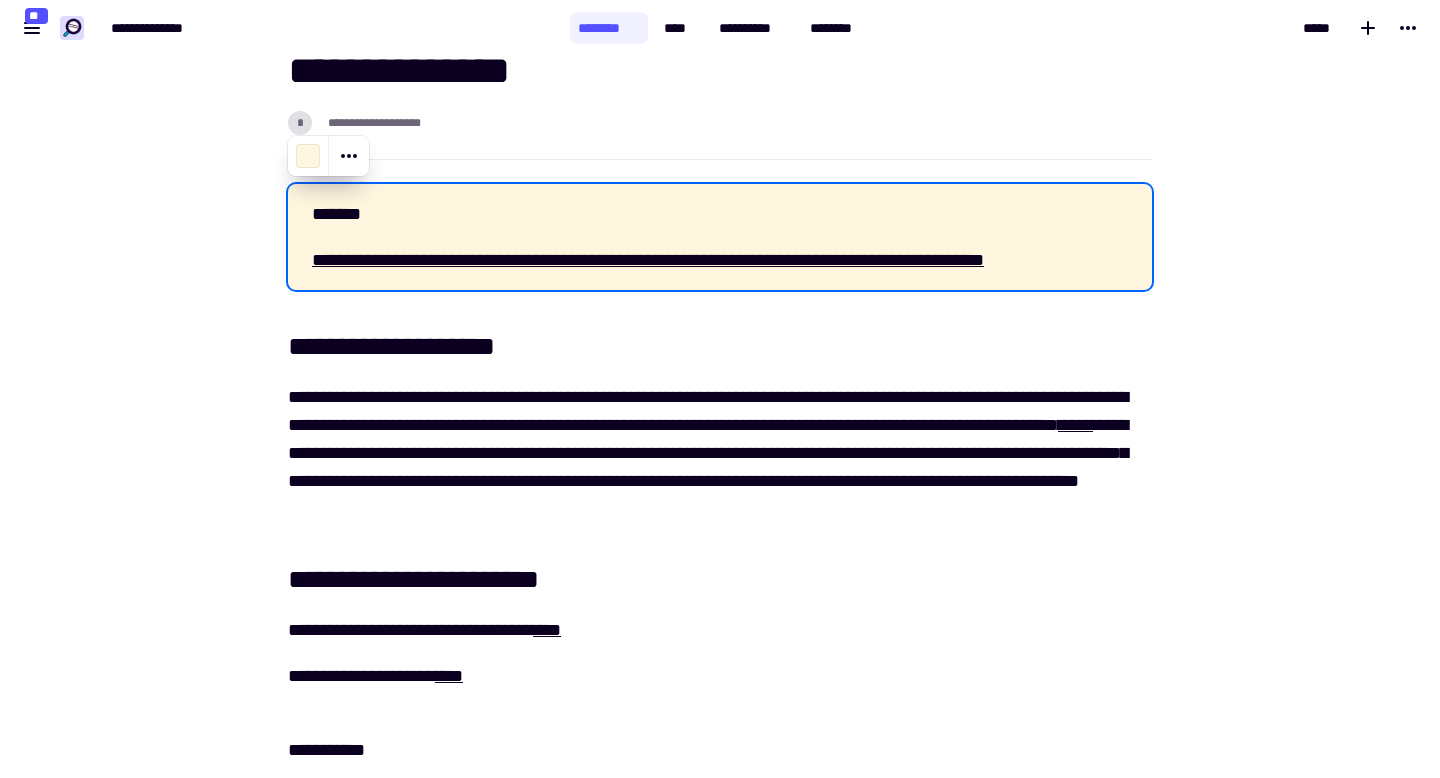 scroll, scrollTop: 173, scrollLeft: 0, axis: vertical 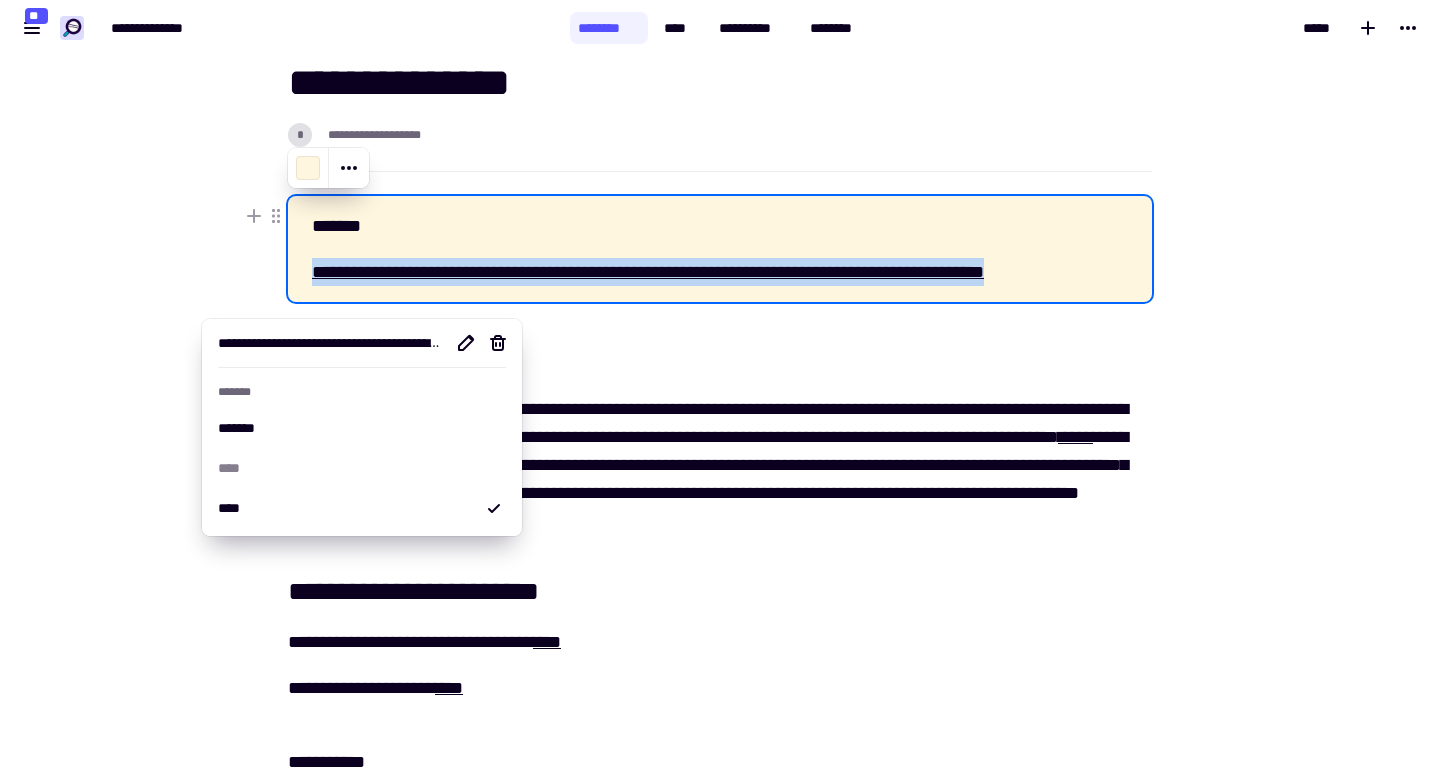 drag, startPoint x: 425, startPoint y: 307, endPoint x: 291, endPoint y: 252, distance: 144.84819 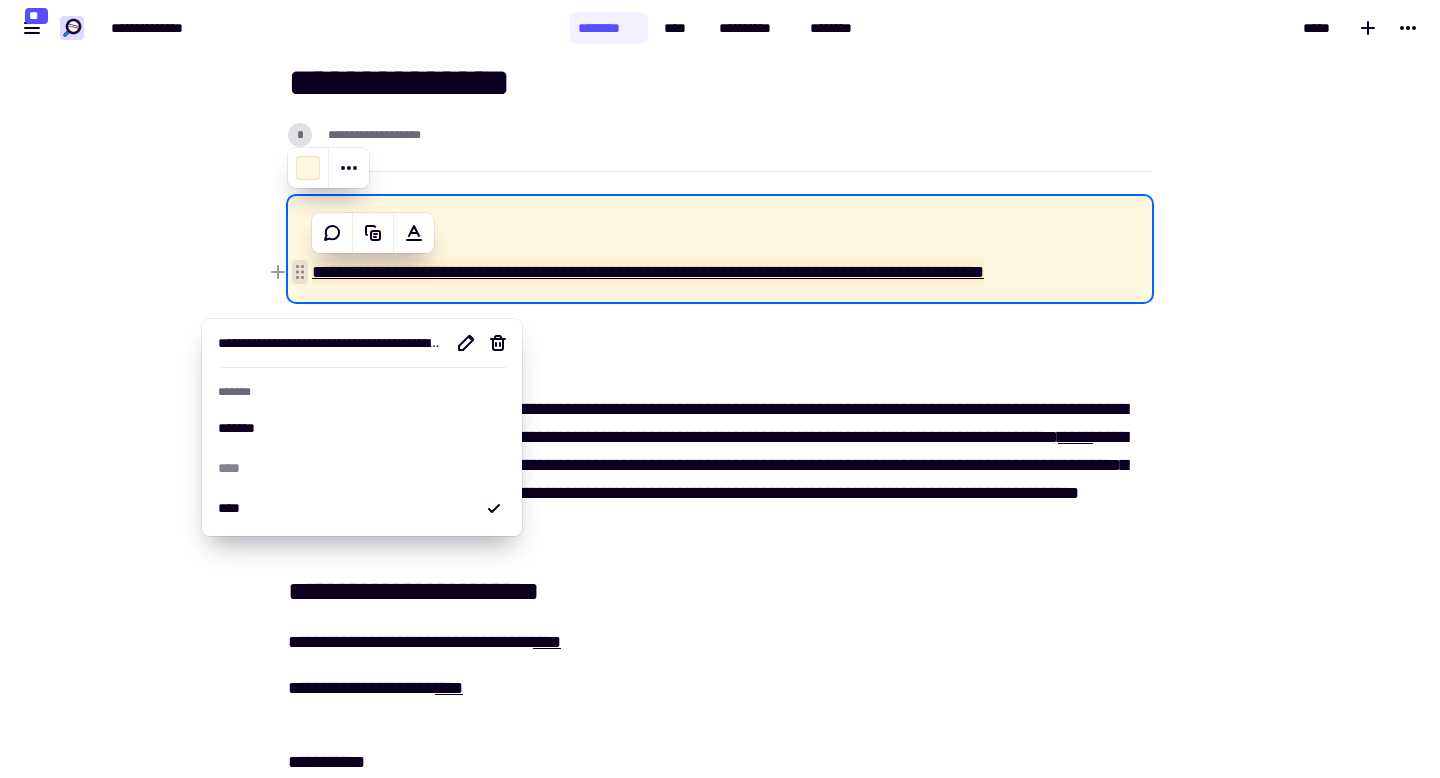 click 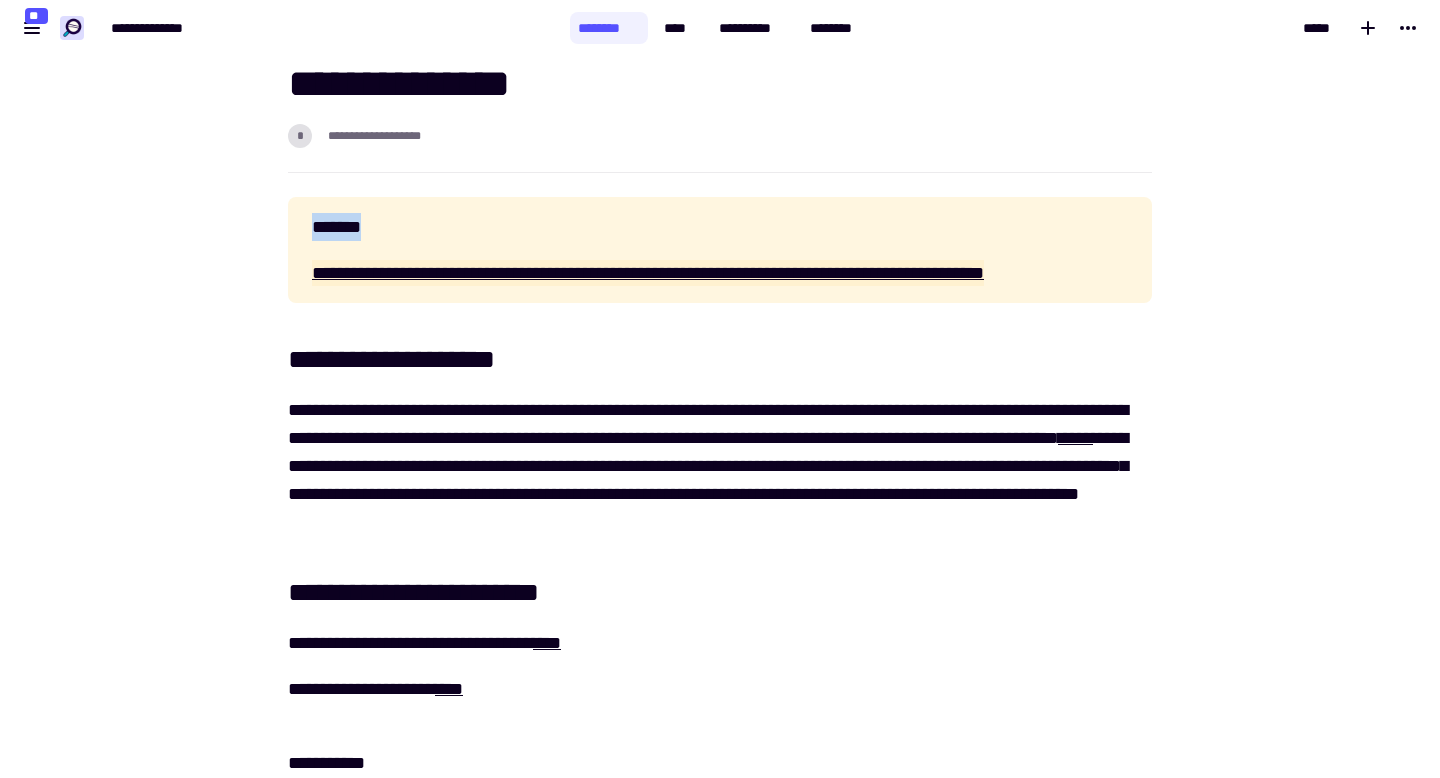 scroll, scrollTop: 171, scrollLeft: 0, axis: vertical 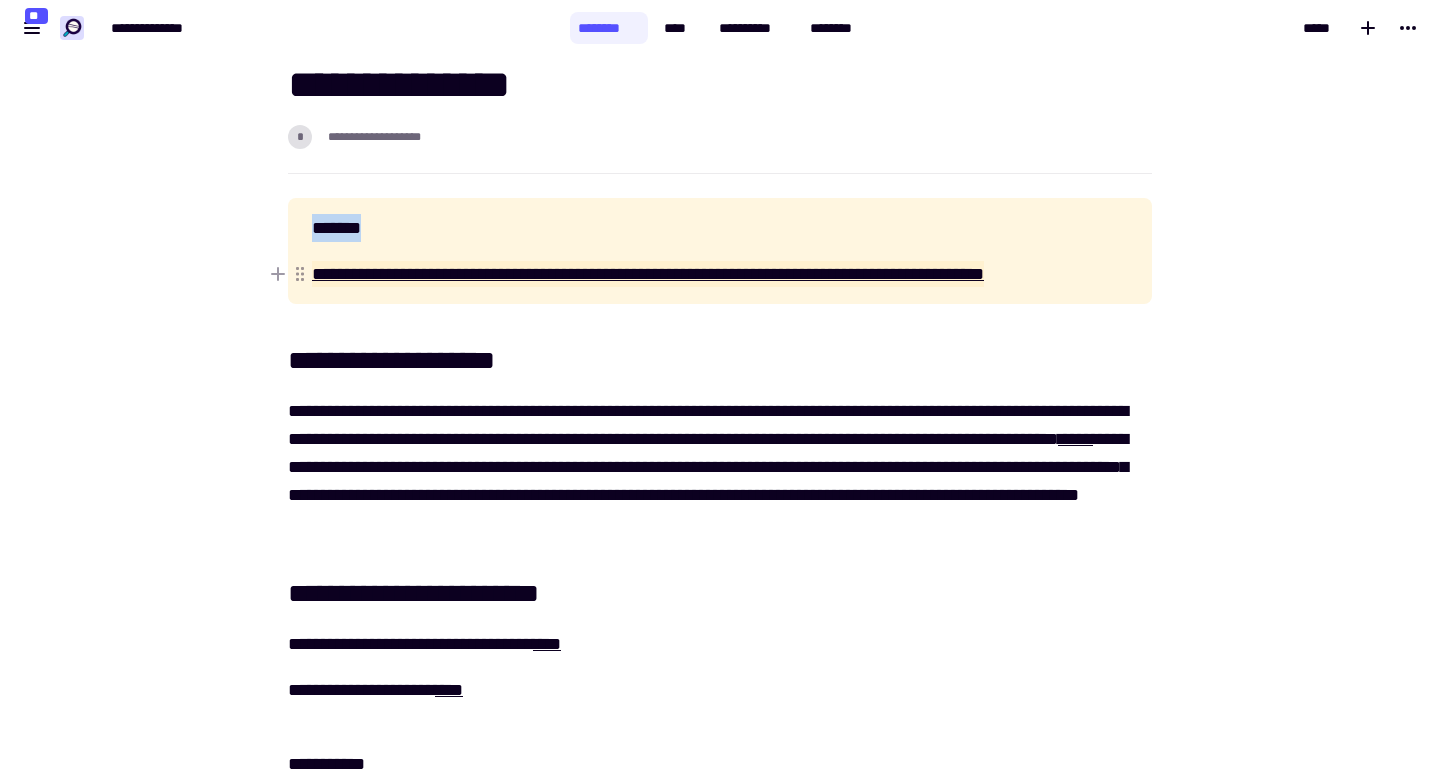 click on "**********" at bounding box center [648, 274] 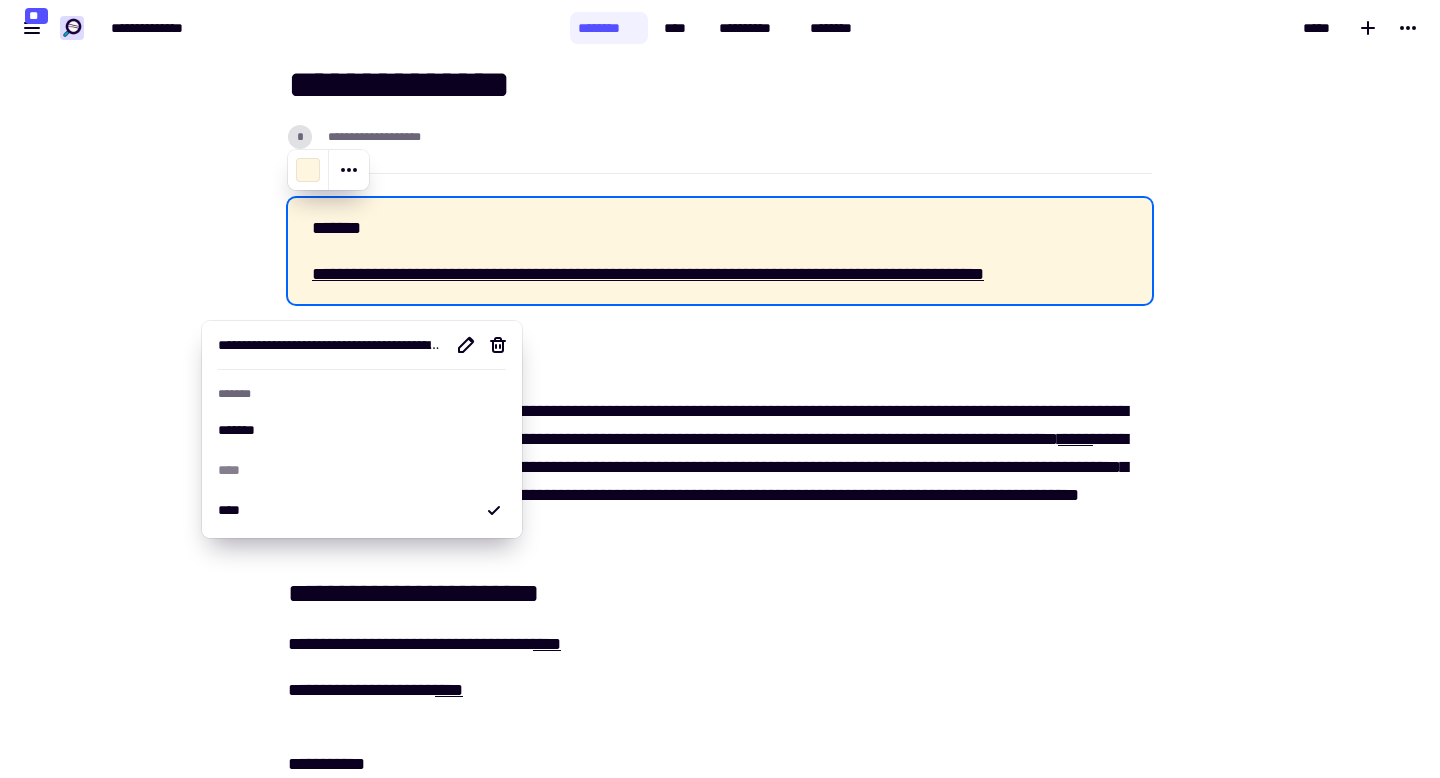 click on "[REDACTED]" at bounding box center (720, 467) 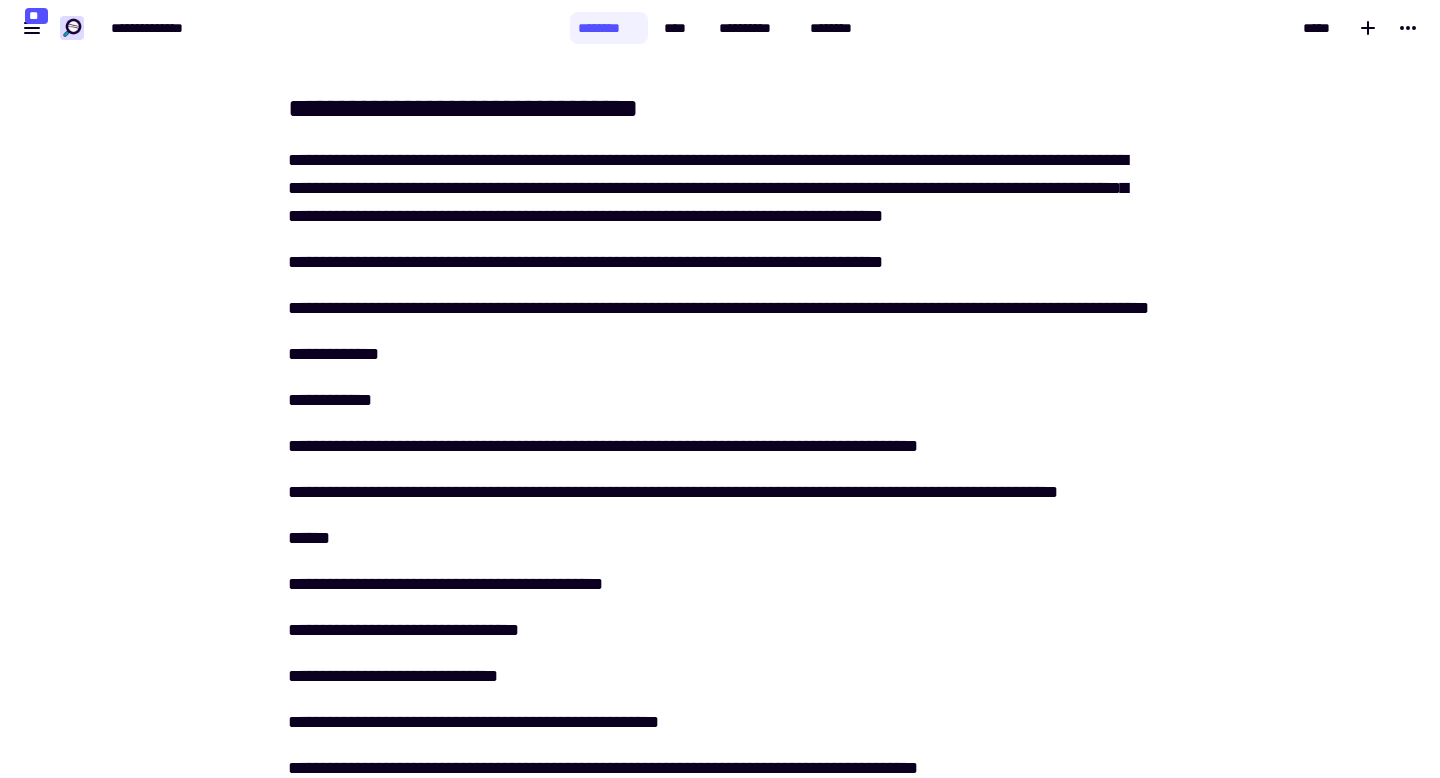 scroll, scrollTop: 1626, scrollLeft: 0, axis: vertical 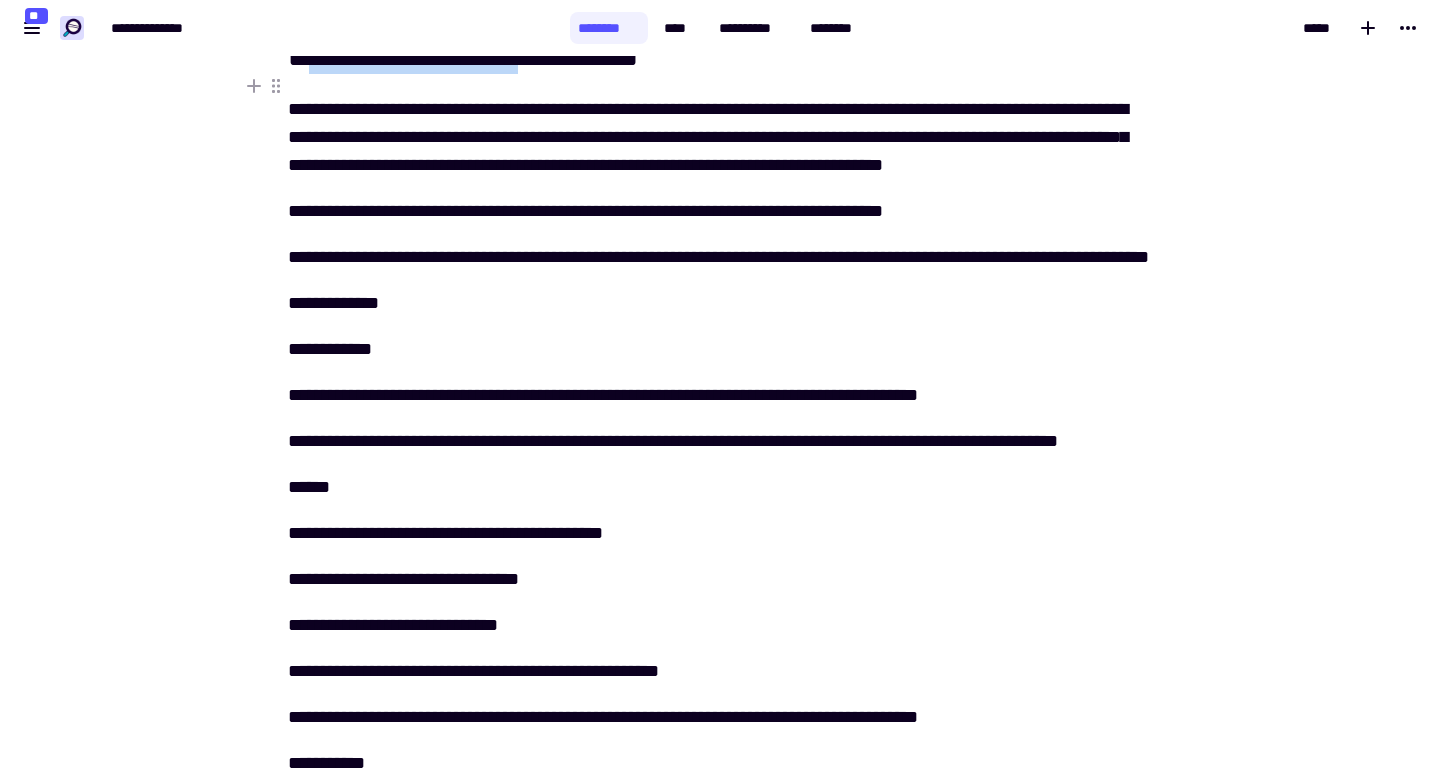 drag, startPoint x: 320, startPoint y: 74, endPoint x: 571, endPoint y: 87, distance: 251.33643 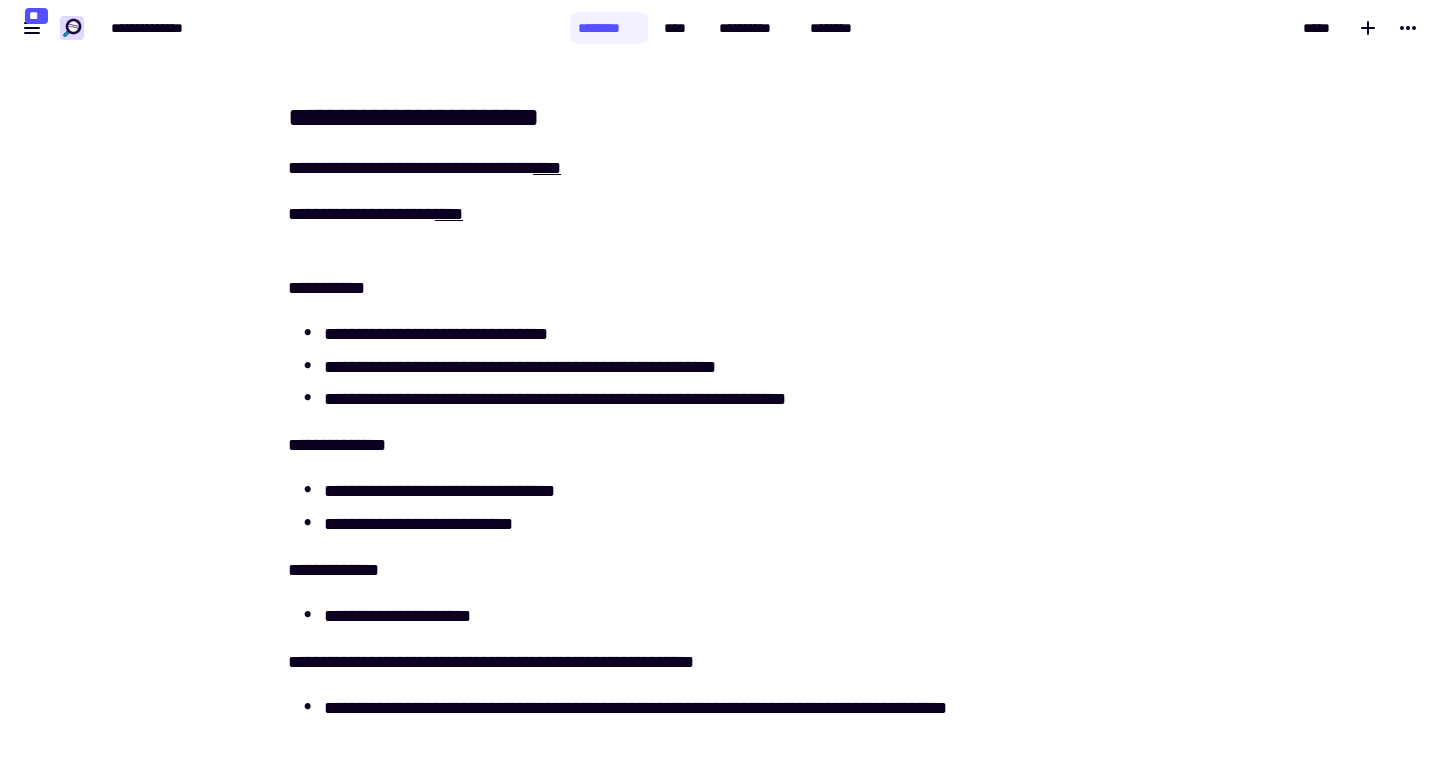 scroll, scrollTop: 0, scrollLeft: 0, axis: both 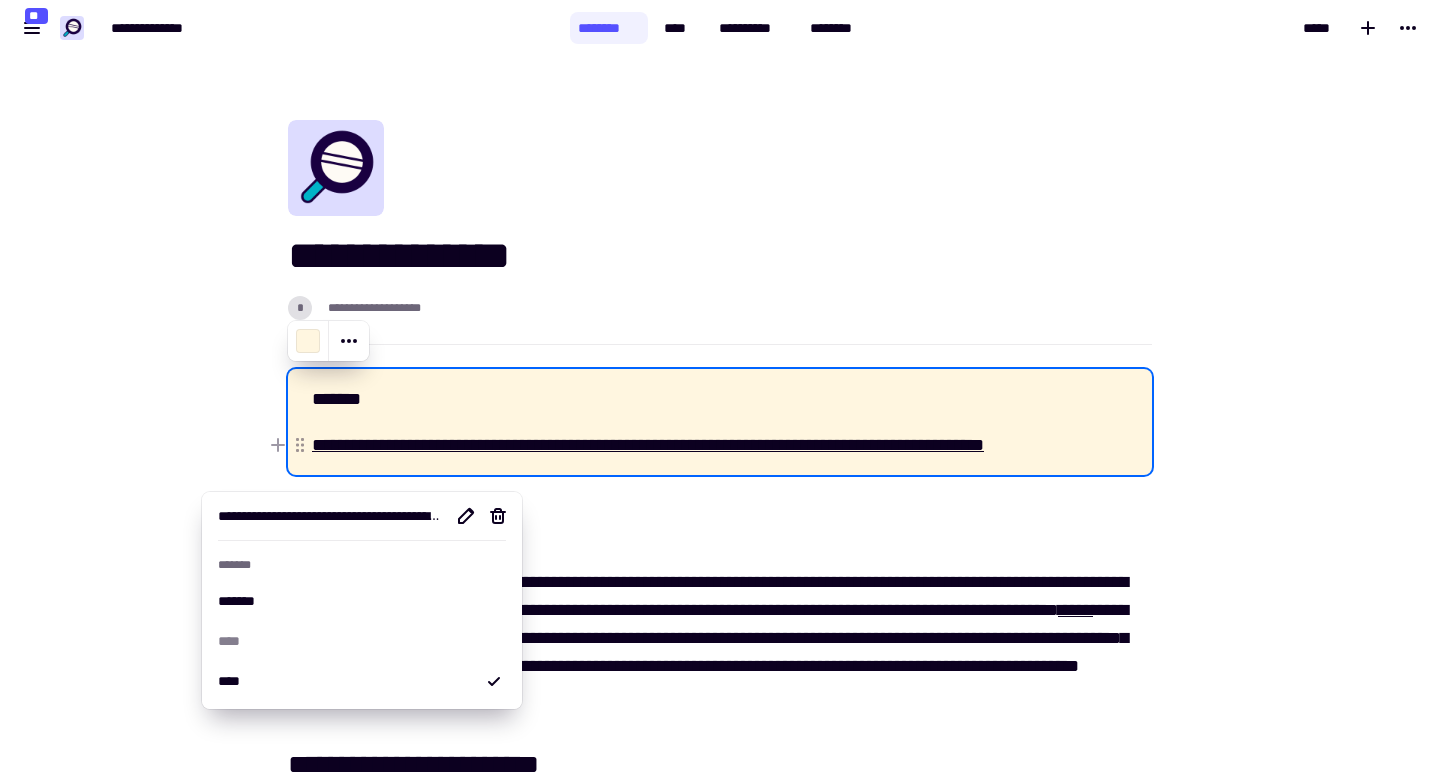 click on "**********" at bounding box center (648, 445) 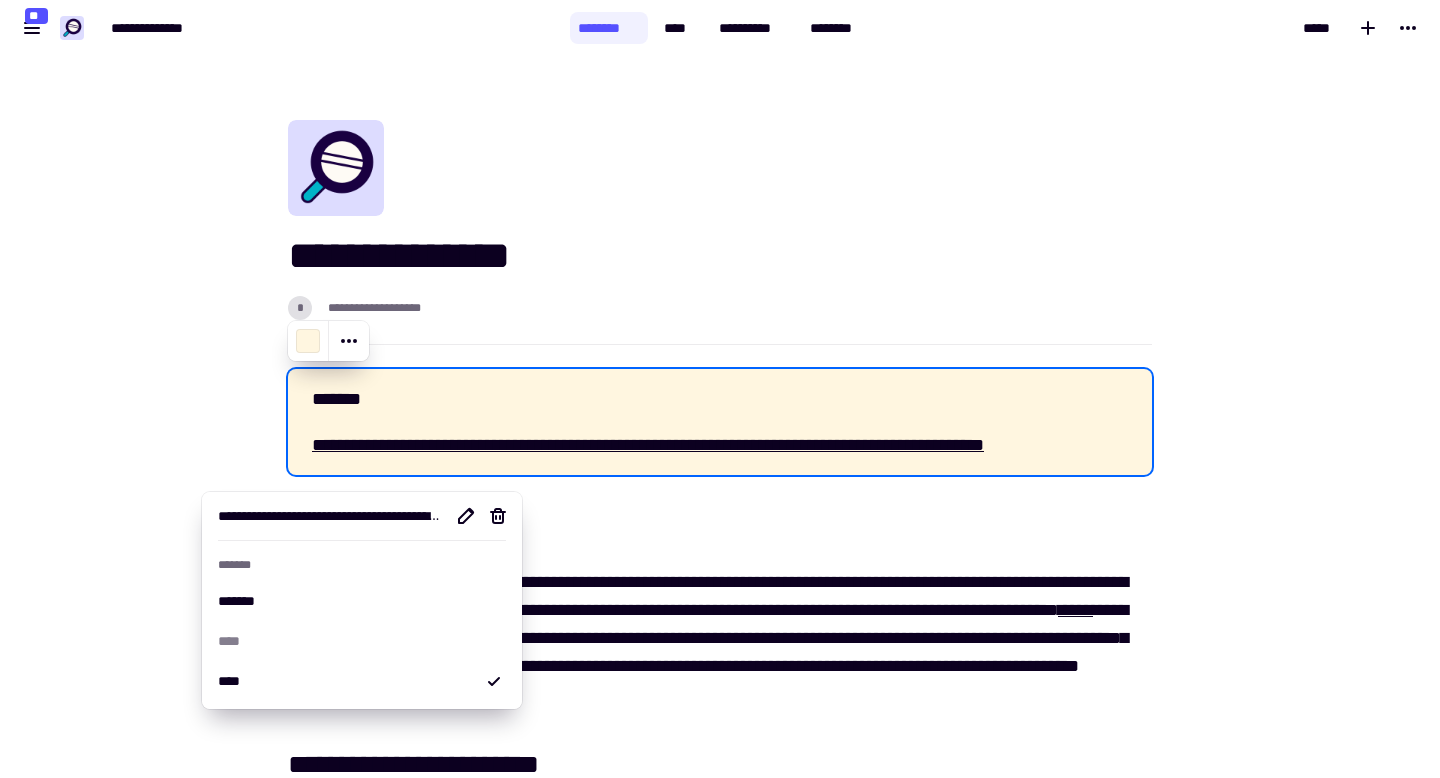 click on "**********" at bounding box center (720, 256) 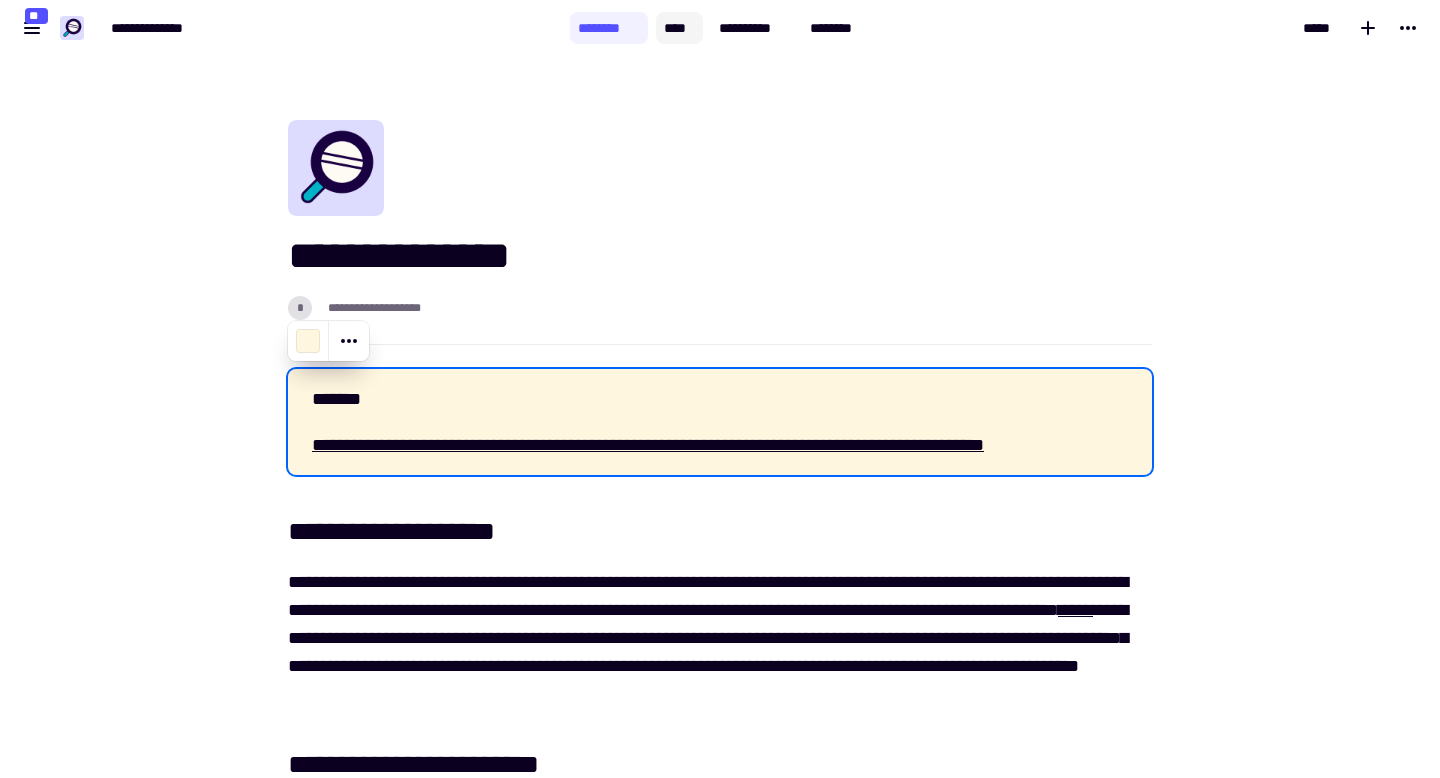 click on "****" 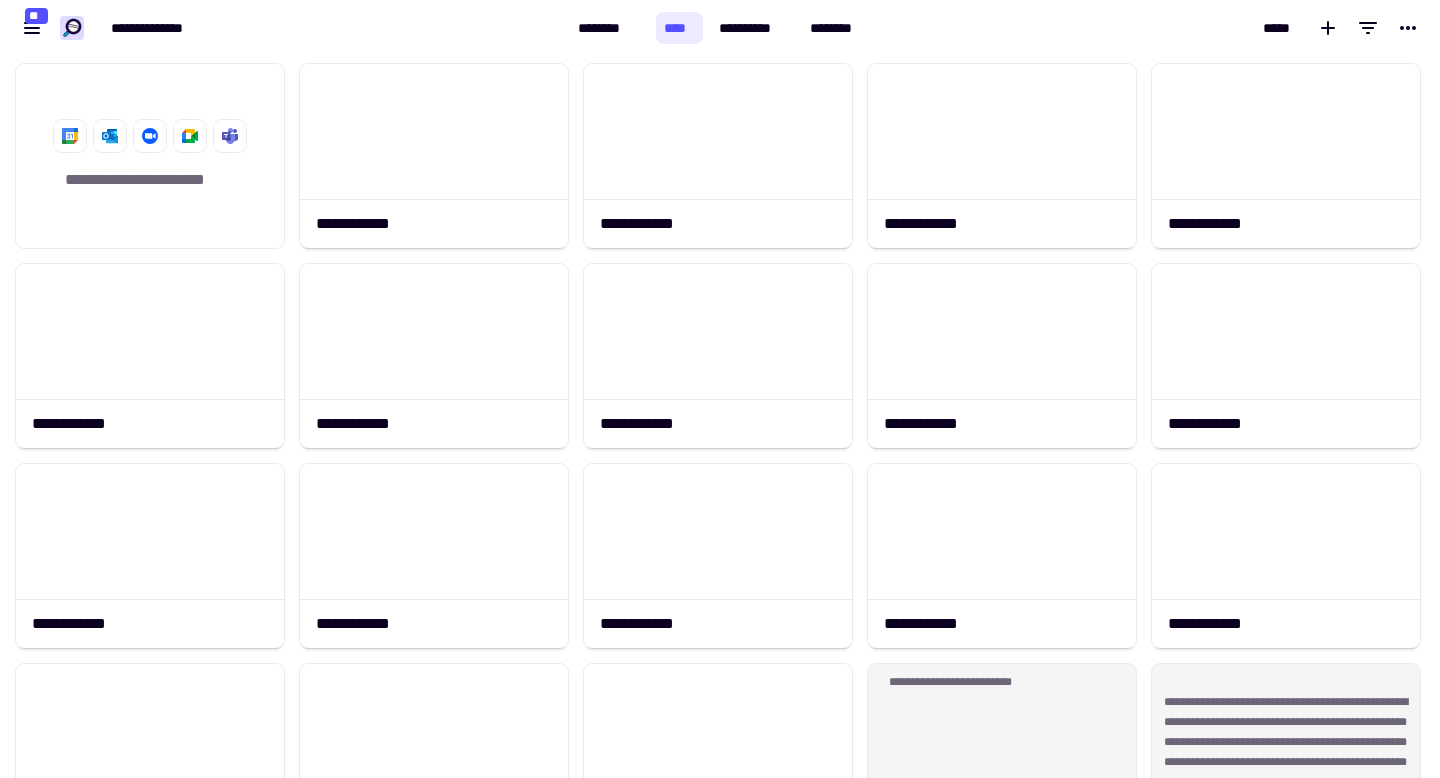 scroll, scrollTop: 1, scrollLeft: 1, axis: both 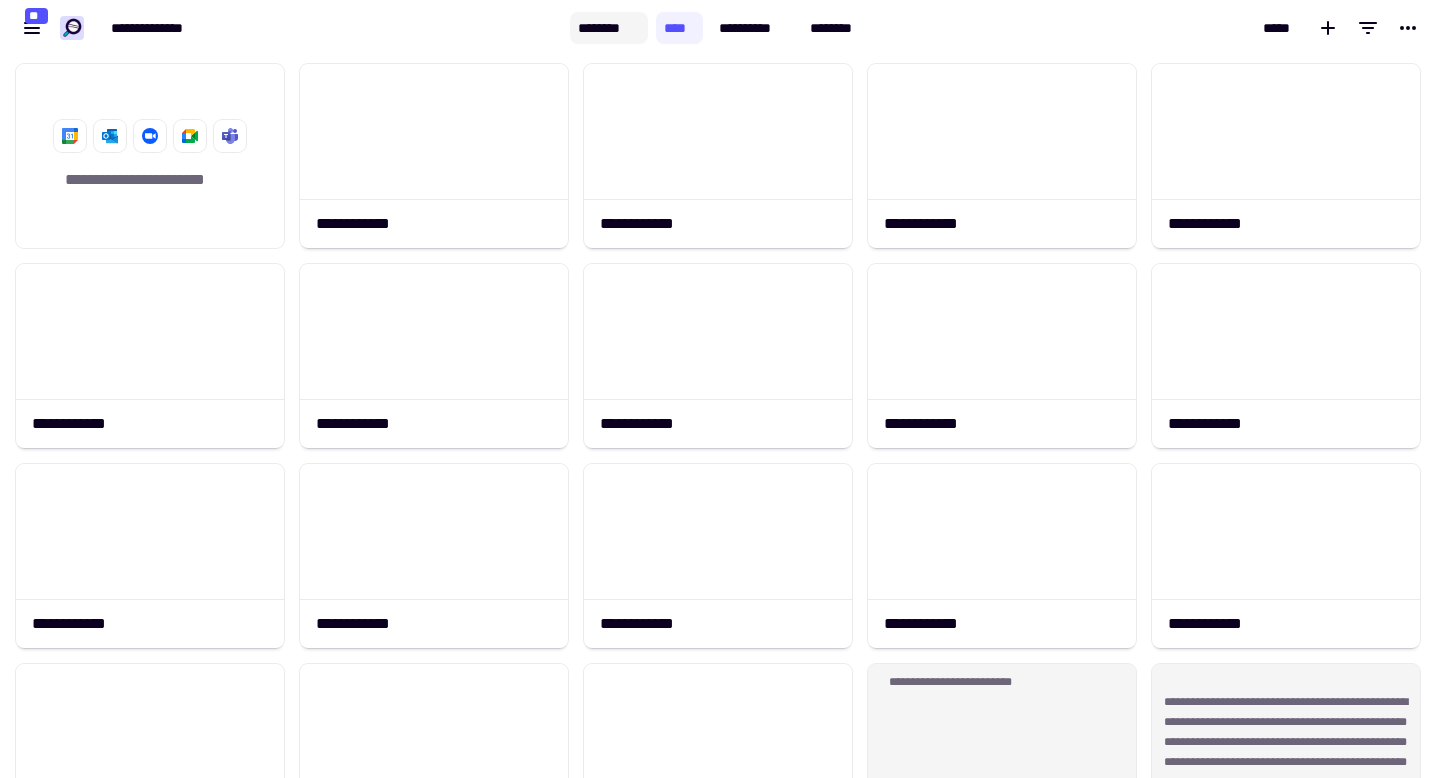 click on "********" 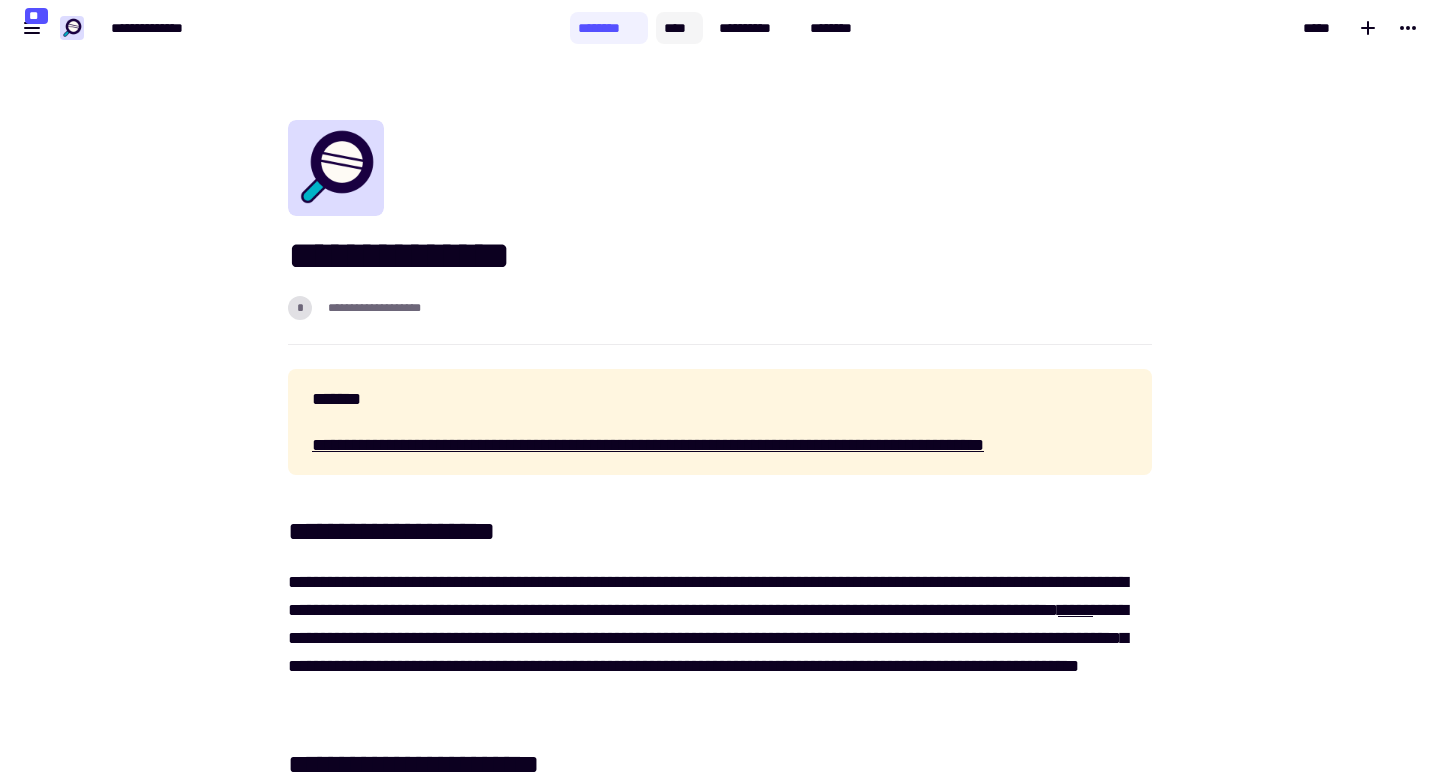 click on "****" 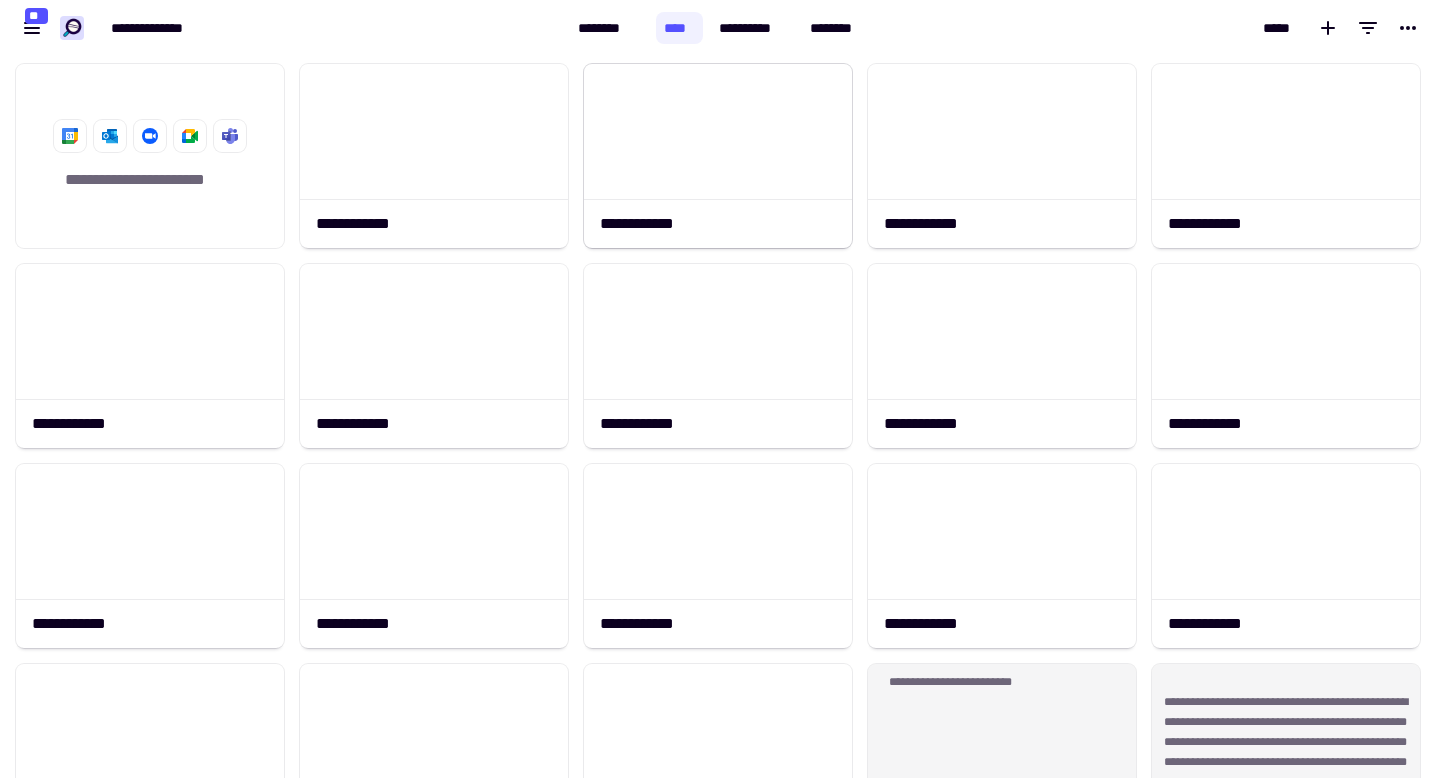 scroll, scrollTop: 1, scrollLeft: 1, axis: both 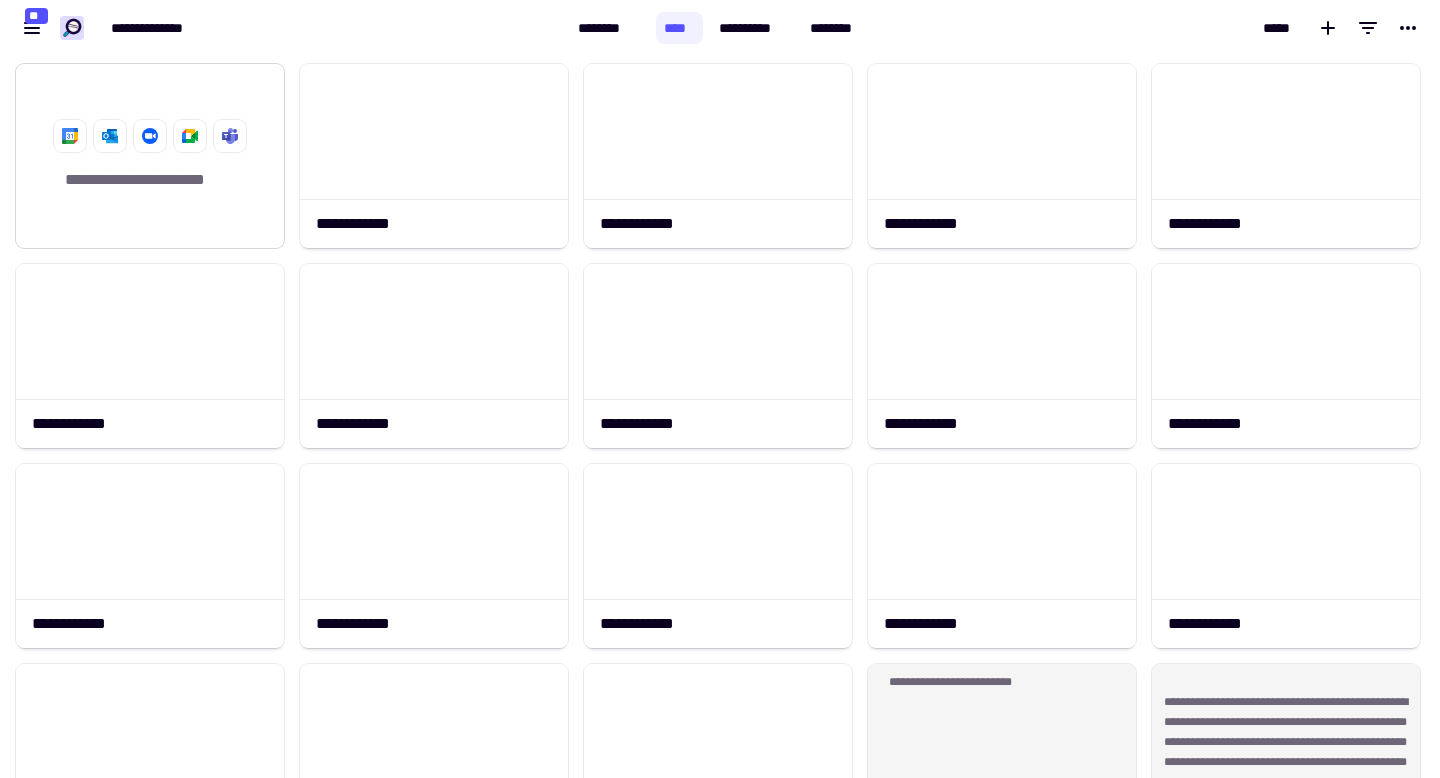 click on "**********" 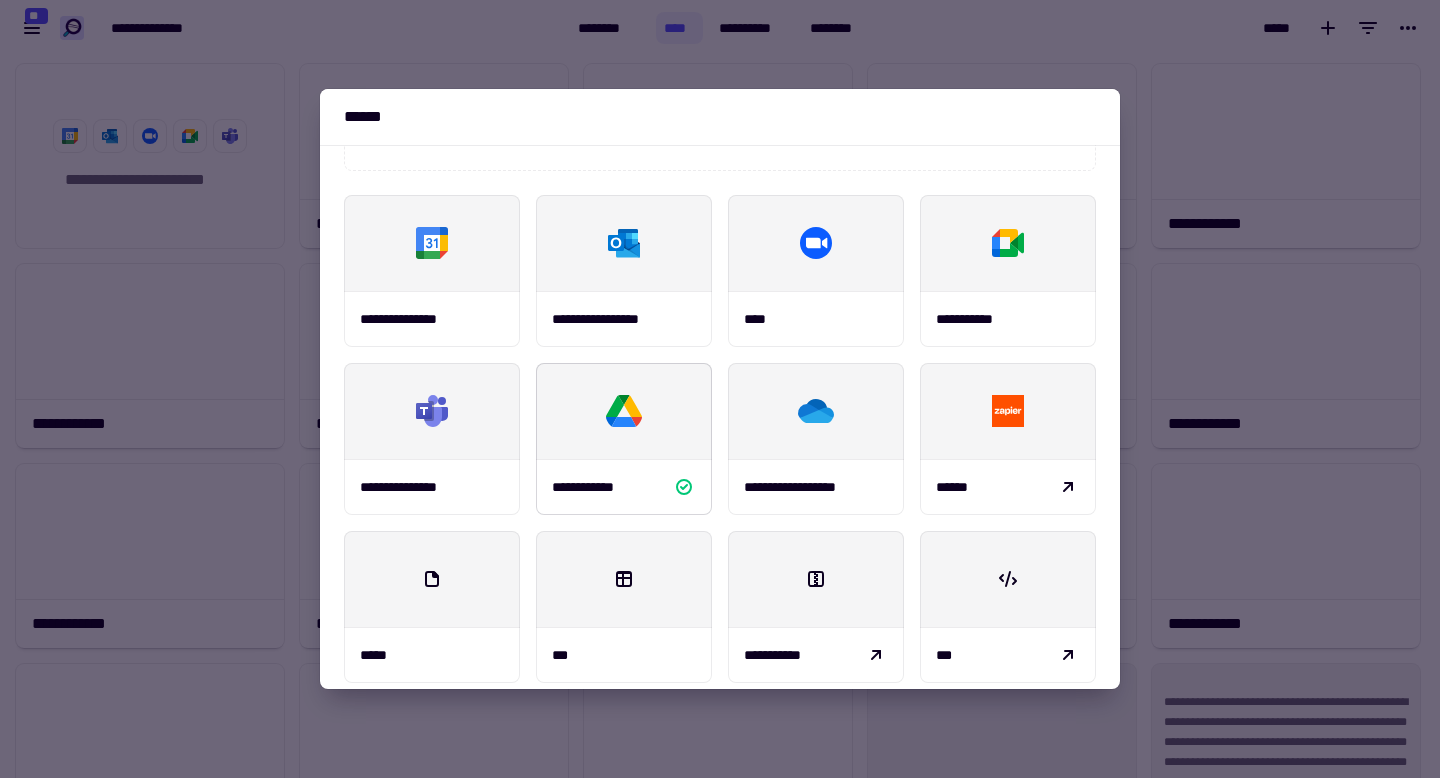 scroll, scrollTop: 234, scrollLeft: 0, axis: vertical 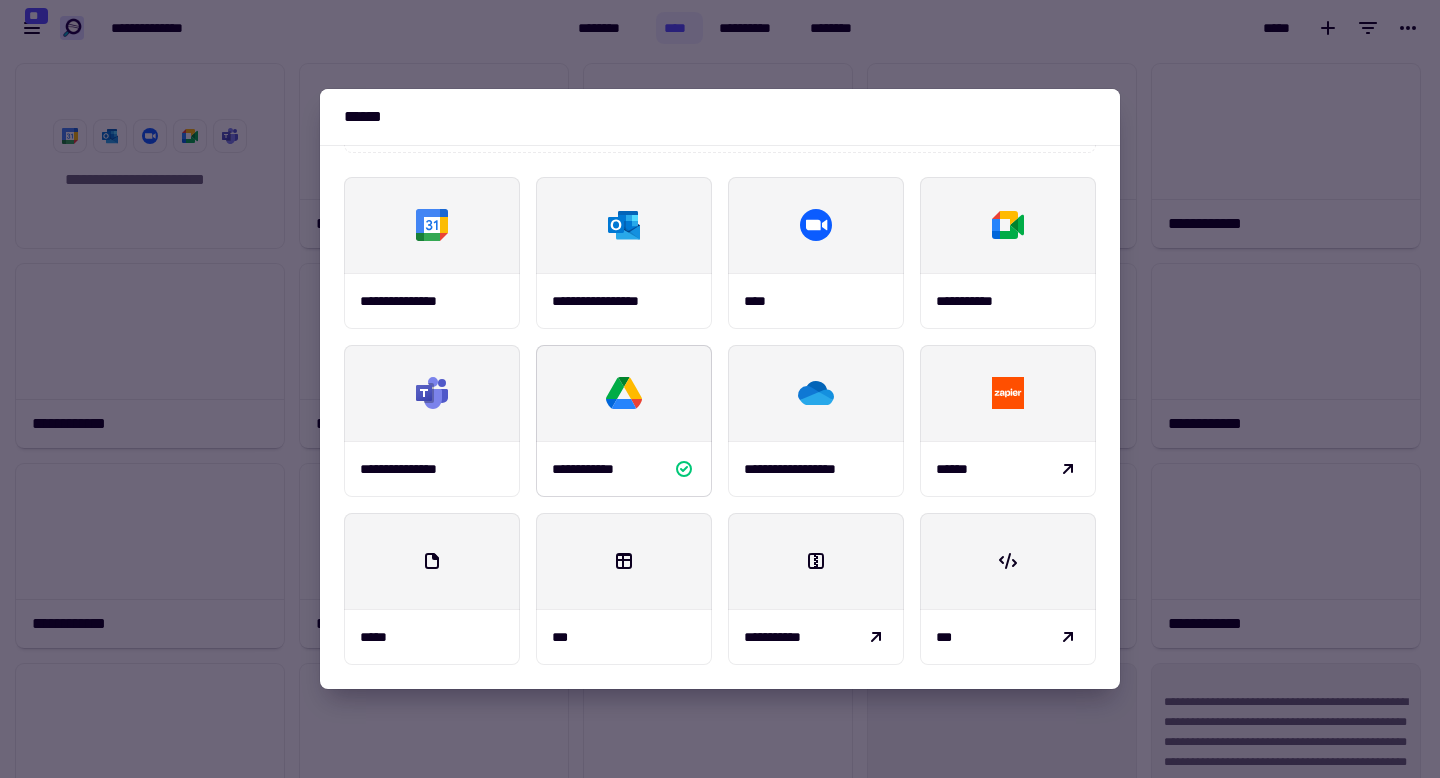 click on "**********" at bounding box center (624, 469) 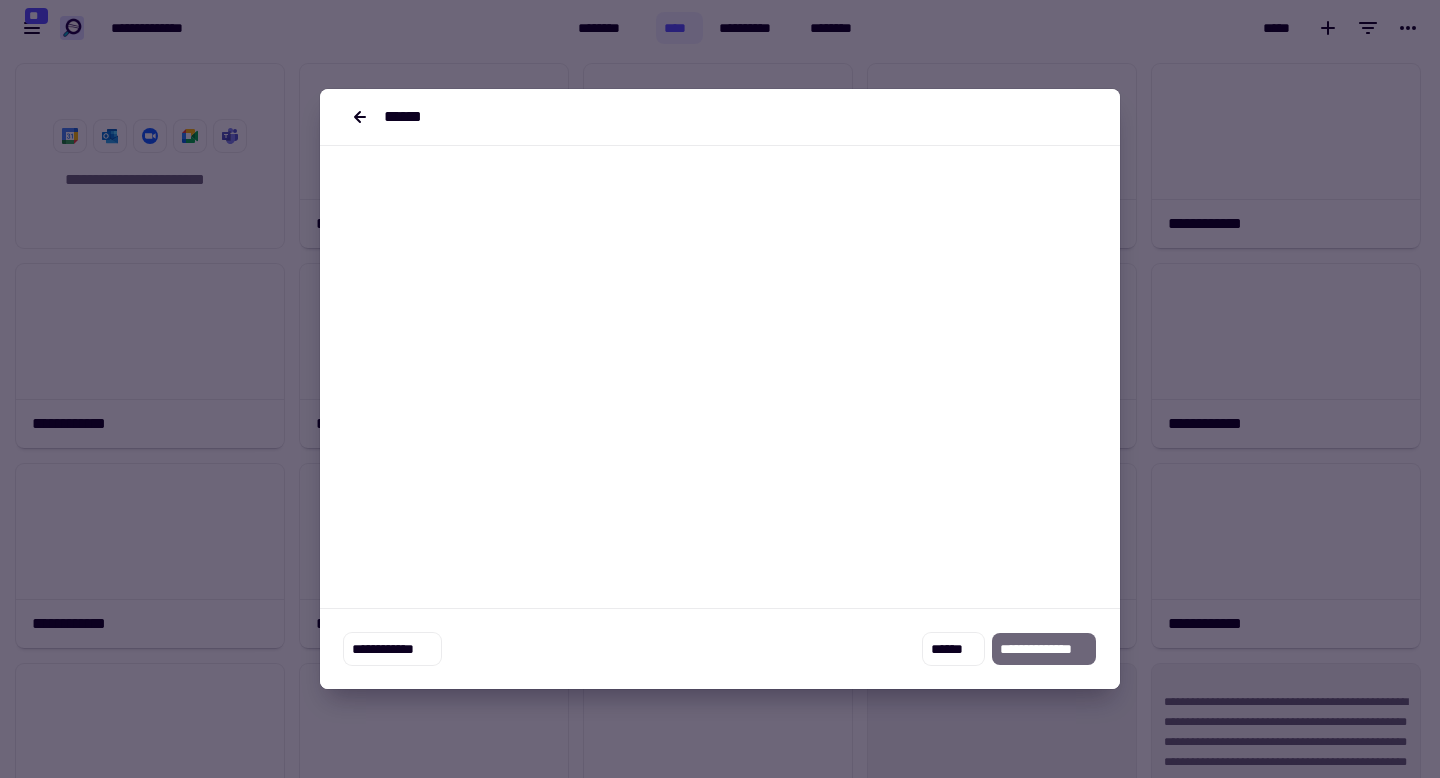 scroll, scrollTop: 0, scrollLeft: 0, axis: both 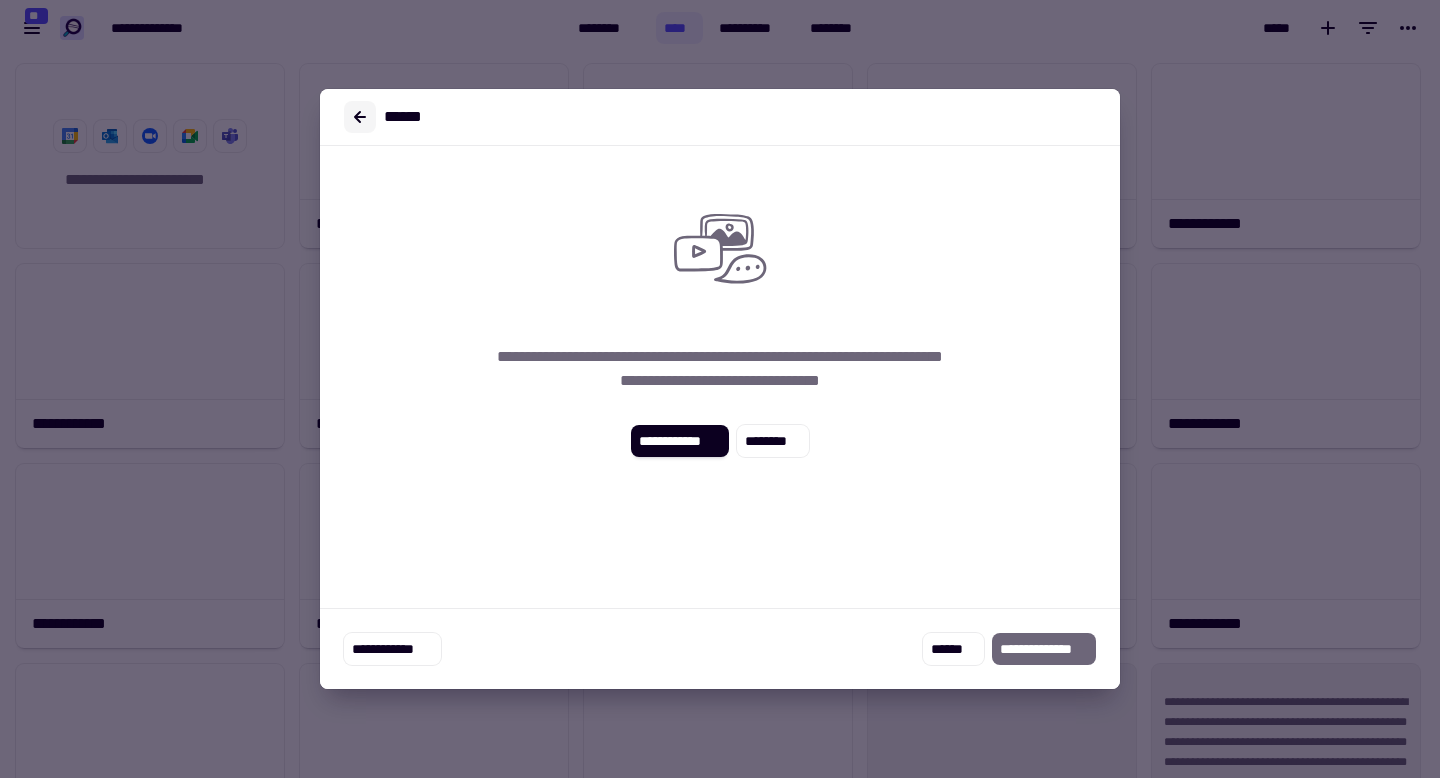 click 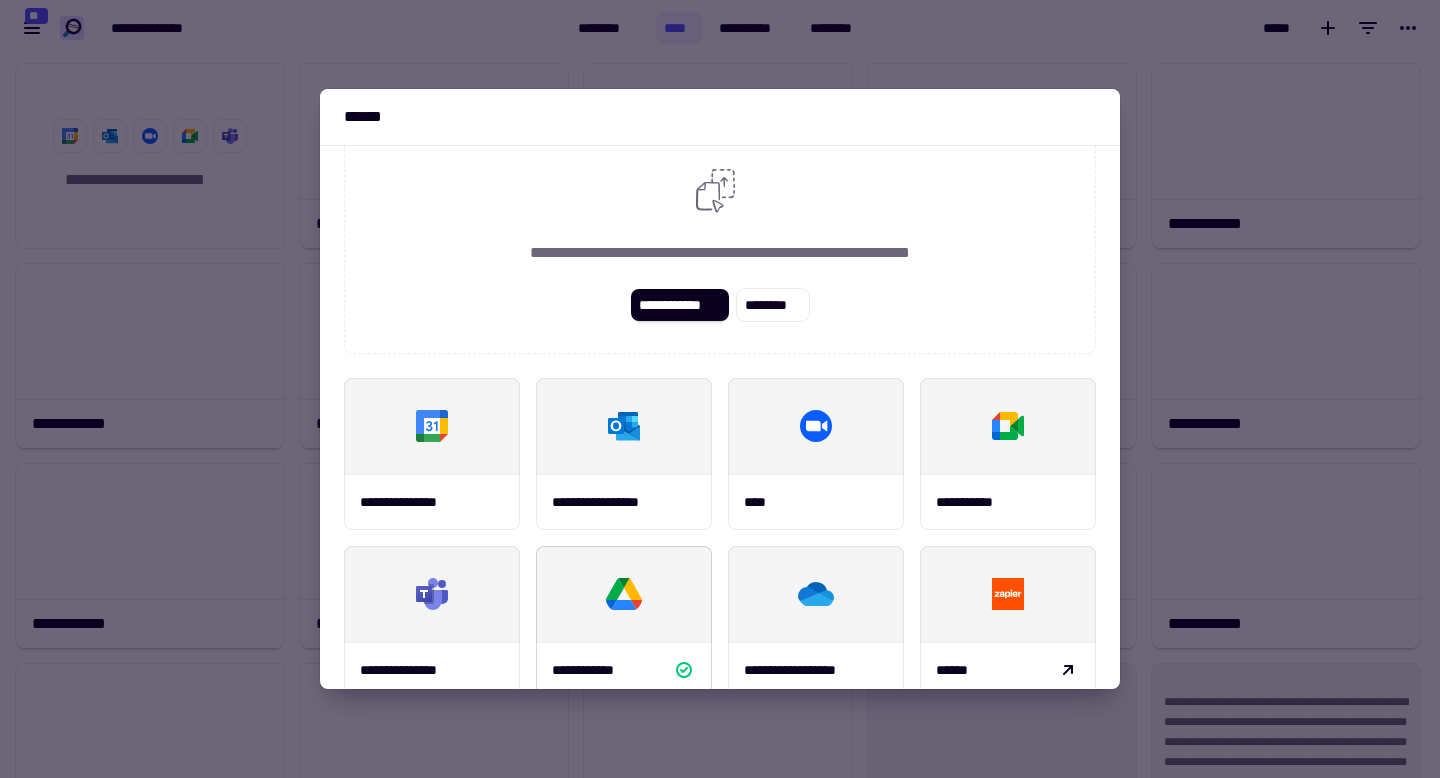 scroll, scrollTop: 0, scrollLeft: 0, axis: both 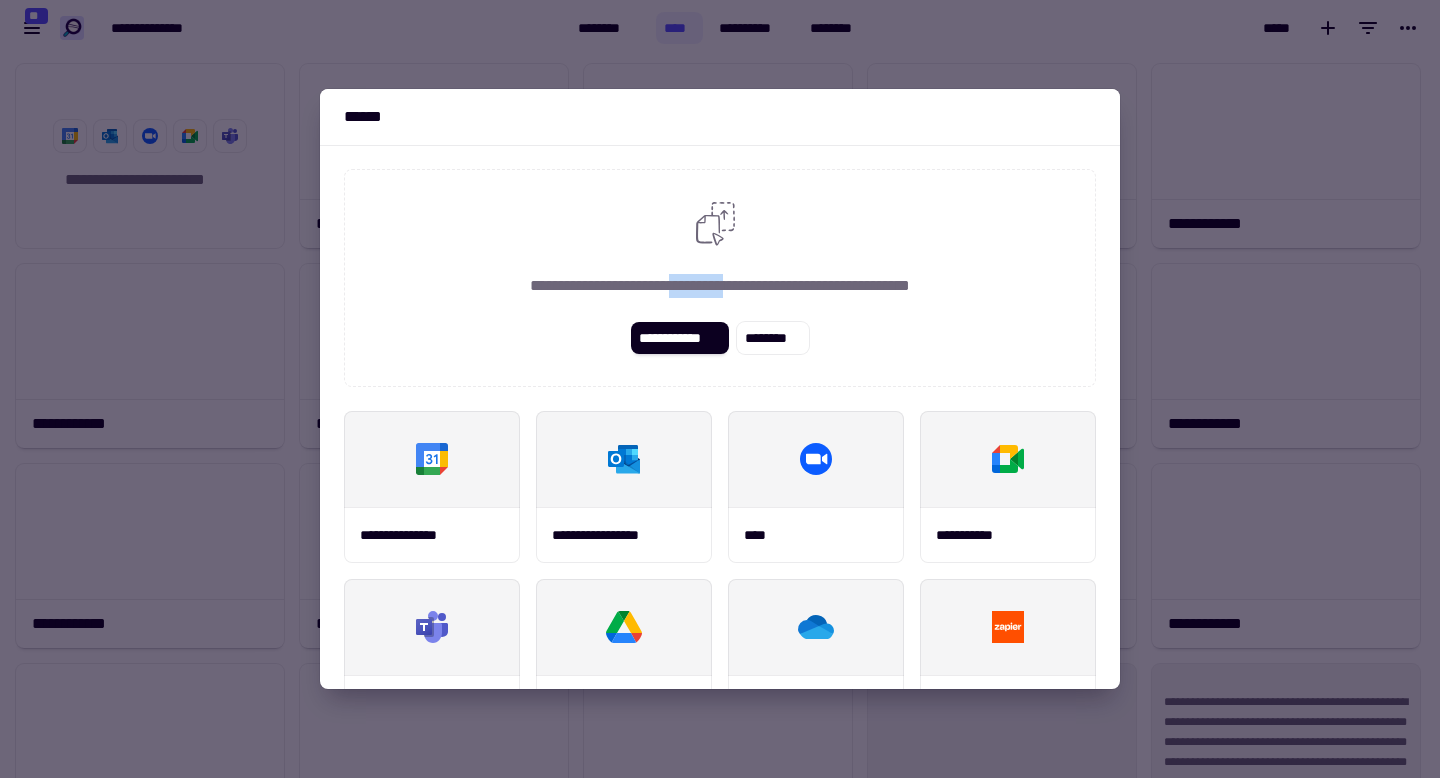 drag, startPoint x: 663, startPoint y: 284, endPoint x: 723, endPoint y: 284, distance: 60 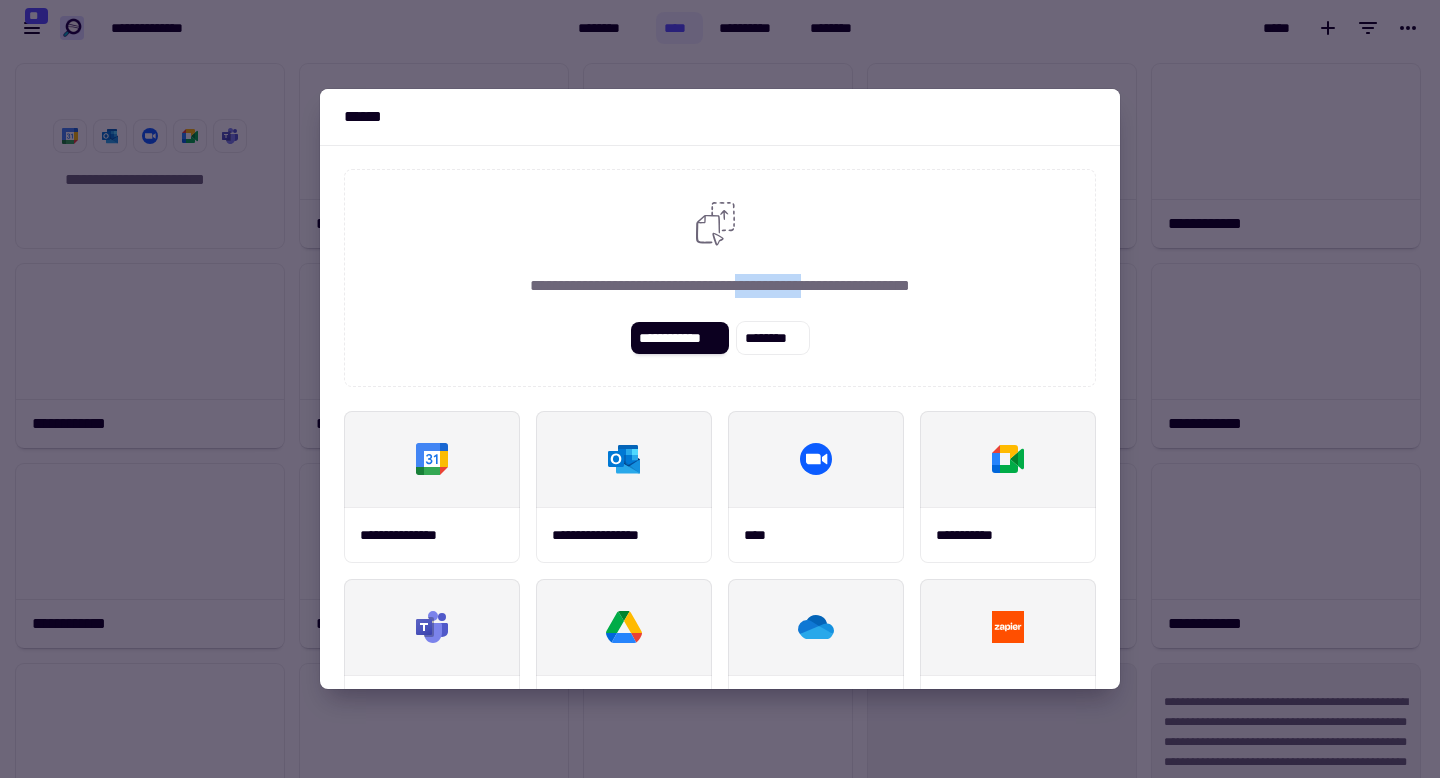 drag, startPoint x: 741, startPoint y: 284, endPoint x: 833, endPoint y: 282, distance: 92.021736 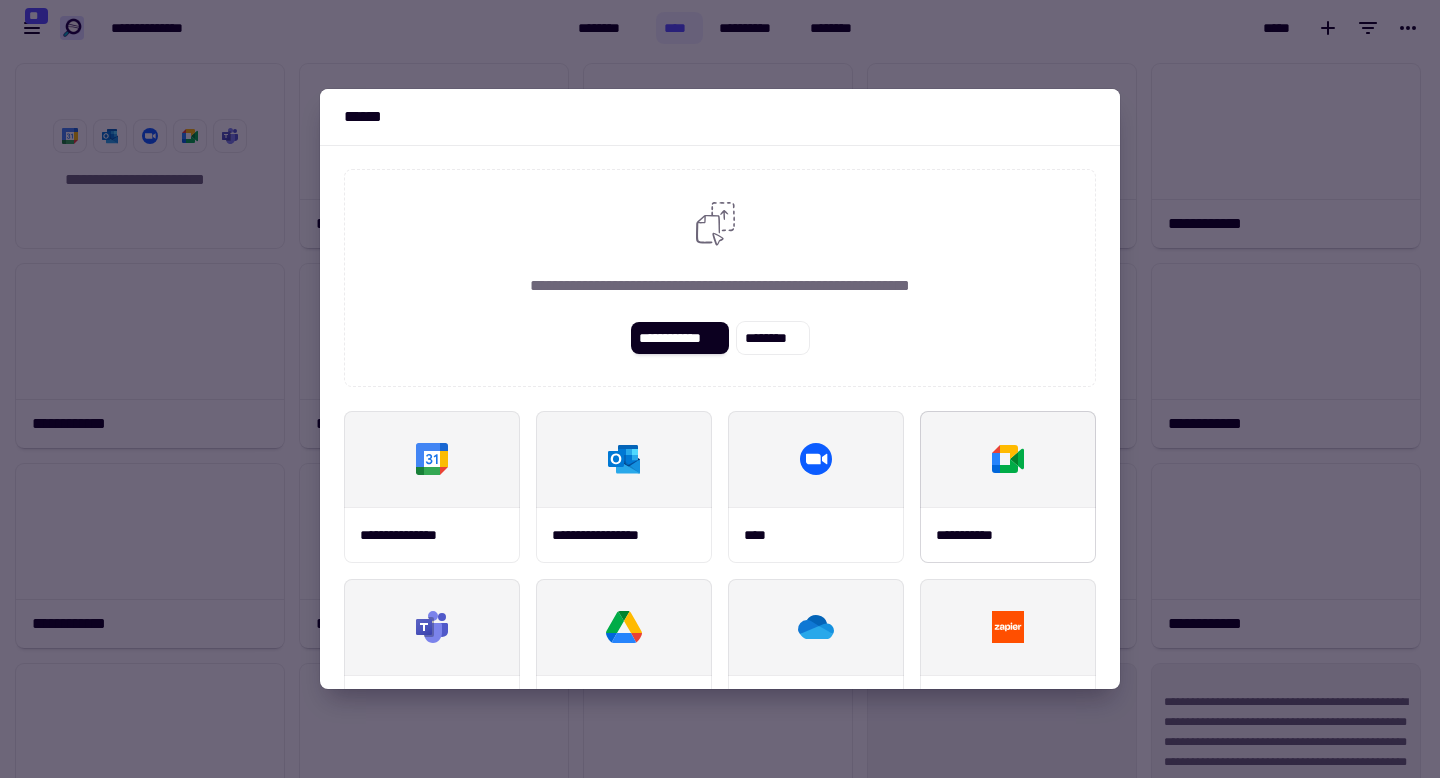 scroll, scrollTop: 234, scrollLeft: 0, axis: vertical 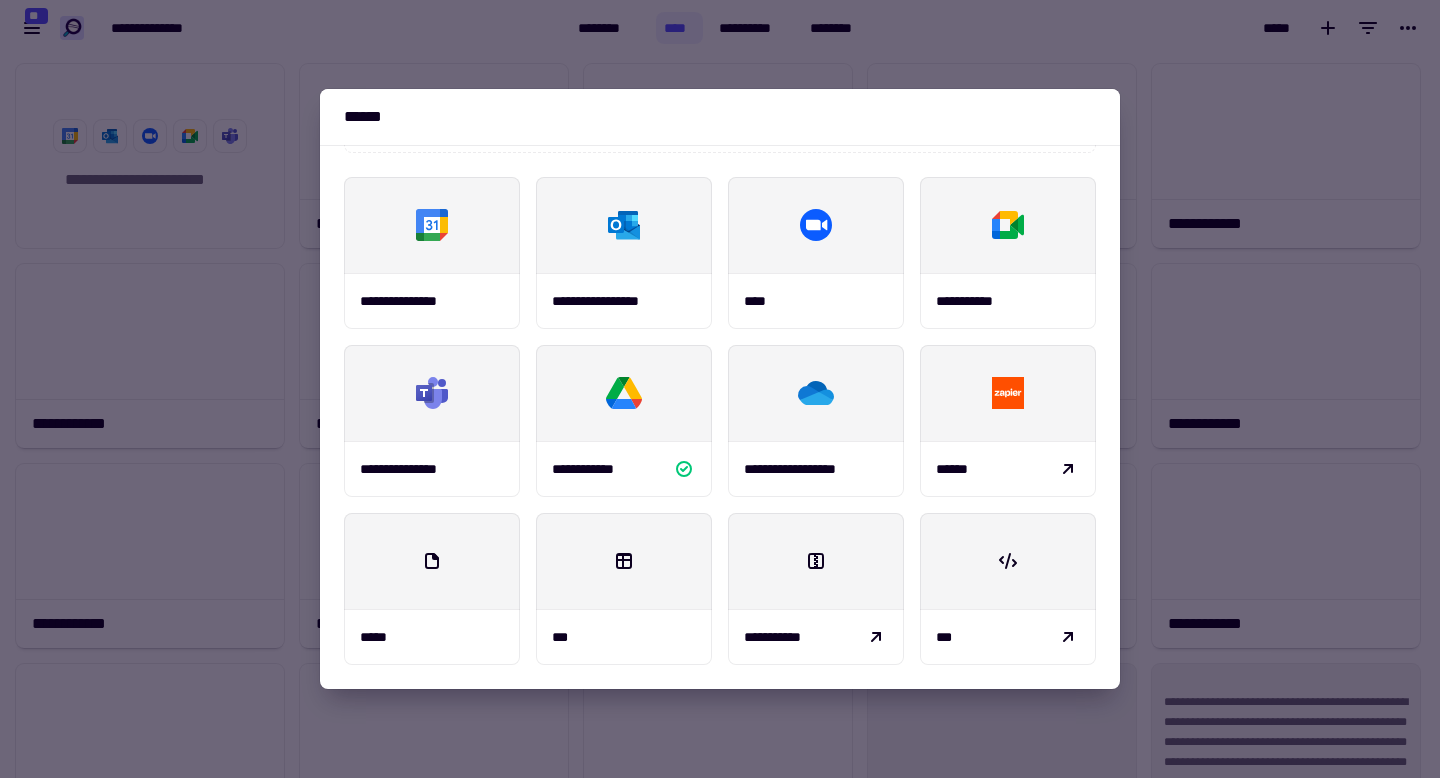 click at bounding box center (720, 389) 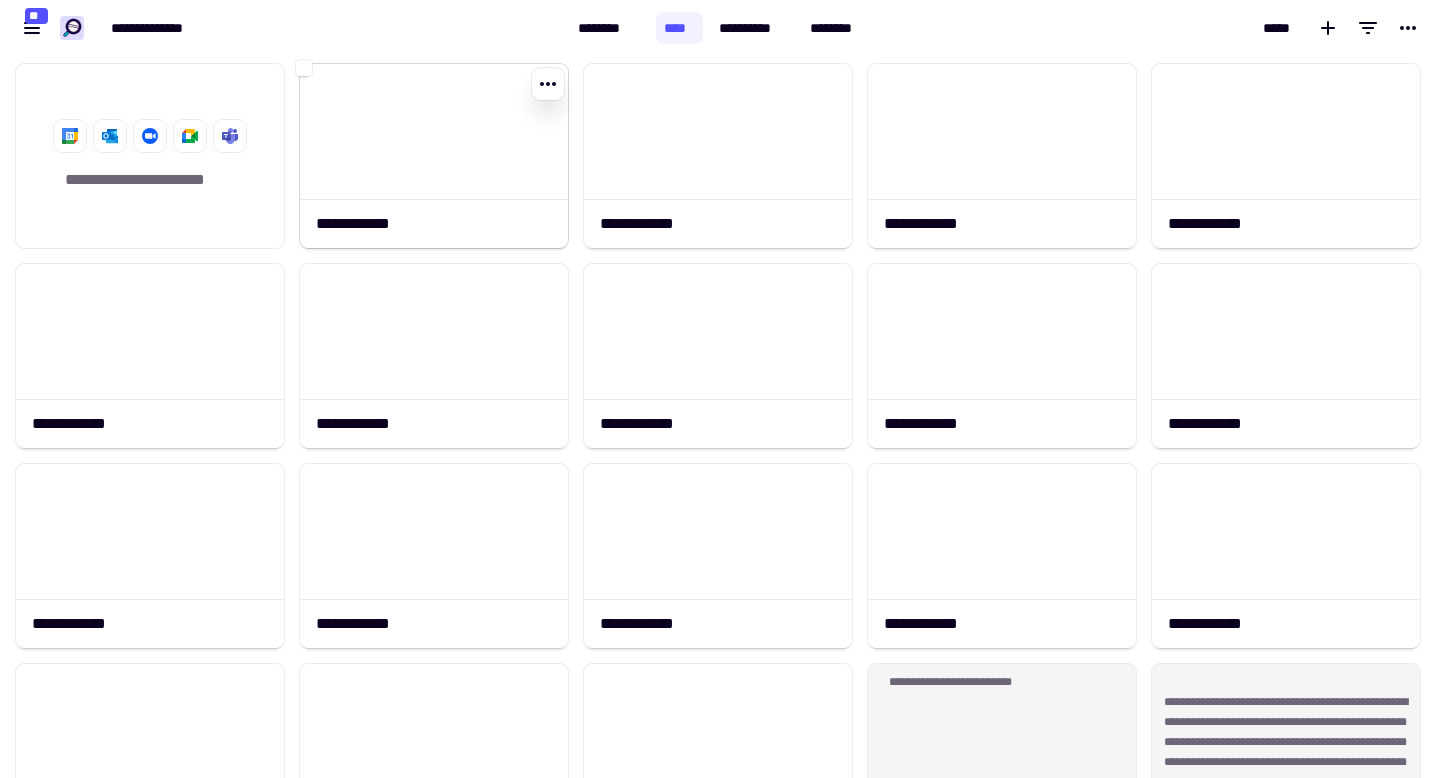 click 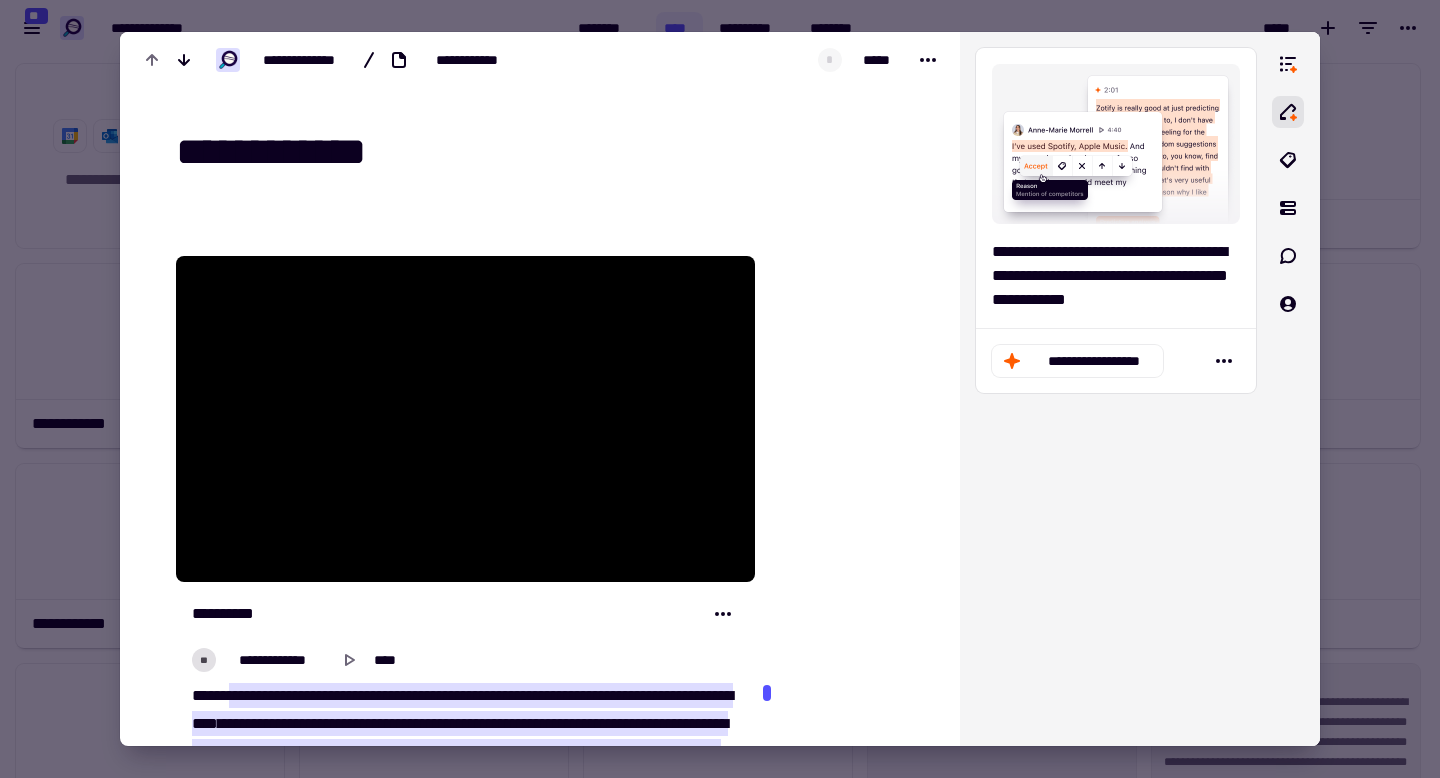 click at bounding box center [720, 389] 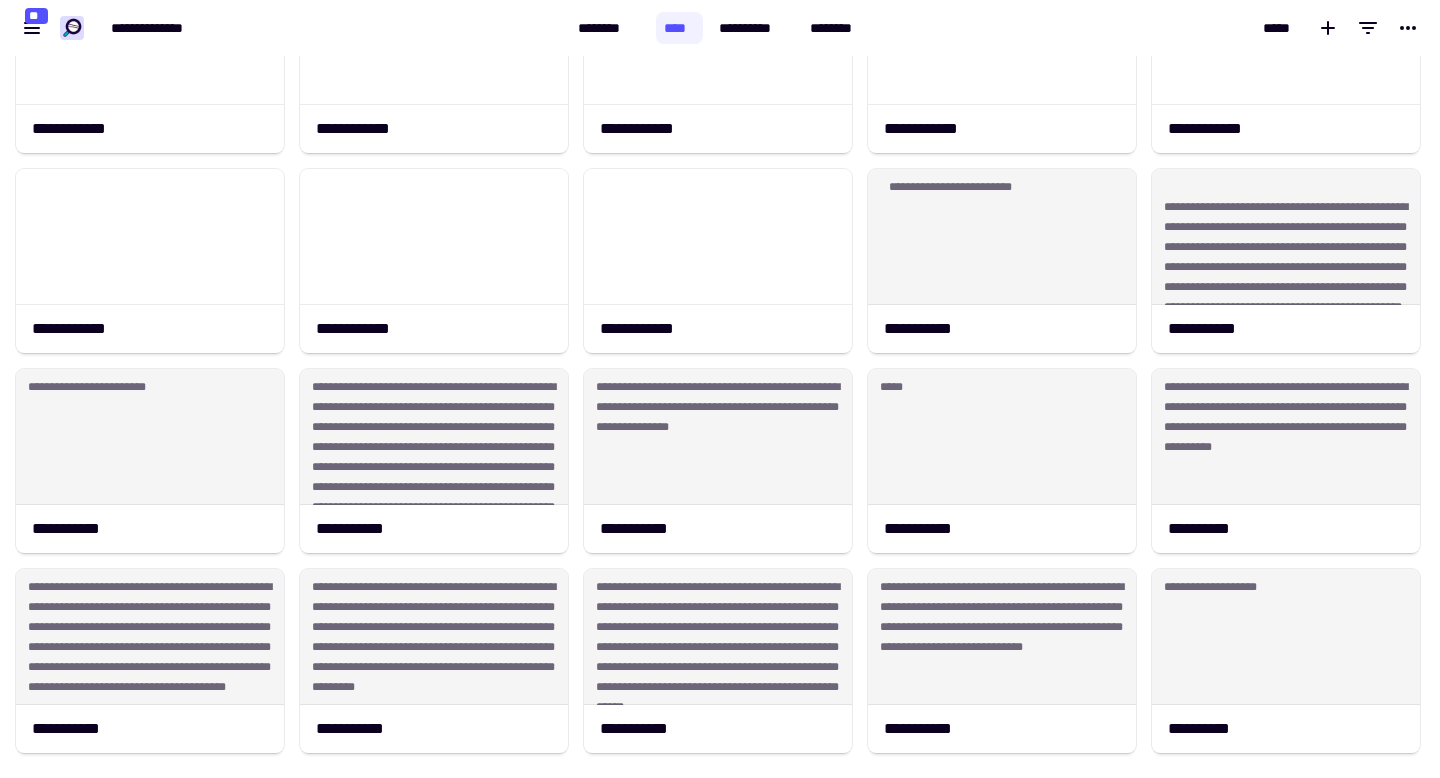 scroll, scrollTop: 0, scrollLeft: 0, axis: both 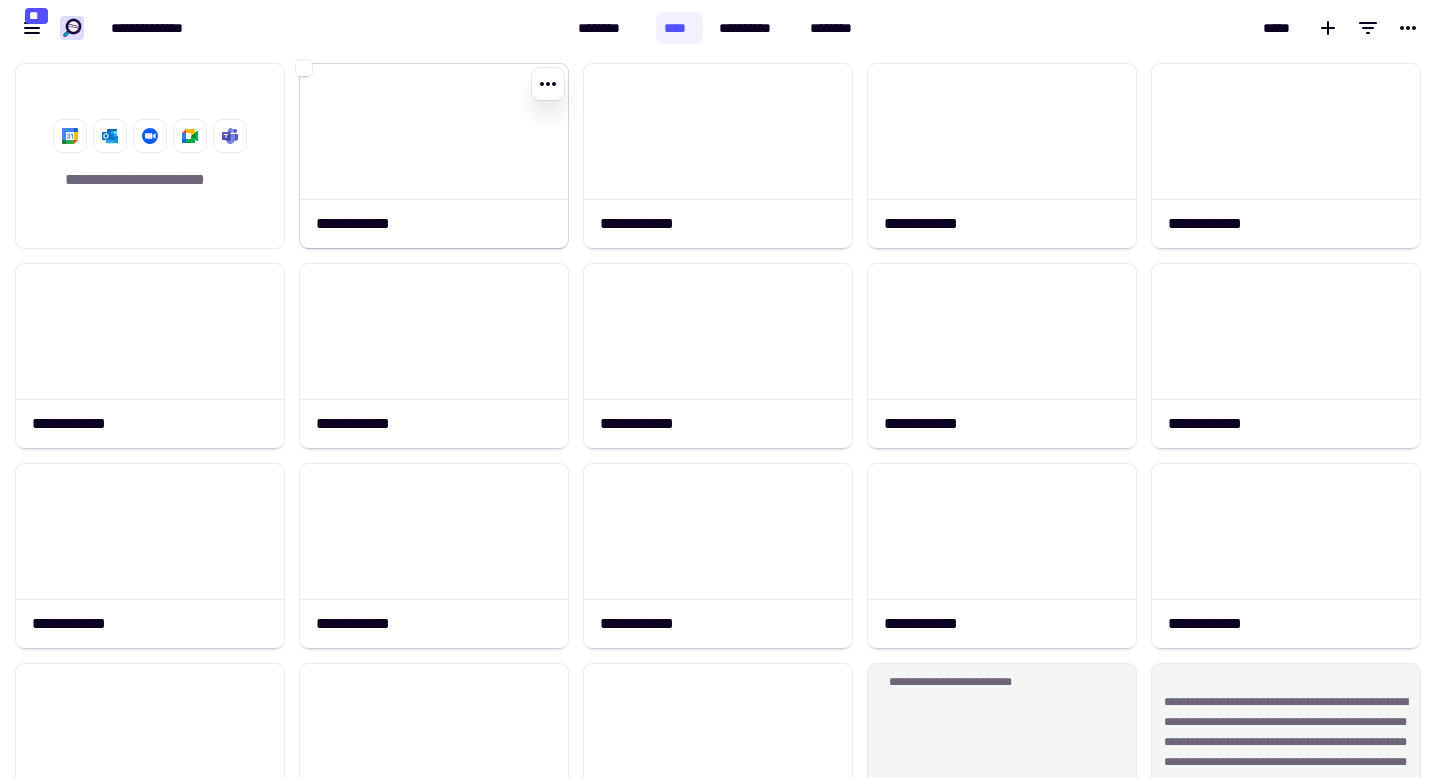 click on "**********" 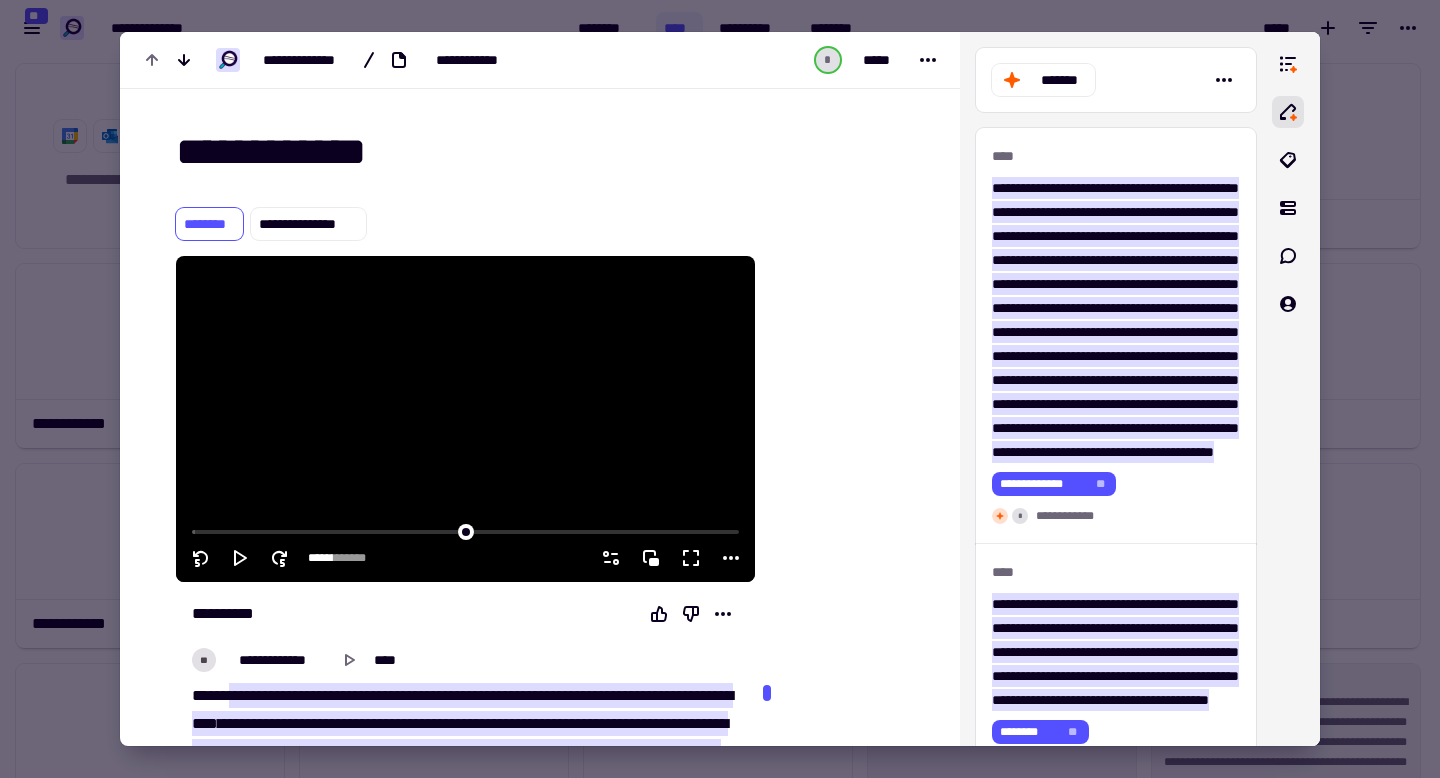 scroll, scrollTop: 18, scrollLeft: 0, axis: vertical 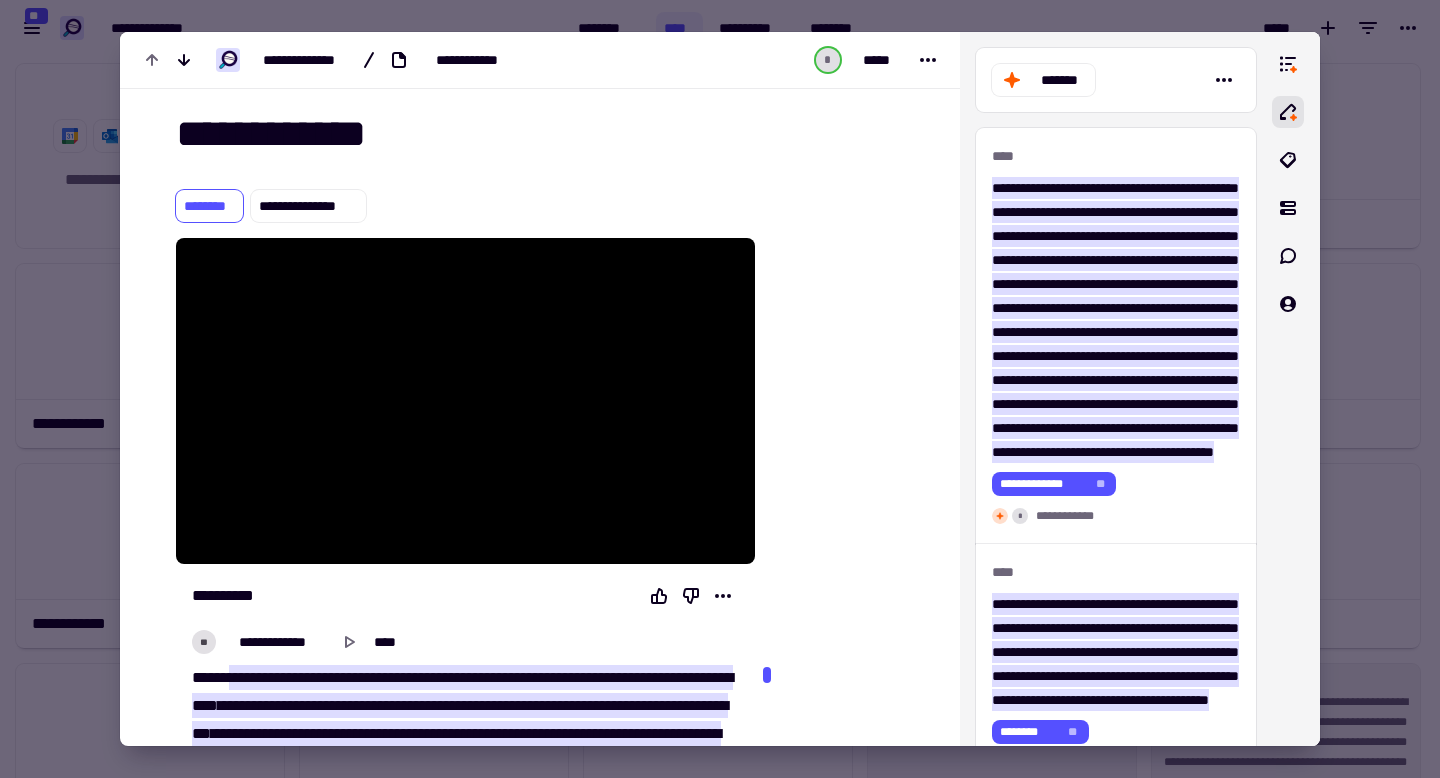 click on "**********" at bounding box center (542, 134) 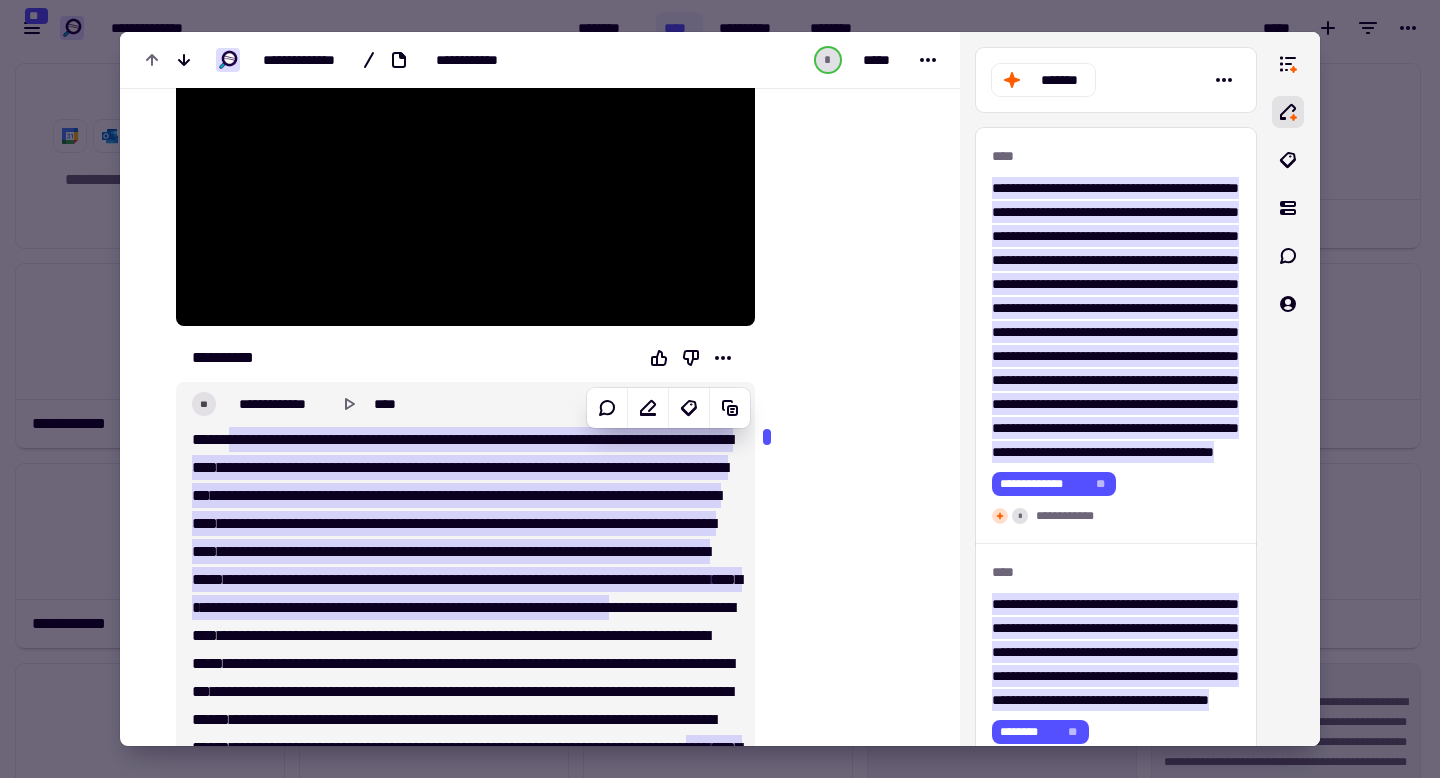 scroll, scrollTop: 340, scrollLeft: 0, axis: vertical 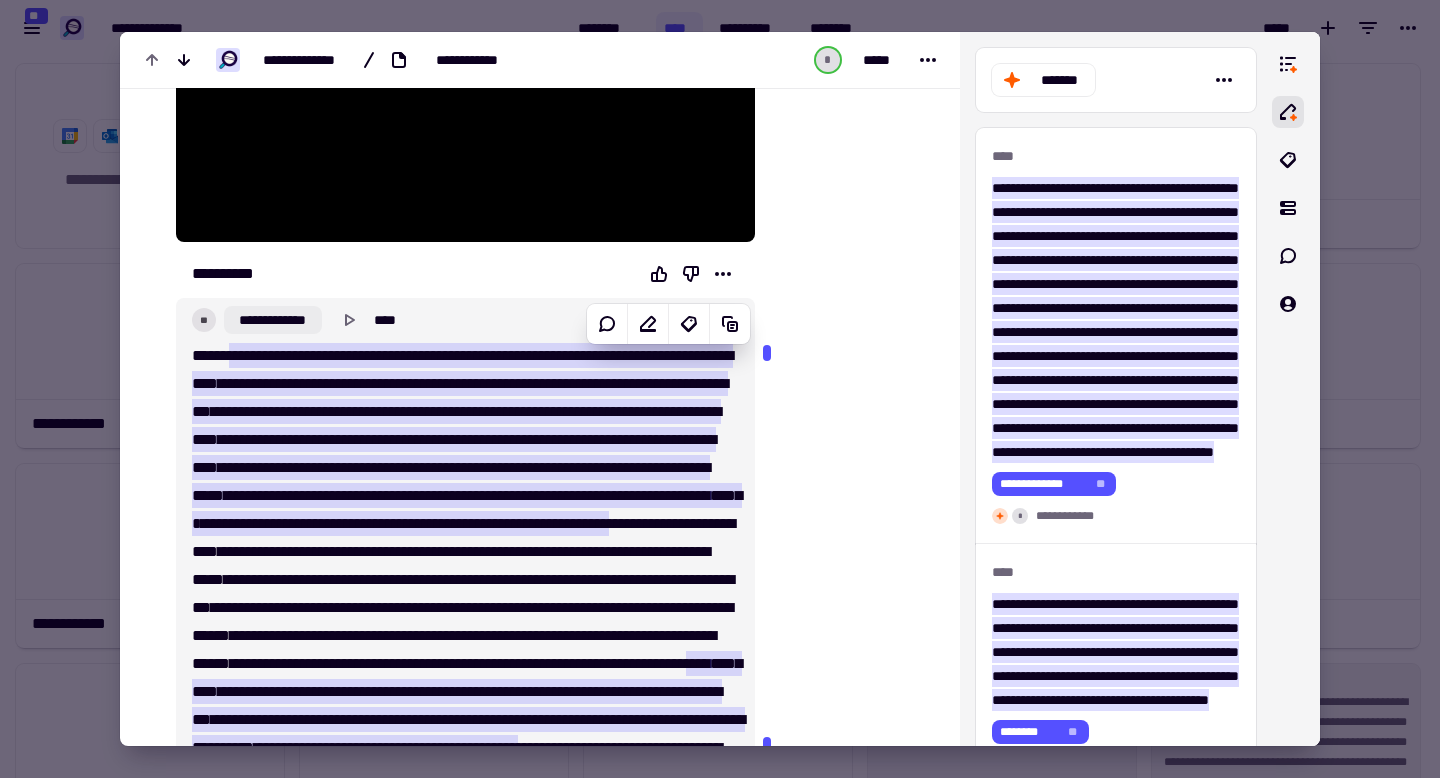 click on "**********" 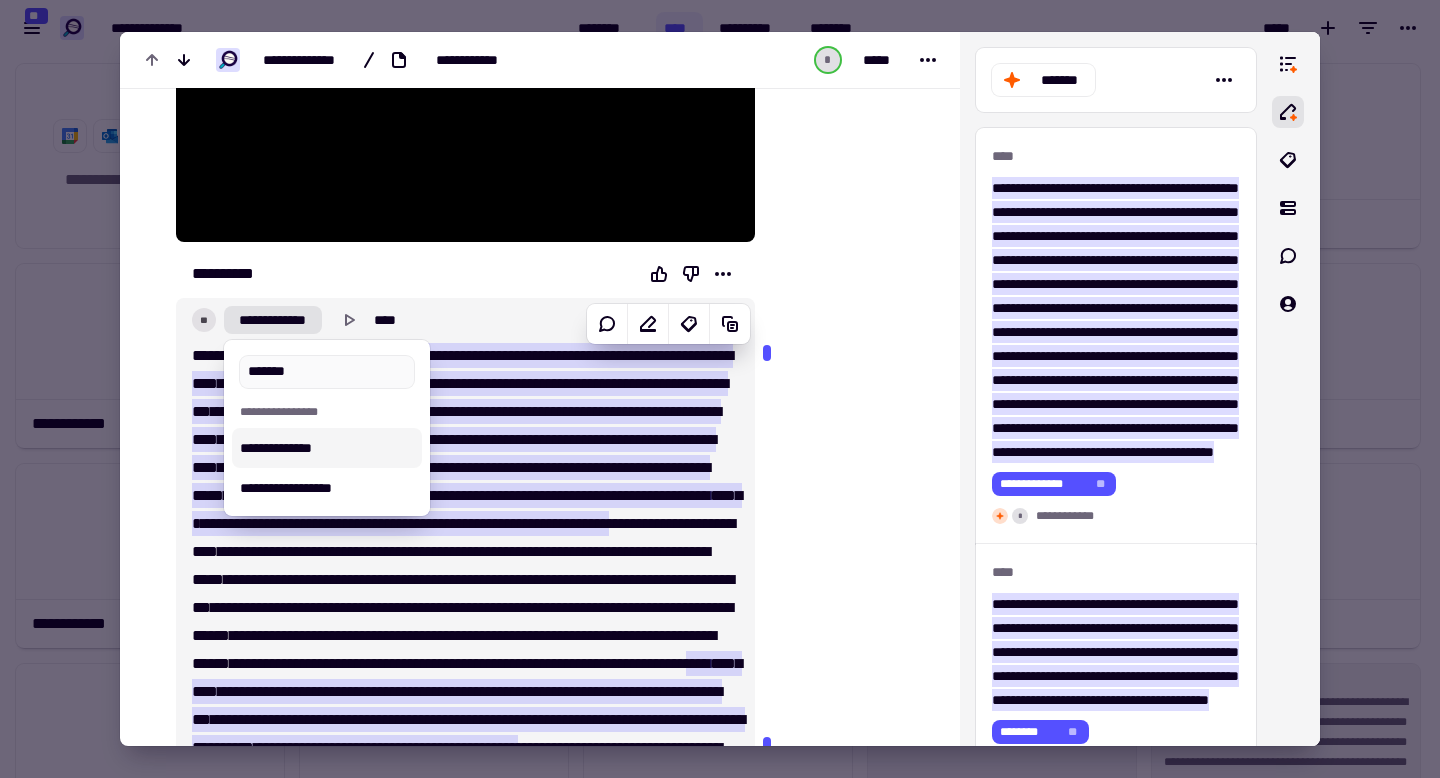 type on "*******" 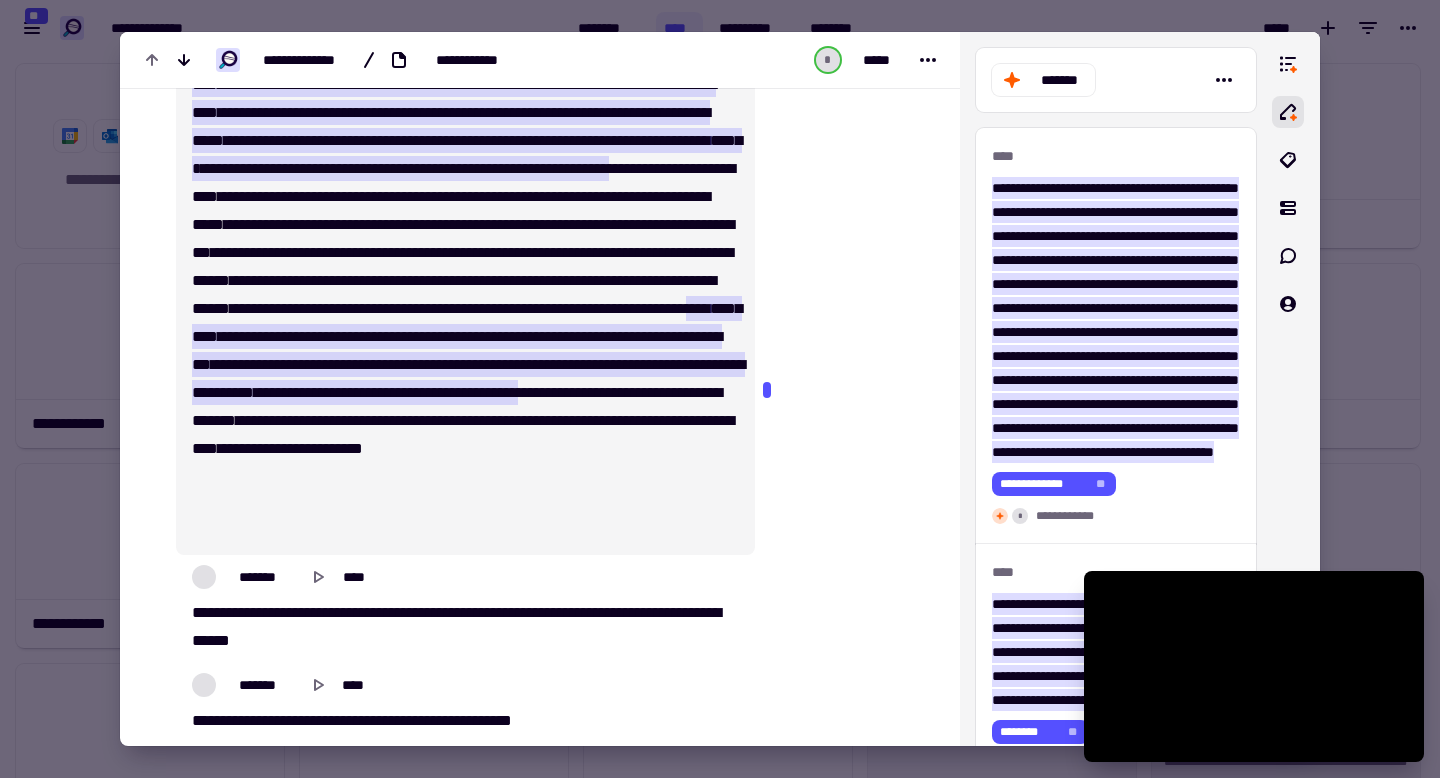 scroll, scrollTop: 0, scrollLeft: 0, axis: both 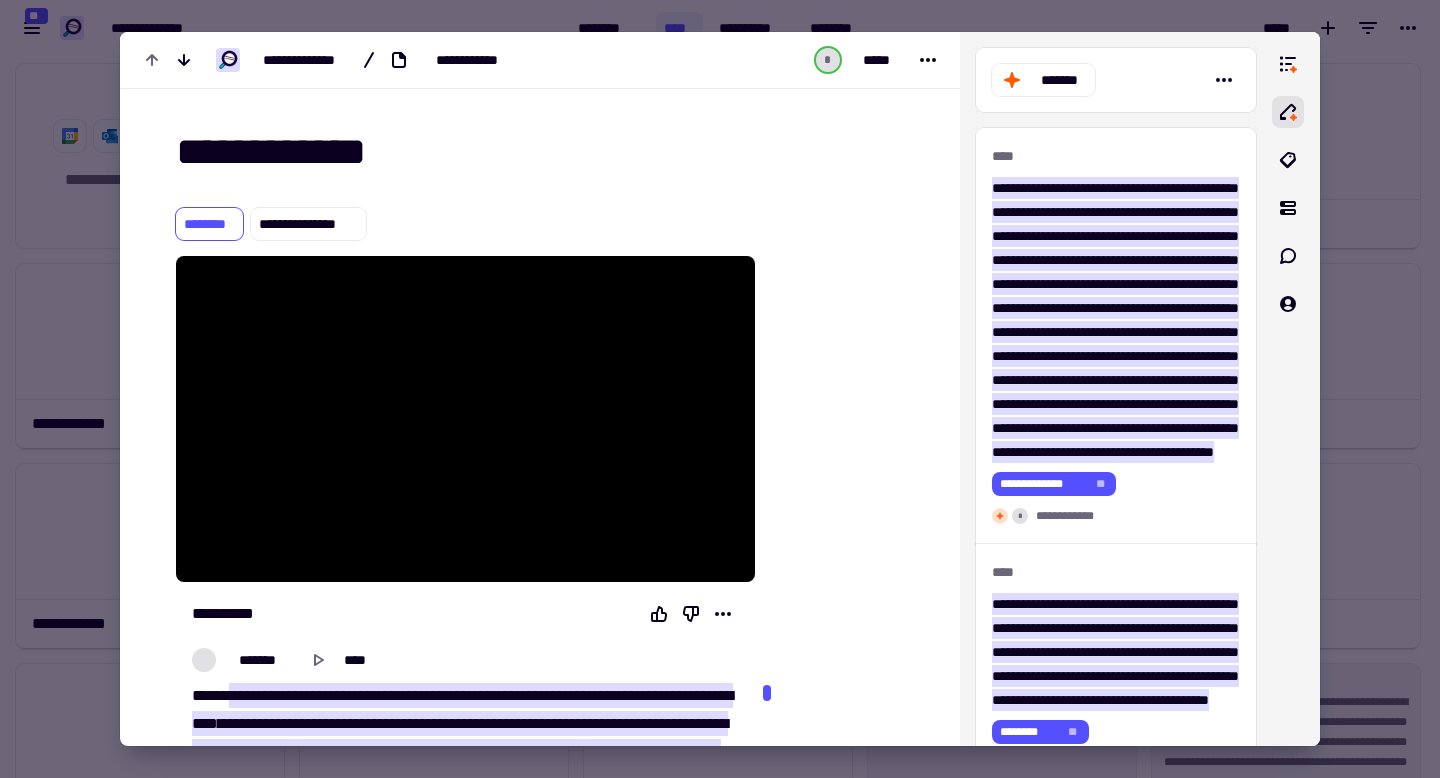 click on "**********" at bounding box center (542, 152) 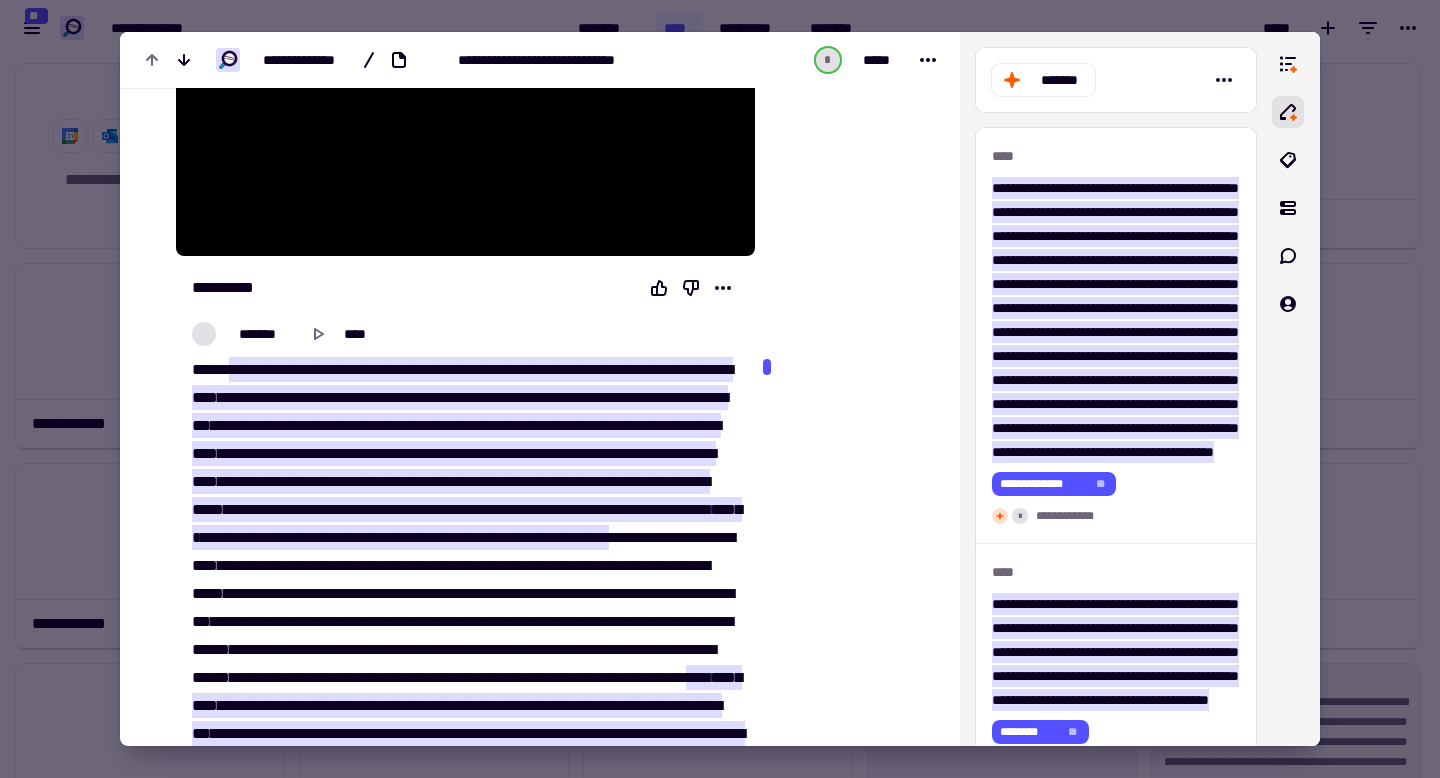 scroll, scrollTop: 0, scrollLeft: 0, axis: both 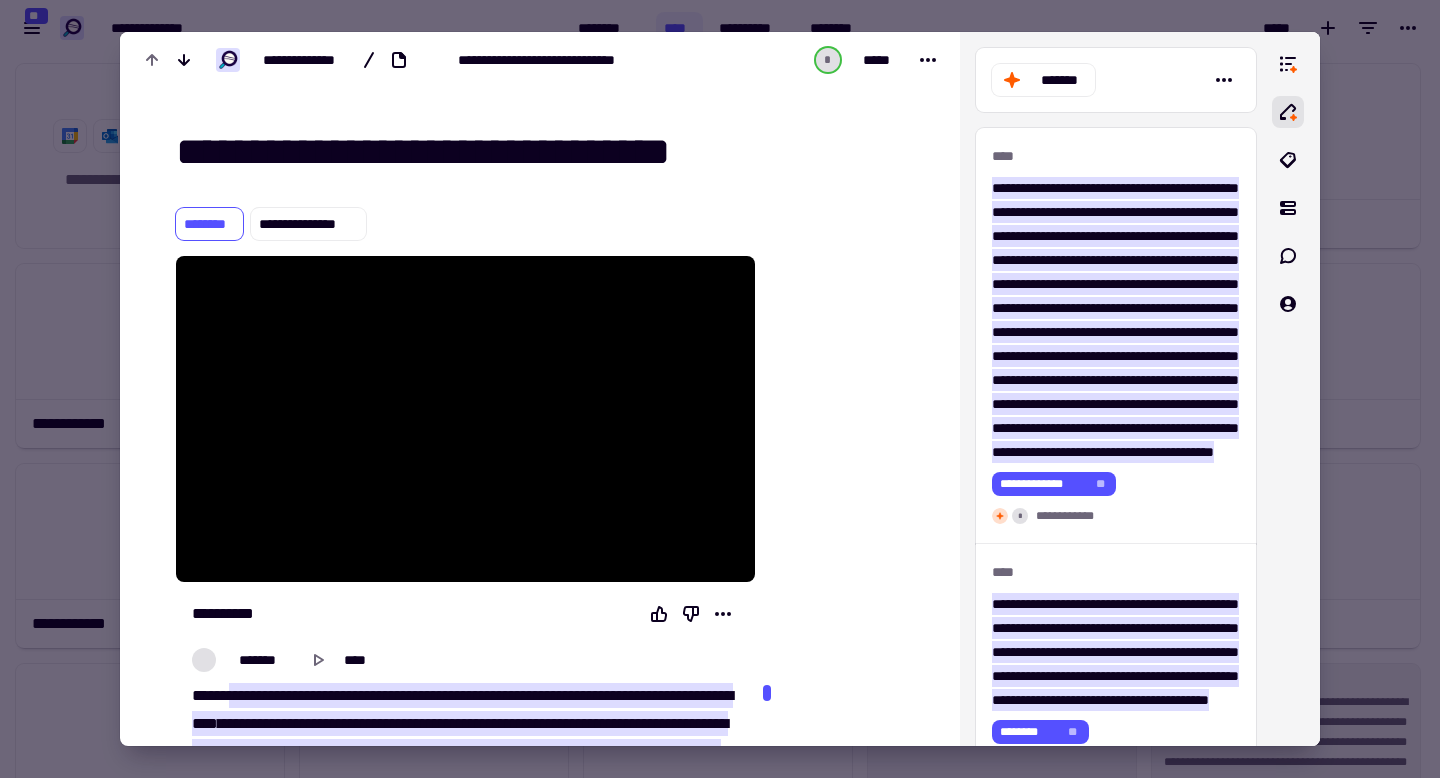 type on "**********" 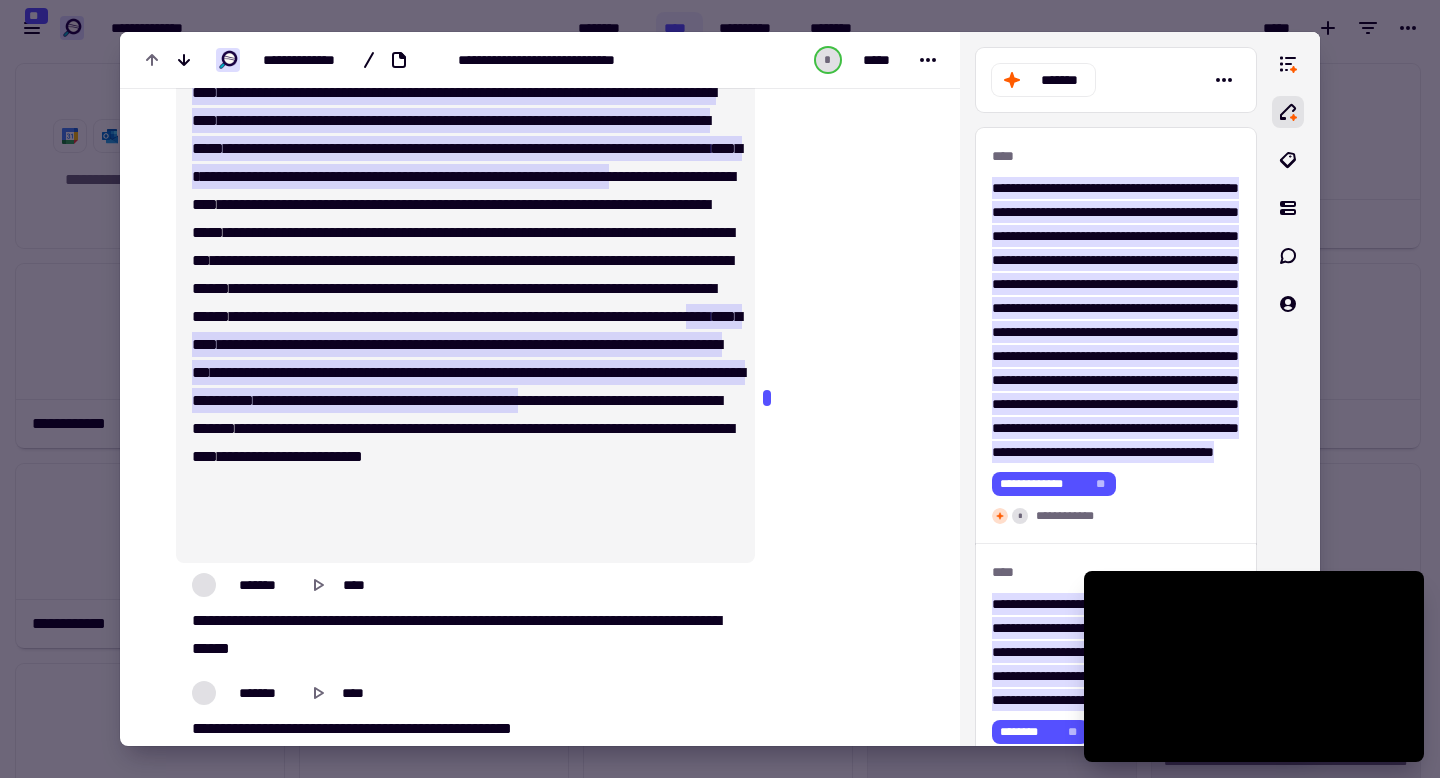 scroll, scrollTop: 697, scrollLeft: 0, axis: vertical 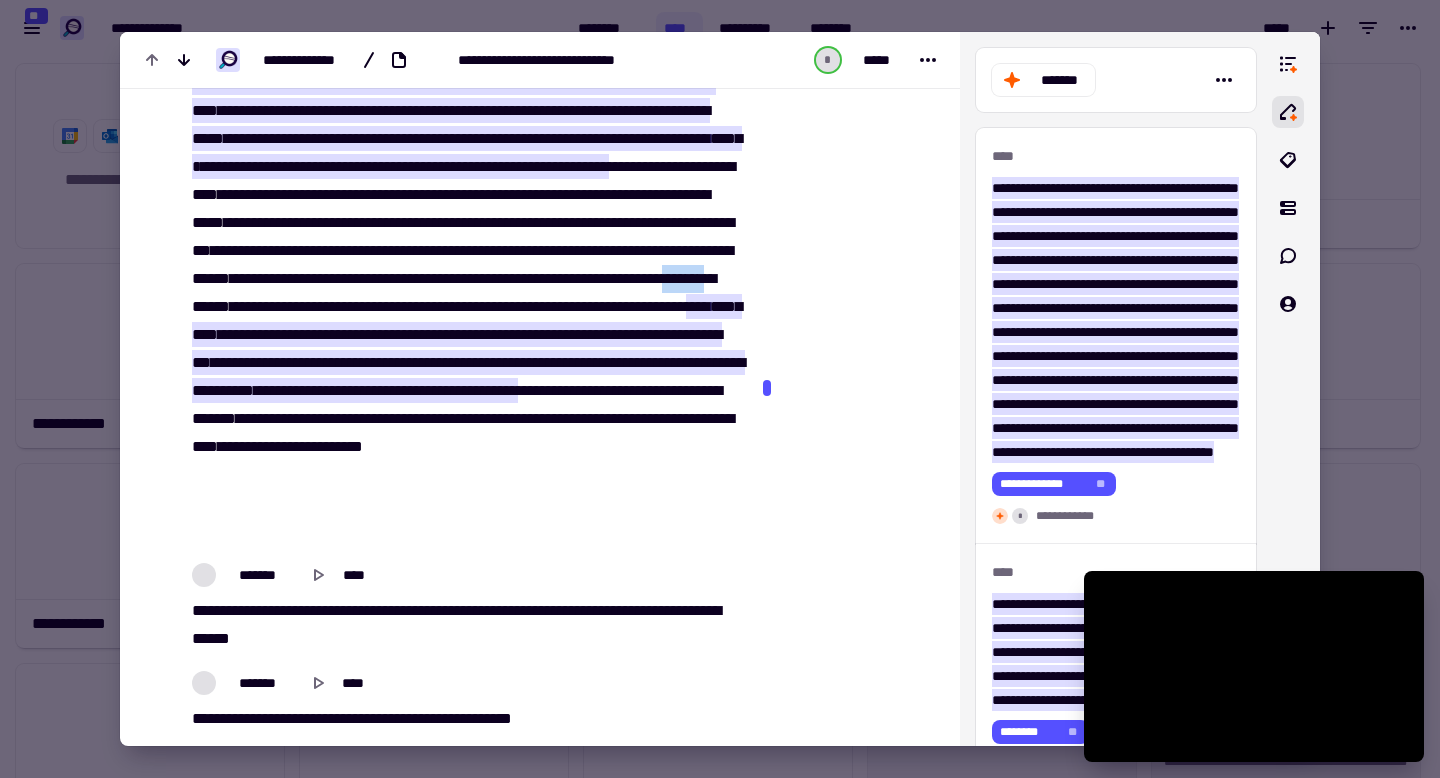 drag, startPoint x: 277, startPoint y: 356, endPoint x: 328, endPoint y: 355, distance: 51.009804 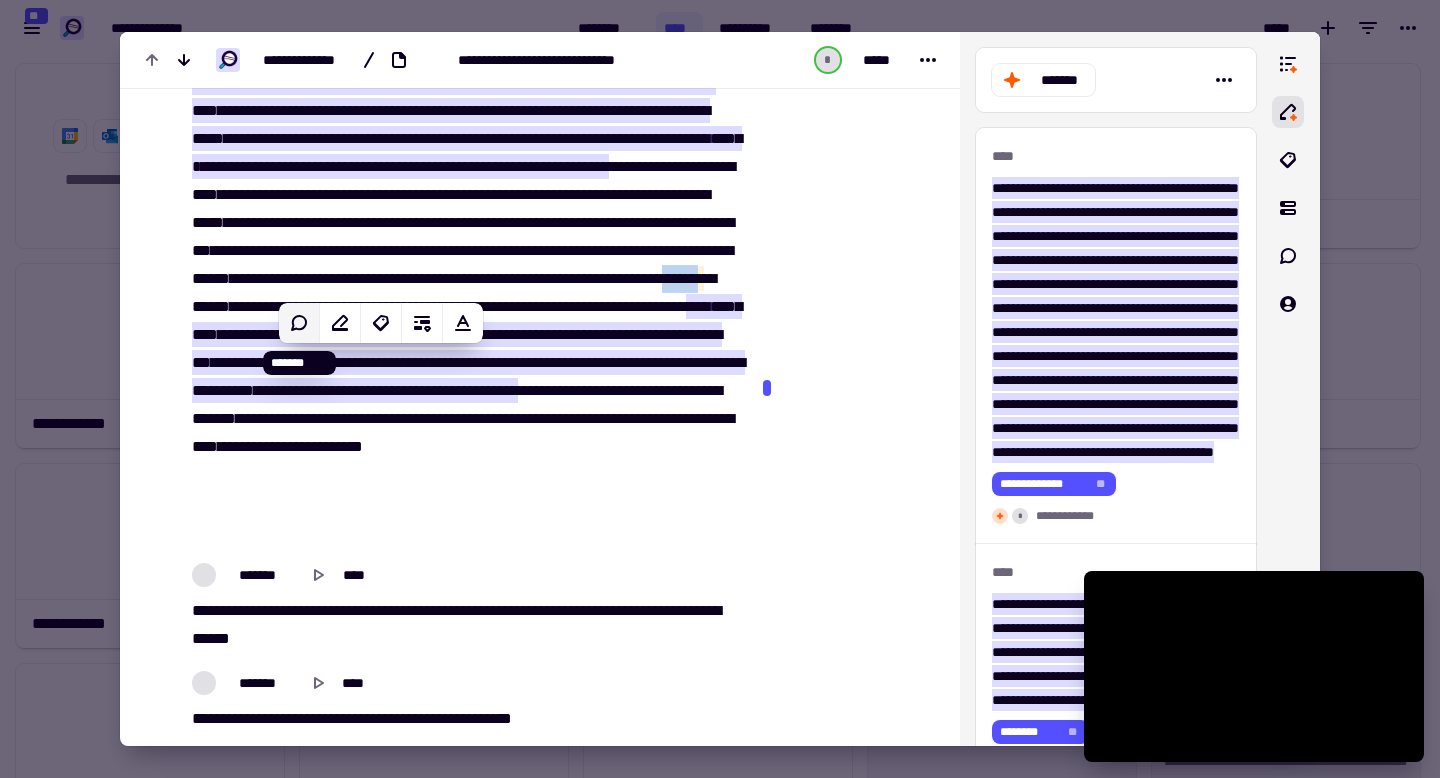 click 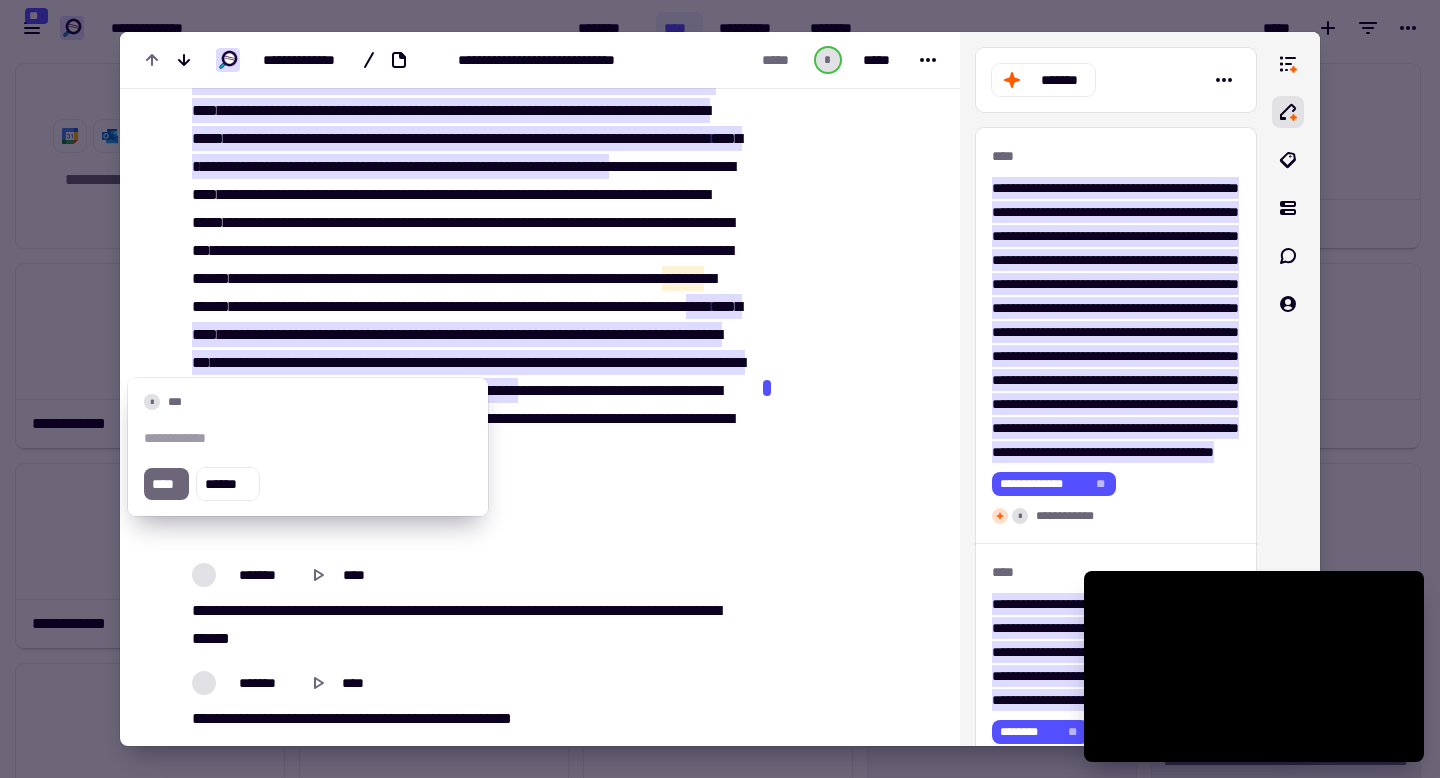 type 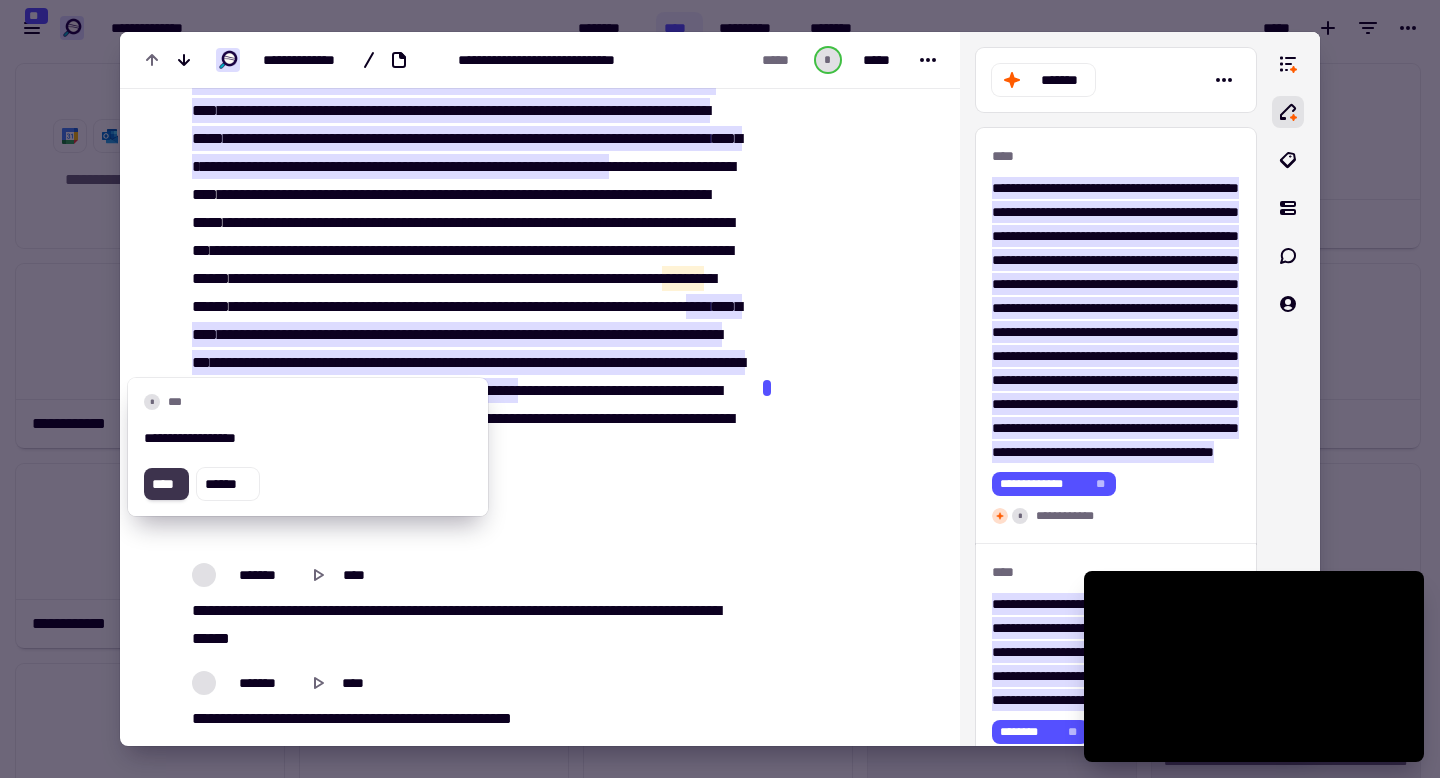 click on "****" 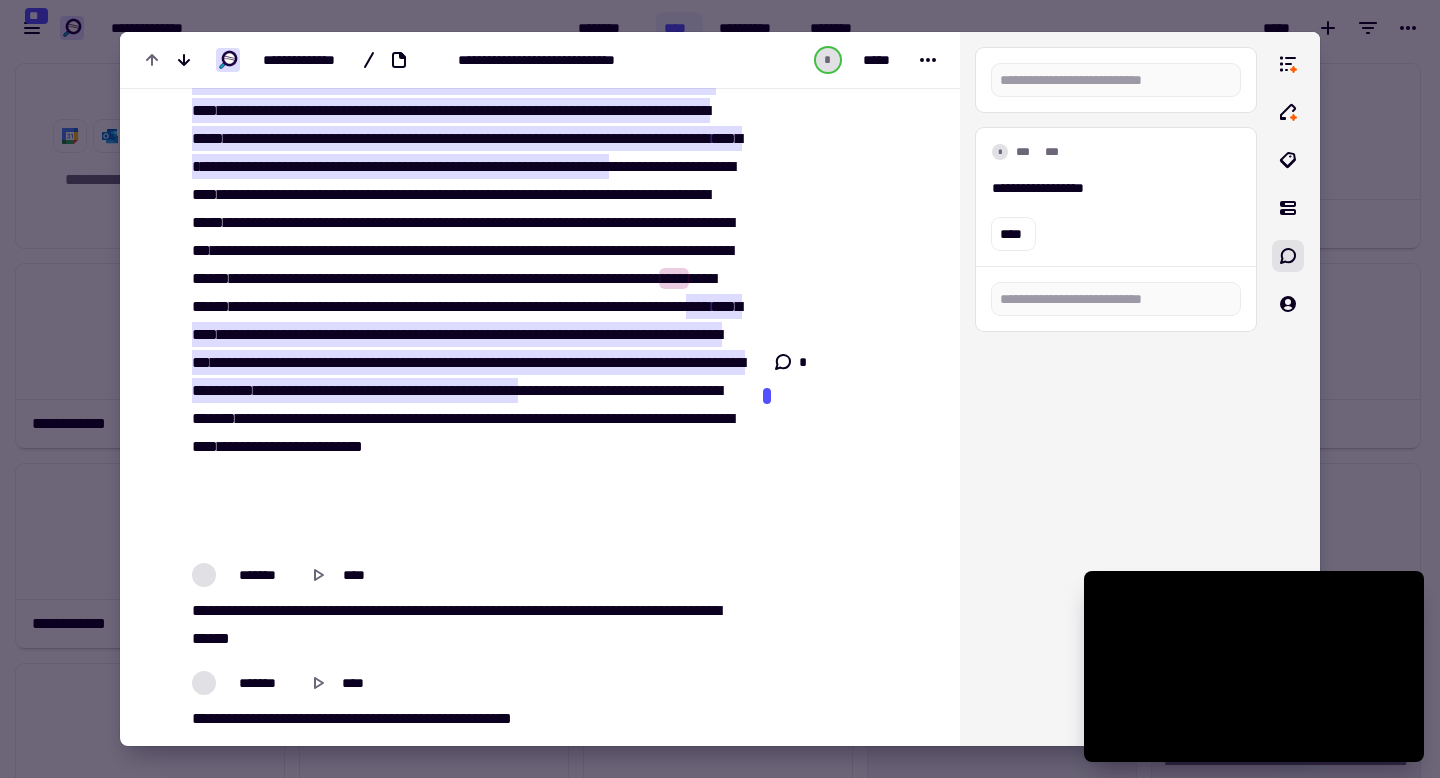 click on "[REDACTED]" at bounding box center (465, 265) 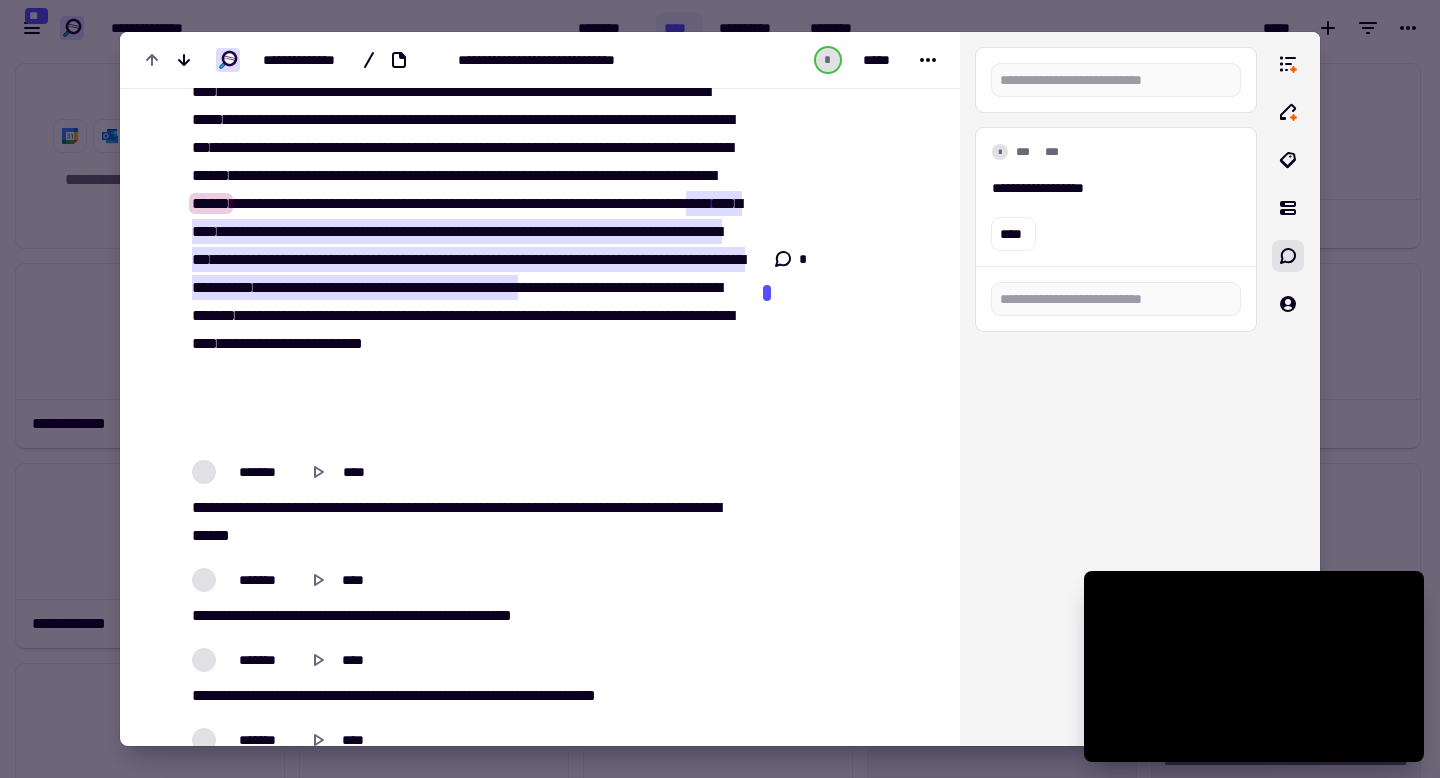 scroll, scrollTop: 811, scrollLeft: 0, axis: vertical 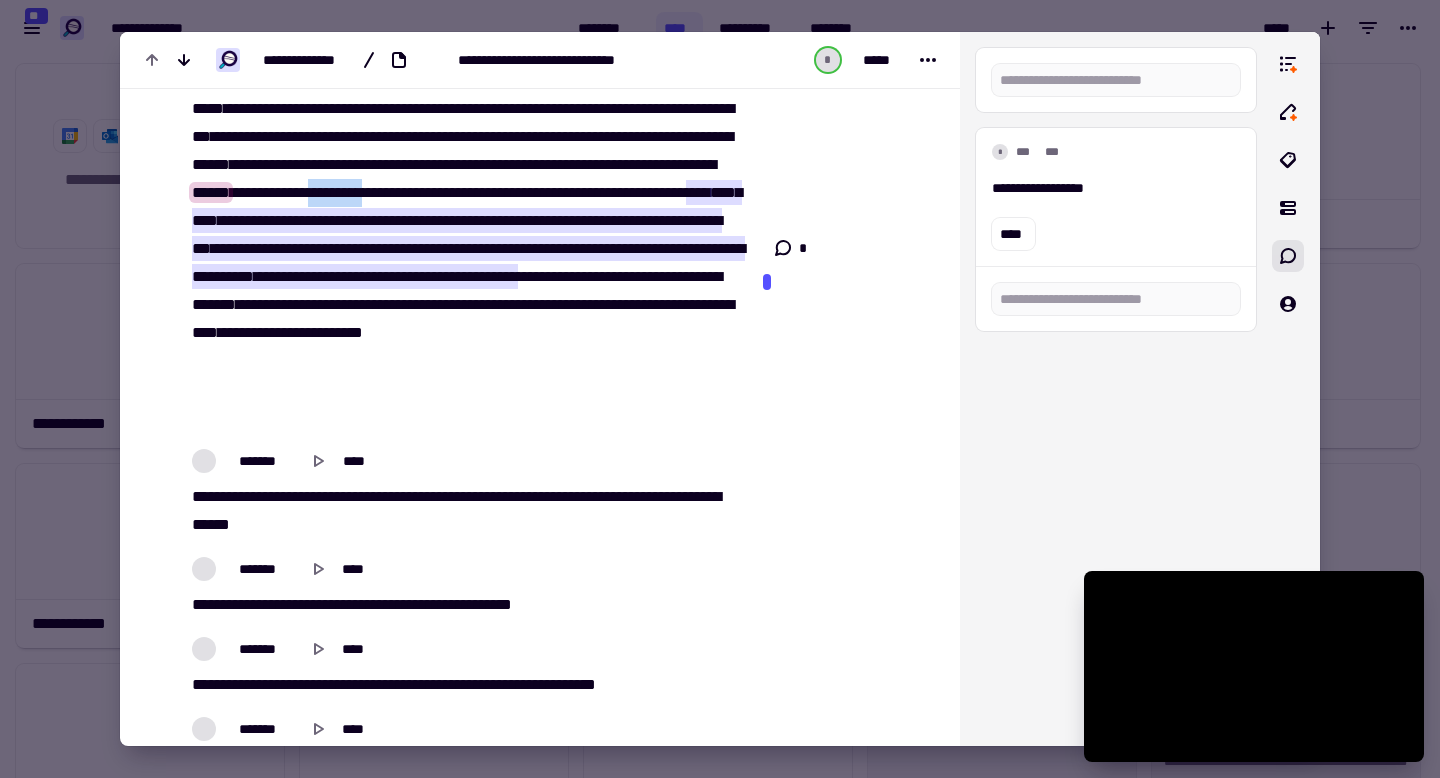 drag, startPoint x: 467, startPoint y: 247, endPoint x: 532, endPoint y: 247, distance: 65 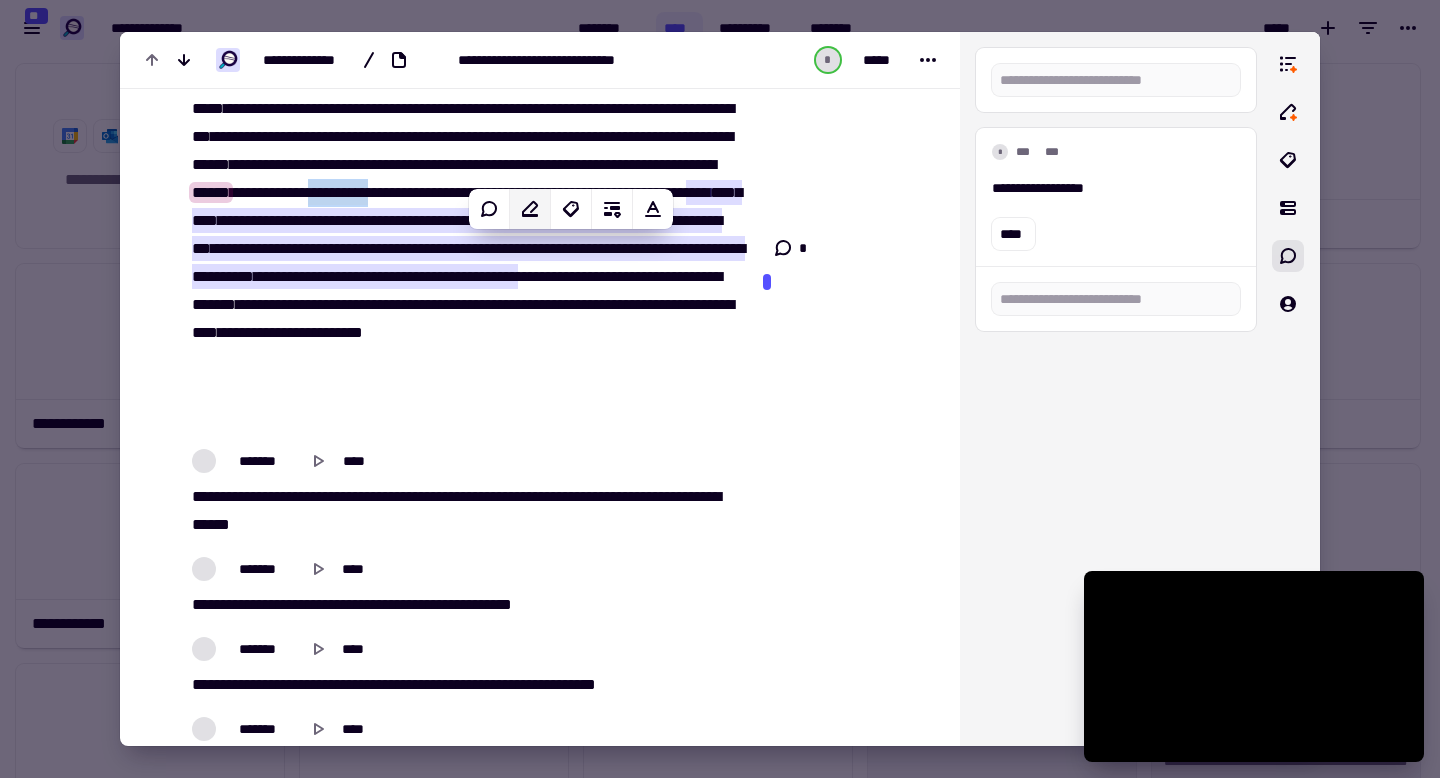 click 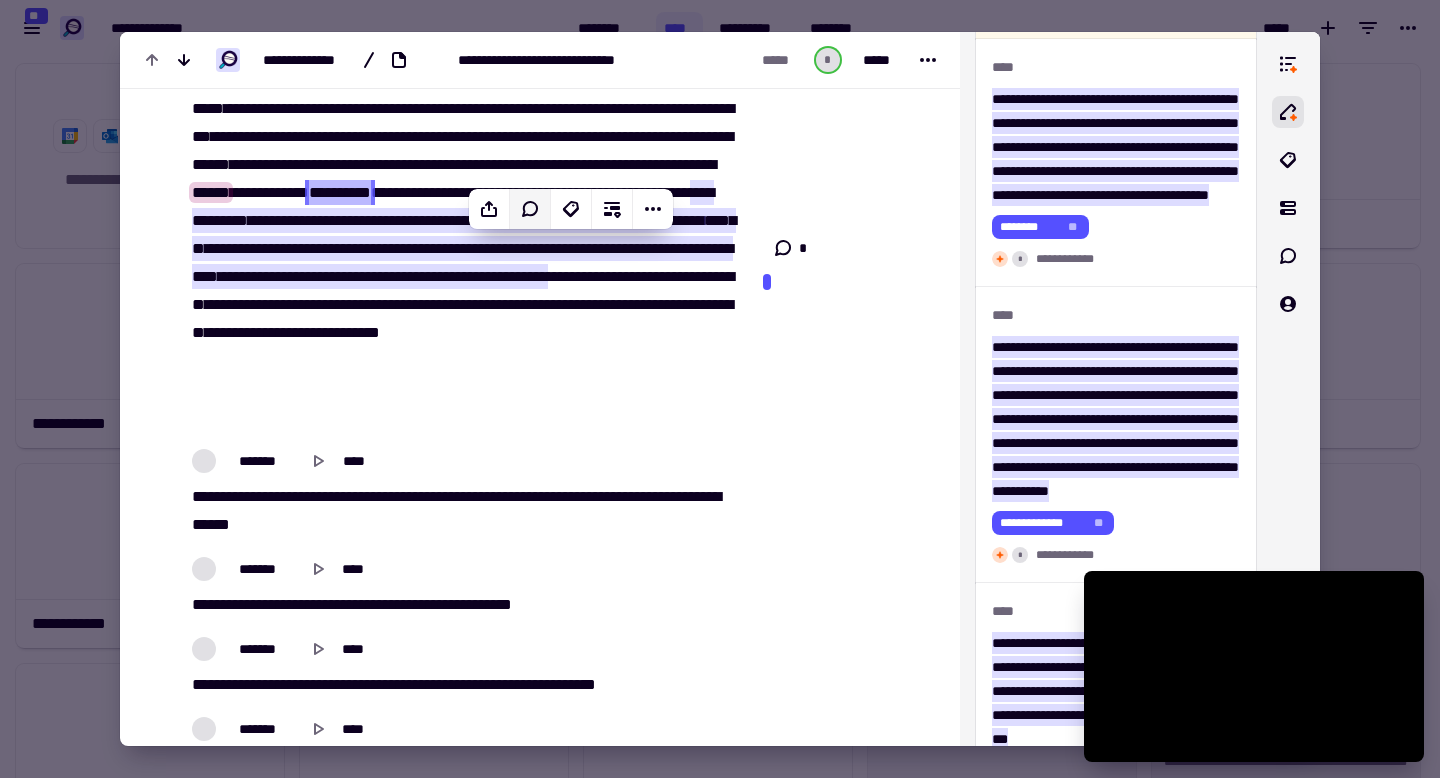 scroll, scrollTop: 632, scrollLeft: 0, axis: vertical 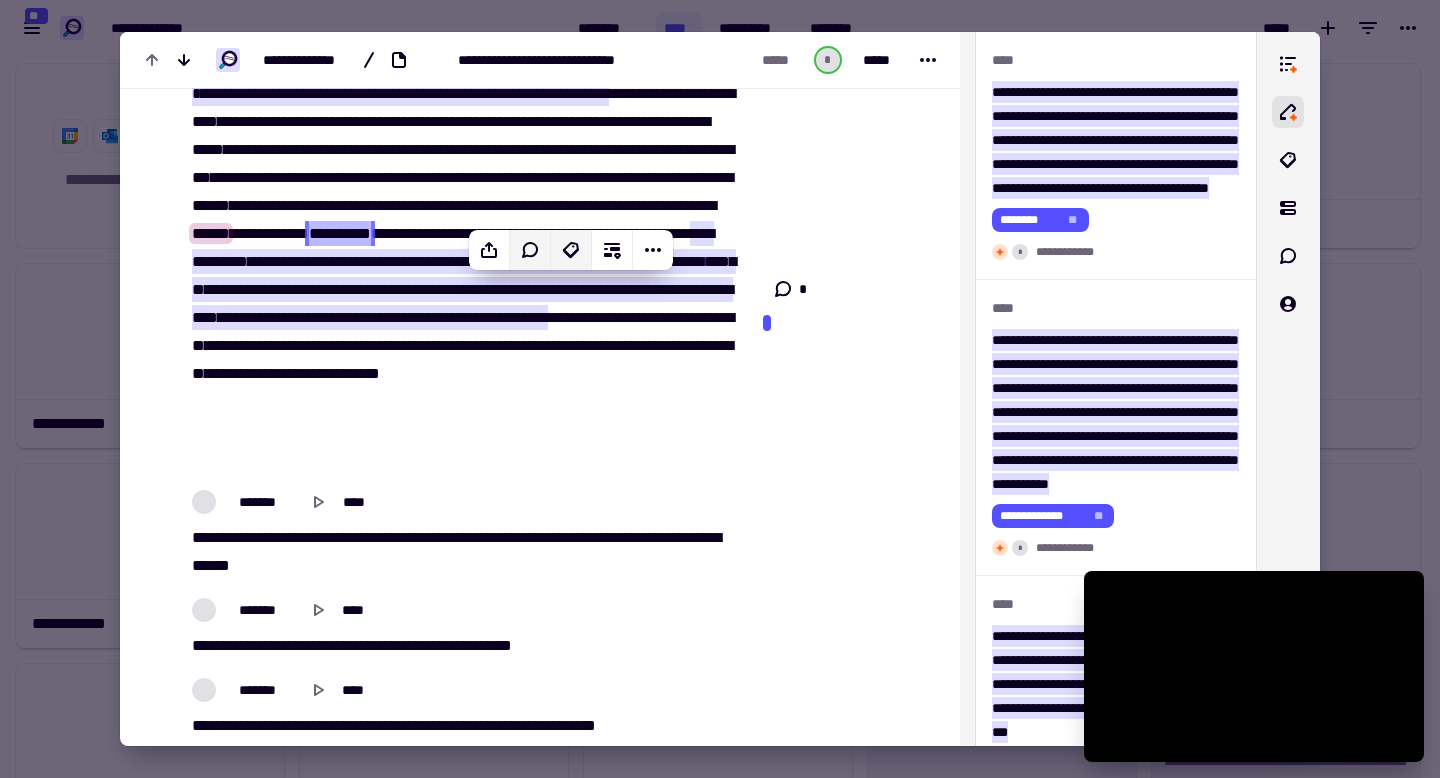 click 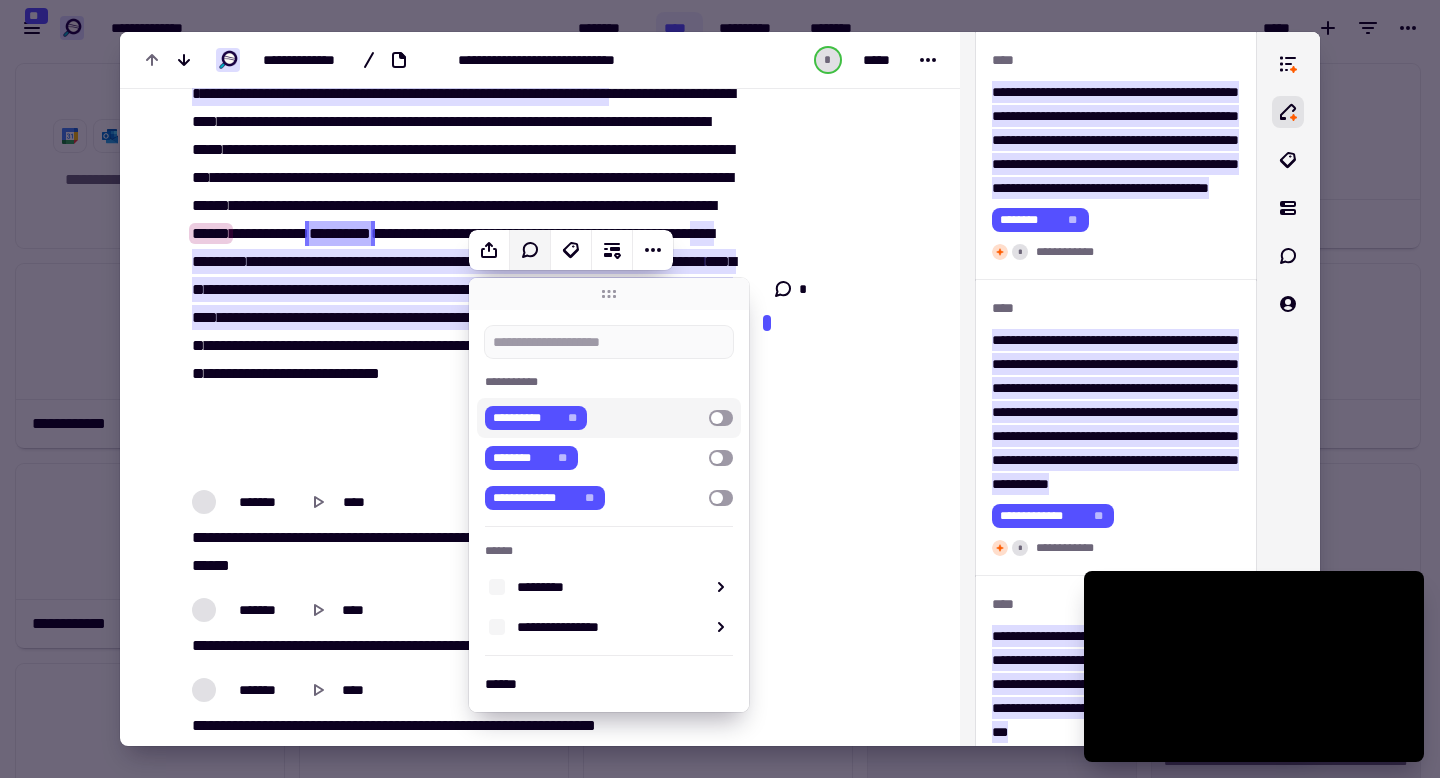 click at bounding box center (845, -157) 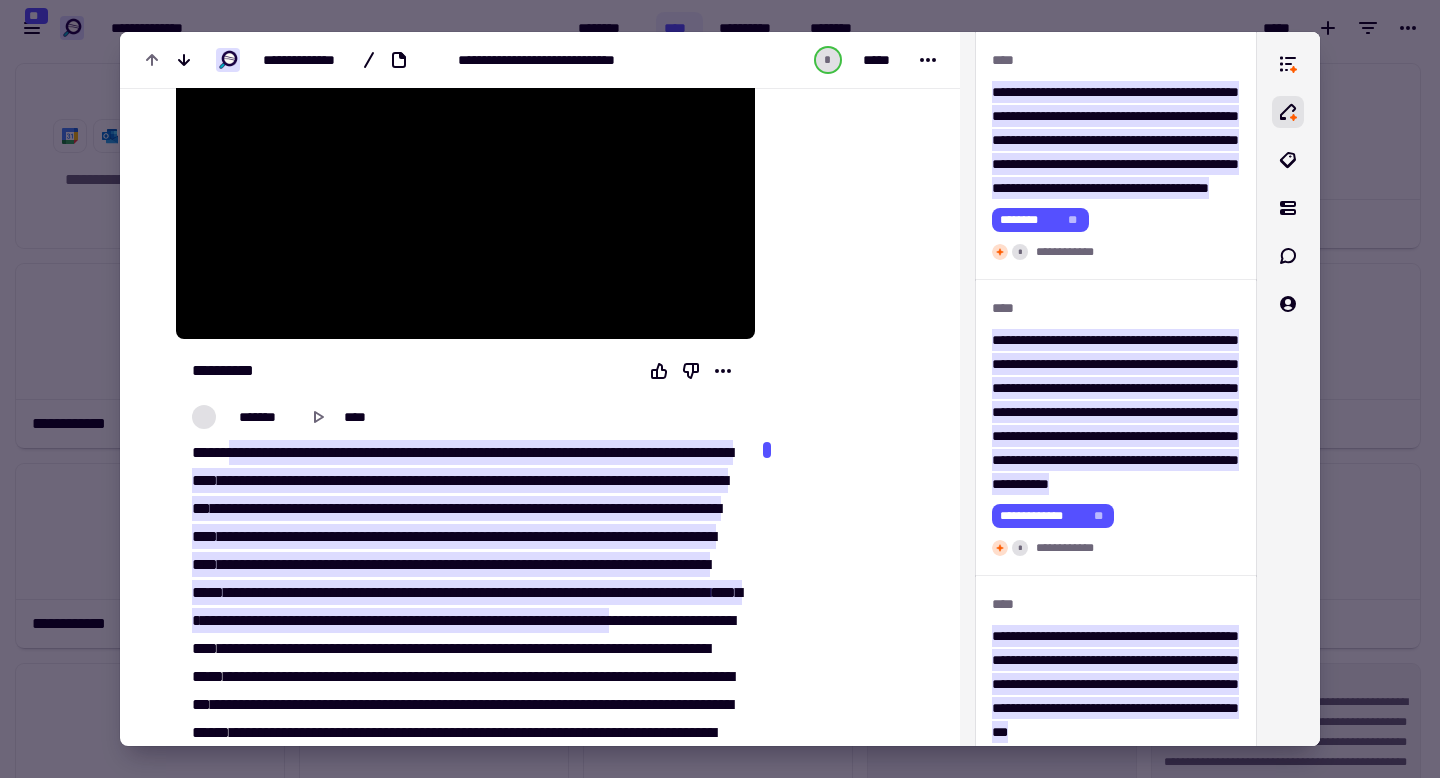 scroll, scrollTop: 158, scrollLeft: 0, axis: vertical 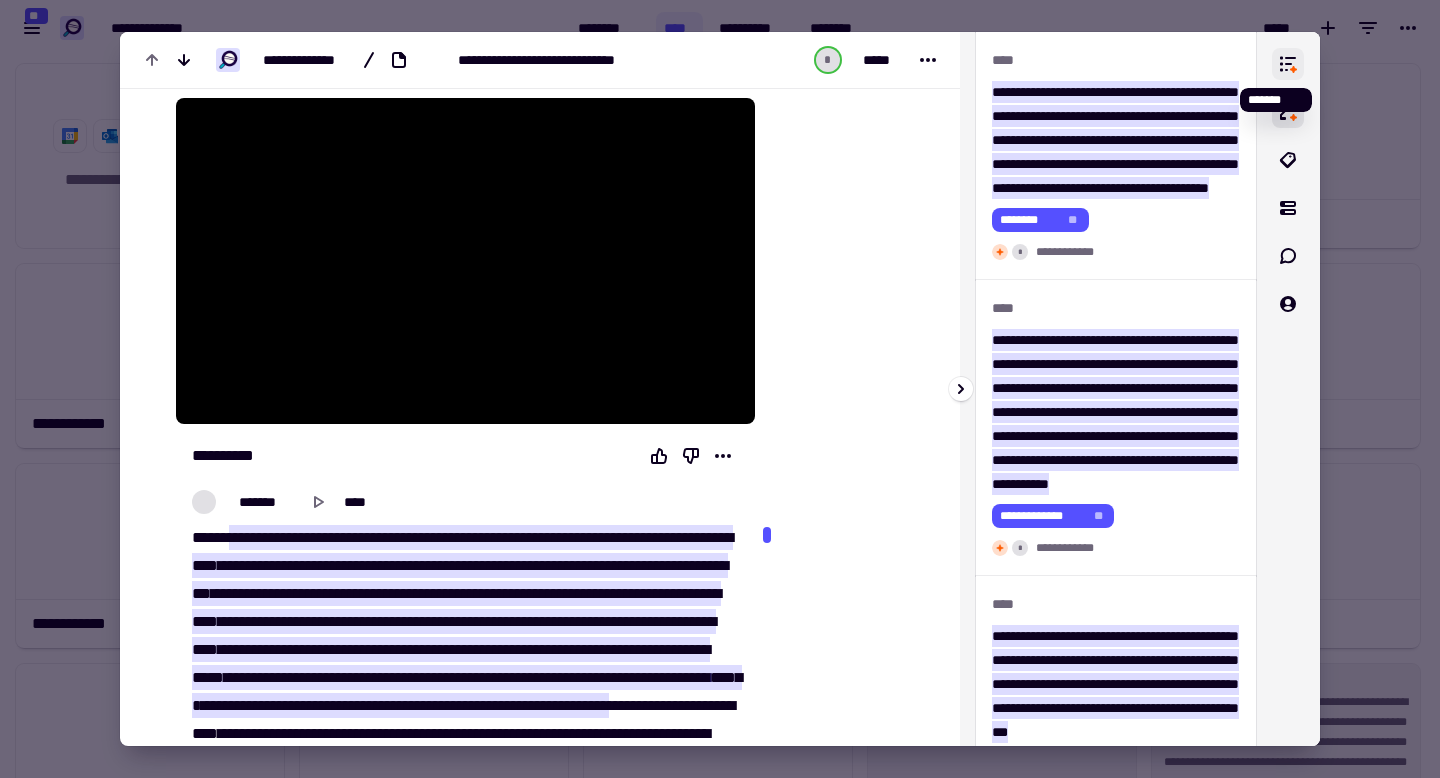 click 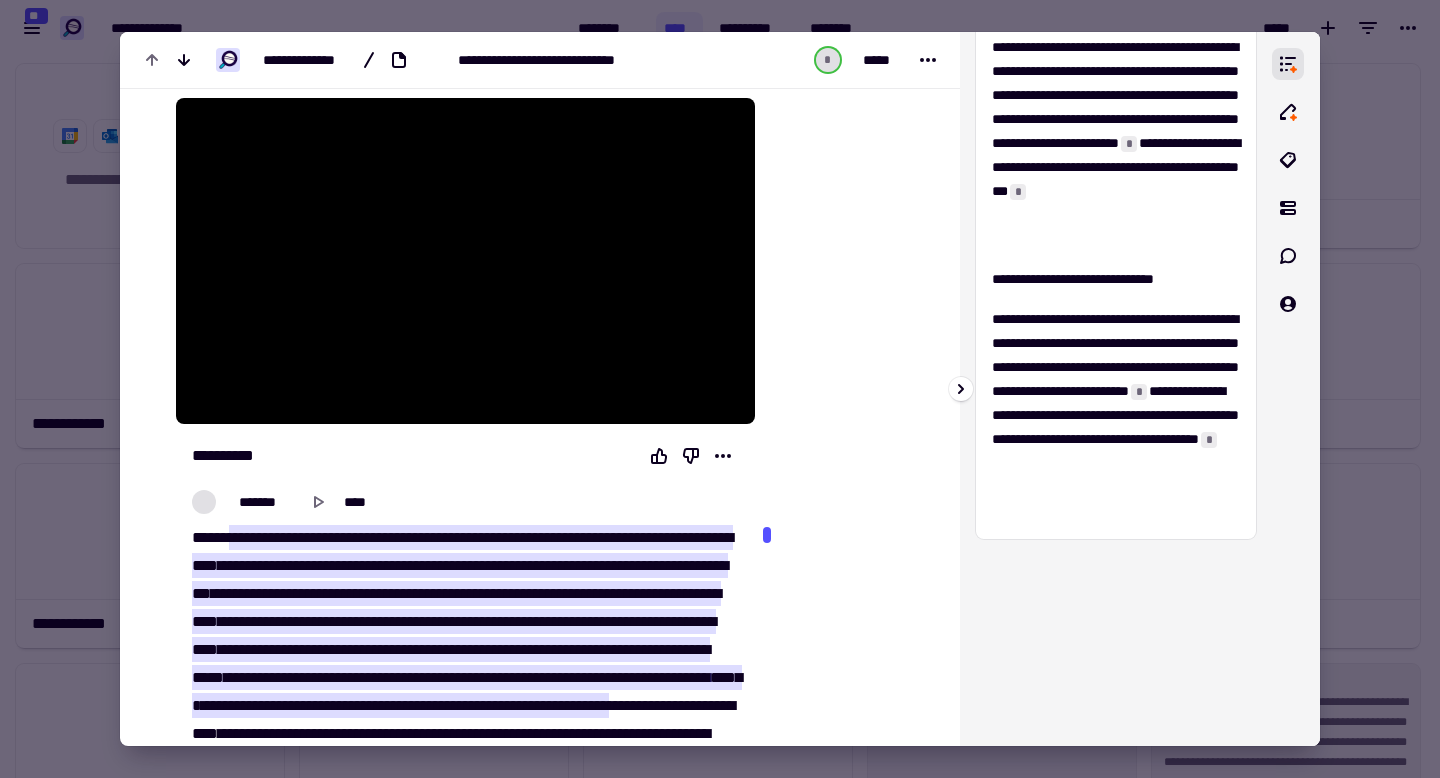 scroll, scrollTop: 0, scrollLeft: 0, axis: both 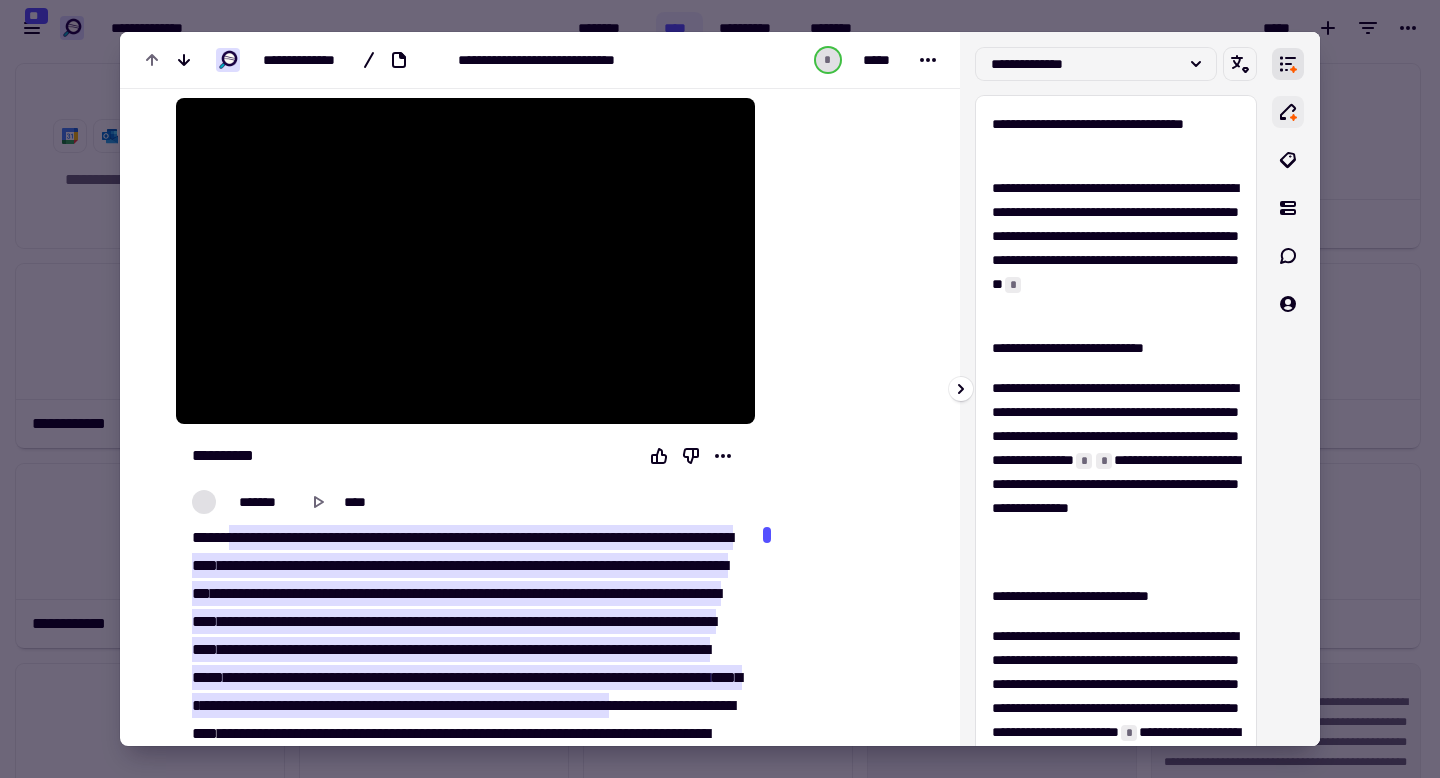 click 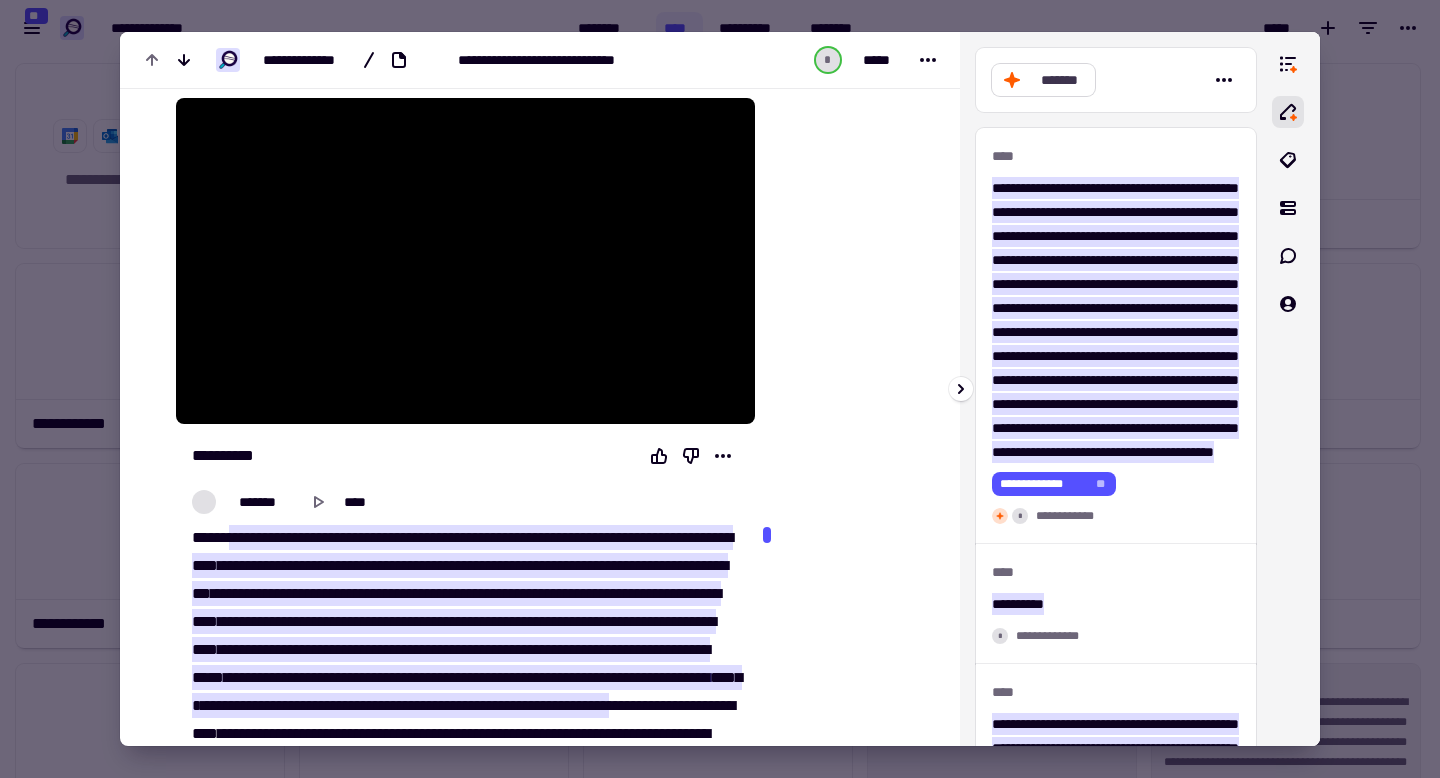 click on "*******" 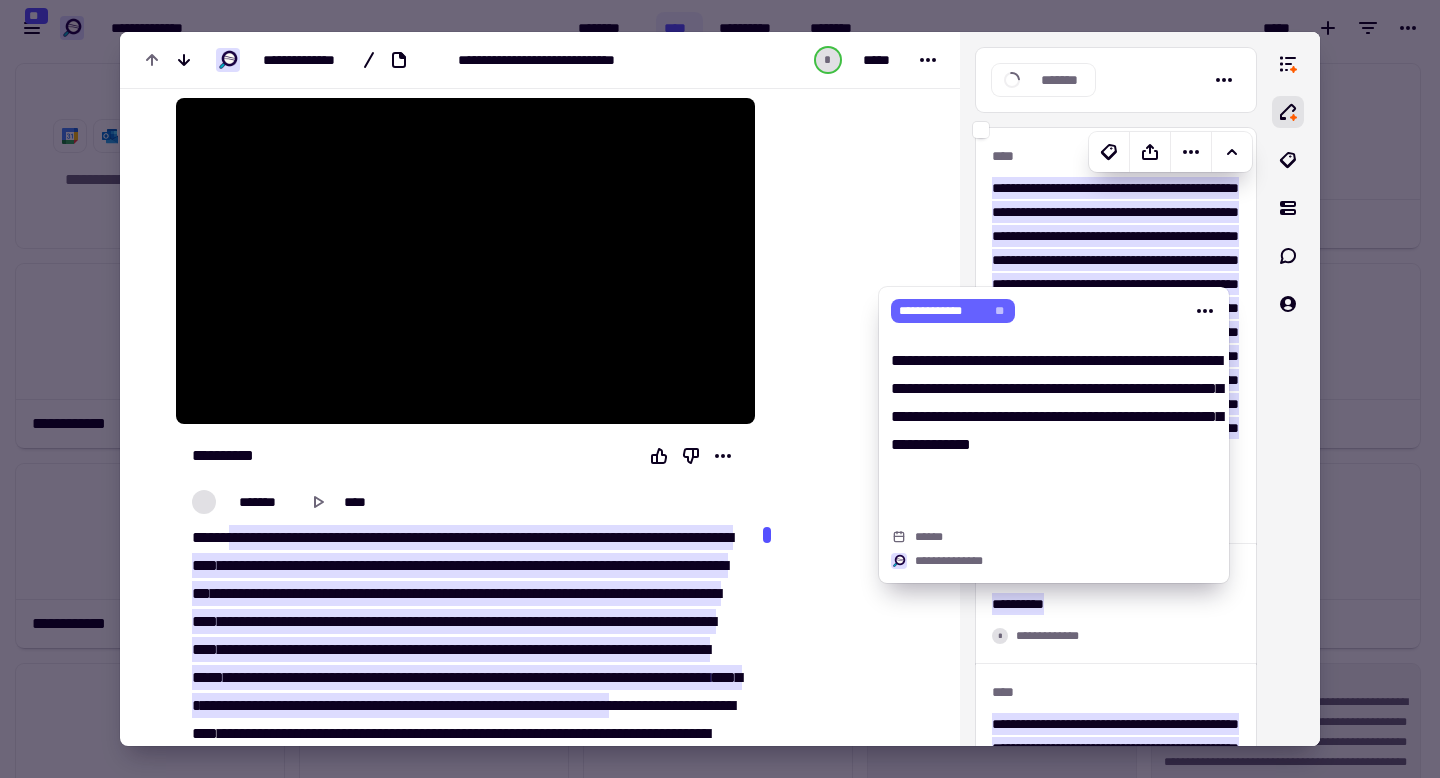 click on "**********" at bounding box center [941, 311] 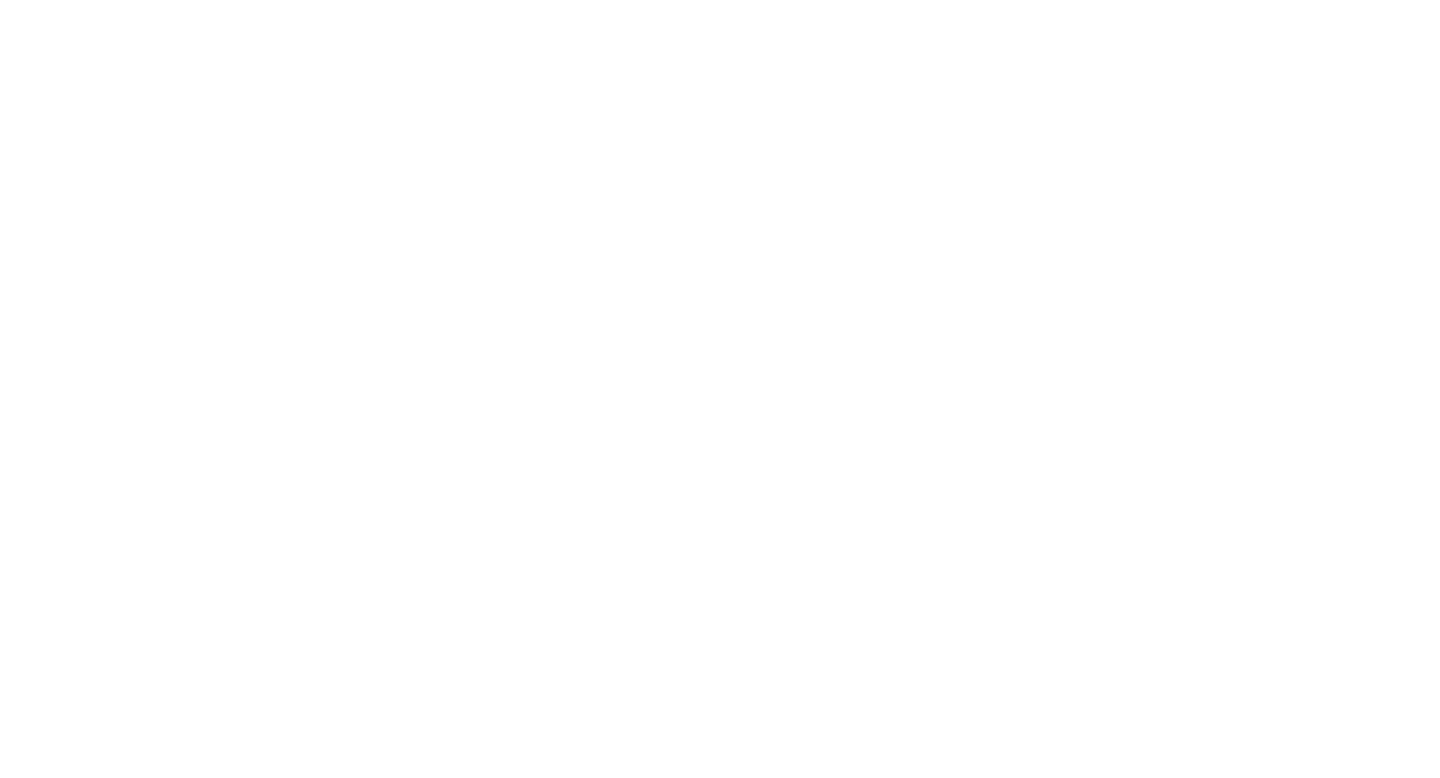click at bounding box center [720, 389] 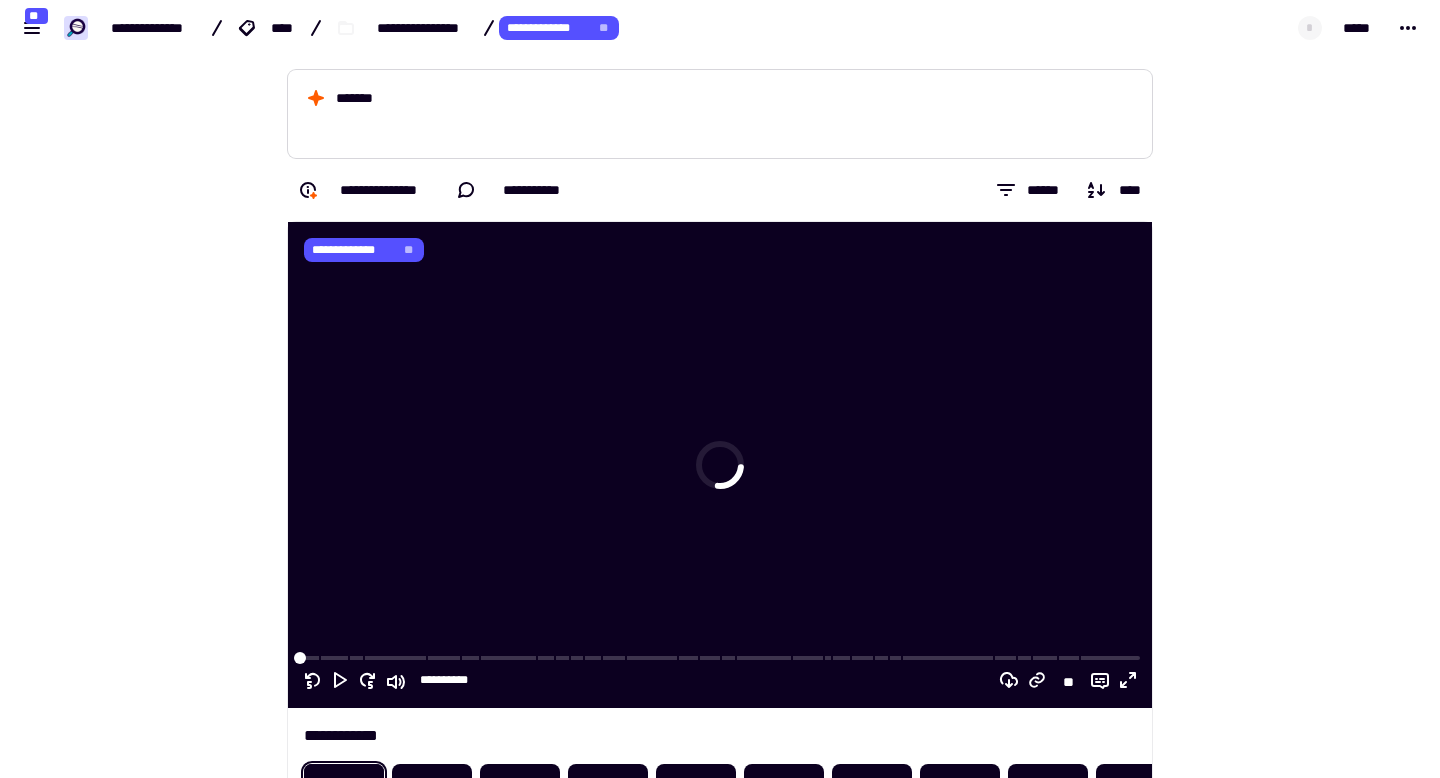 scroll, scrollTop: 0, scrollLeft: 0, axis: both 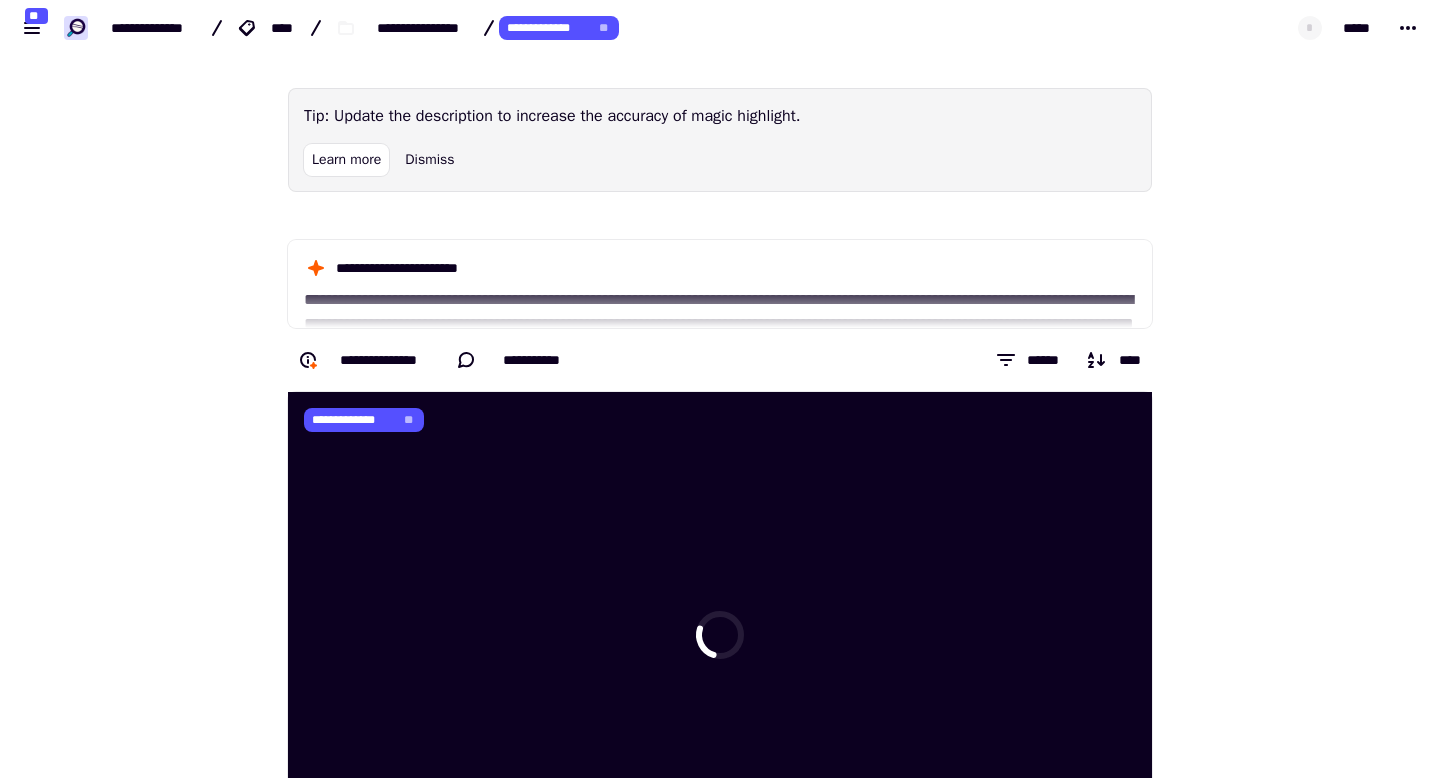 click on "**********" at bounding box center (547, 28) 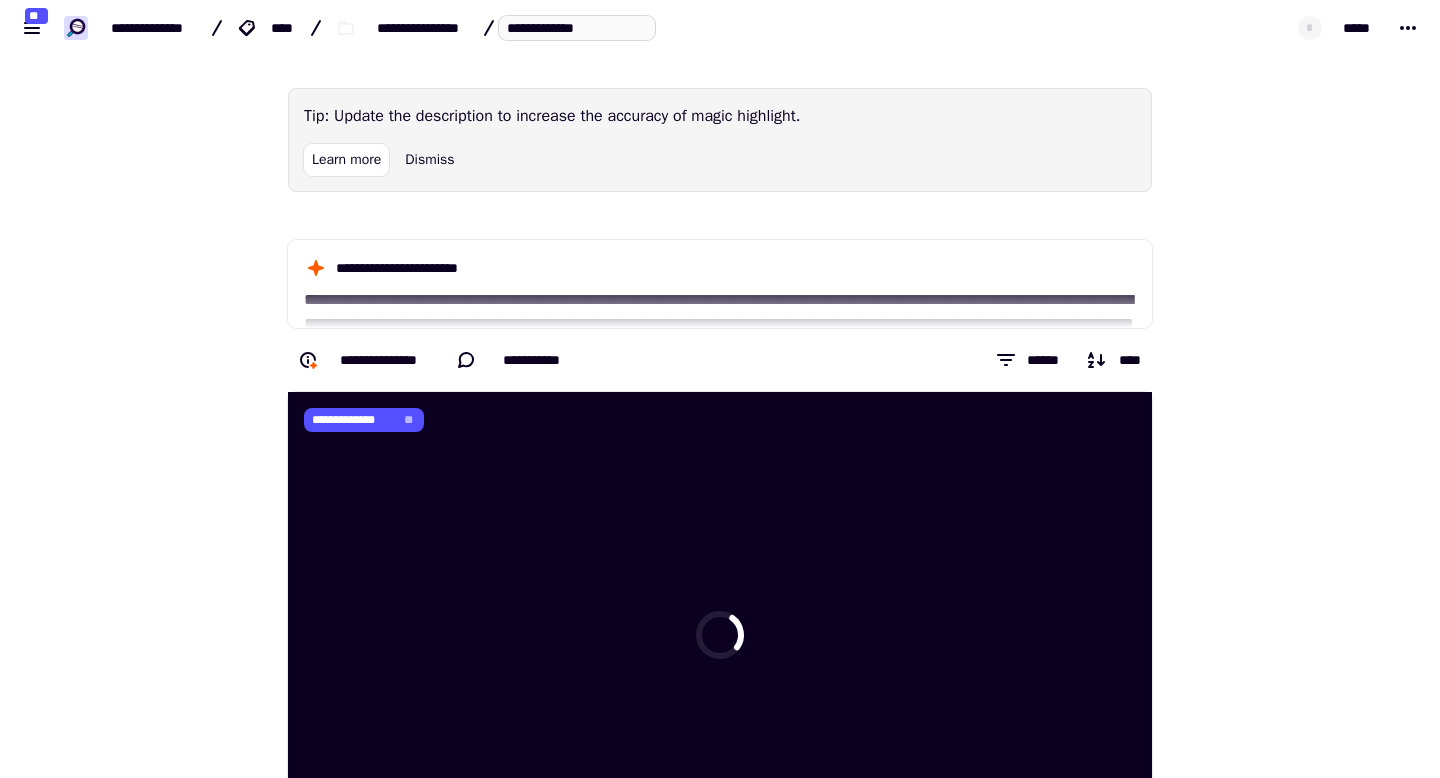 click on "**********" at bounding box center (577, 28) 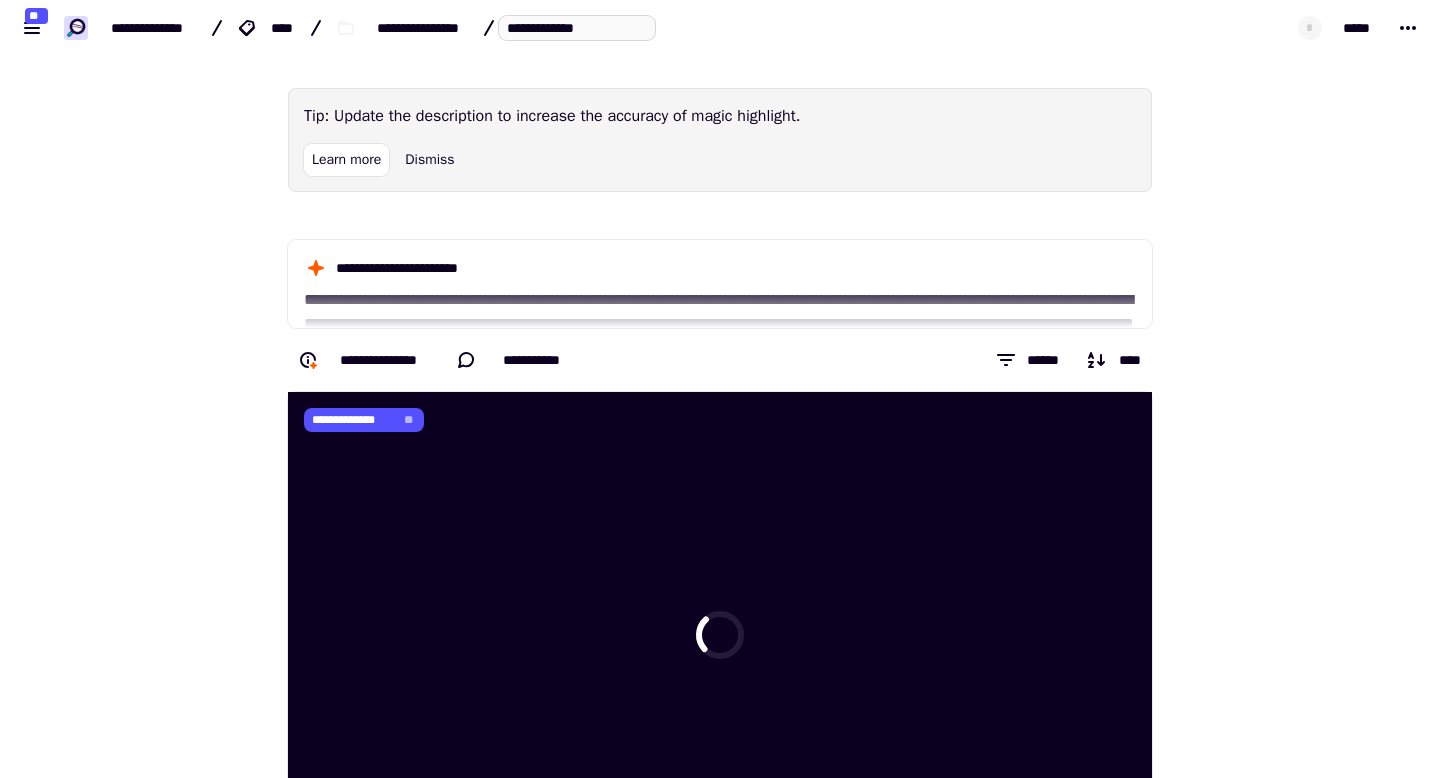 drag, startPoint x: 537, startPoint y: 22, endPoint x: 620, endPoint y: 21, distance: 83.00603 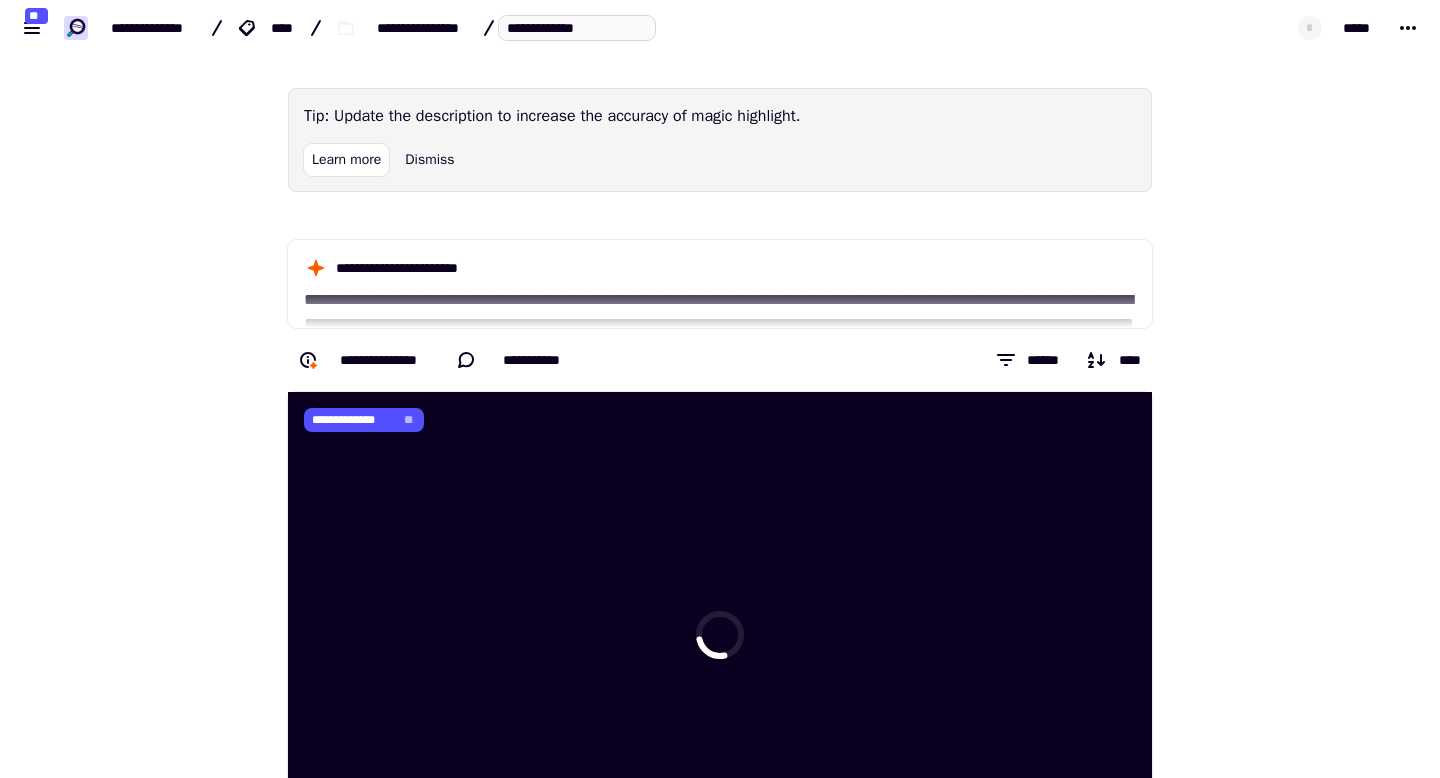 click on "**********" at bounding box center [577, 28] 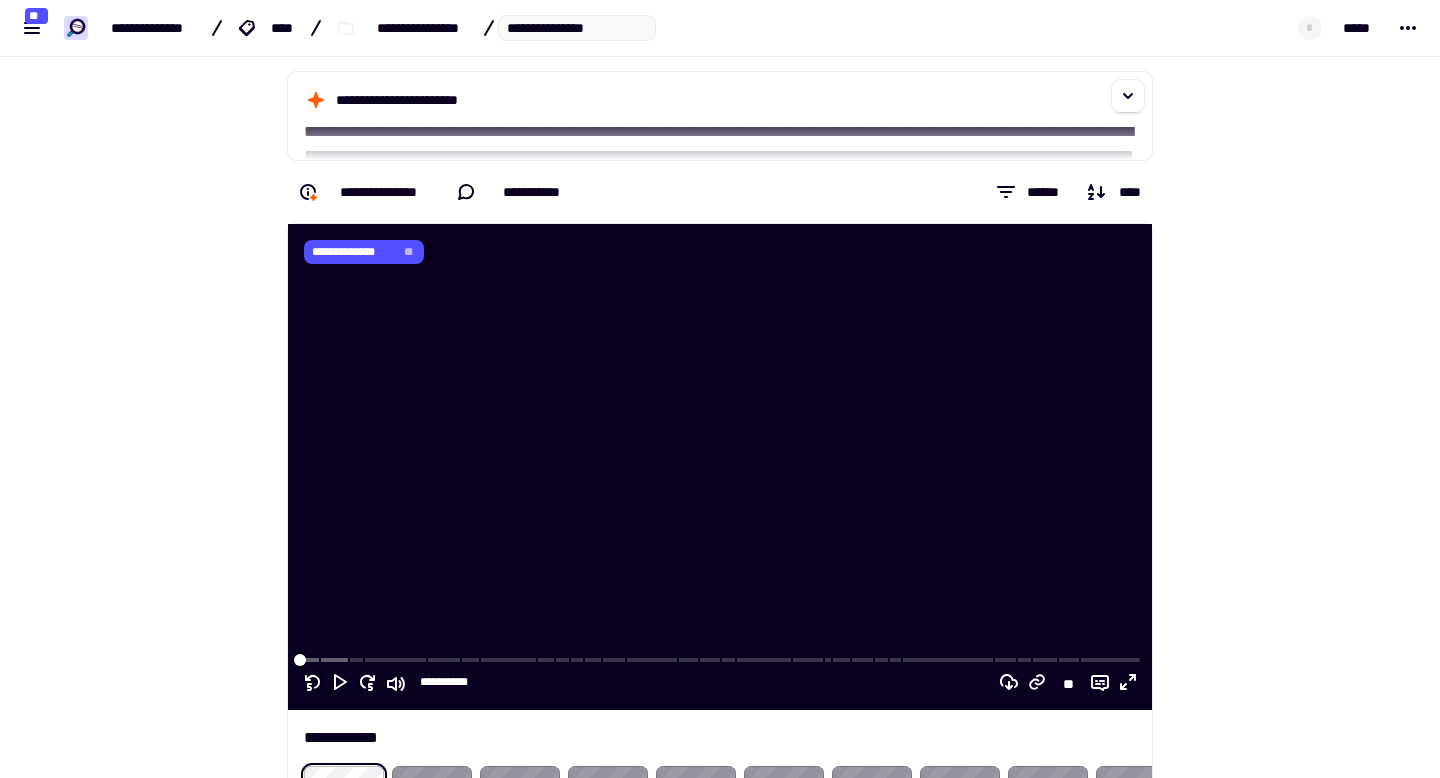 scroll, scrollTop: 18, scrollLeft: 0, axis: vertical 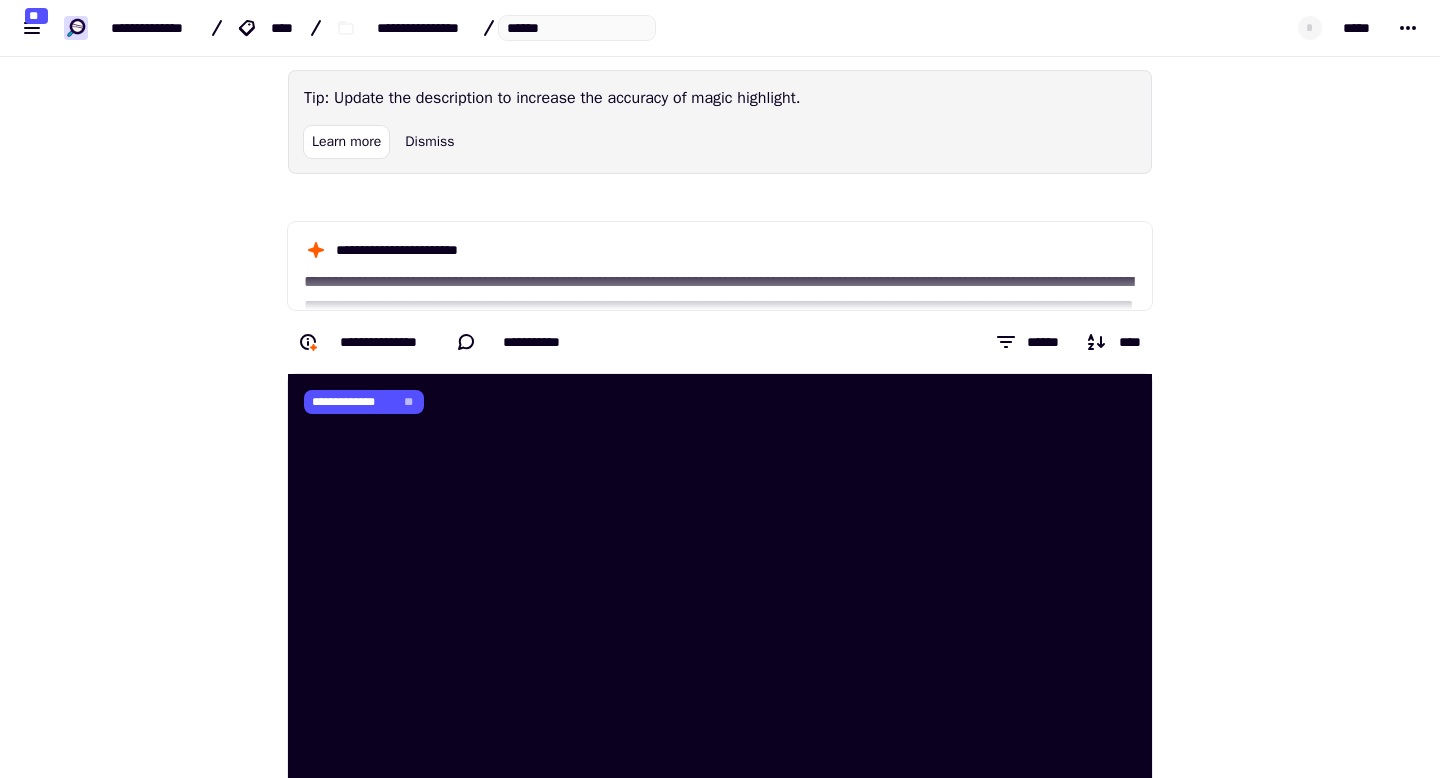 type on "**********" 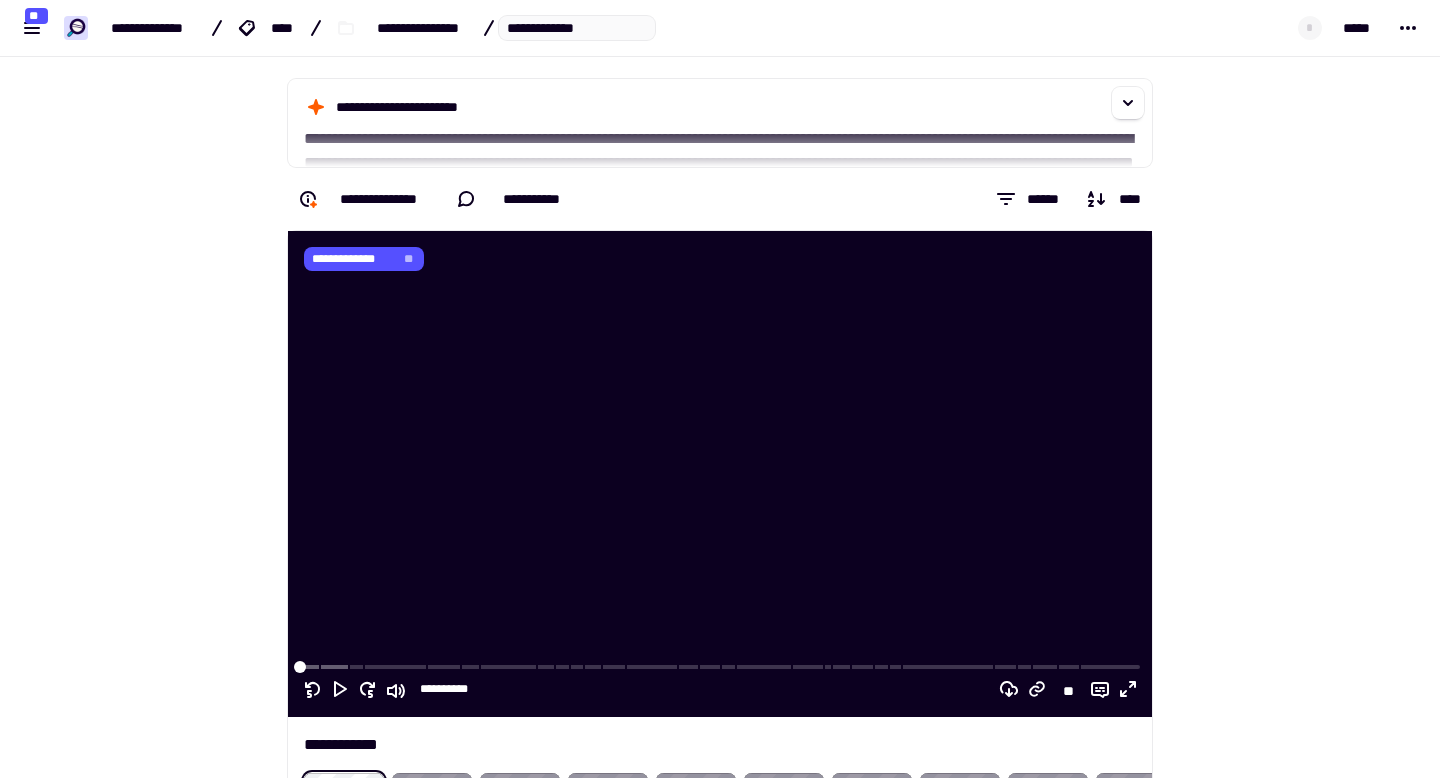scroll, scrollTop: 165, scrollLeft: 0, axis: vertical 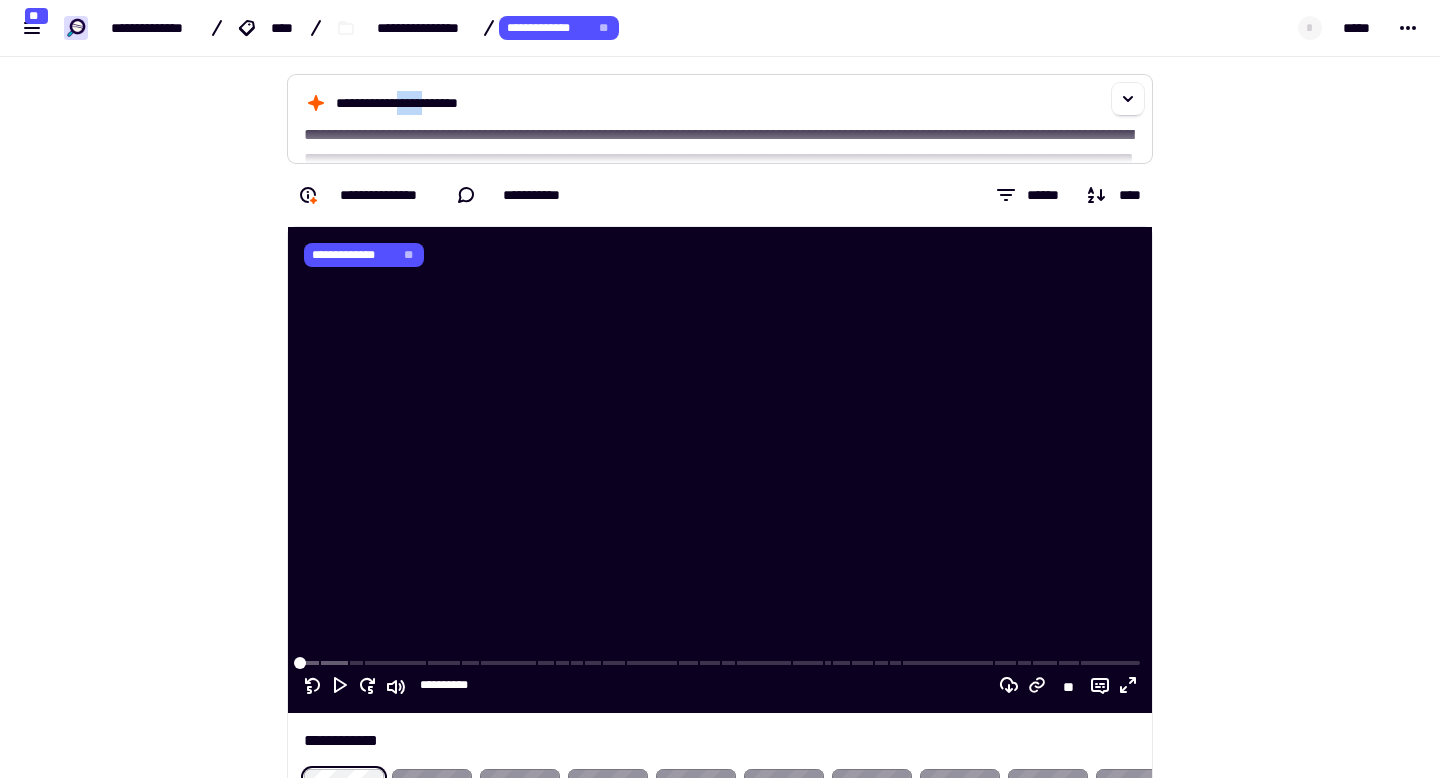 drag, startPoint x: 426, startPoint y: 98, endPoint x: 467, endPoint y: 99, distance: 41.01219 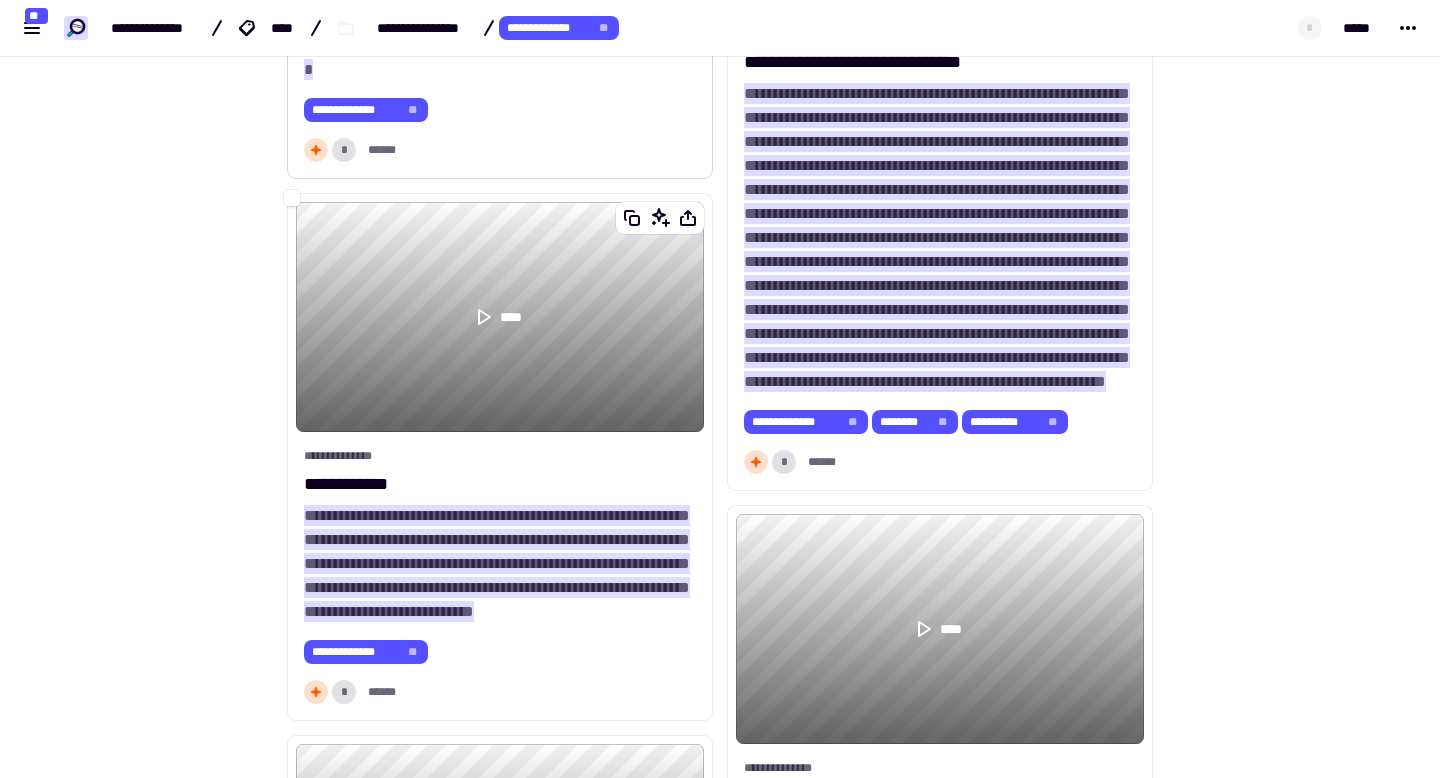 scroll, scrollTop: 2022, scrollLeft: 0, axis: vertical 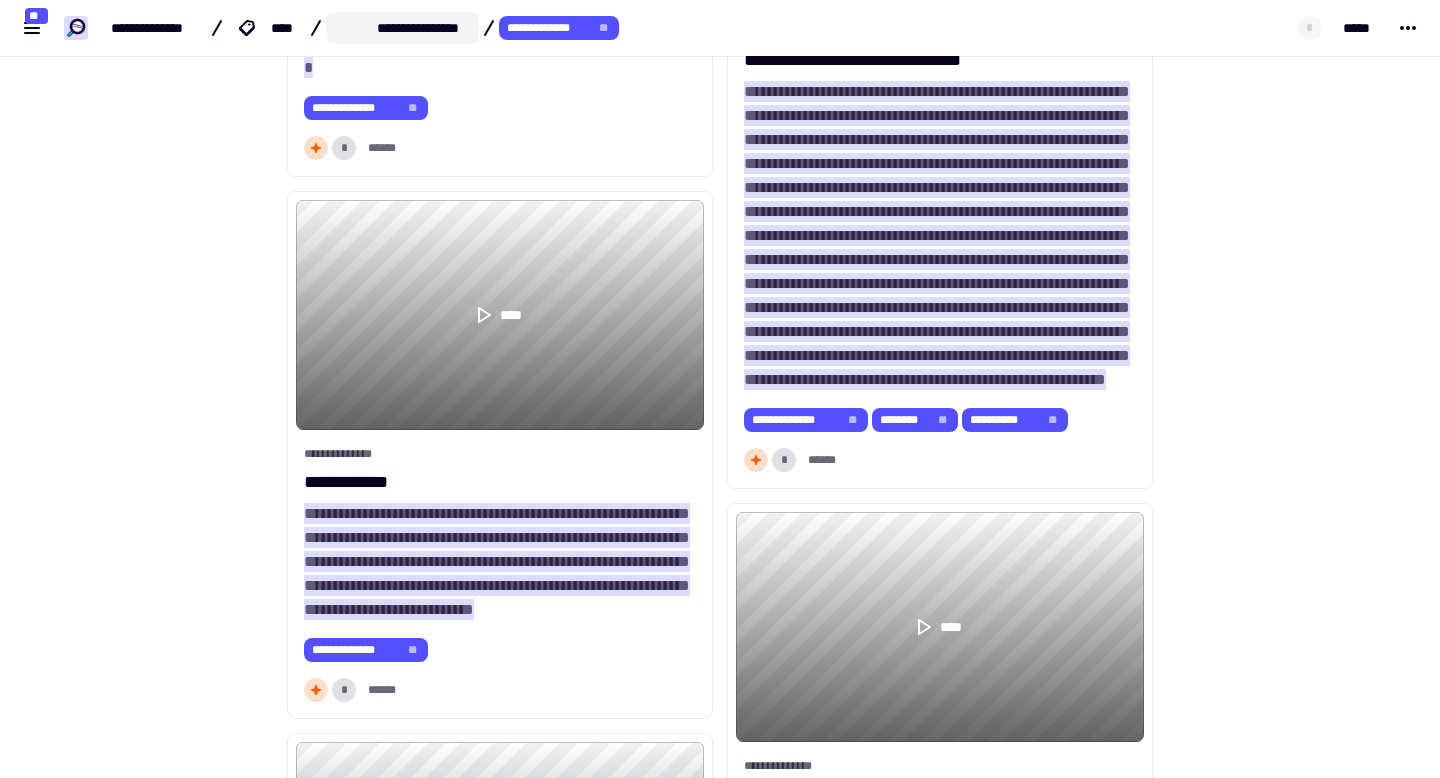 click on "**********" 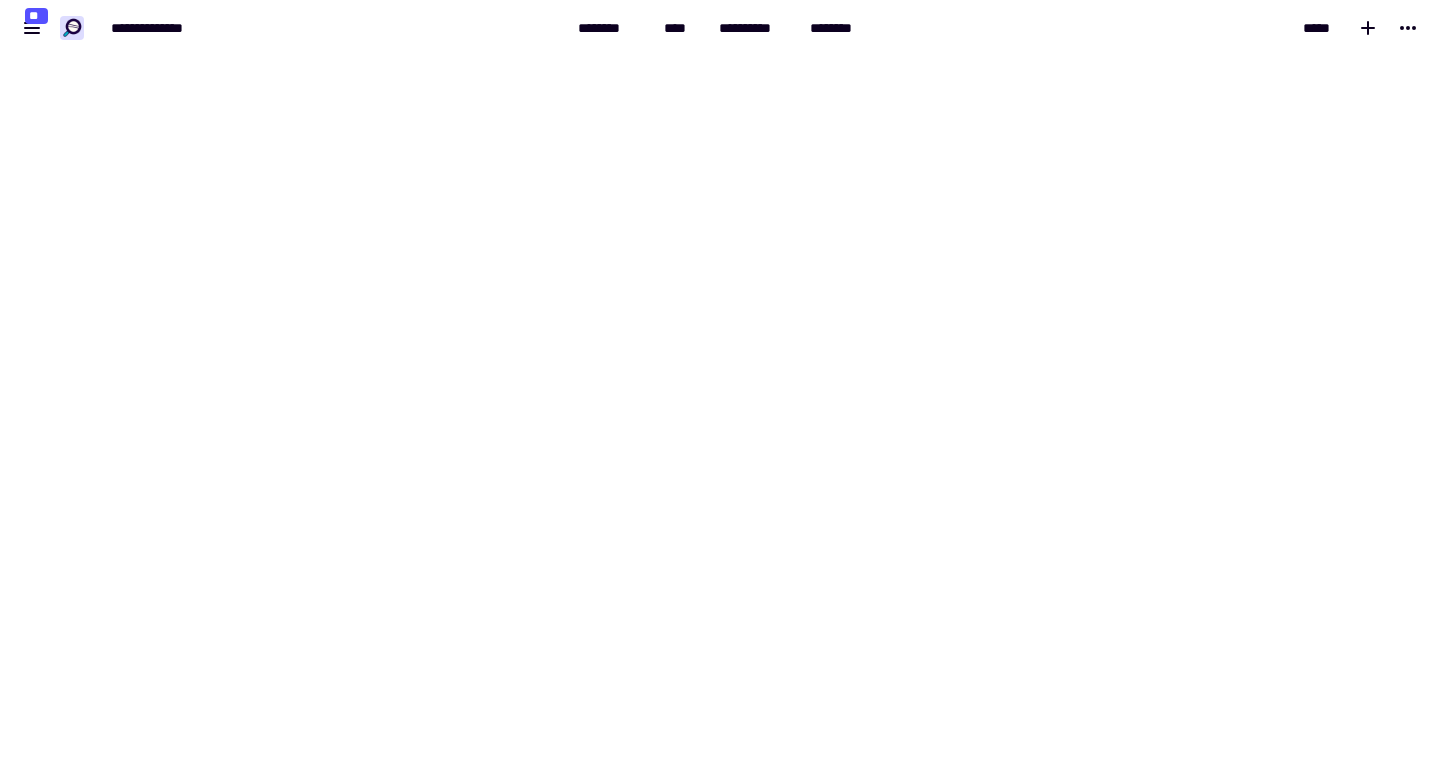 scroll, scrollTop: 0, scrollLeft: 0, axis: both 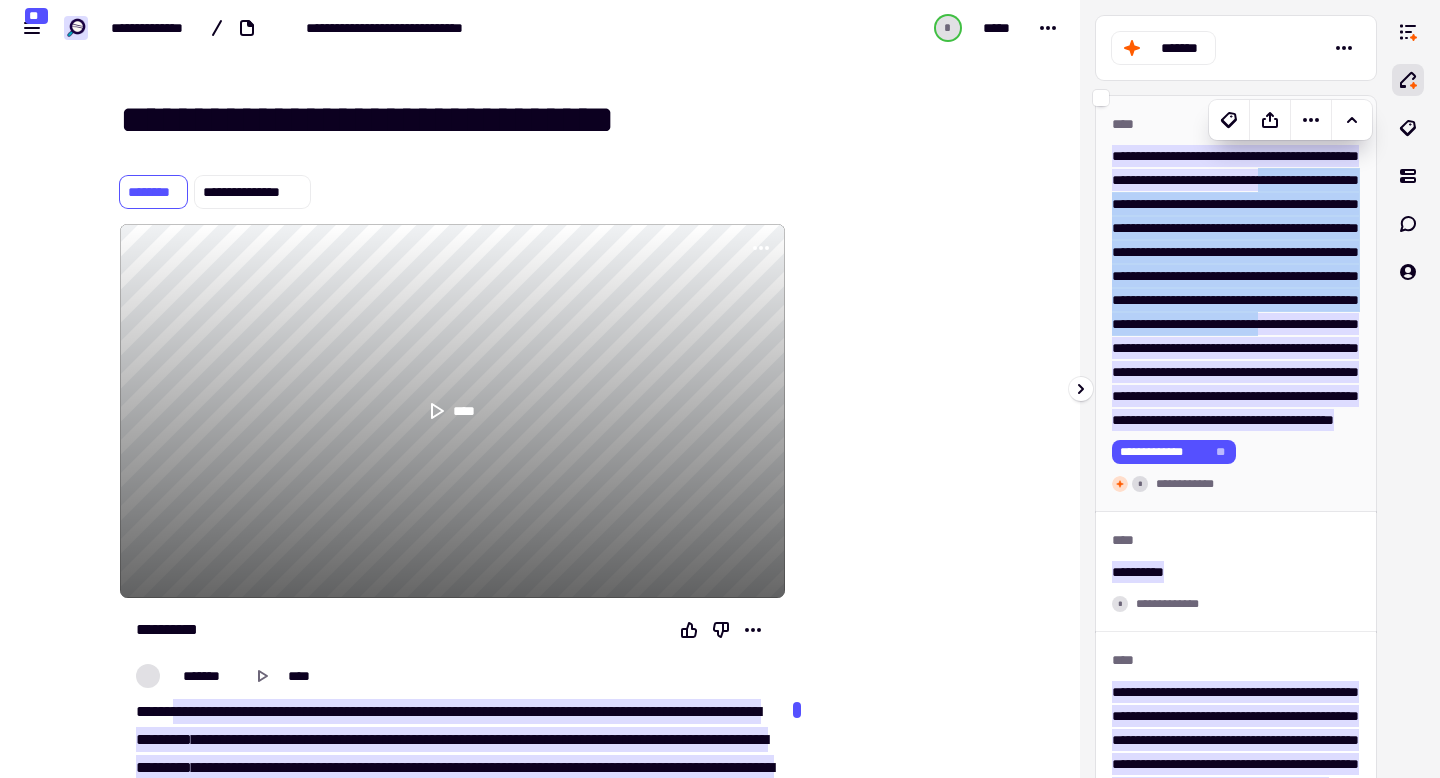 drag, startPoint x: 1144, startPoint y: 210, endPoint x: 1236, endPoint y: 403, distance: 213.80598 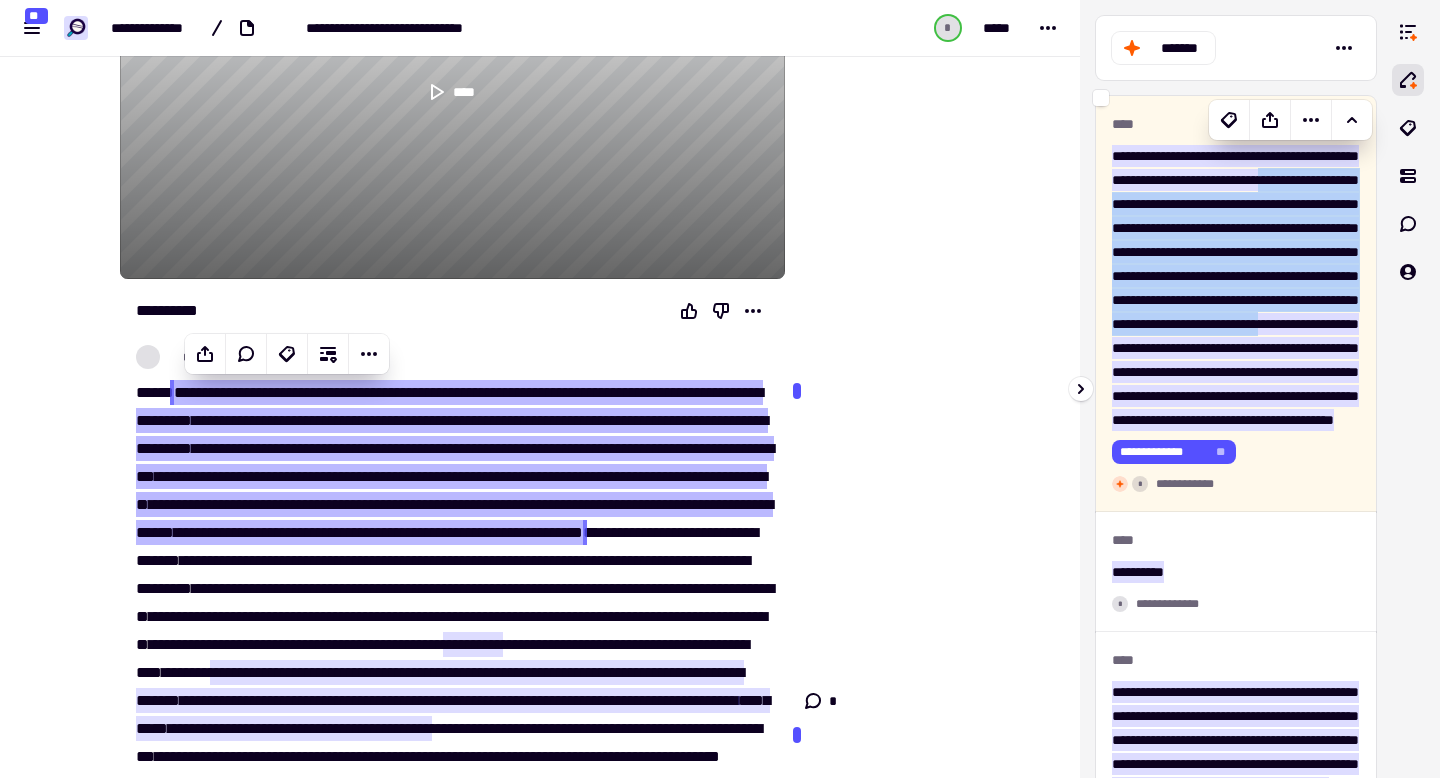 scroll, scrollTop: 349, scrollLeft: 0, axis: vertical 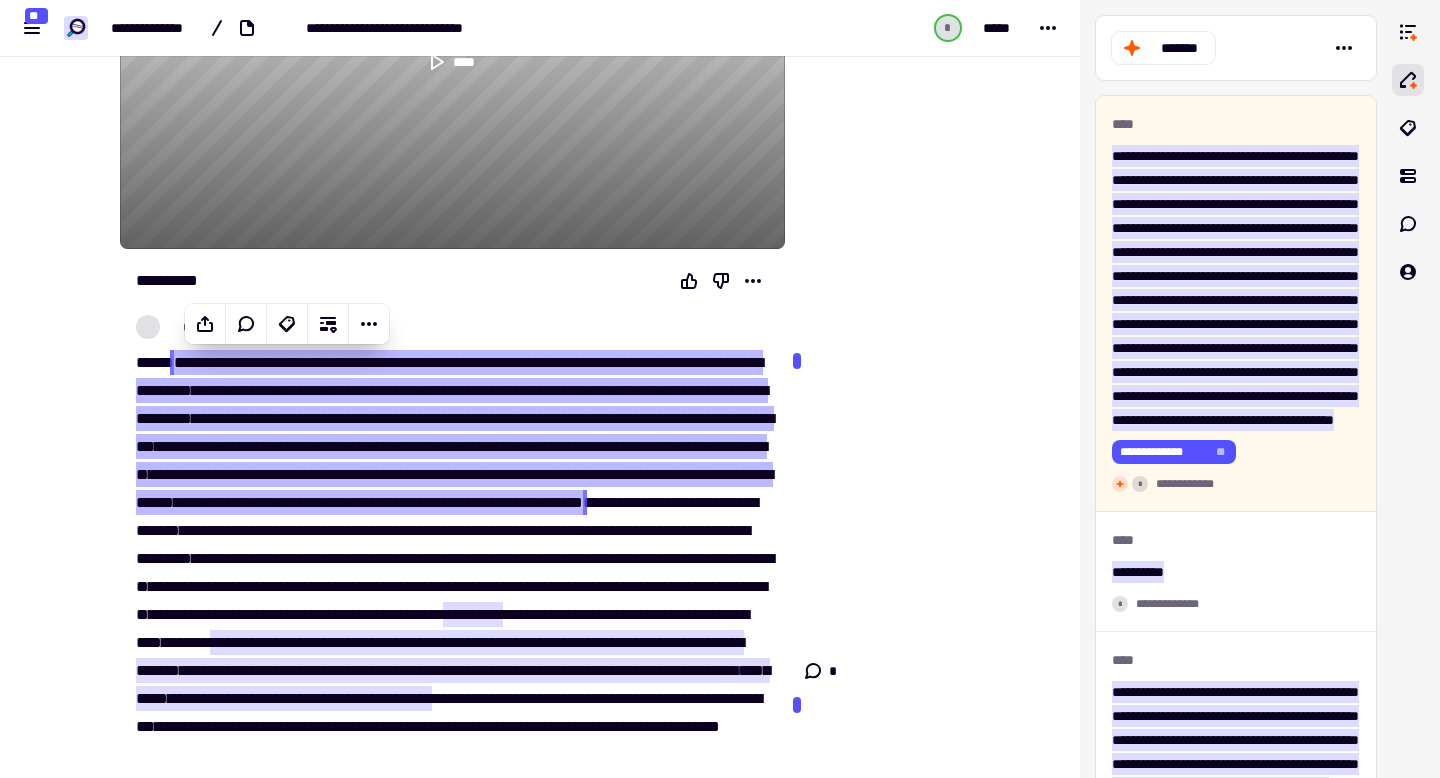 click at bounding box center [888, 229] 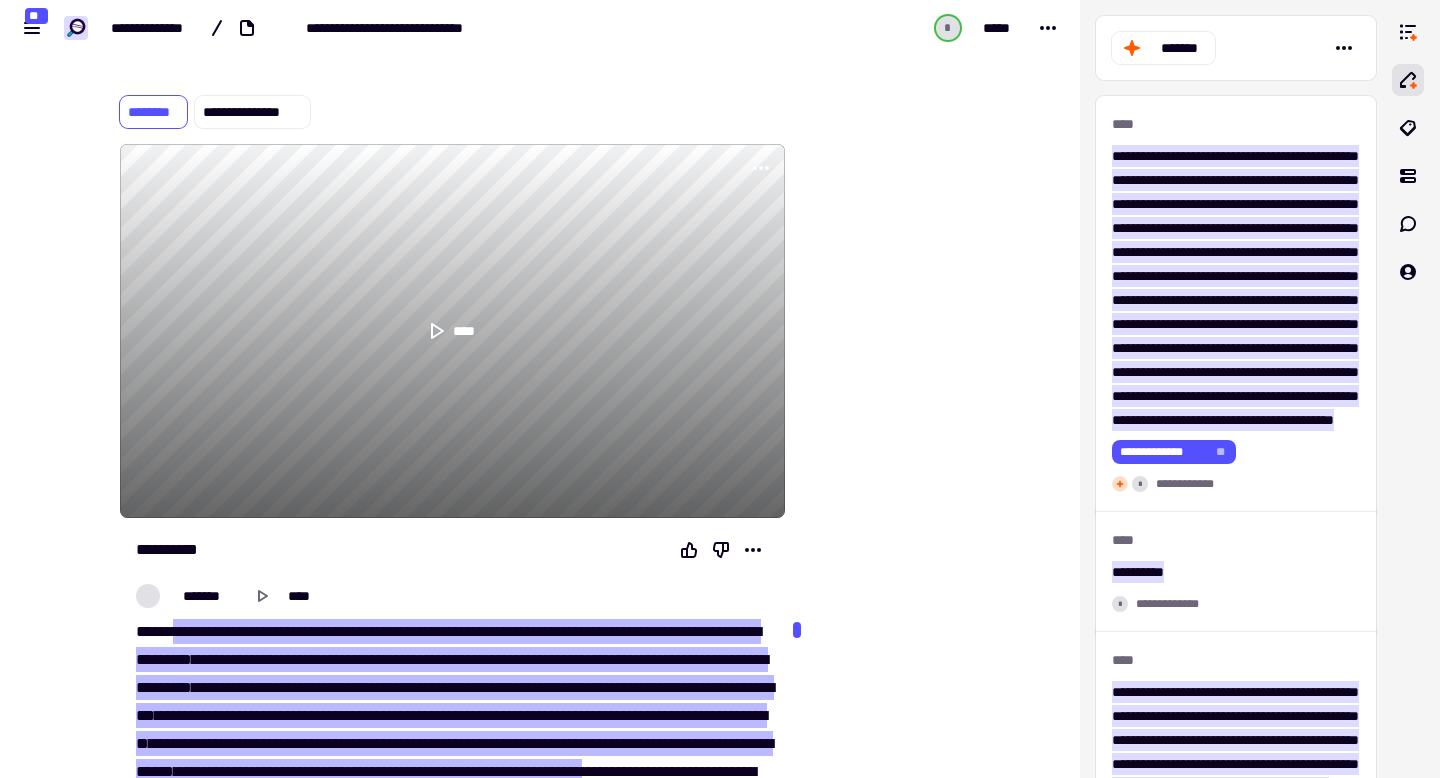 scroll, scrollTop: 0, scrollLeft: 0, axis: both 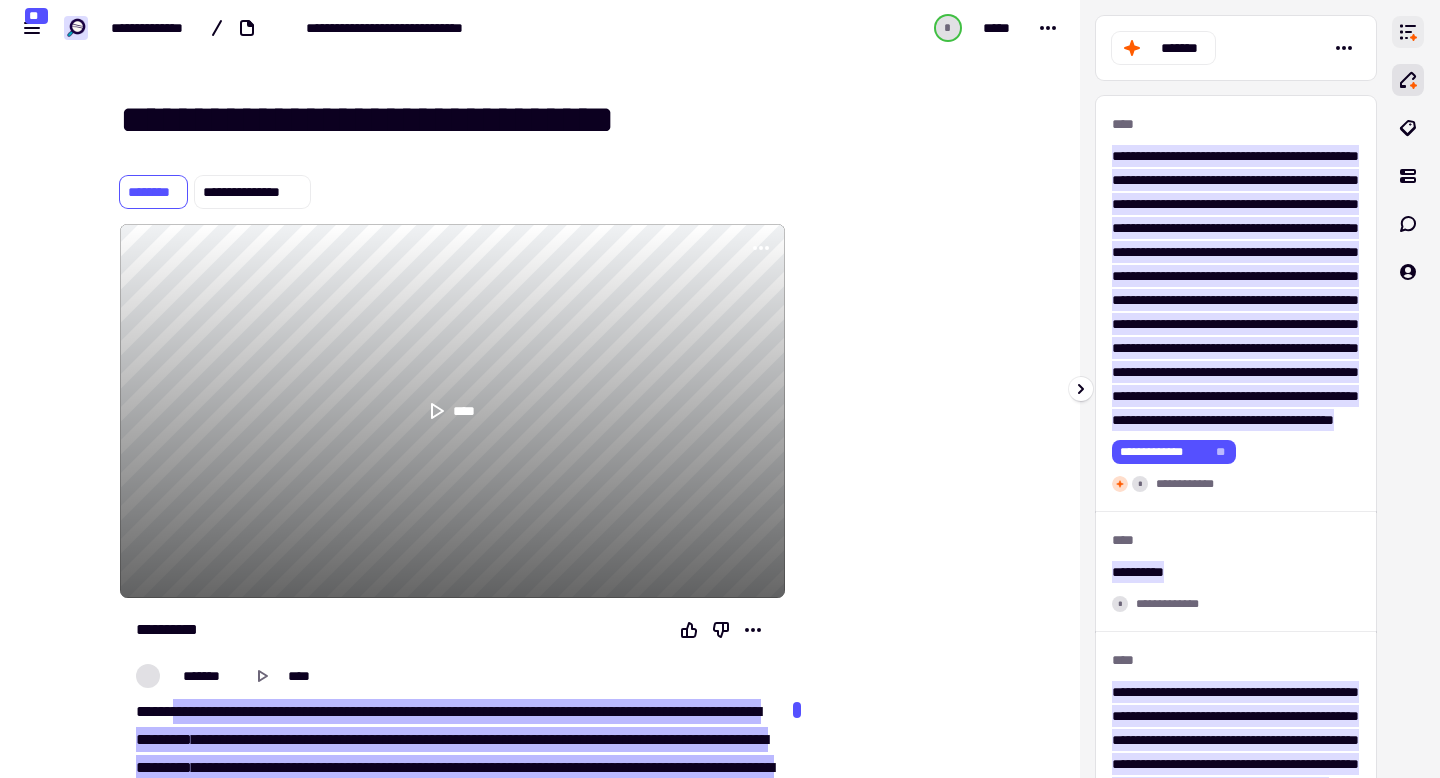 click 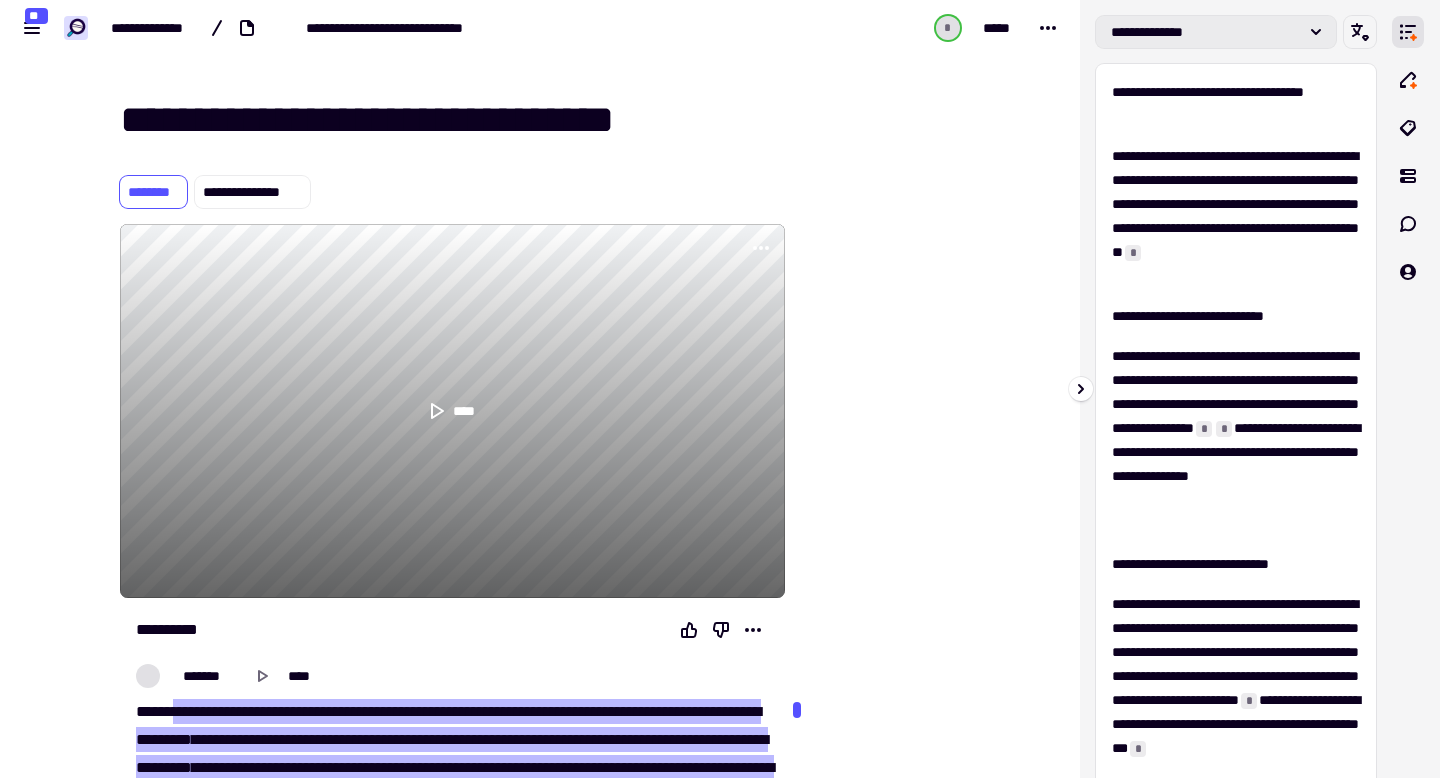 click on "**********" 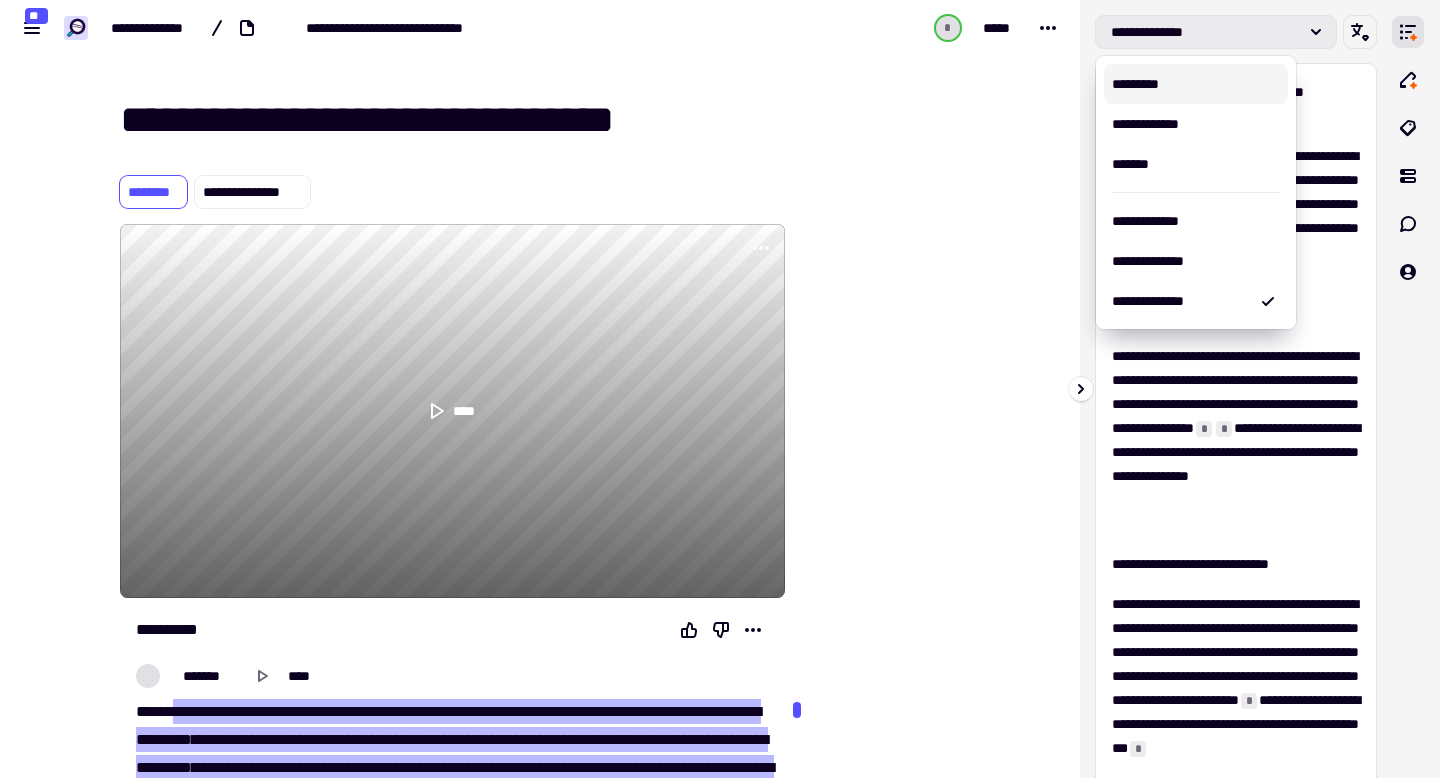 click on "**********" 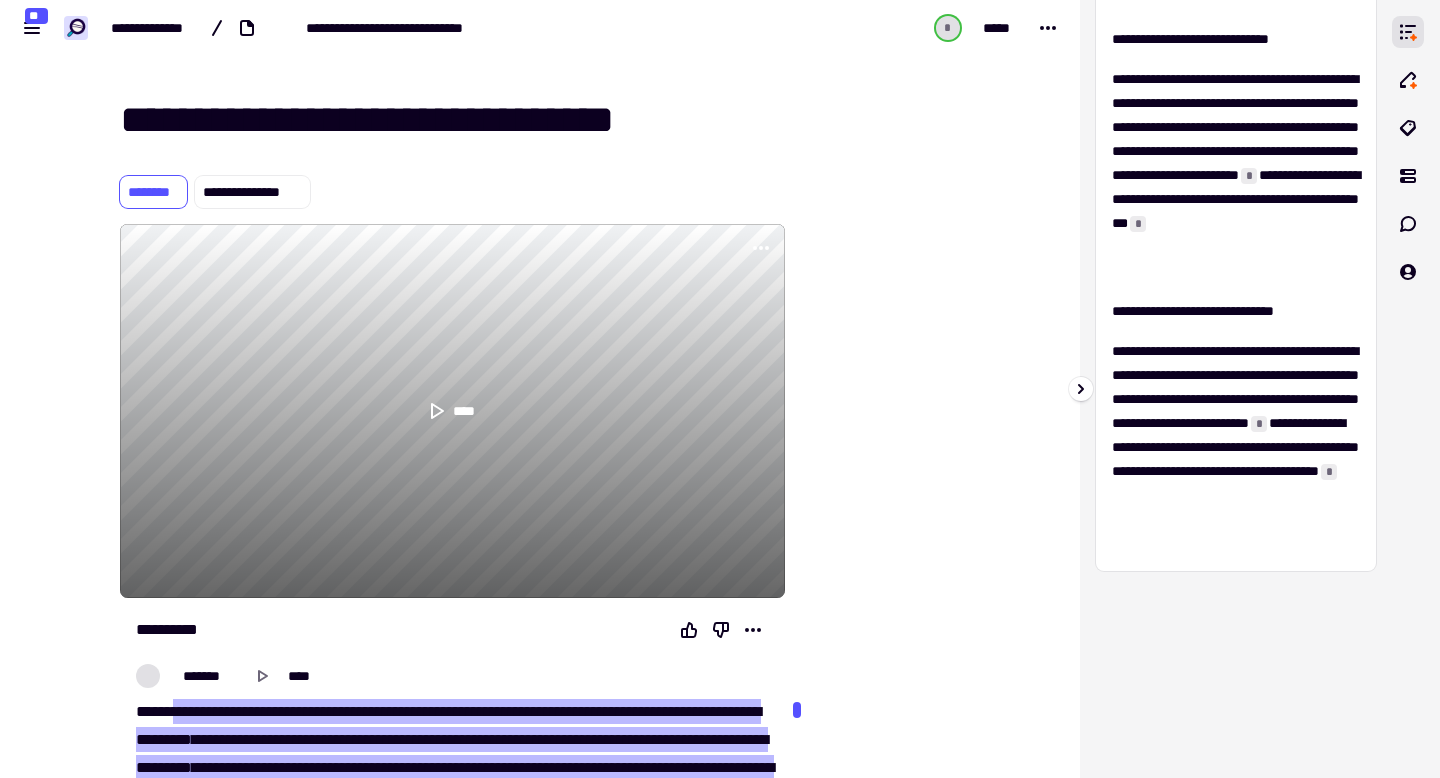 scroll, scrollTop: 0, scrollLeft: 0, axis: both 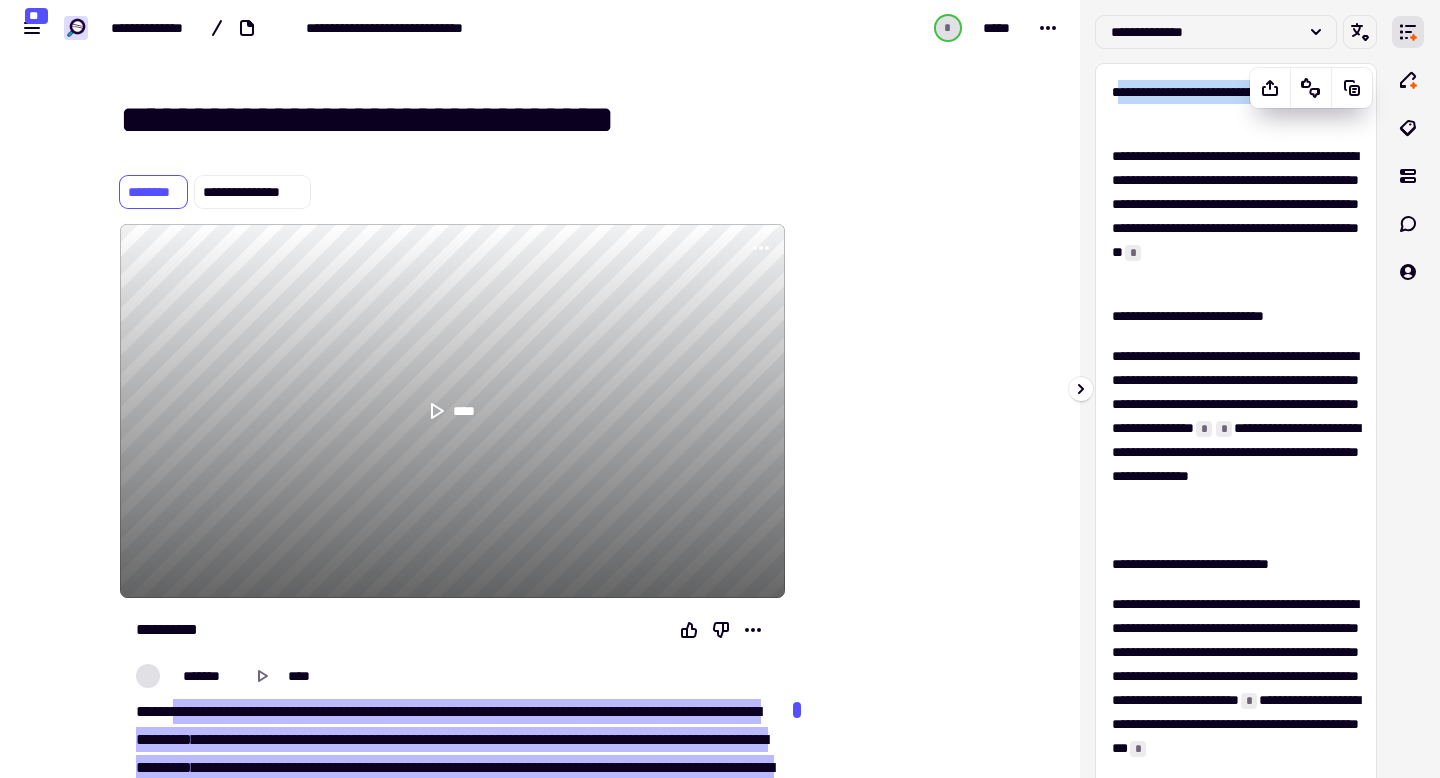 drag, startPoint x: 1121, startPoint y: 83, endPoint x: 1228, endPoint y: 113, distance: 111.12605 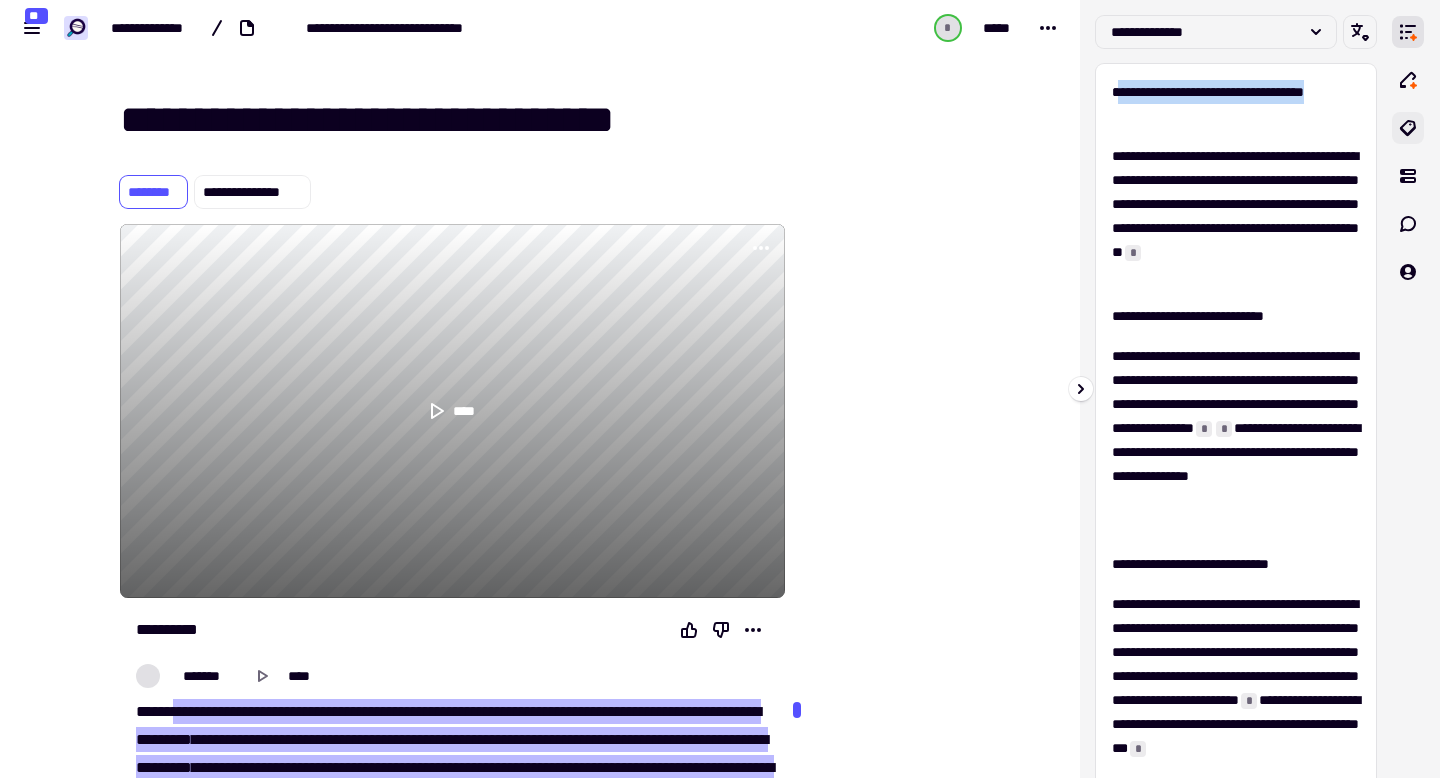 click 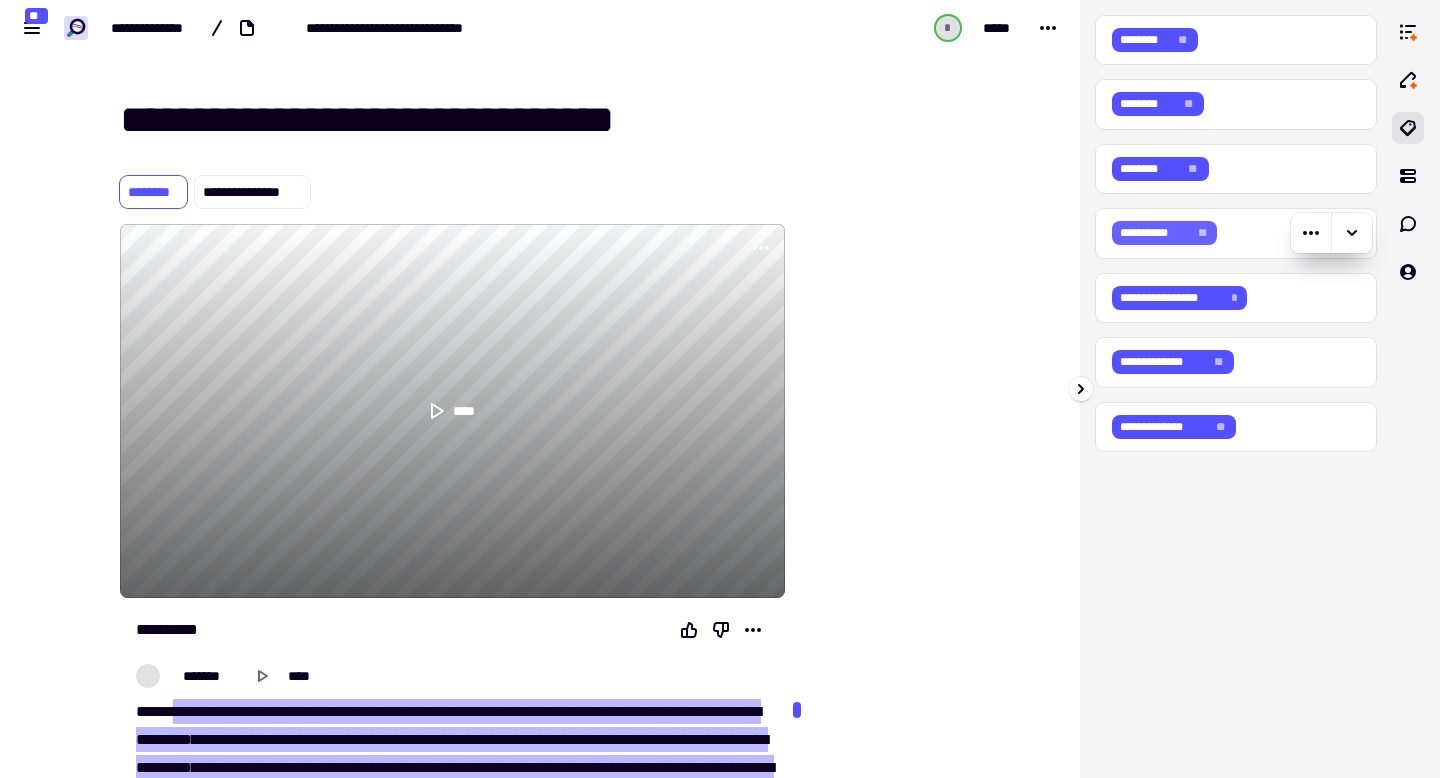 click on "[REDACTED]" at bounding box center (1164, 233) 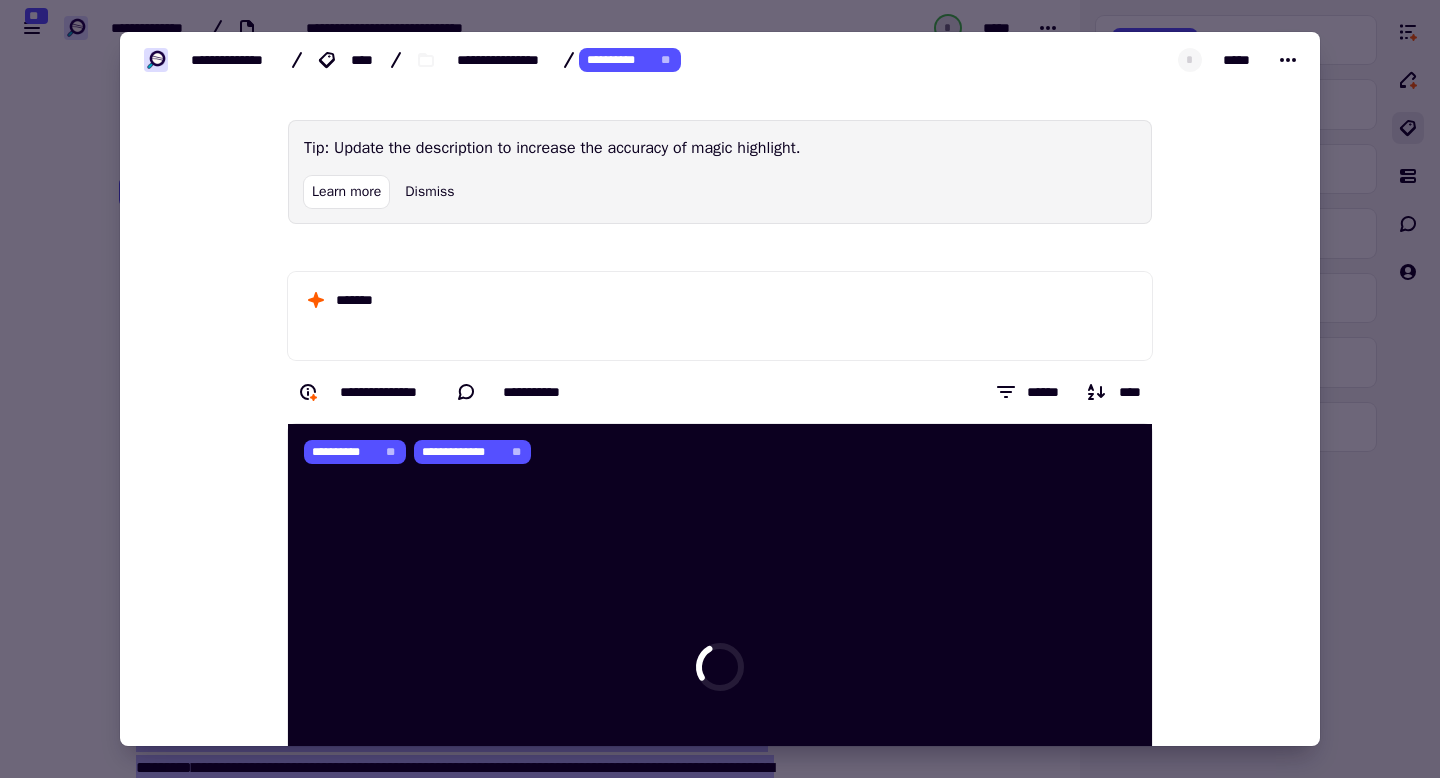 click at bounding box center (720, 389) 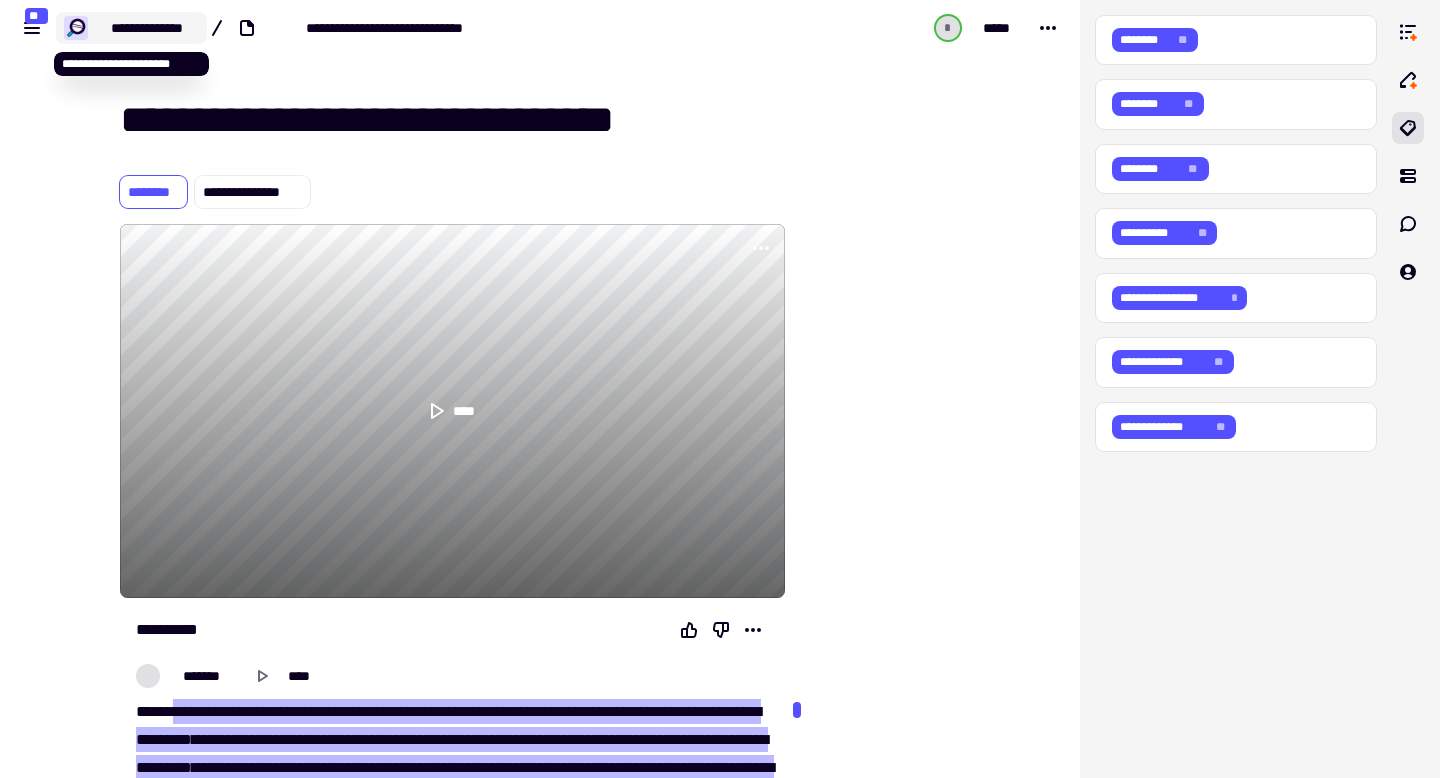 click on "**********" 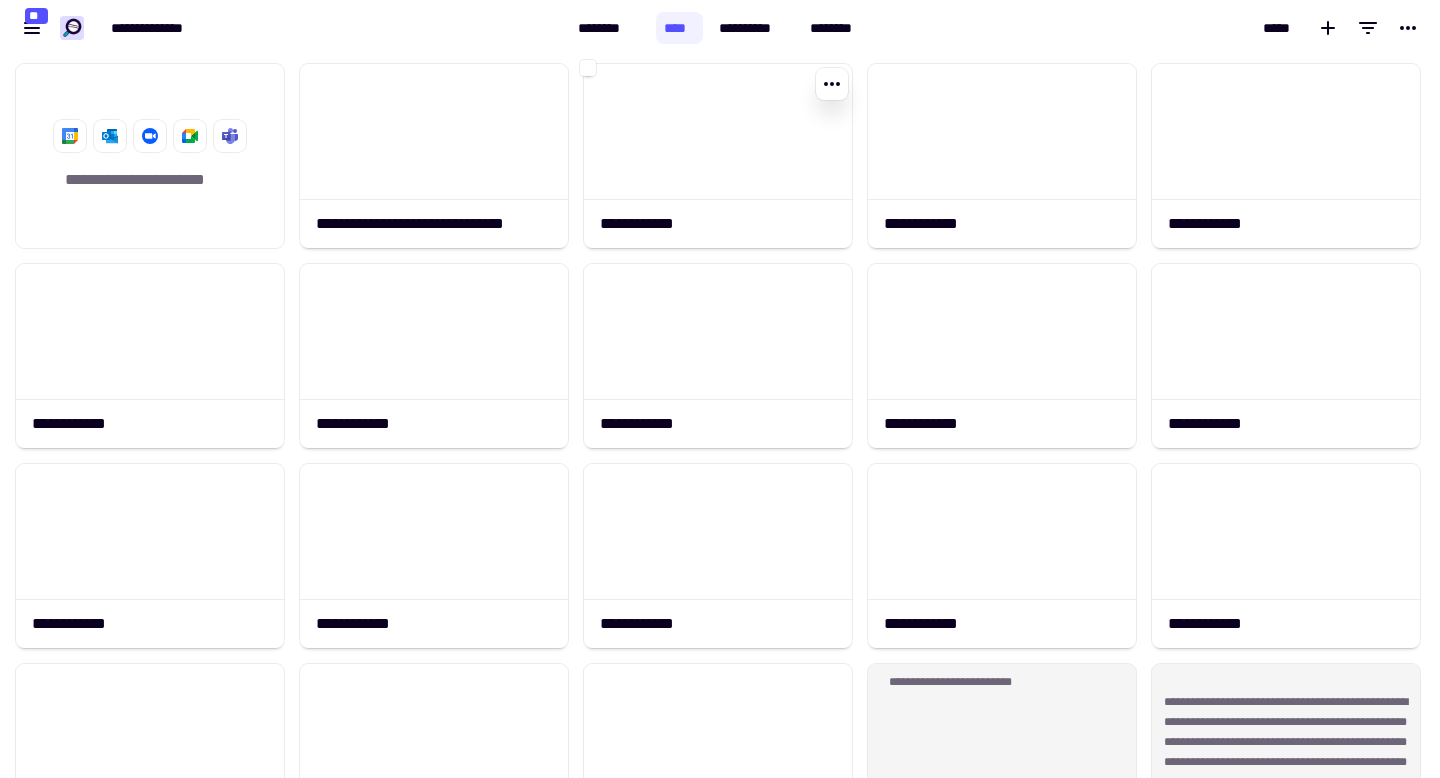 scroll, scrollTop: 1, scrollLeft: 1, axis: both 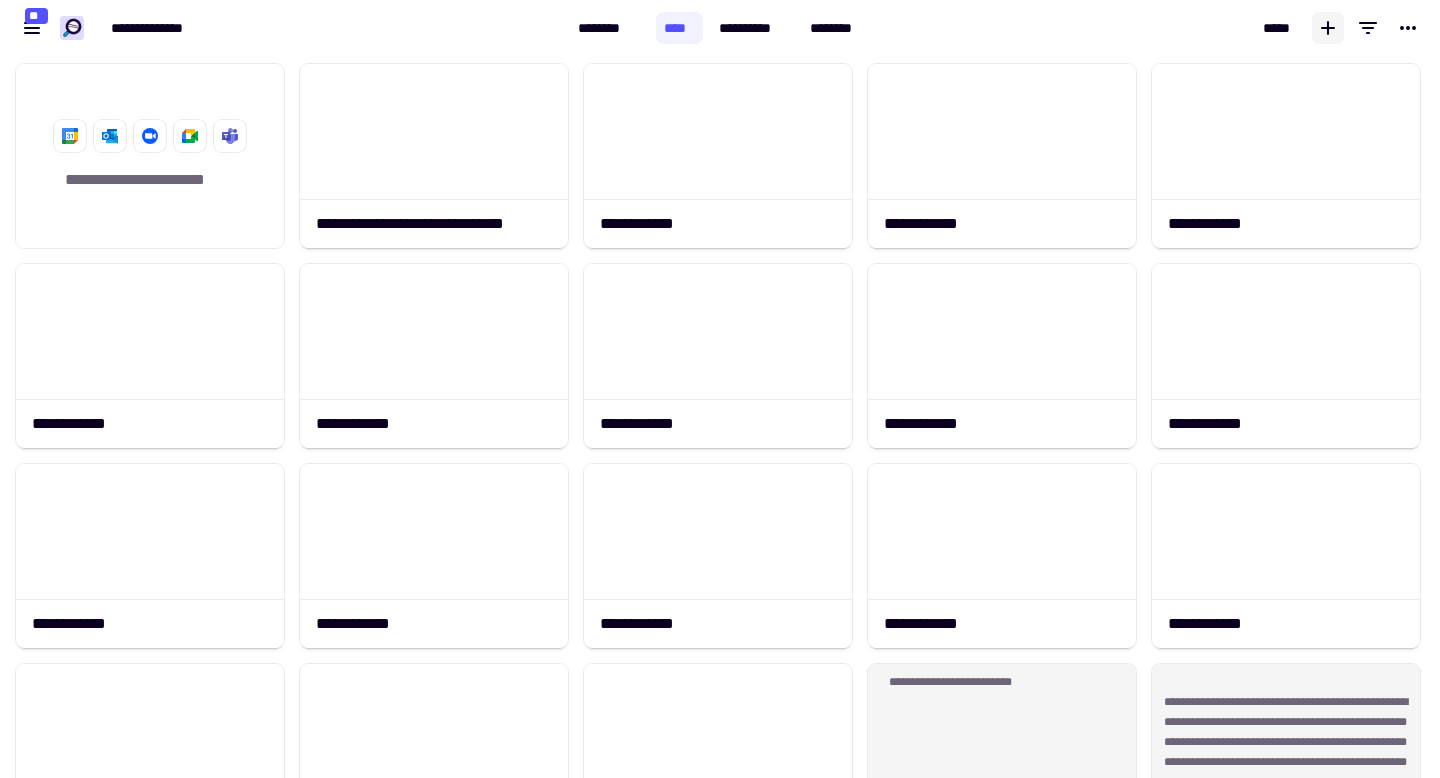 click 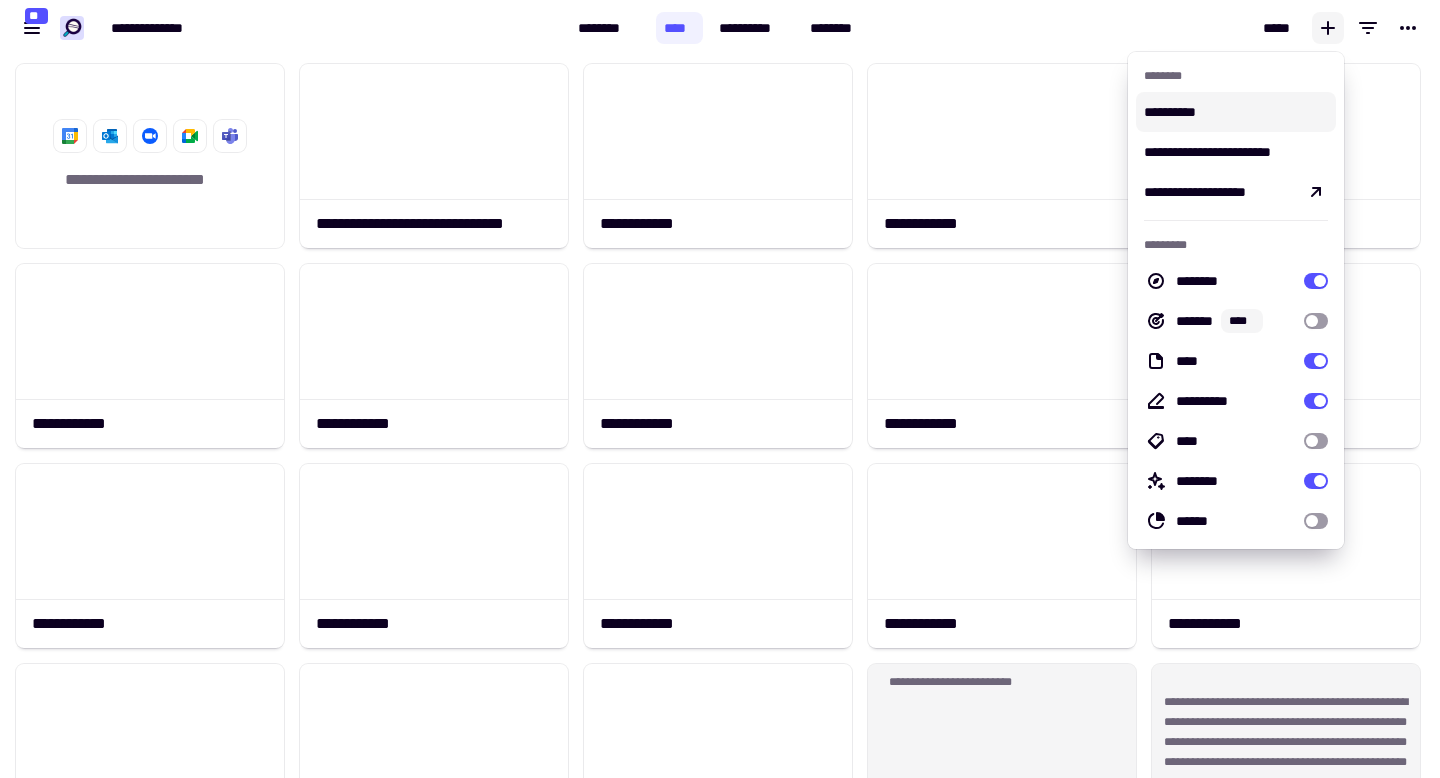 click 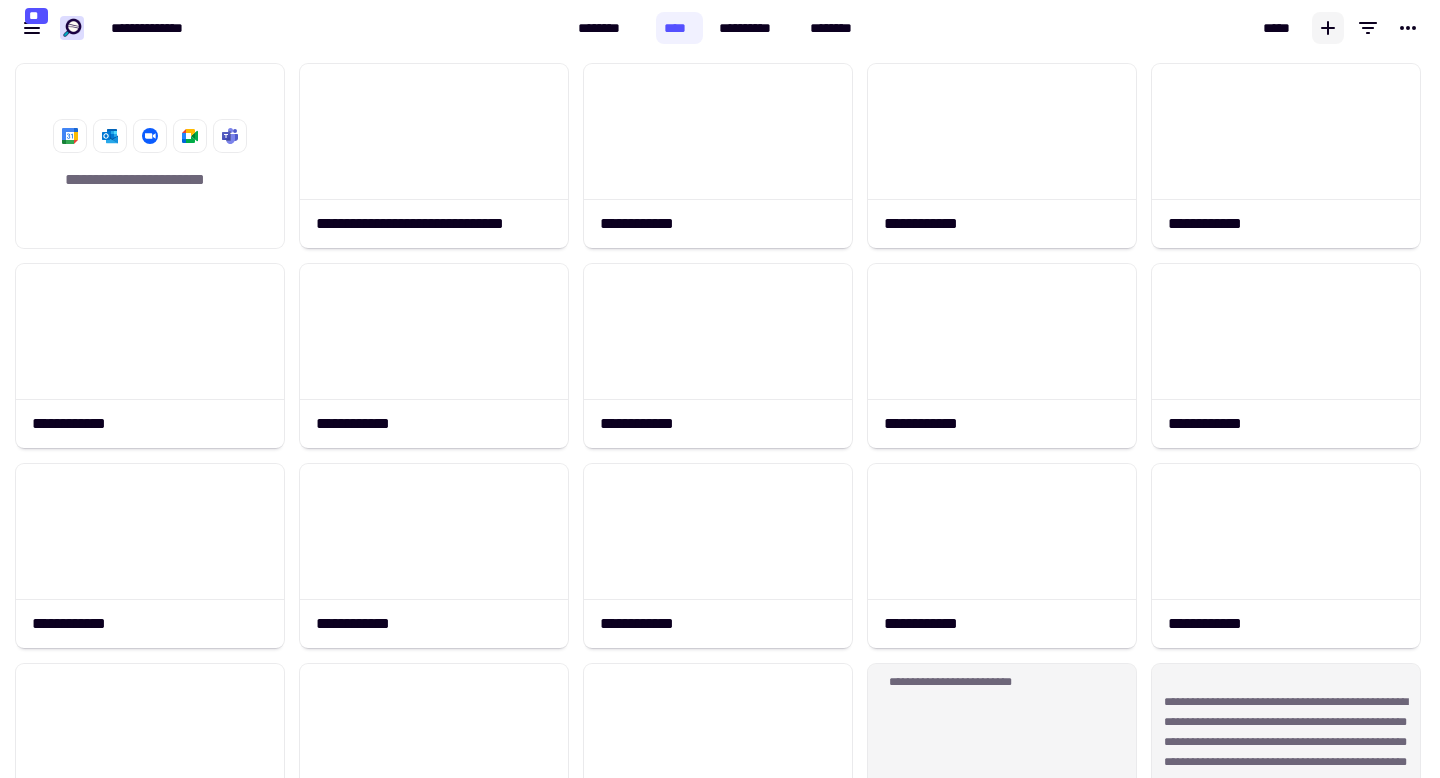 click 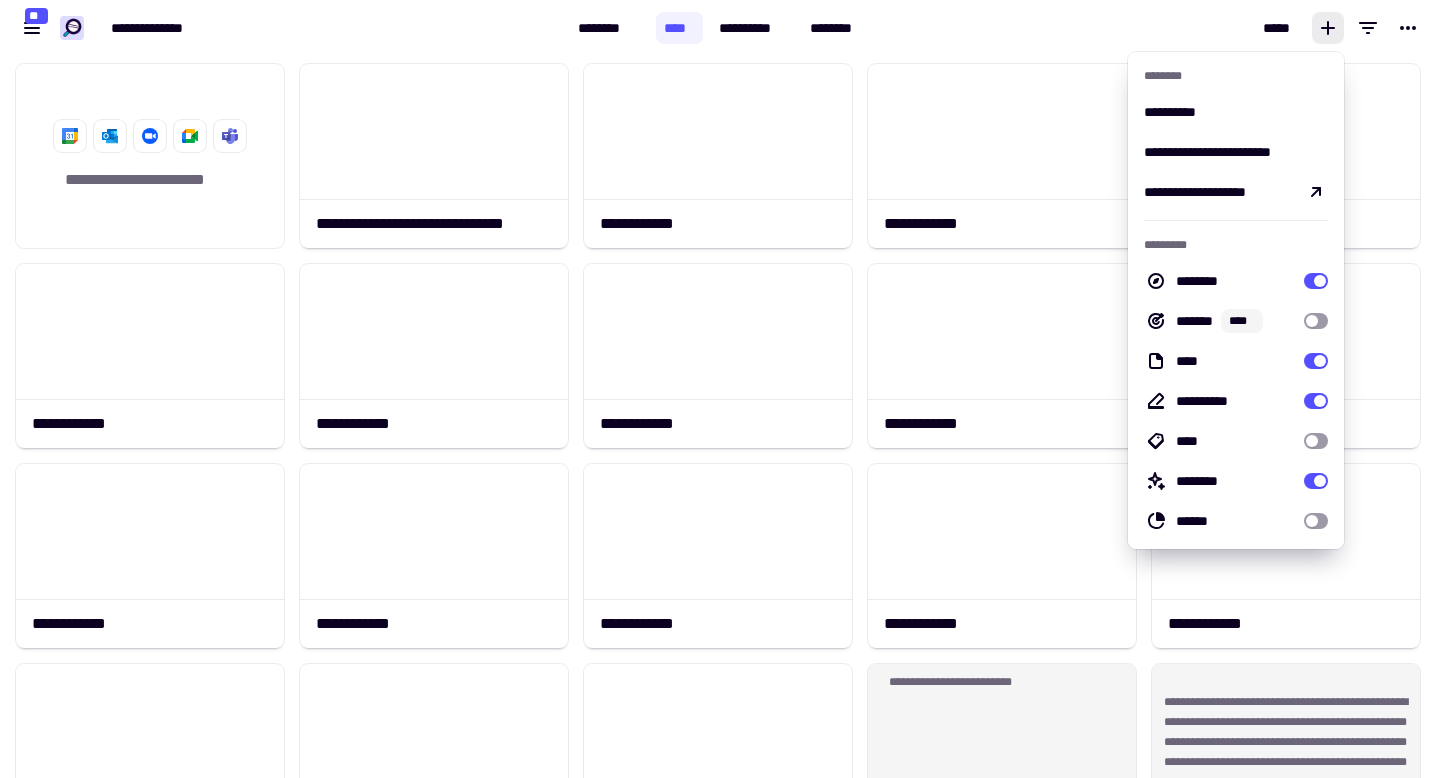 click on "*****" at bounding box center [1155, 28] 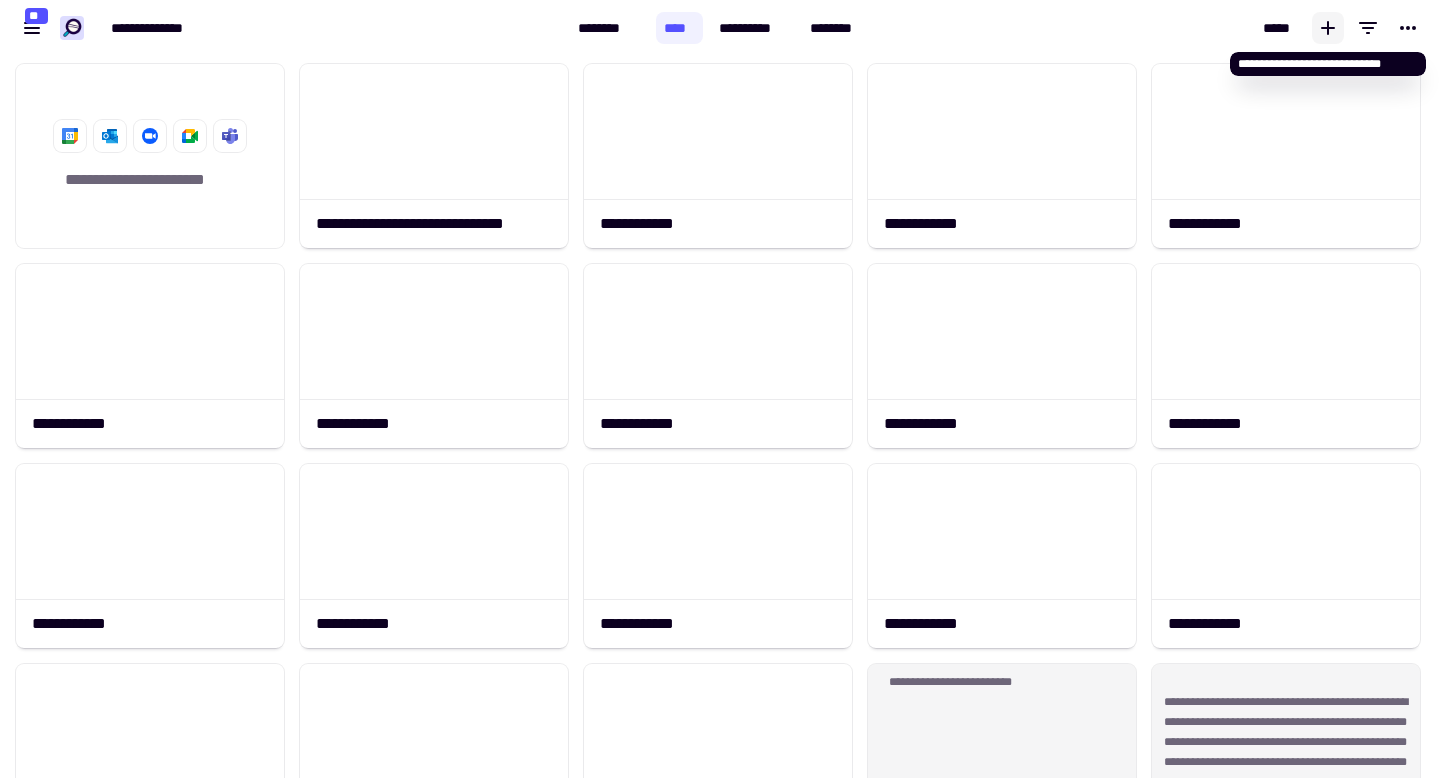 click 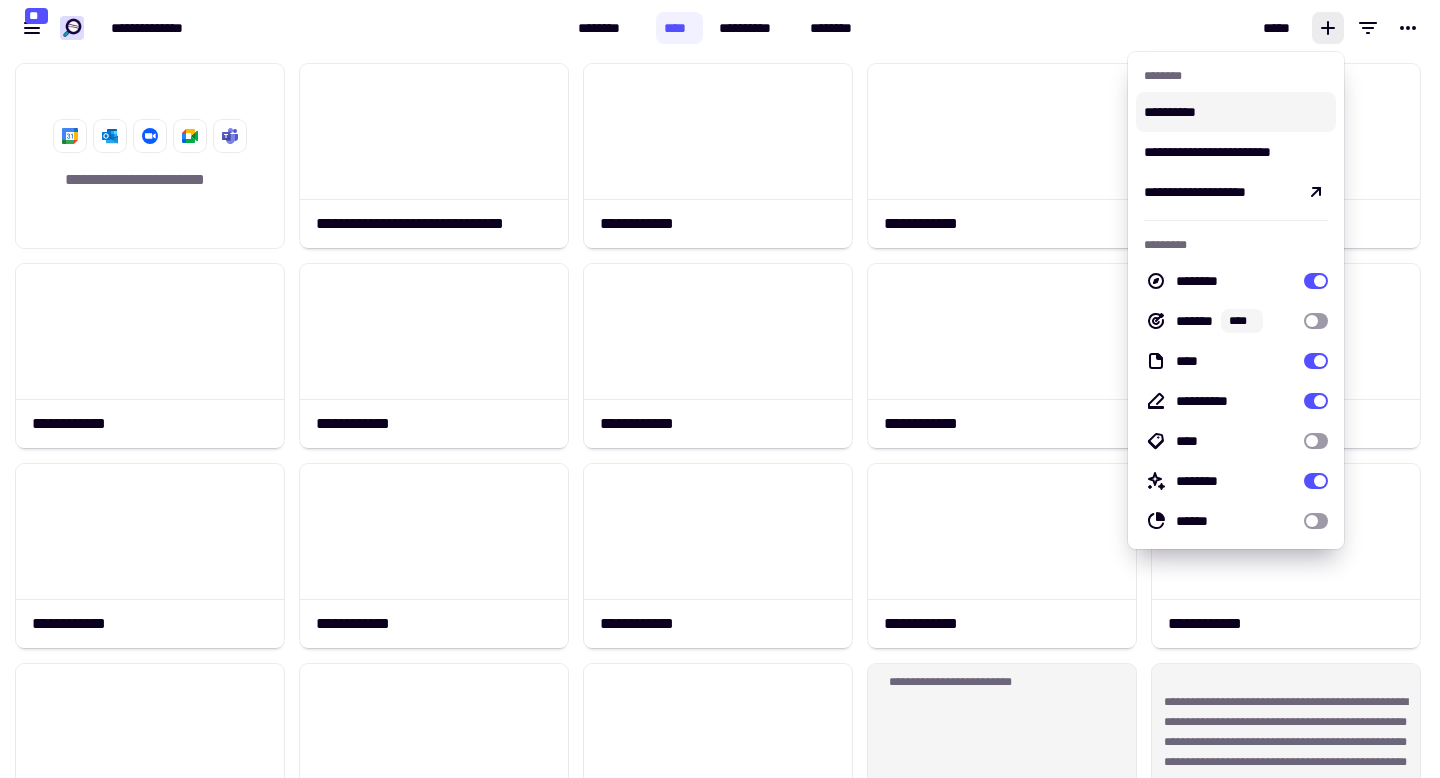 click on "*****" at bounding box center [1155, 28] 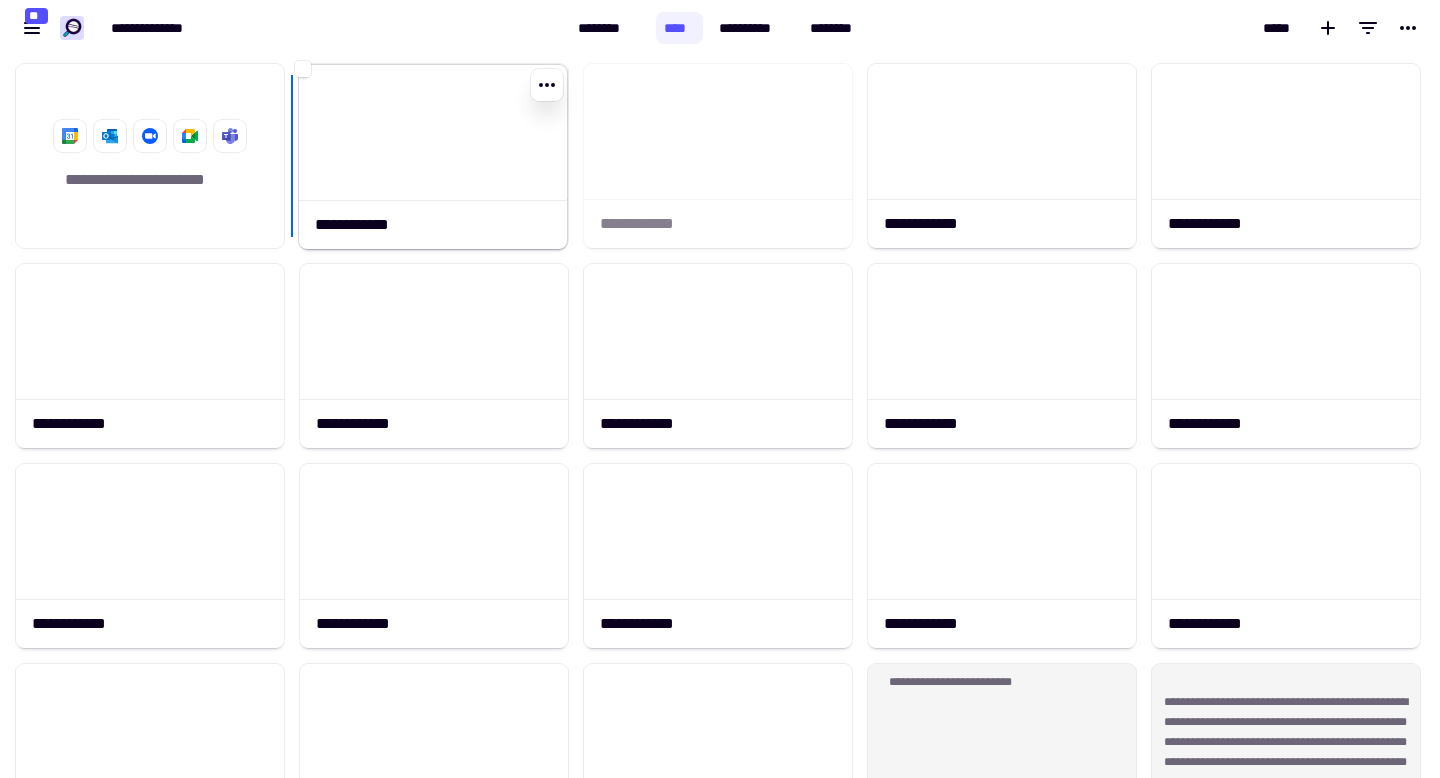 drag, startPoint x: 767, startPoint y: 135, endPoint x: 484, endPoint y: 137, distance: 283.00708 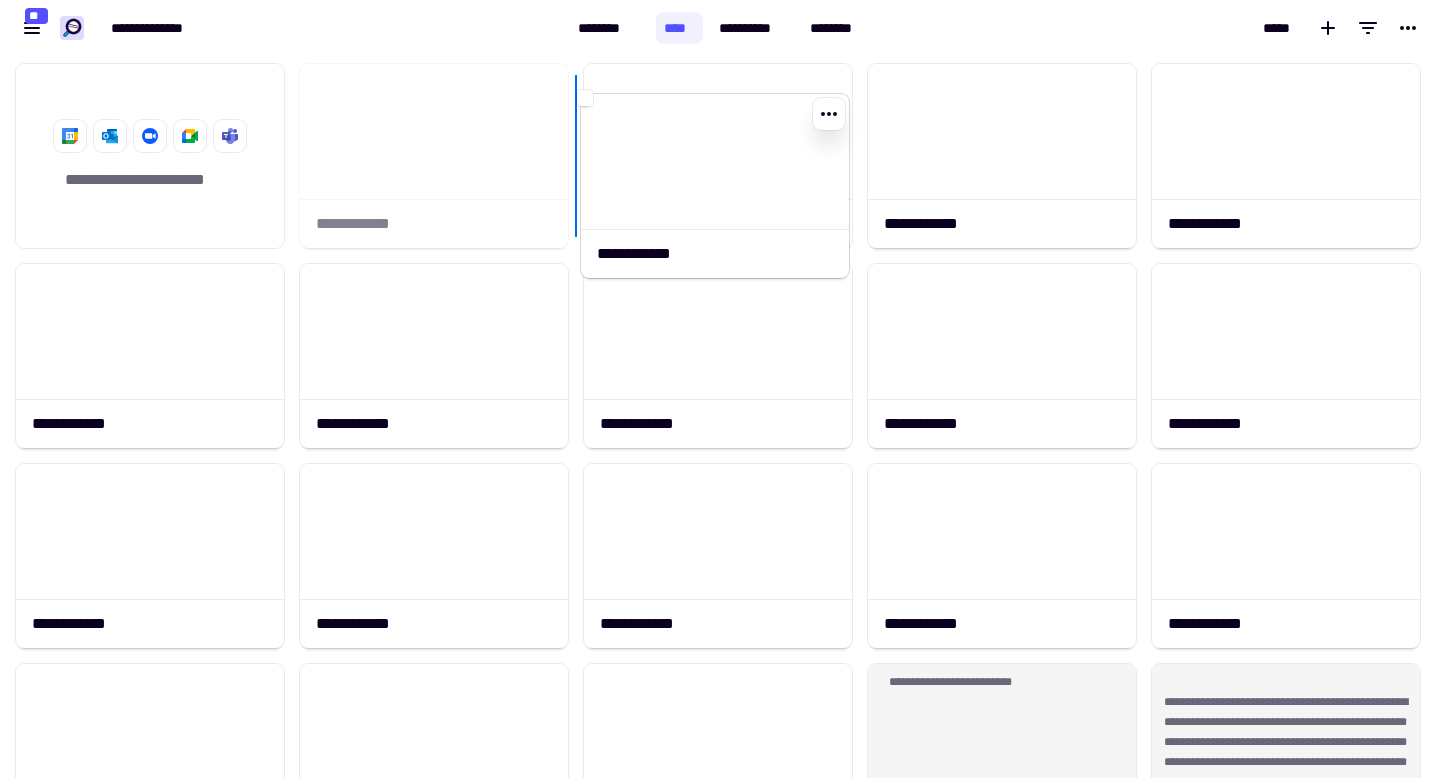 drag, startPoint x: 479, startPoint y: 126, endPoint x: 762, endPoint y: 158, distance: 284.80344 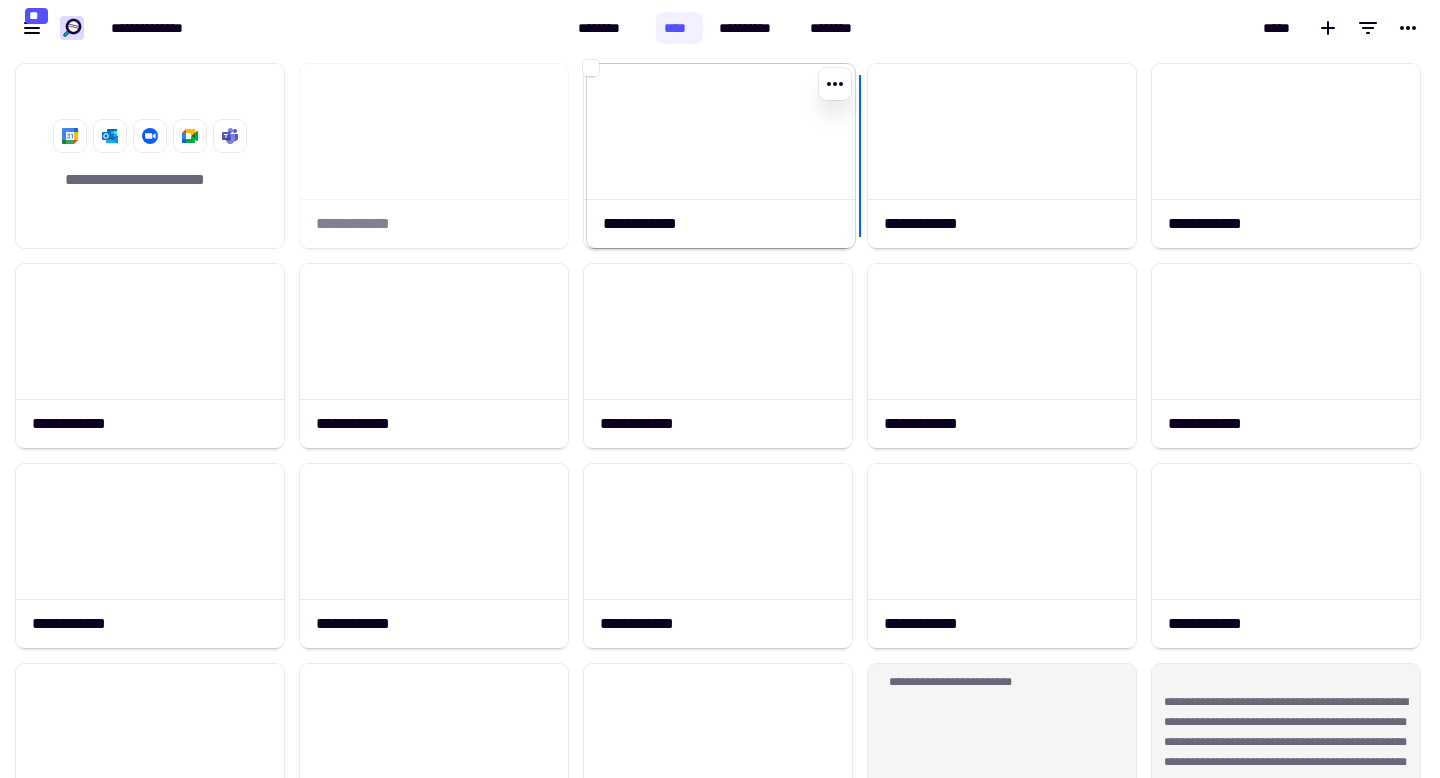 drag, startPoint x: 476, startPoint y: 138, endPoint x: 764, endPoint y: 138, distance: 288 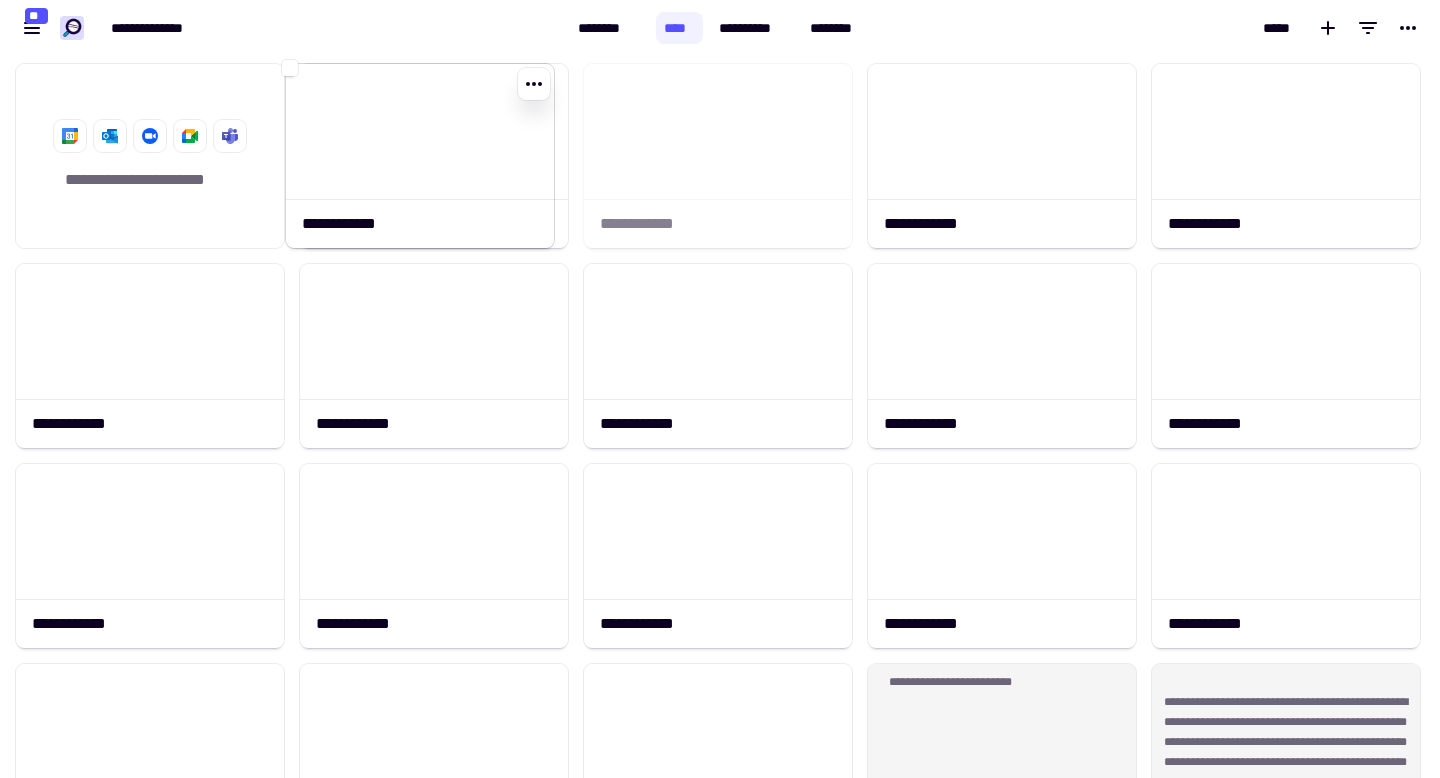 drag, startPoint x: 764, startPoint y: 138, endPoint x: 466, endPoint y: 123, distance: 298.3773 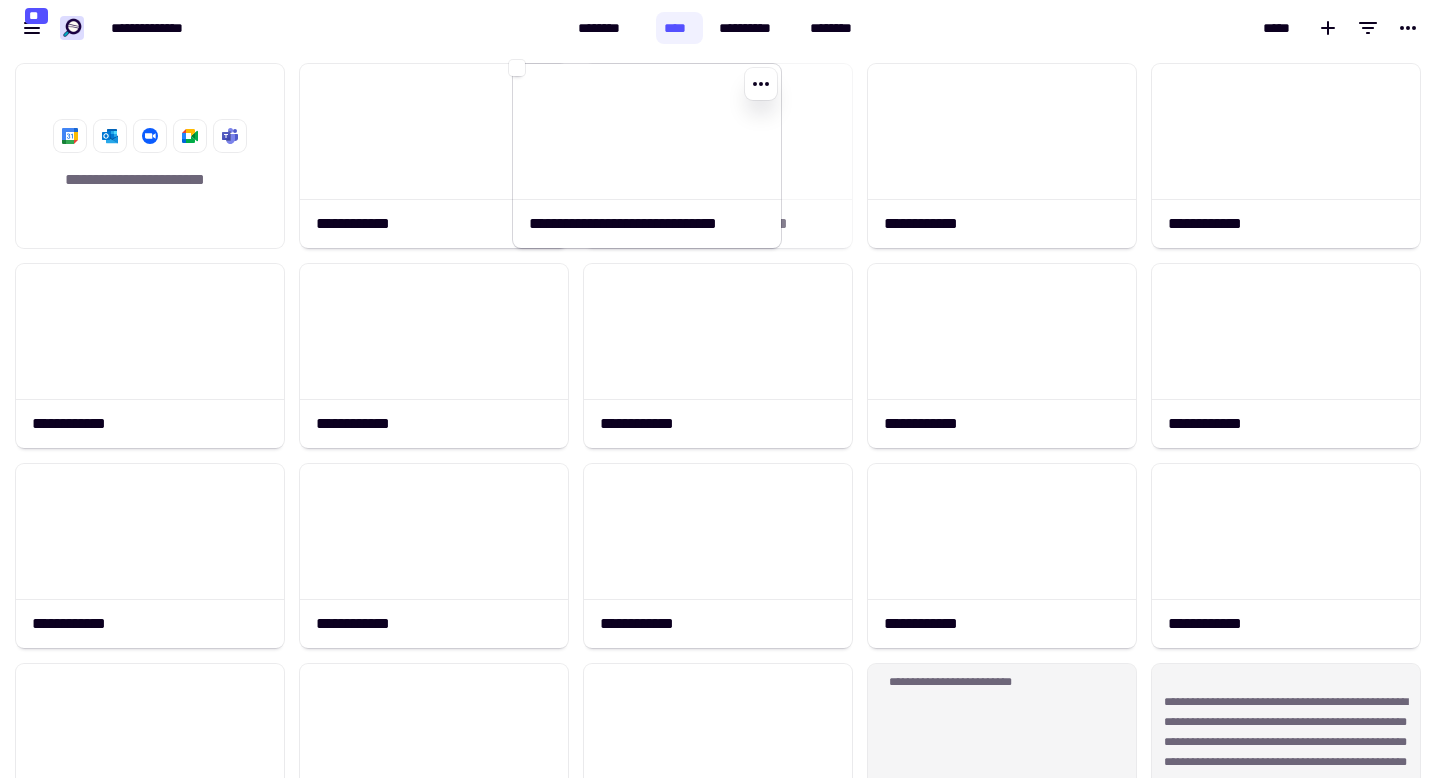 drag, startPoint x: 713, startPoint y: 157, endPoint x: 640, endPoint y: 133, distance: 76.843994 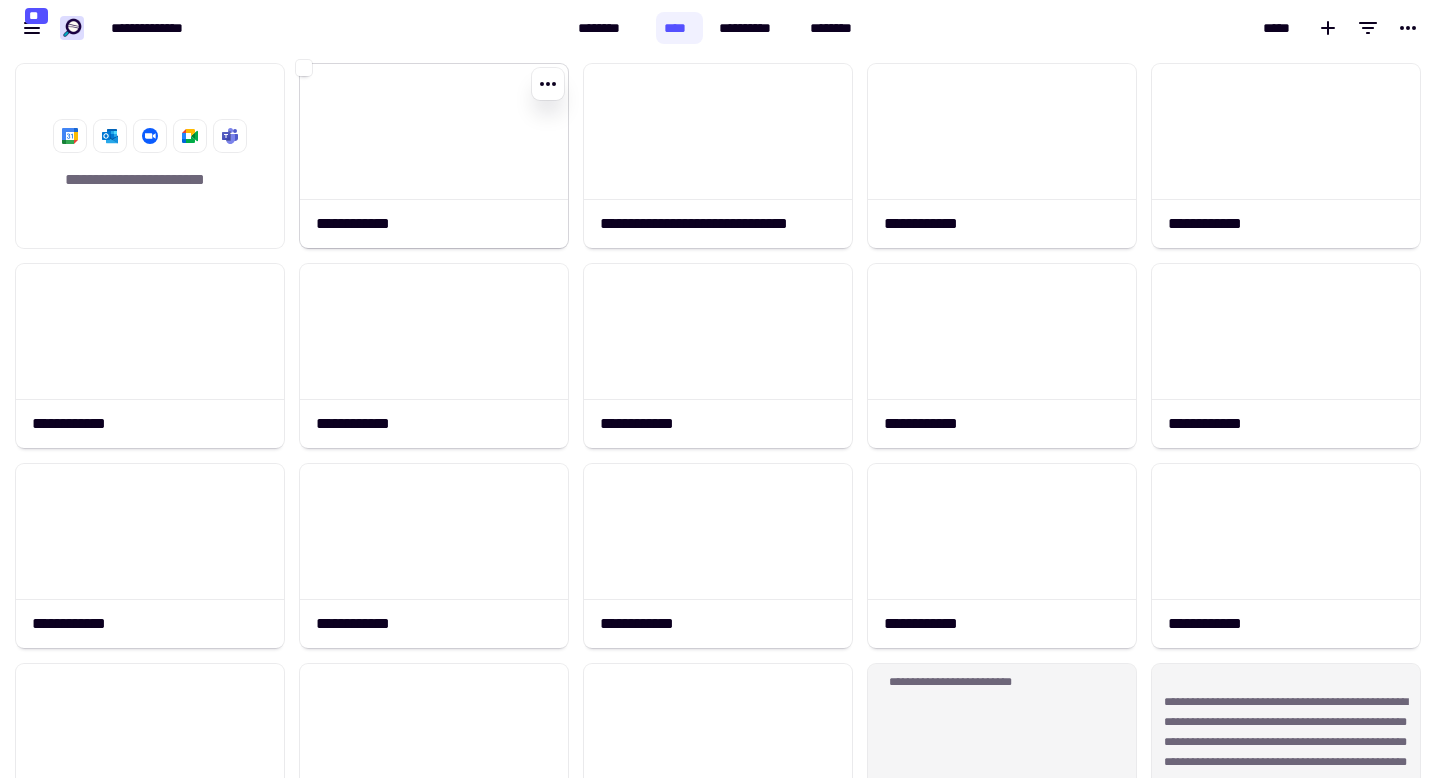 click 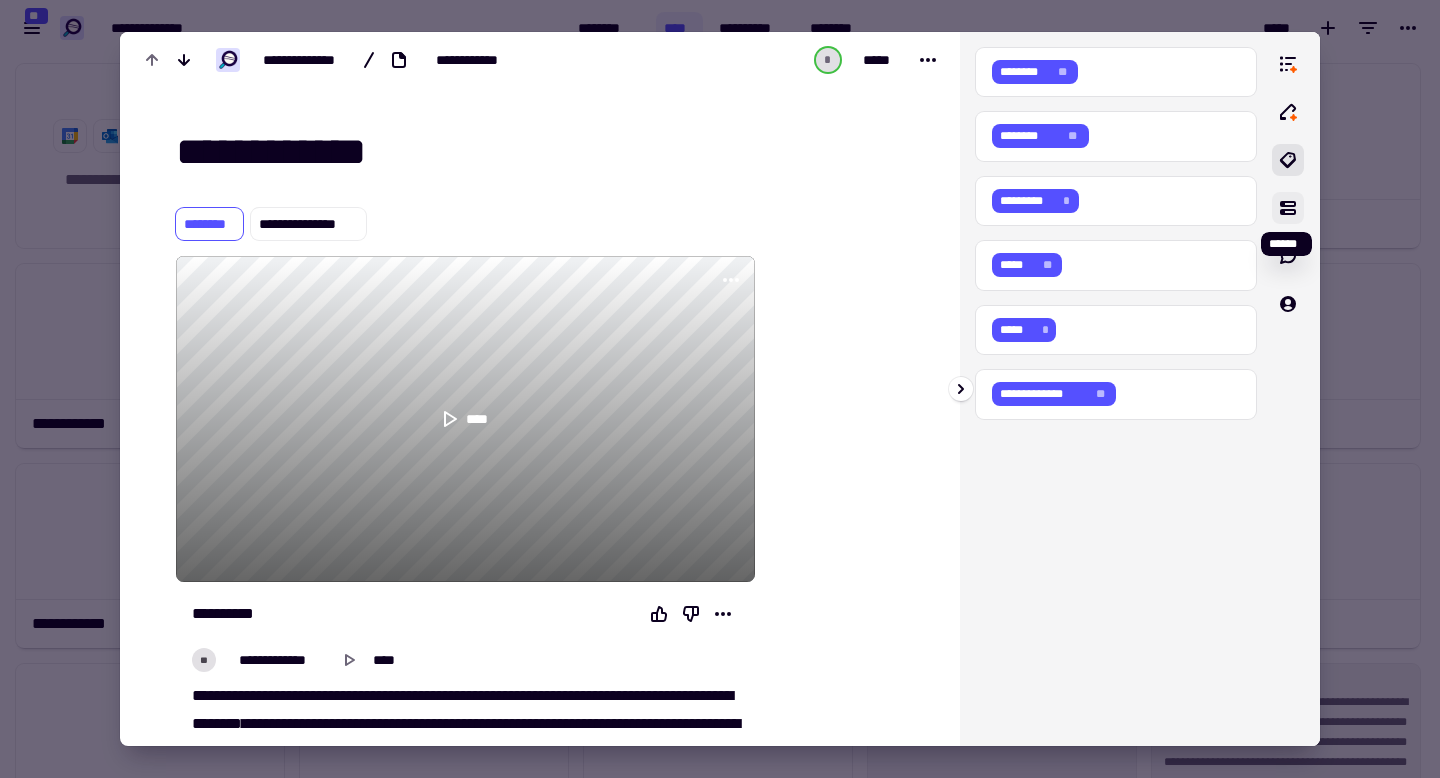 click 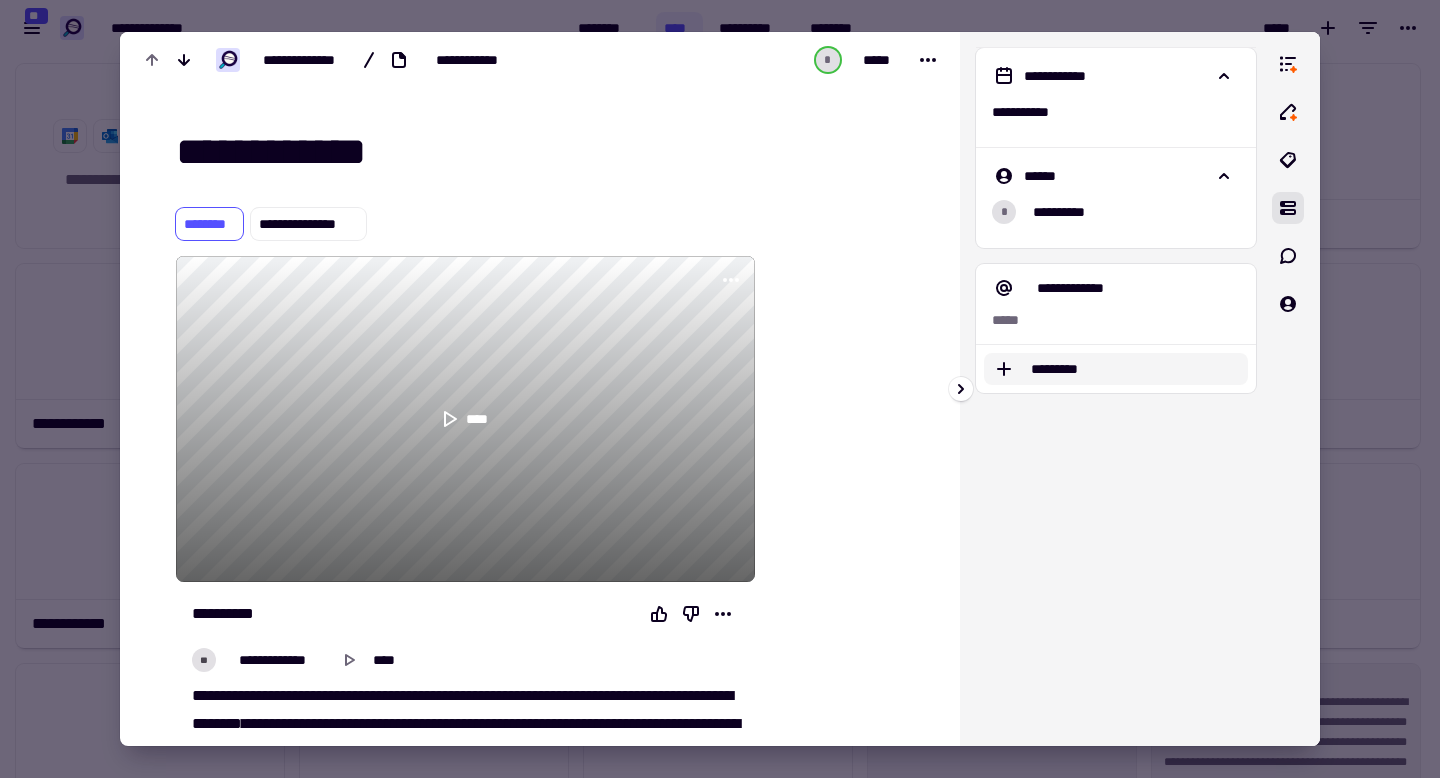 click on "*********" 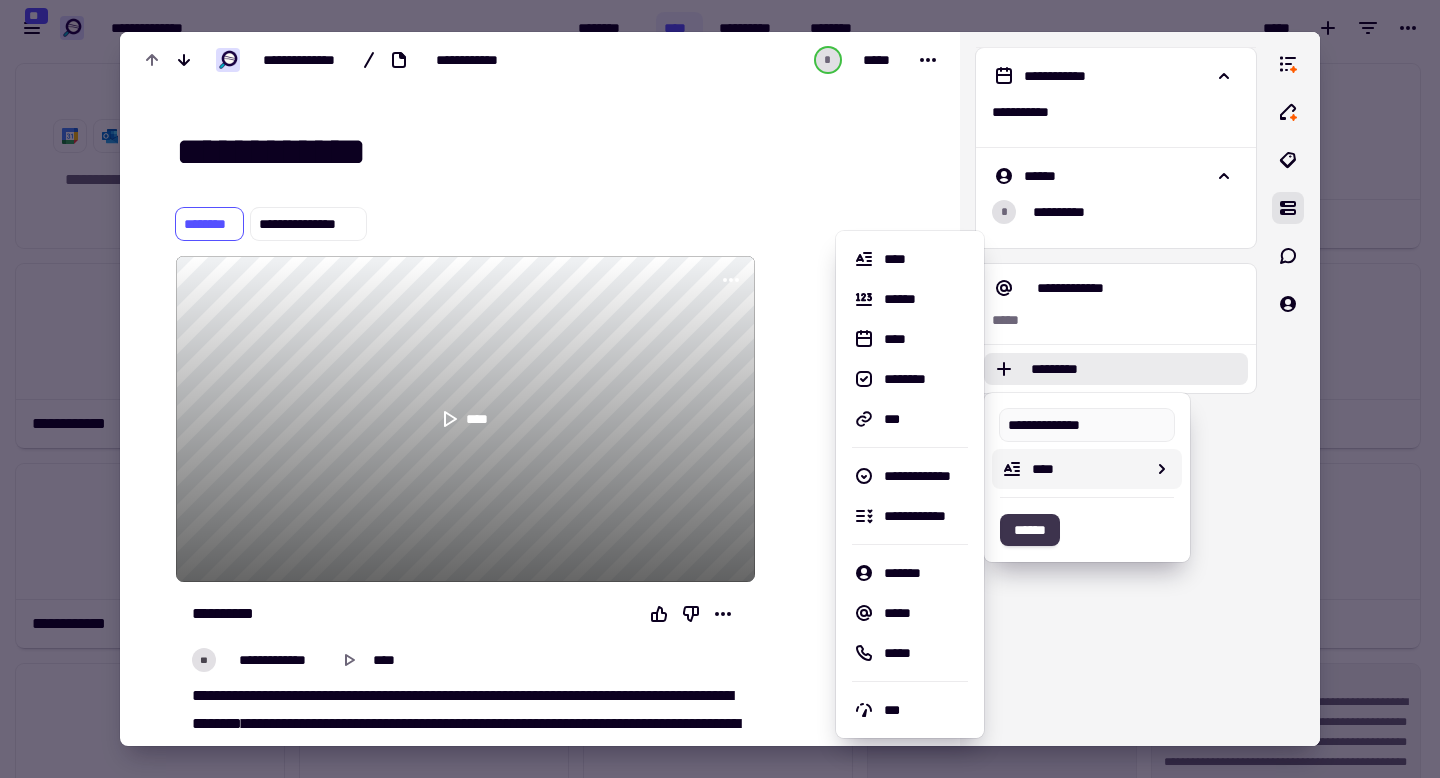 click on "******" 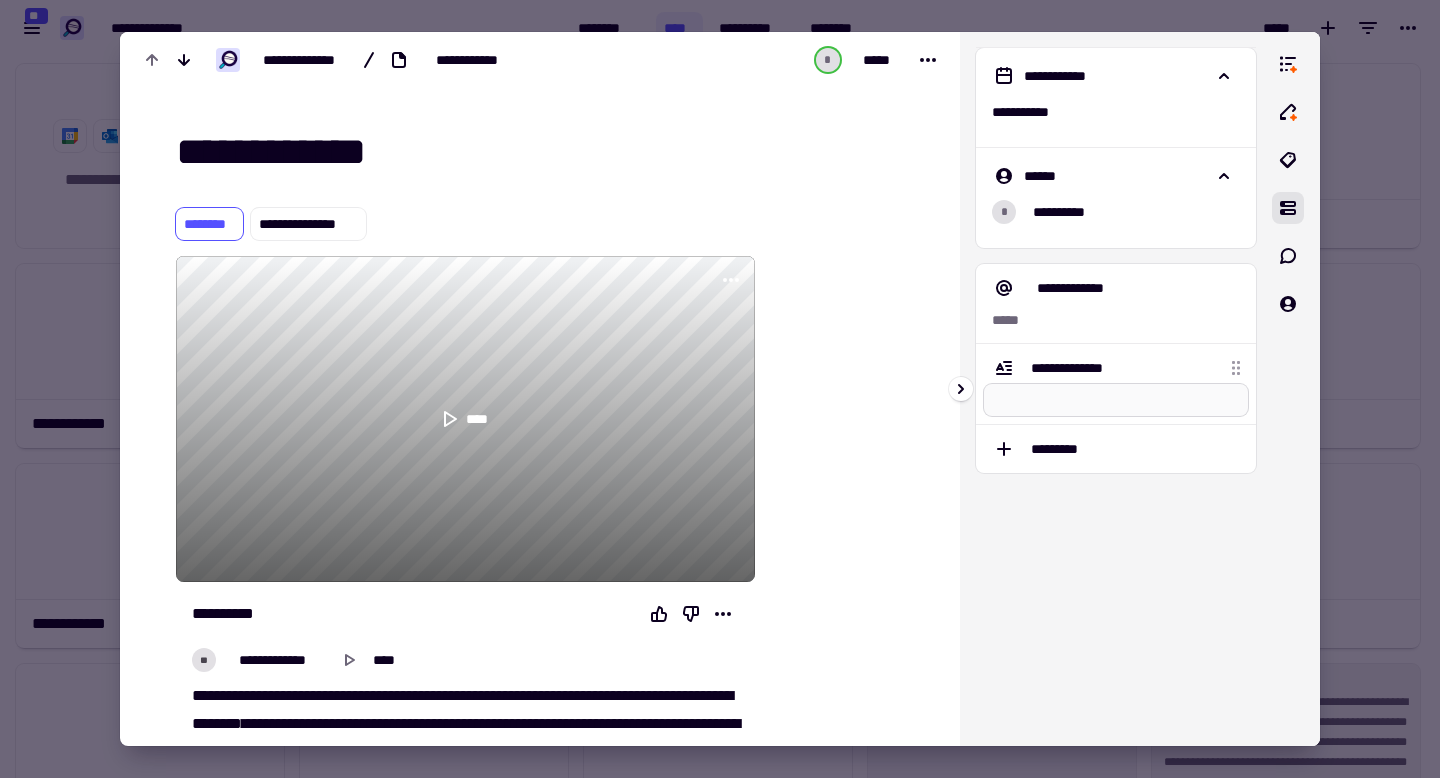 type on "*" 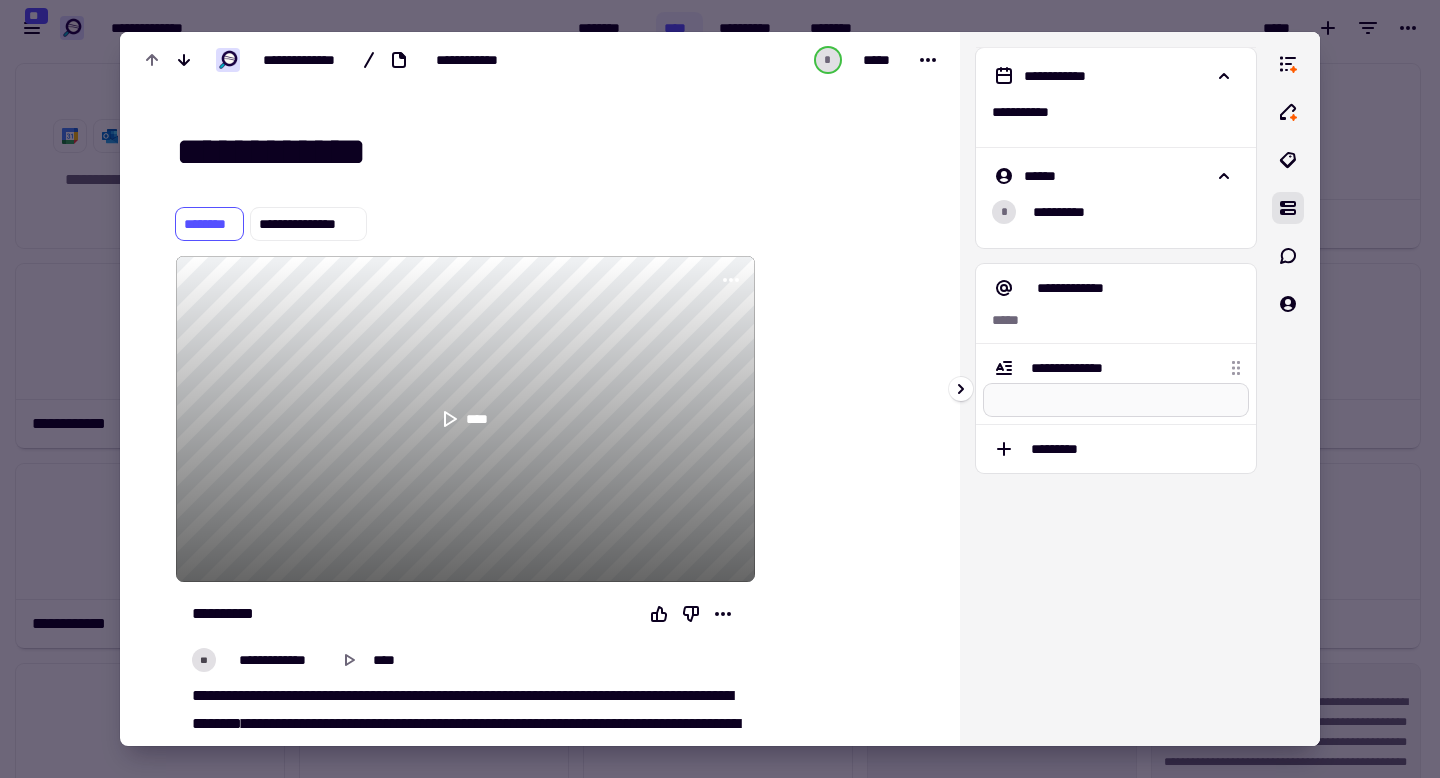 type on "*" 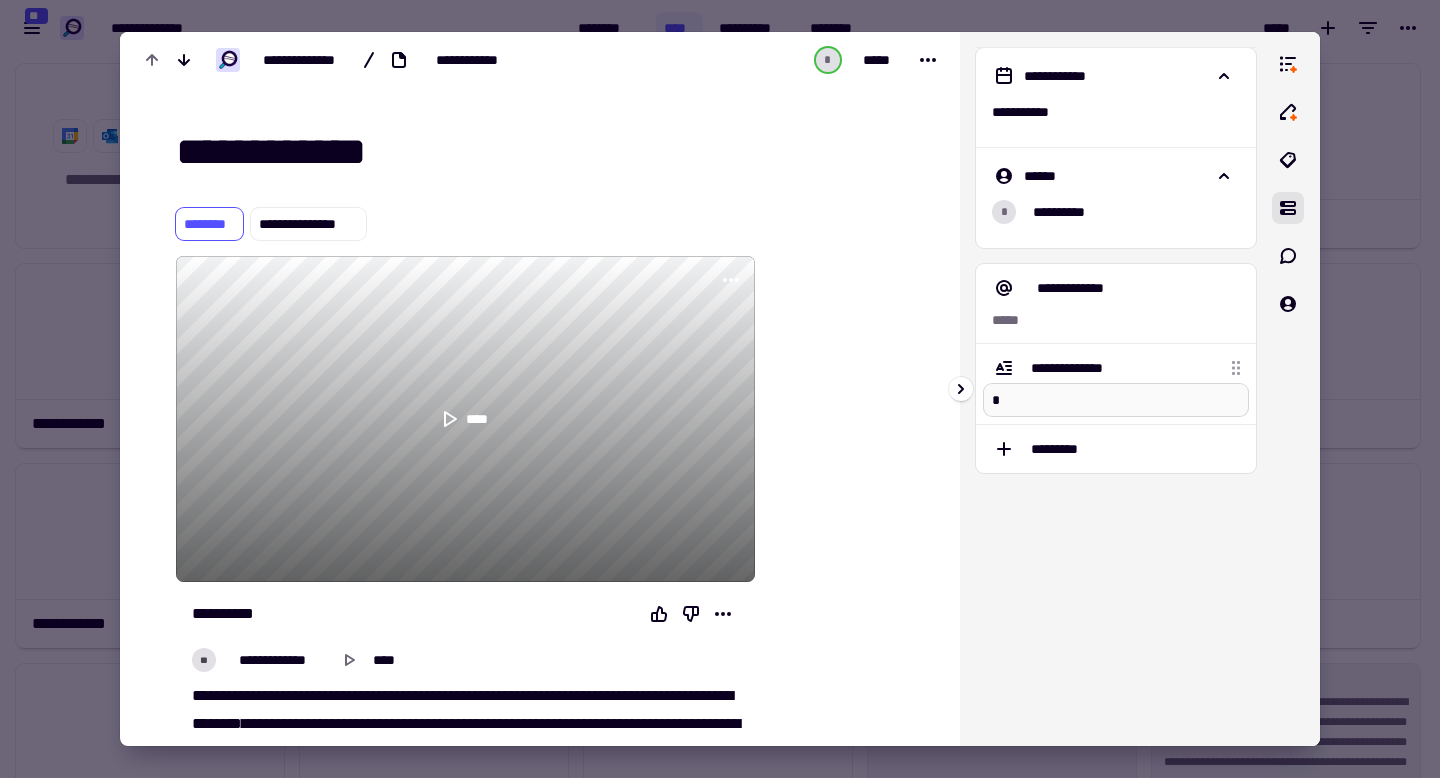 type on "*" 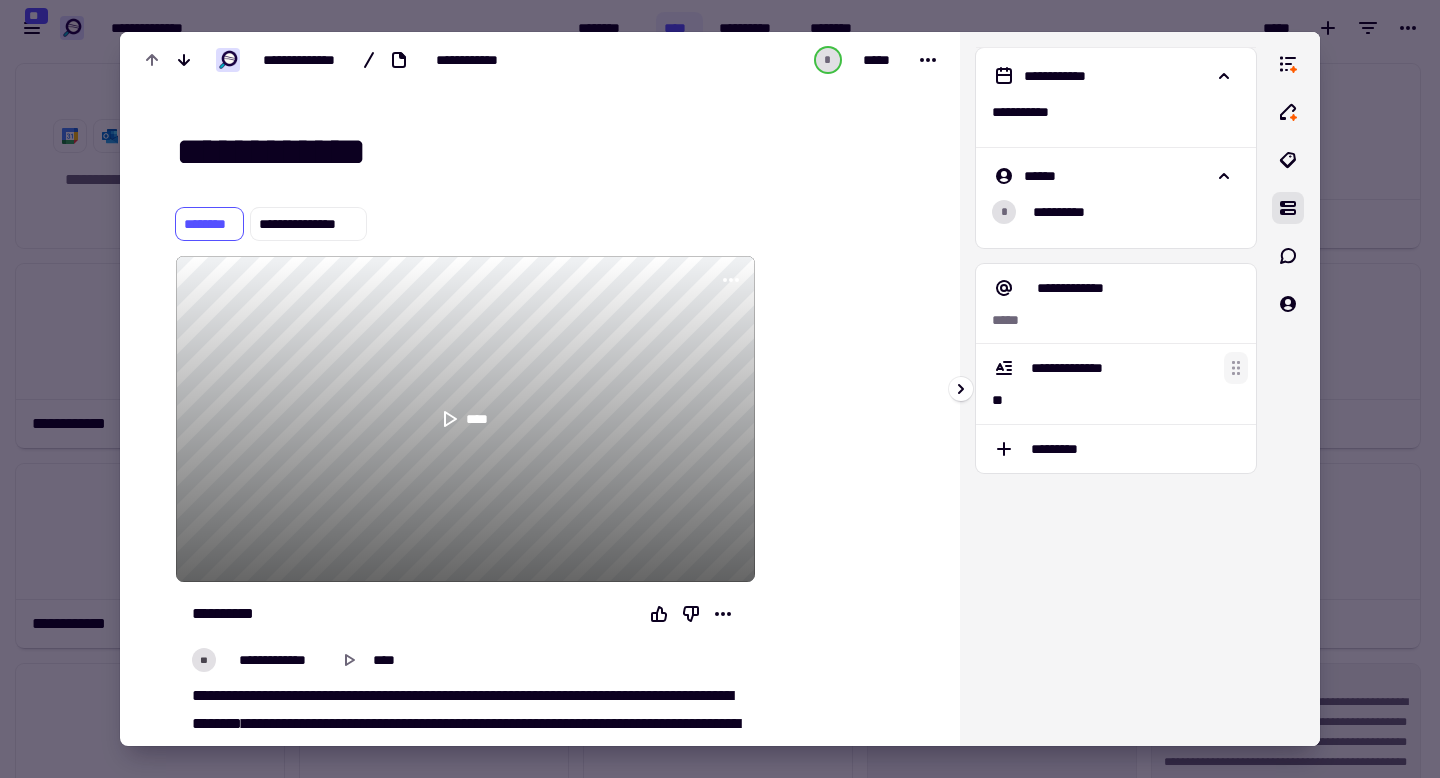click 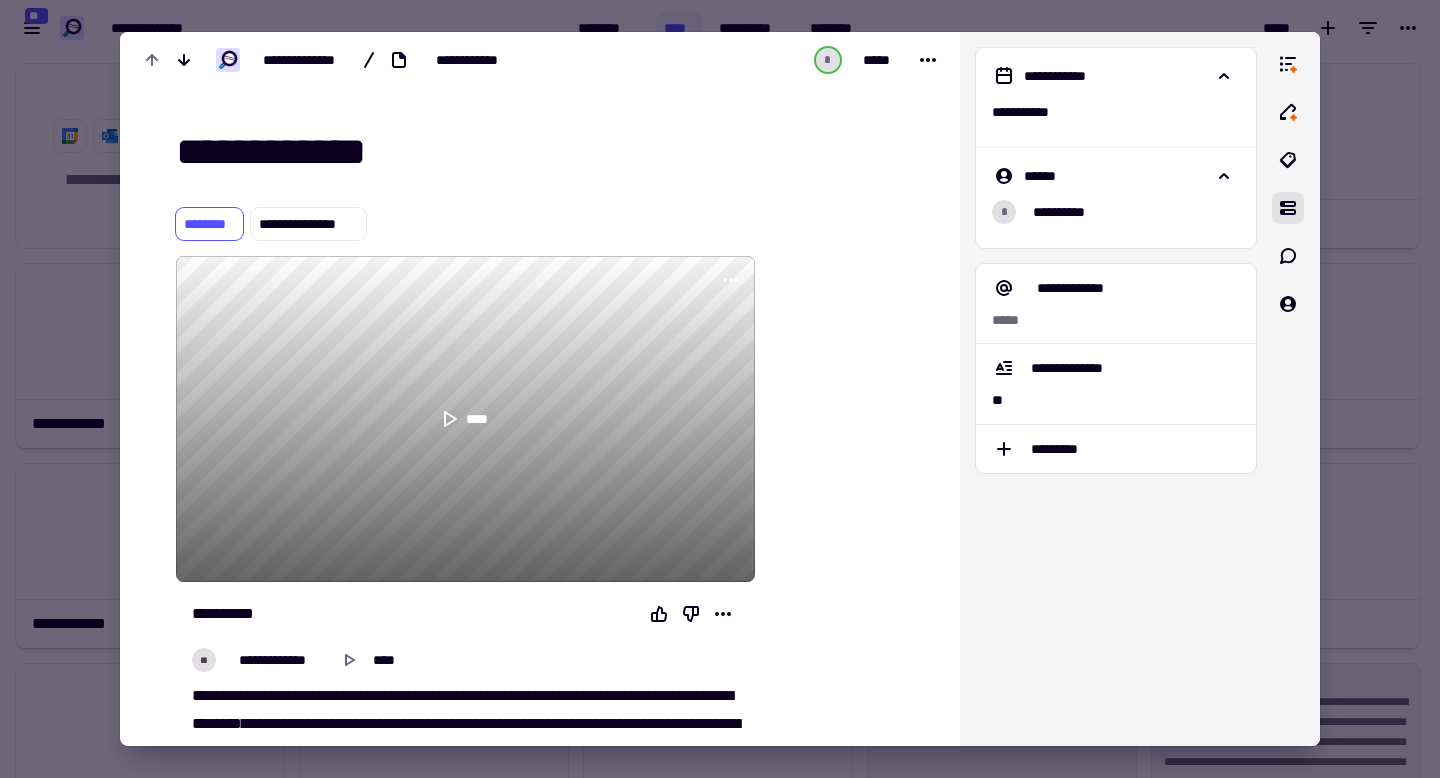 click at bounding box center (720, 389) 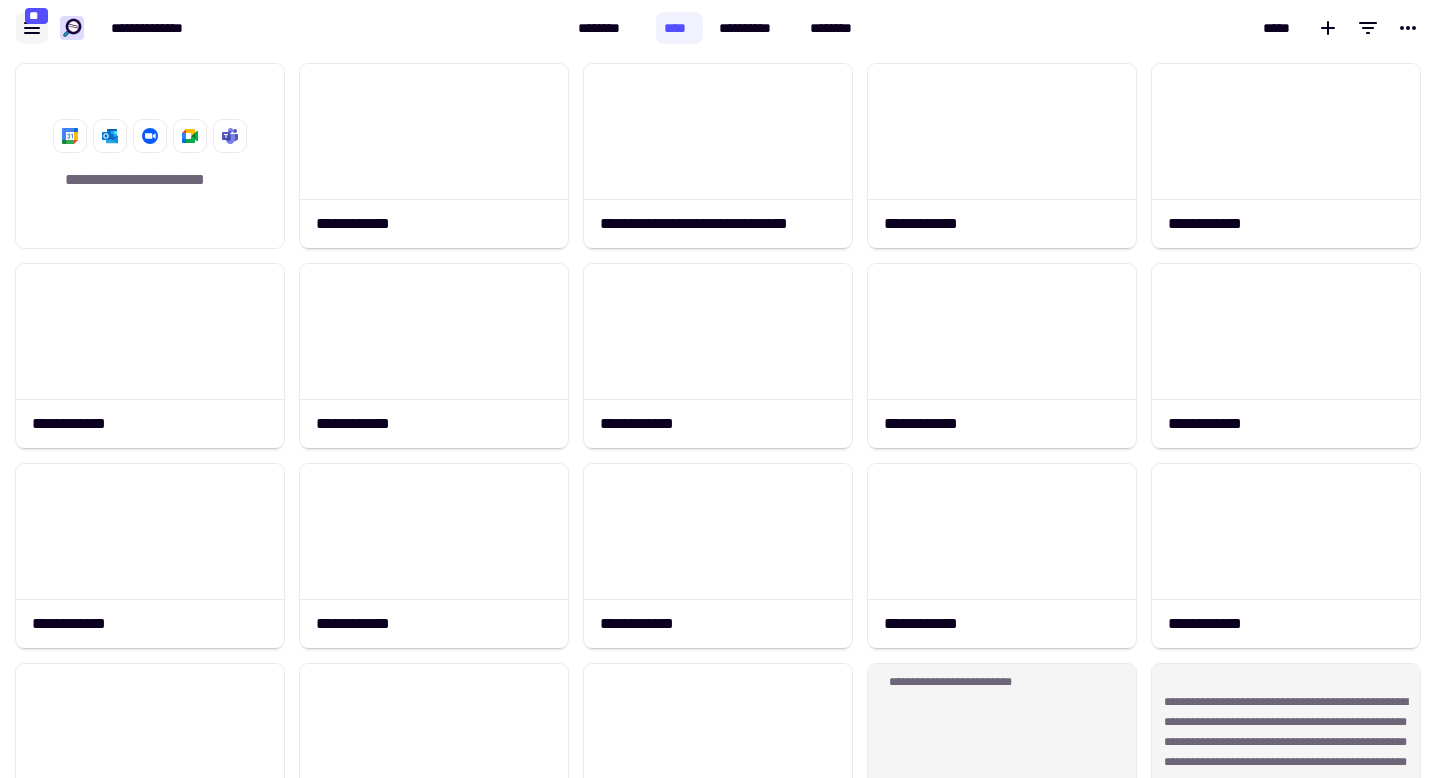 click 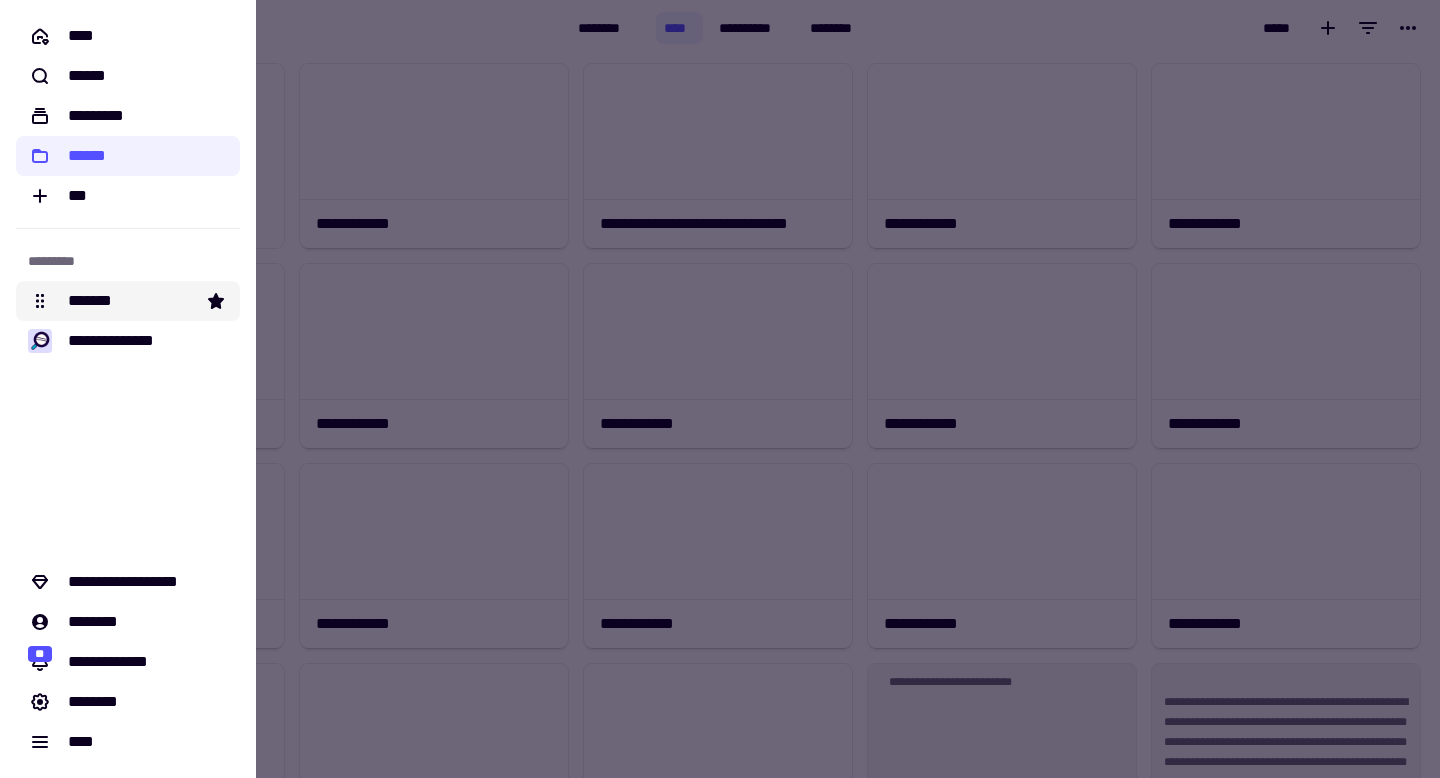 click on "*******" 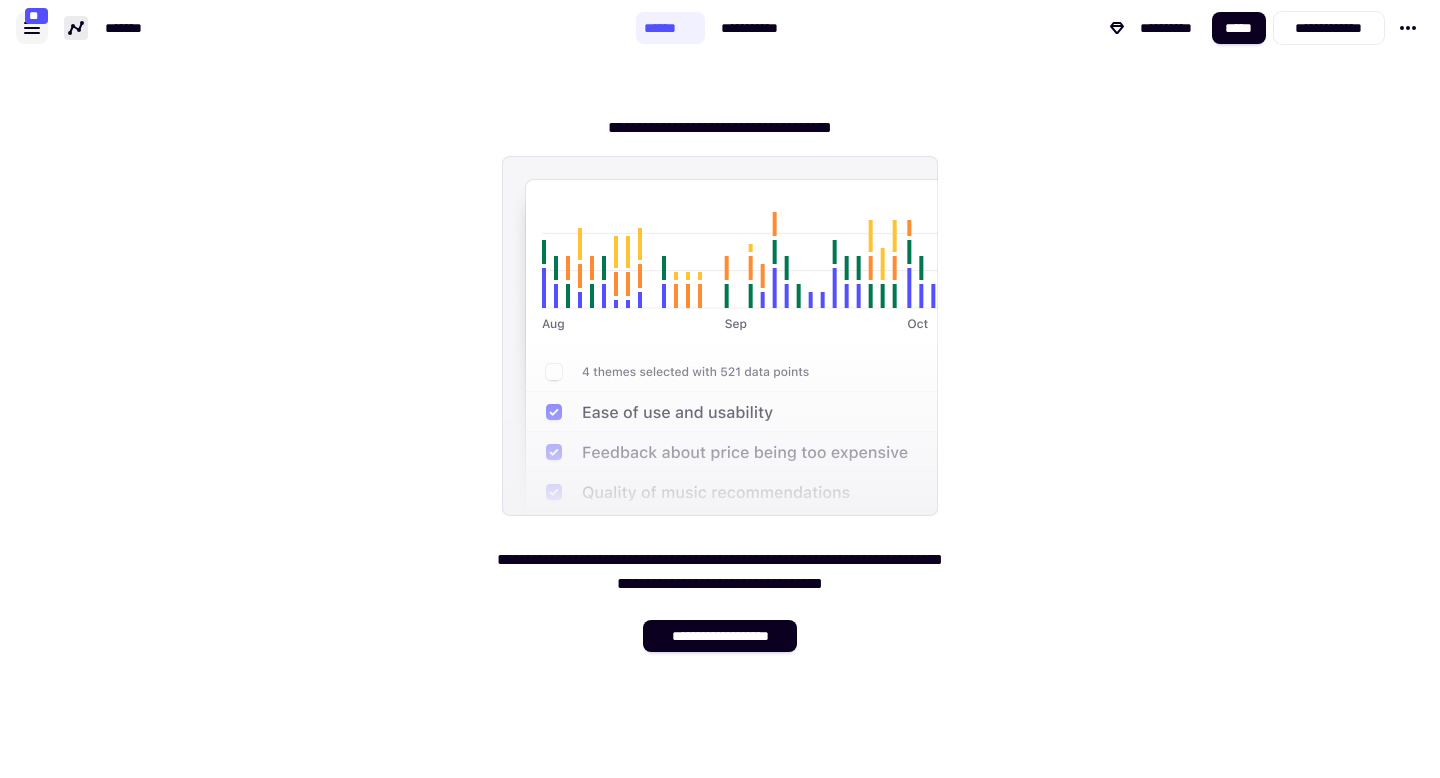 click 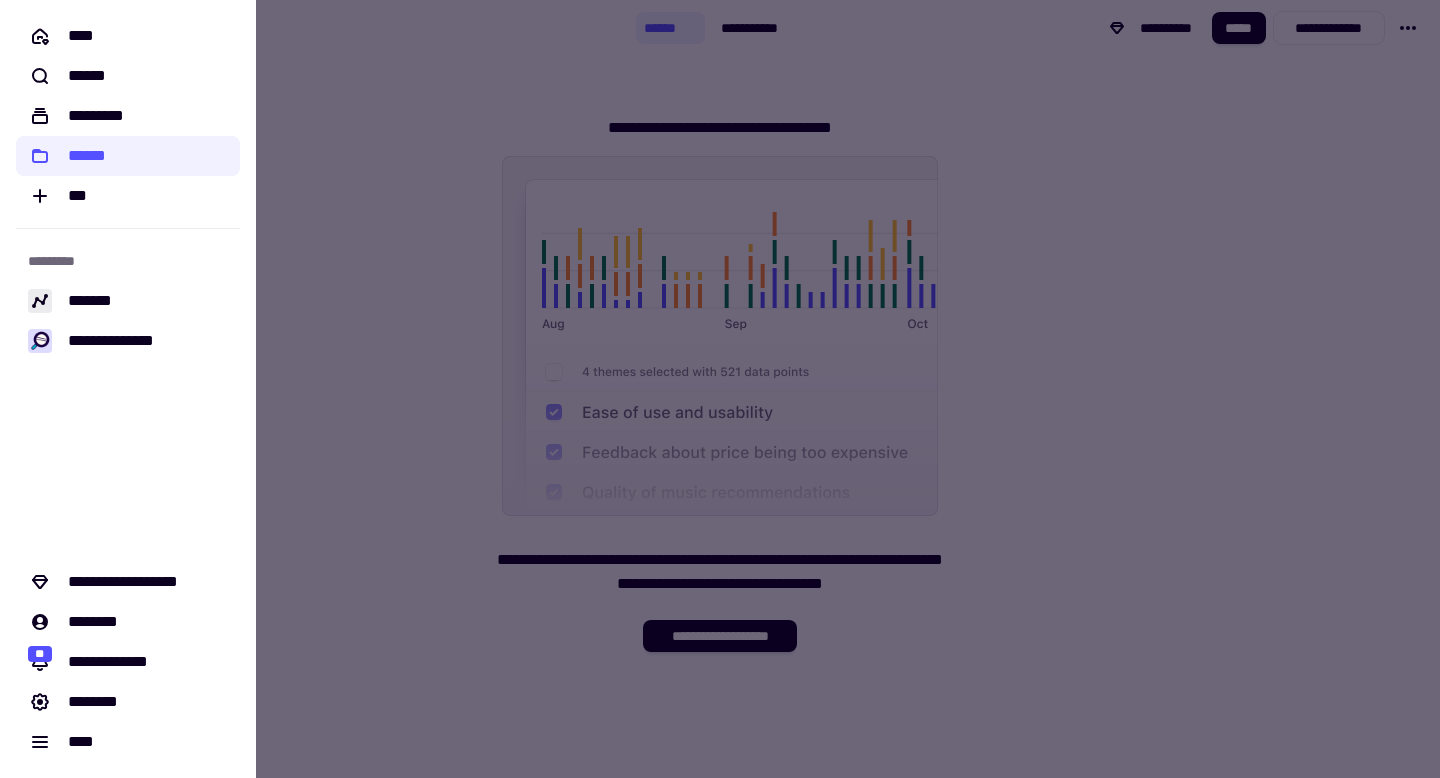 click at bounding box center (720, 389) 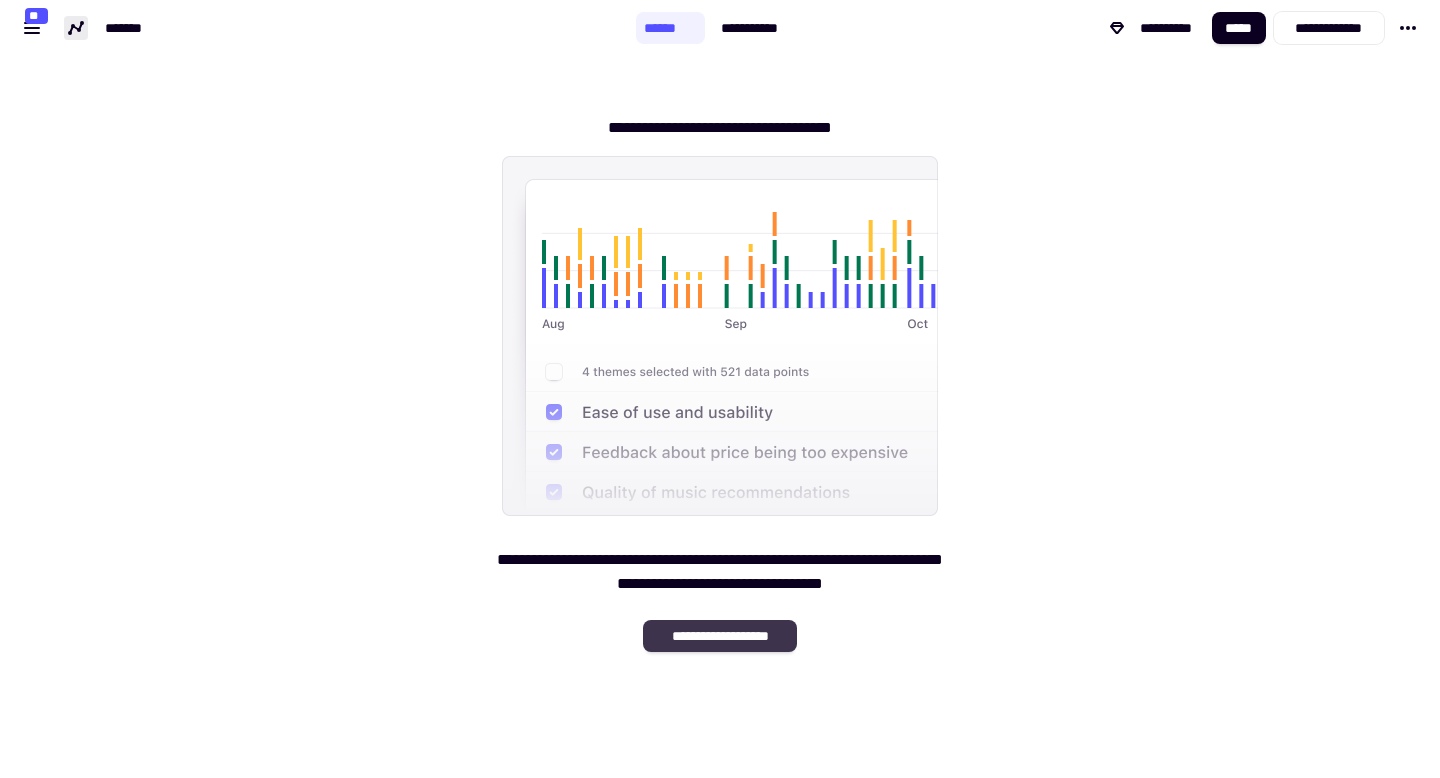 click on "**********" 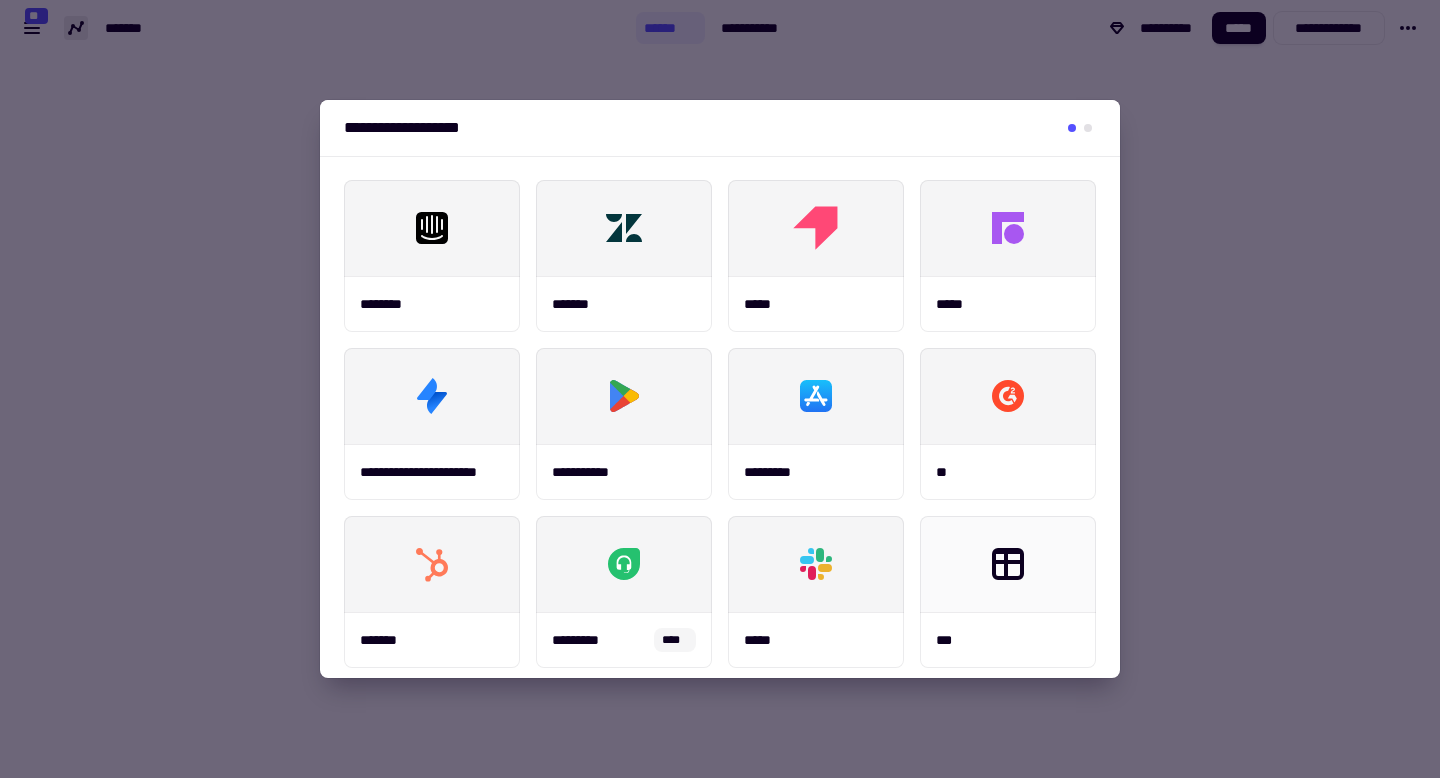 click at bounding box center [720, 389] 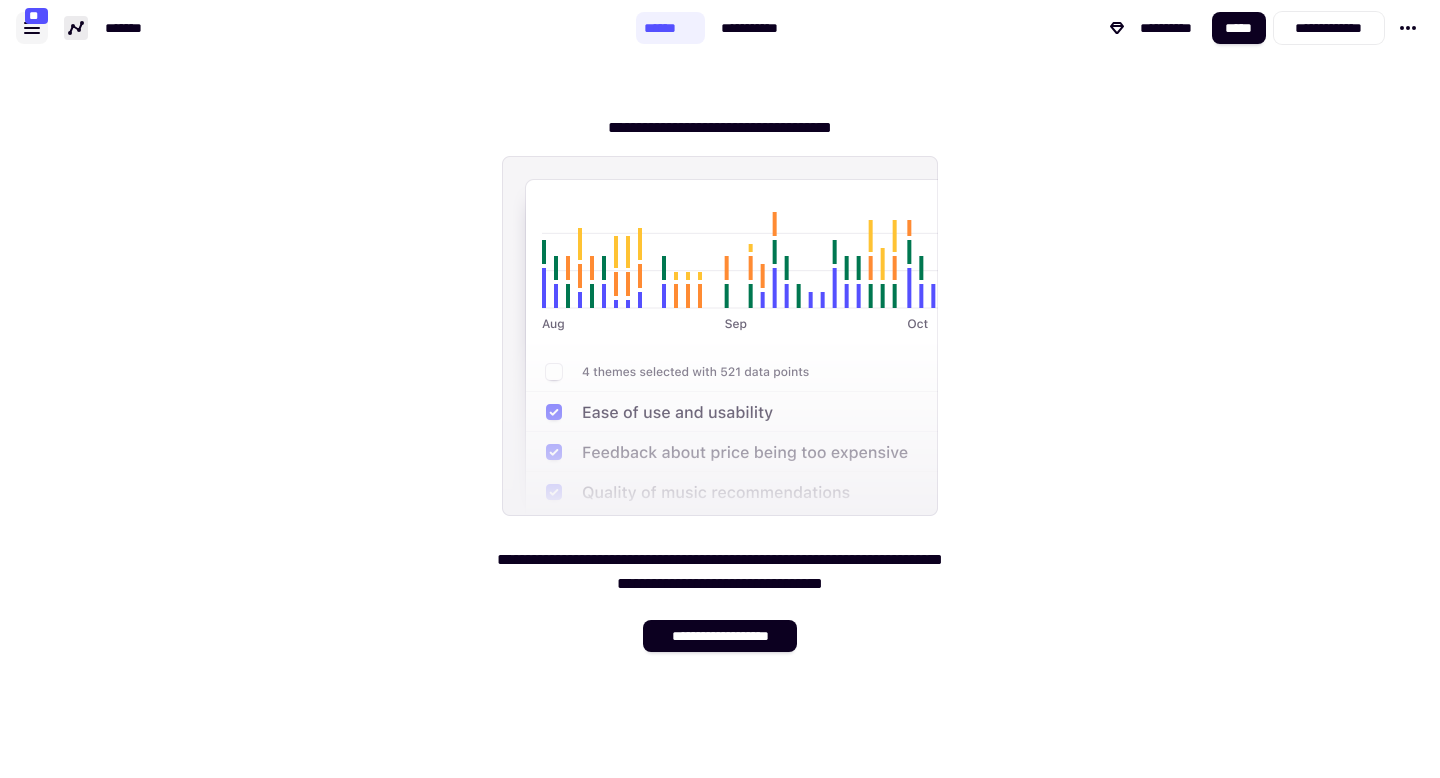 click 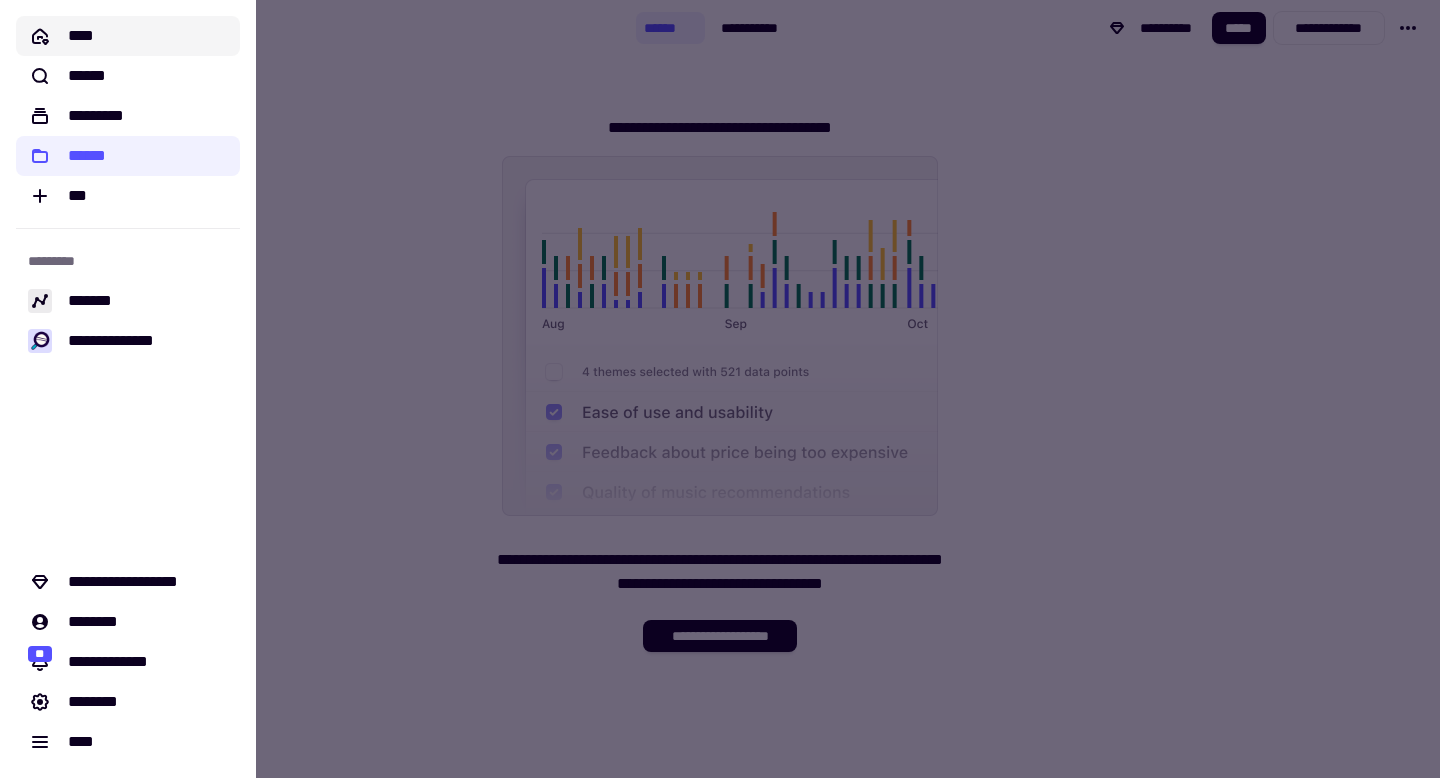 click on "****" 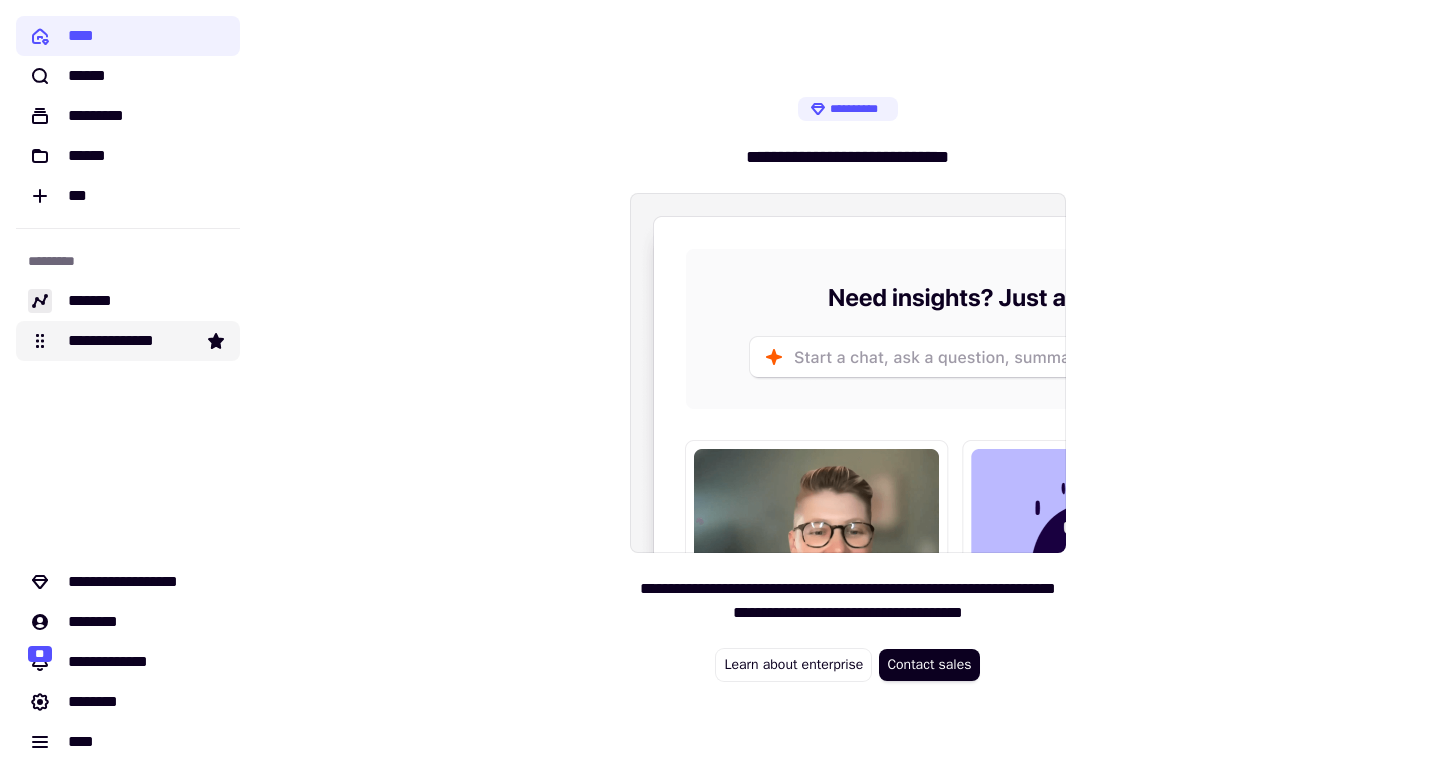 click on "**********" 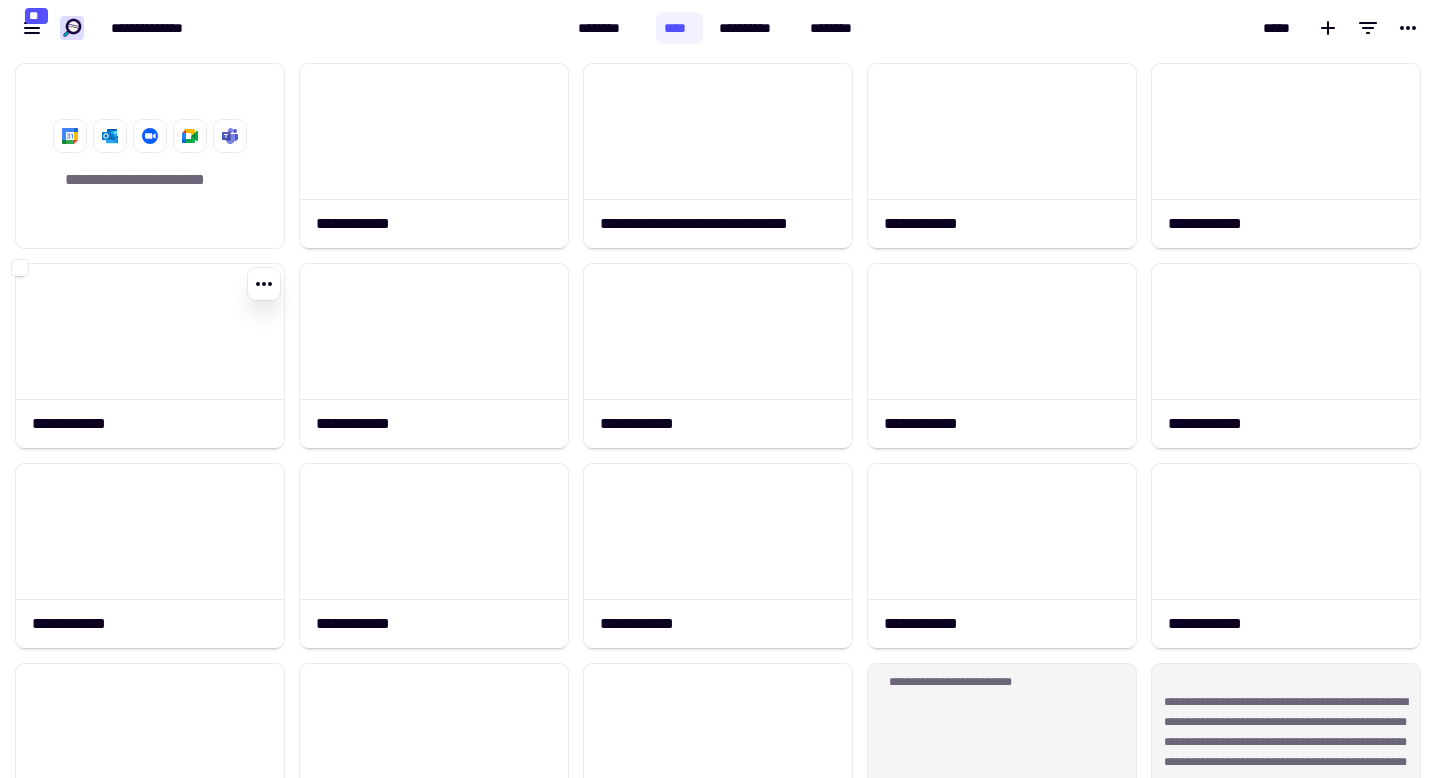 scroll, scrollTop: 1, scrollLeft: 1, axis: both 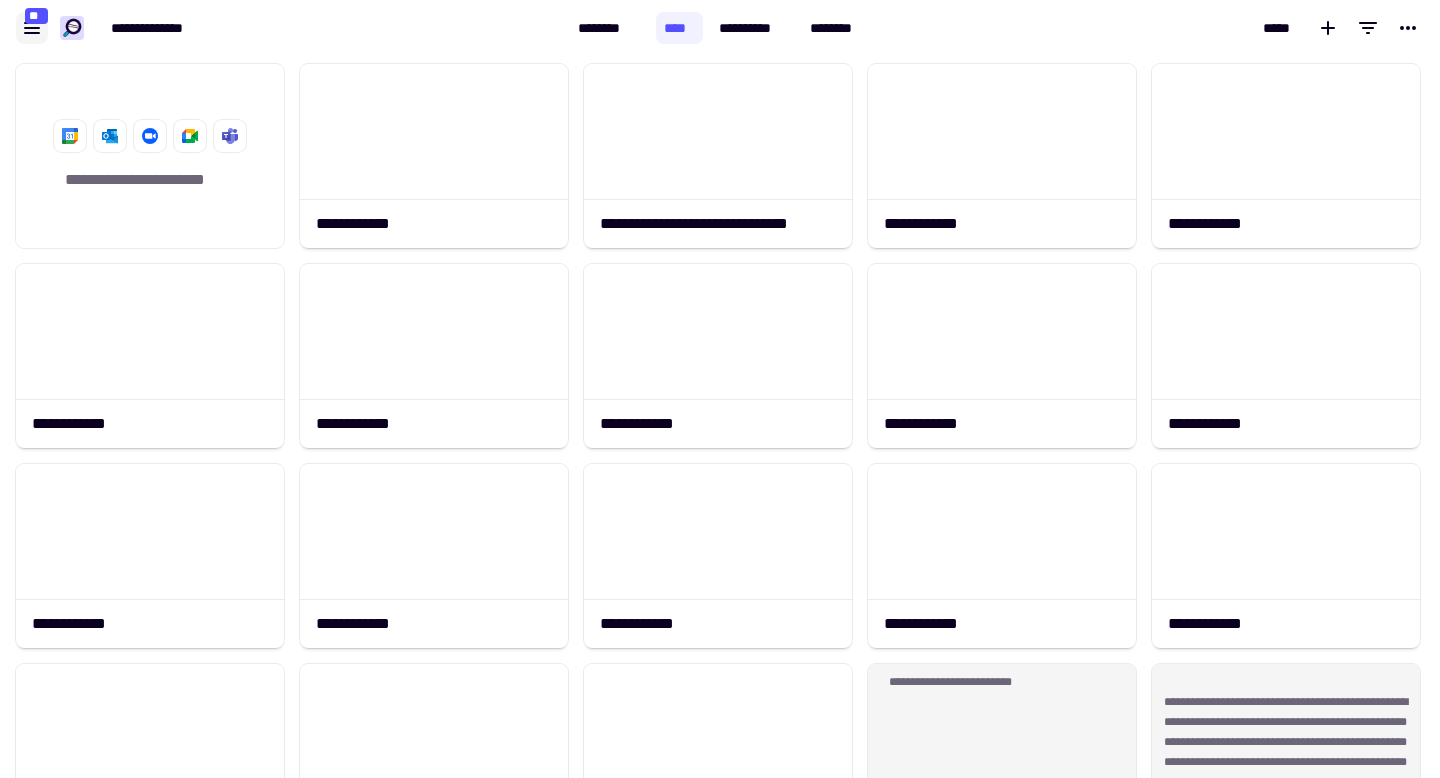 click 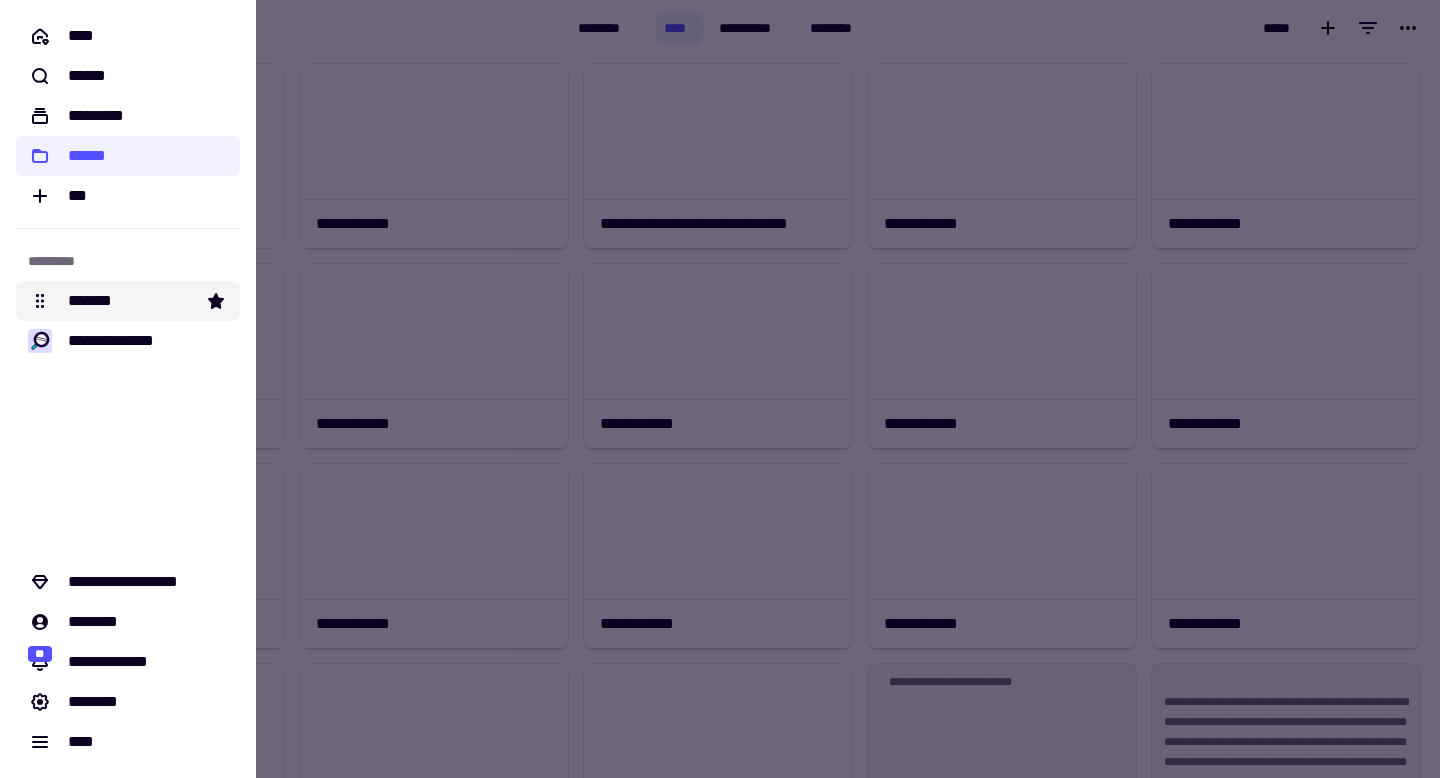 click on "*******" 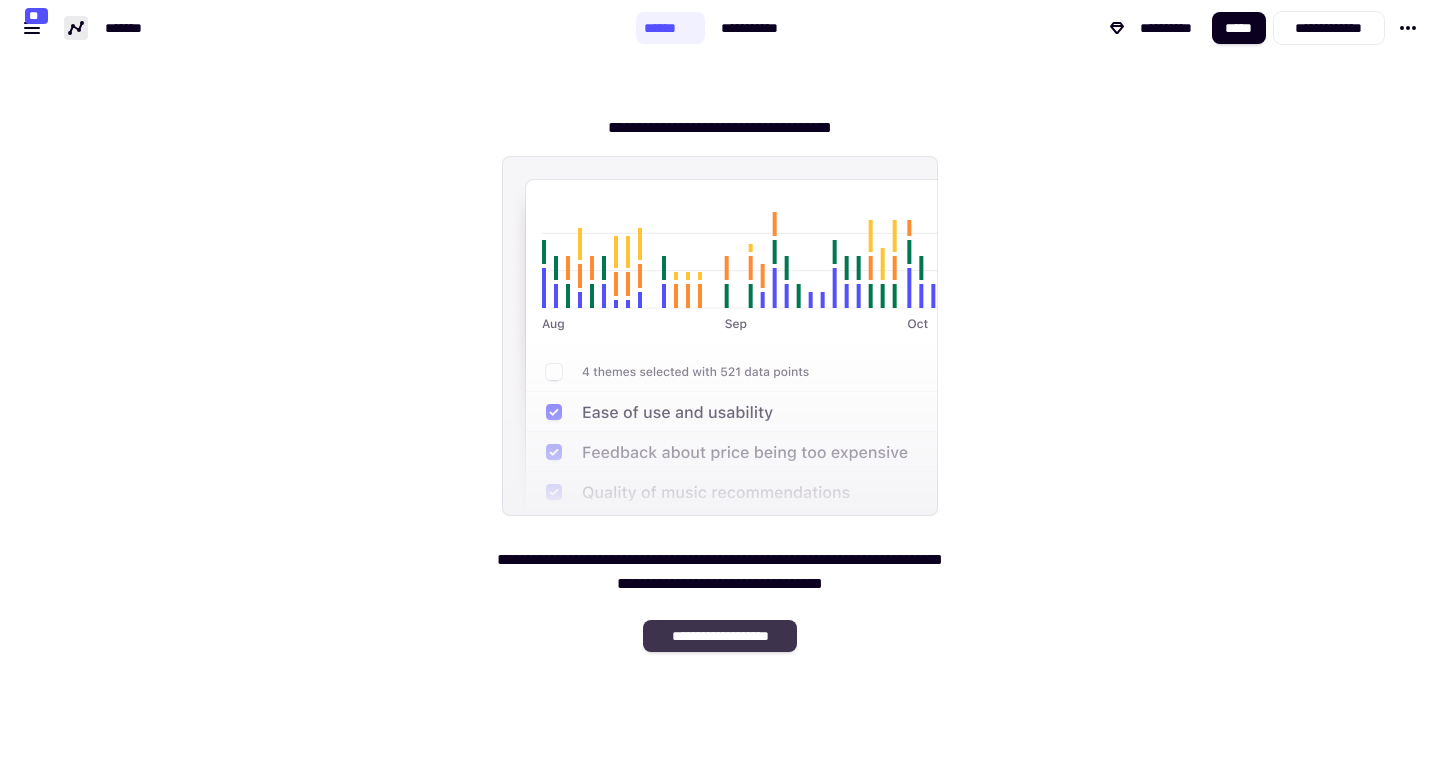 click on "**********" 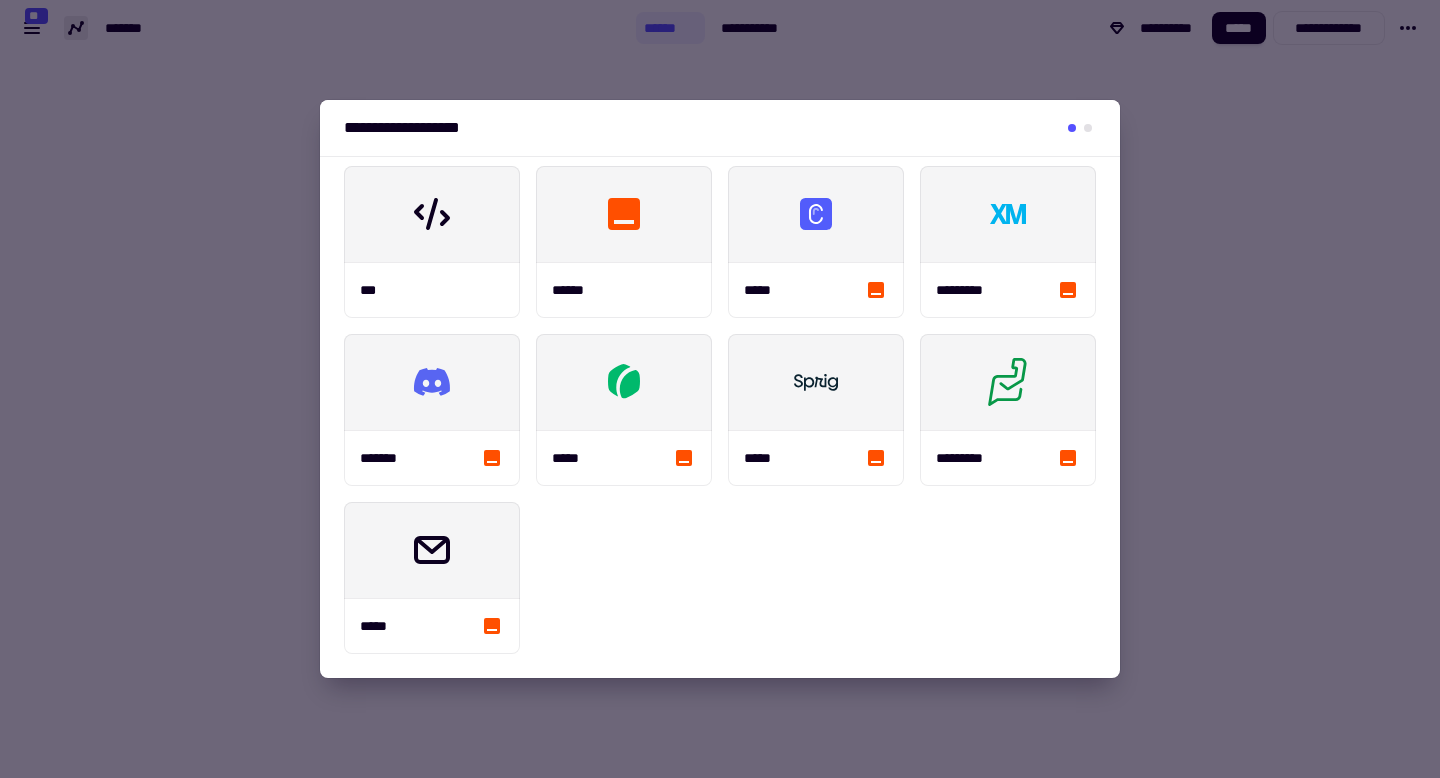 scroll, scrollTop: 0, scrollLeft: 0, axis: both 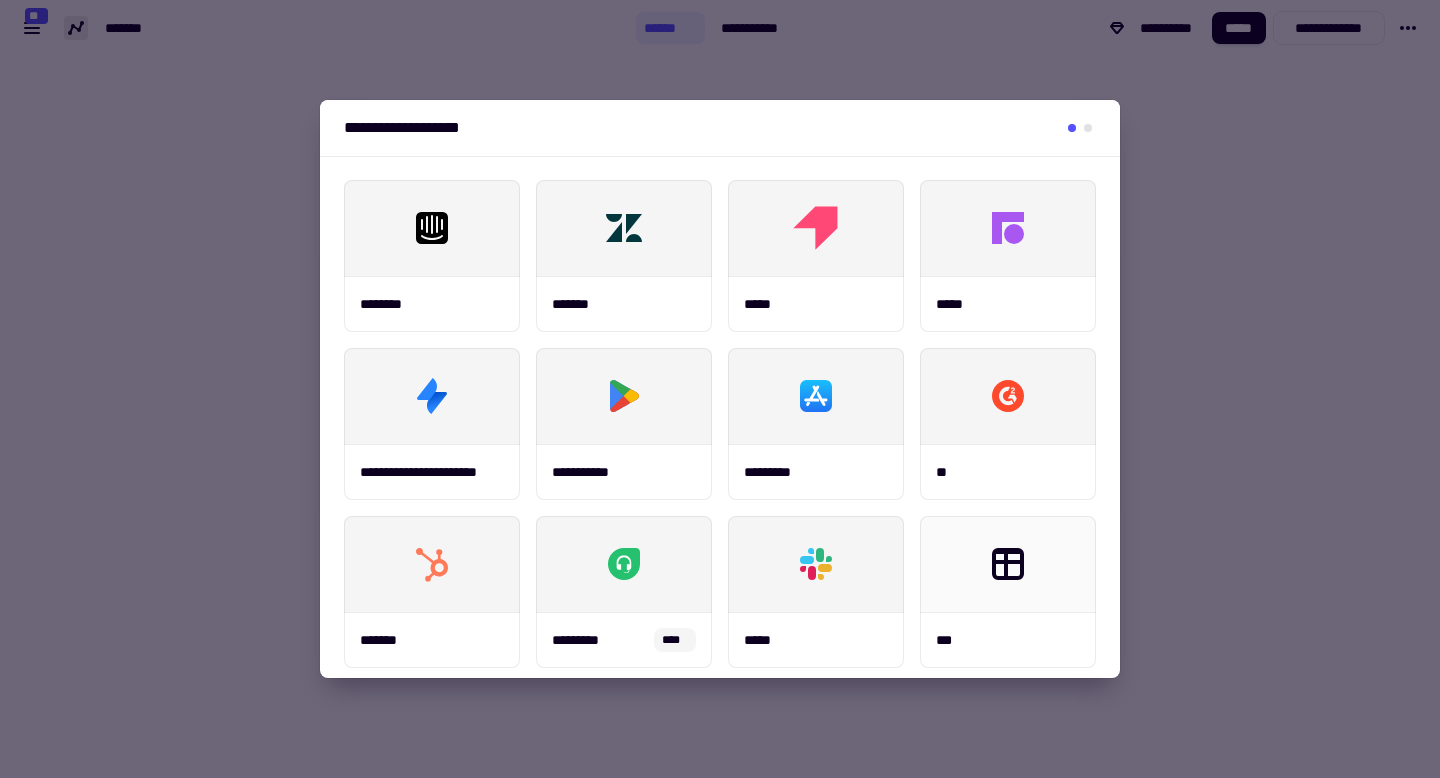 click at bounding box center (720, 389) 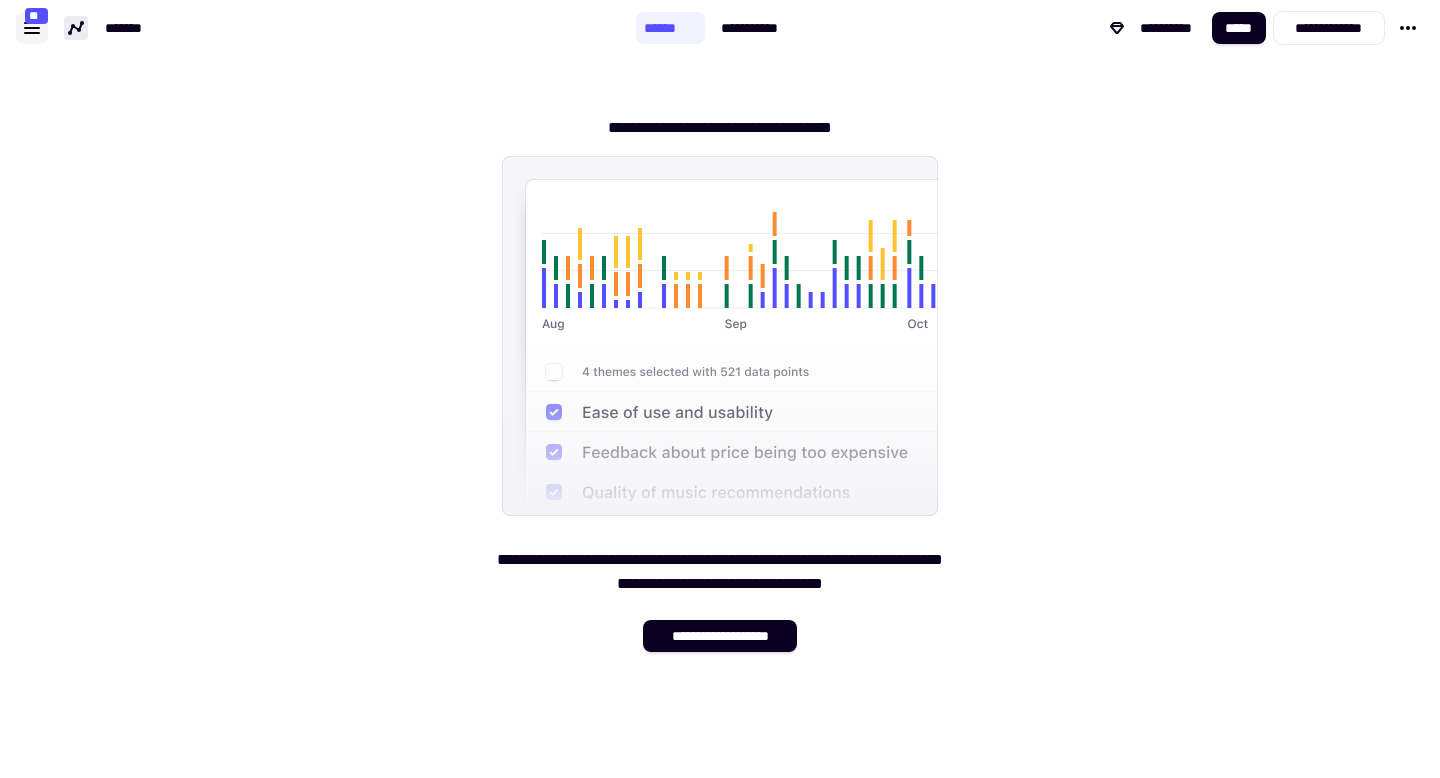 click 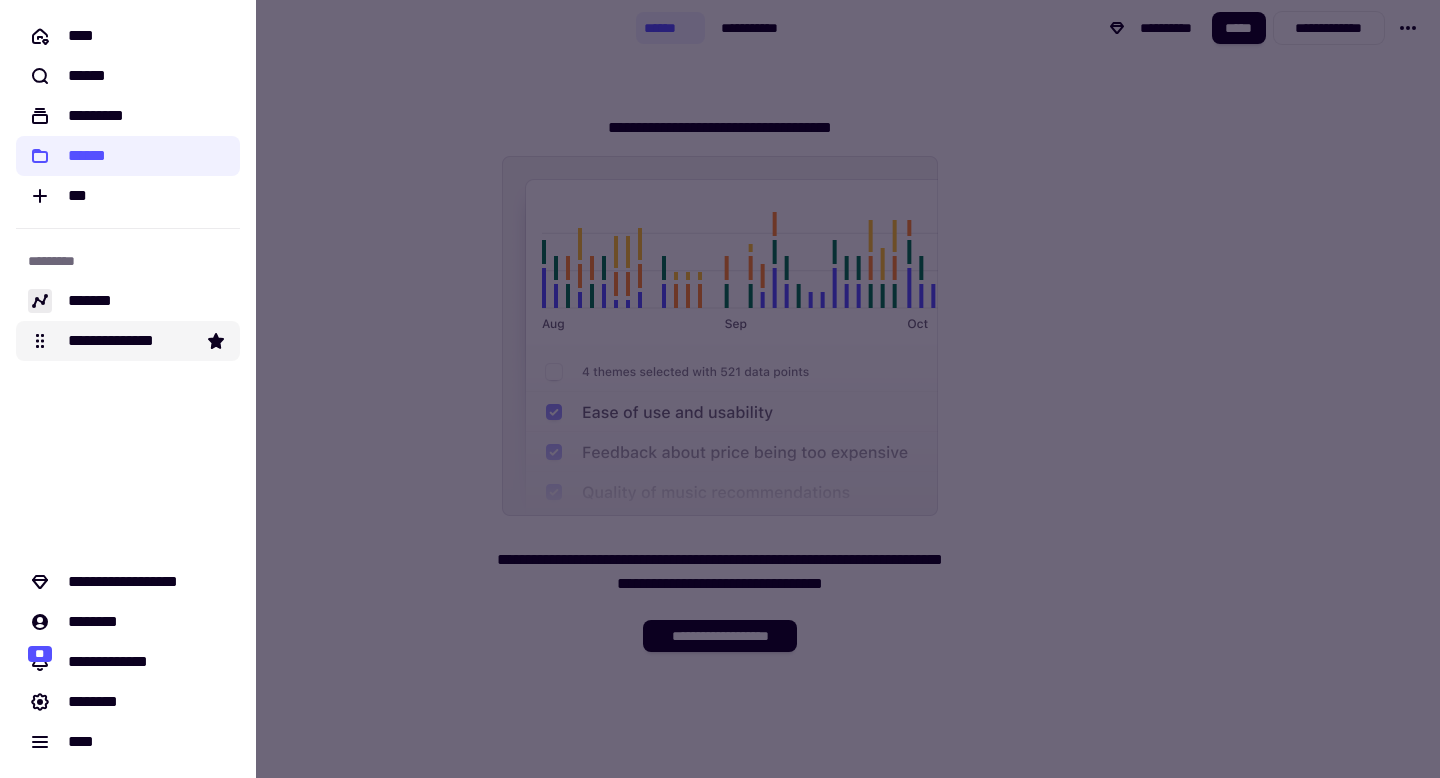 click on "**********" 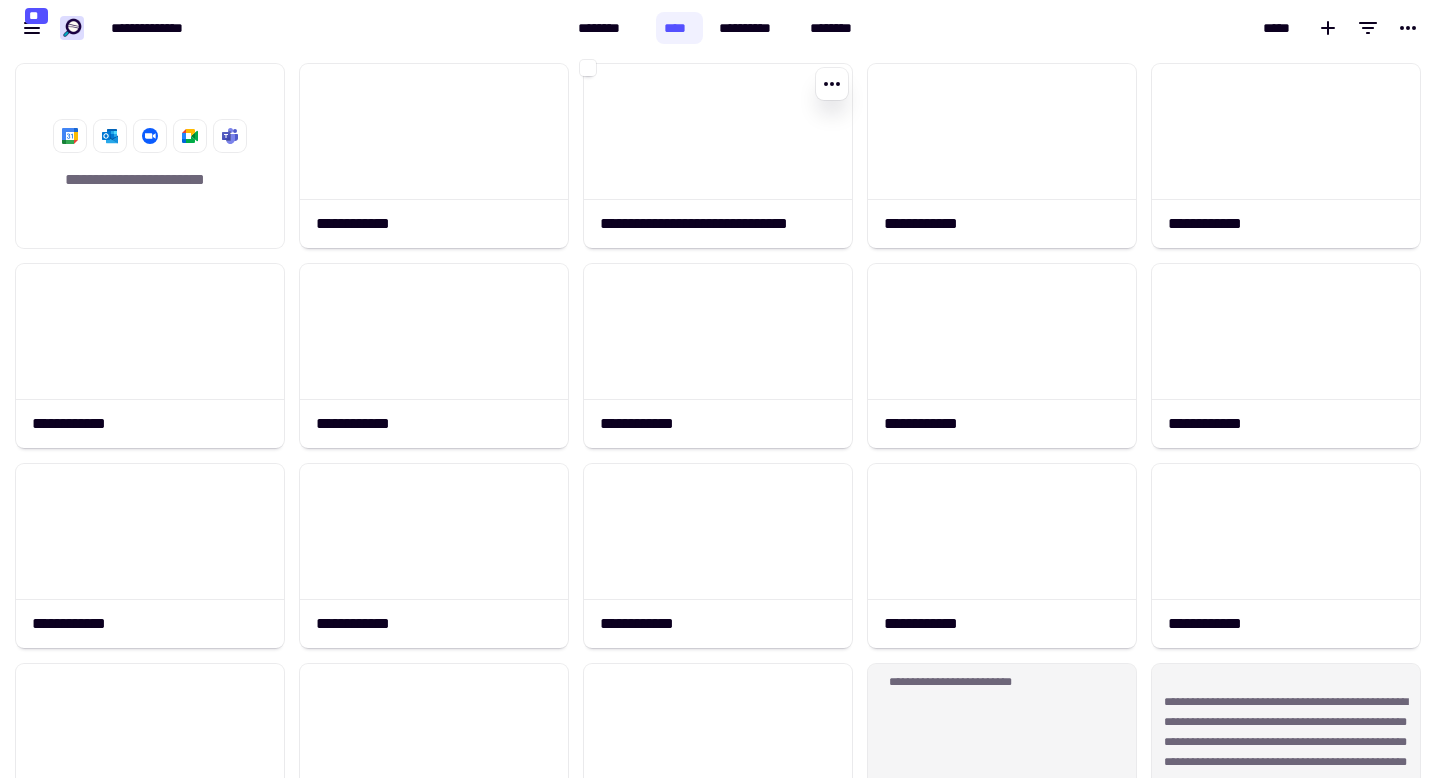 scroll, scrollTop: 1, scrollLeft: 1, axis: both 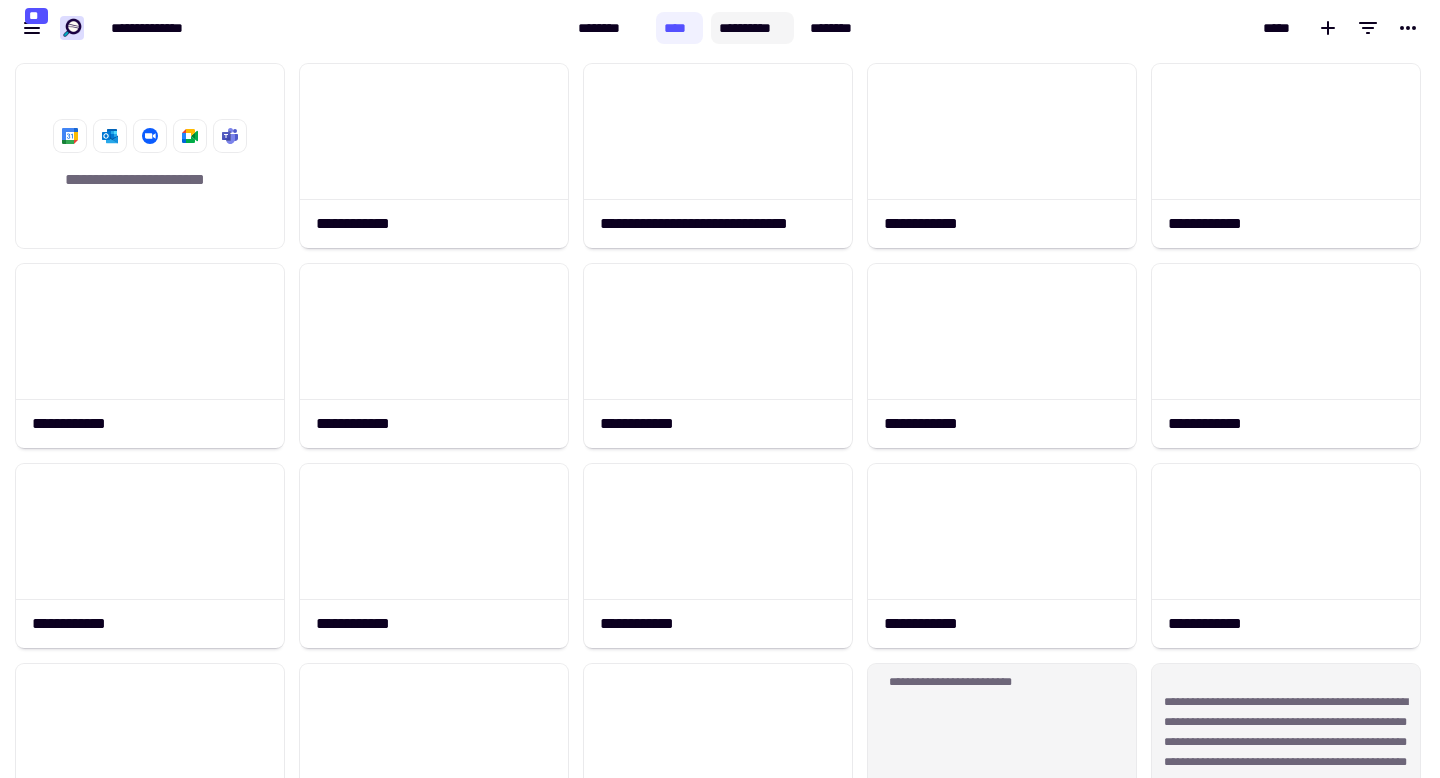 click on "**********" 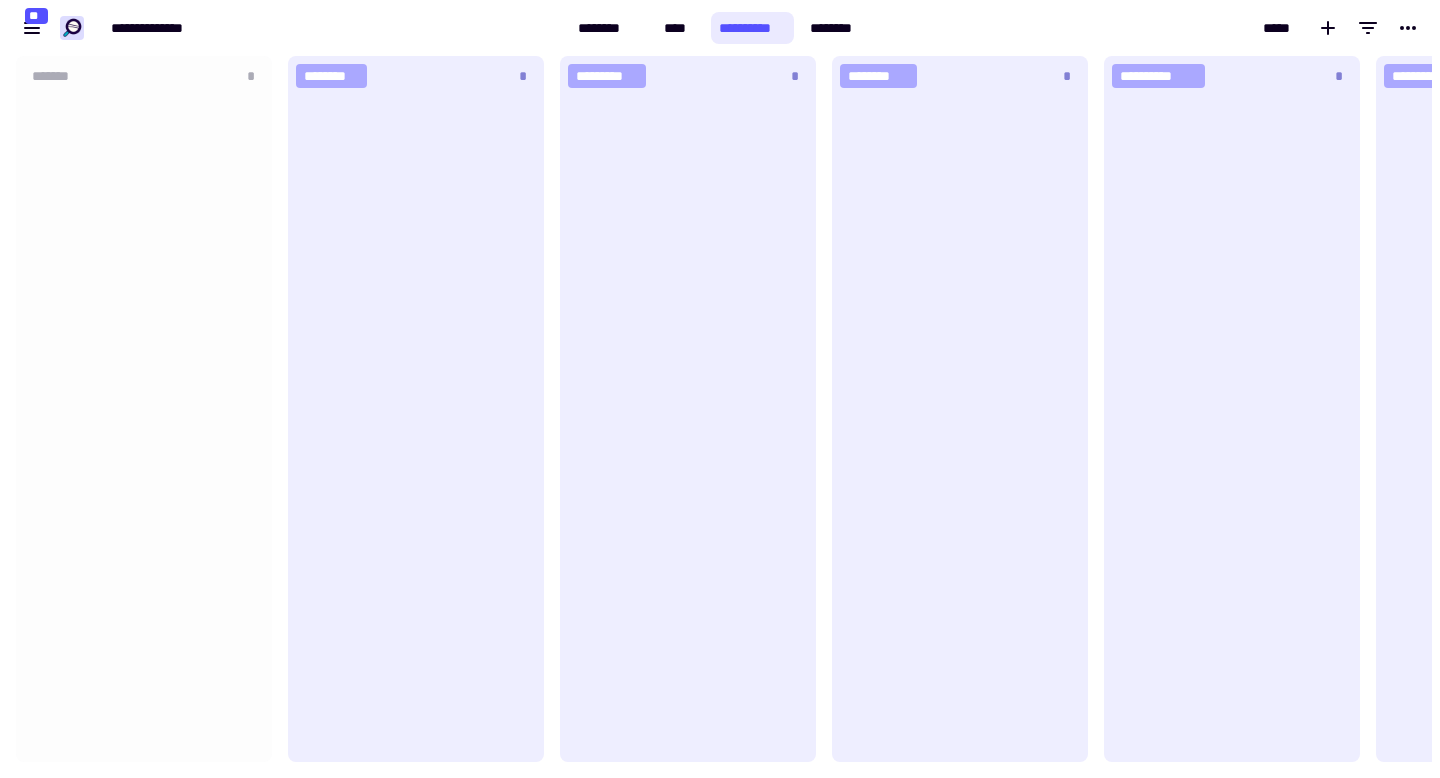 scroll, scrollTop: 1, scrollLeft: 1, axis: both 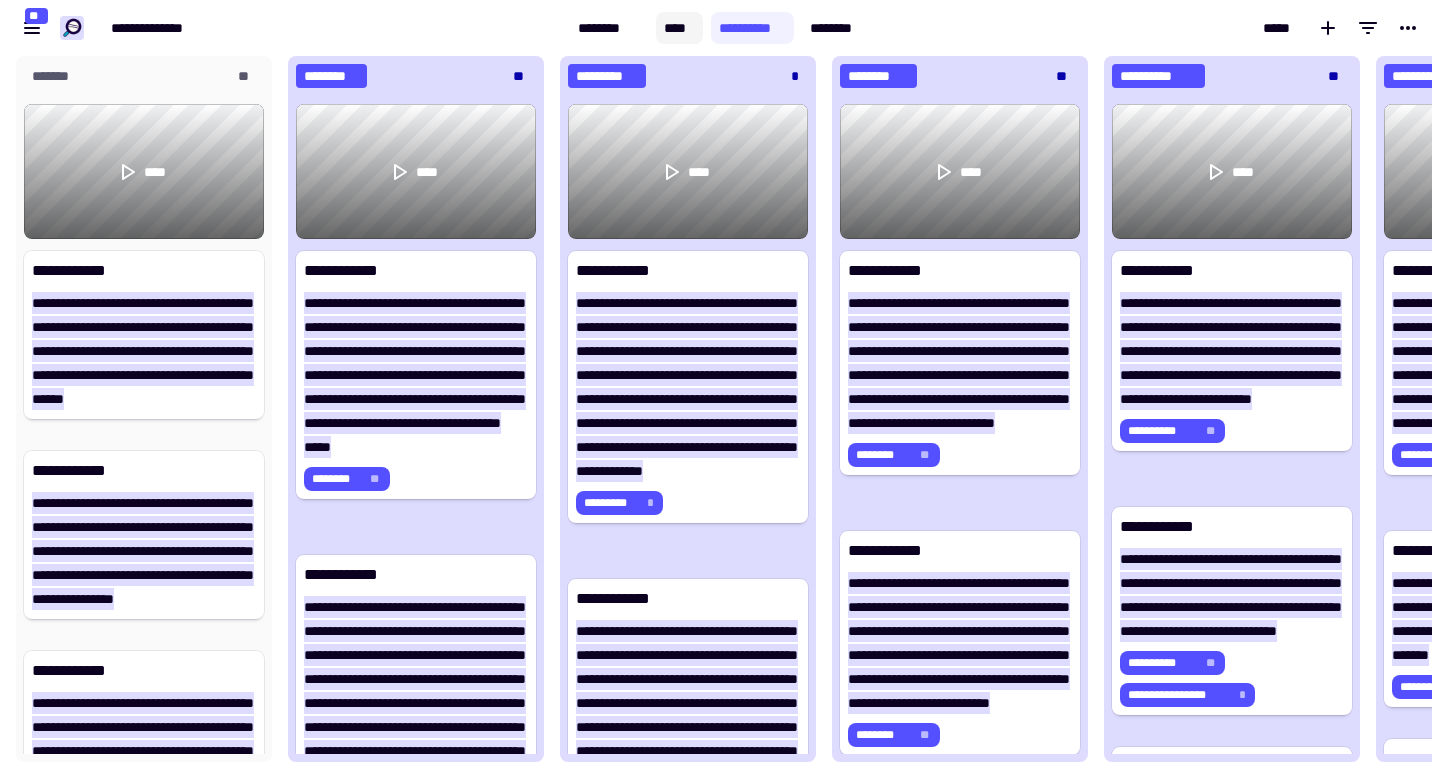 click on "****" 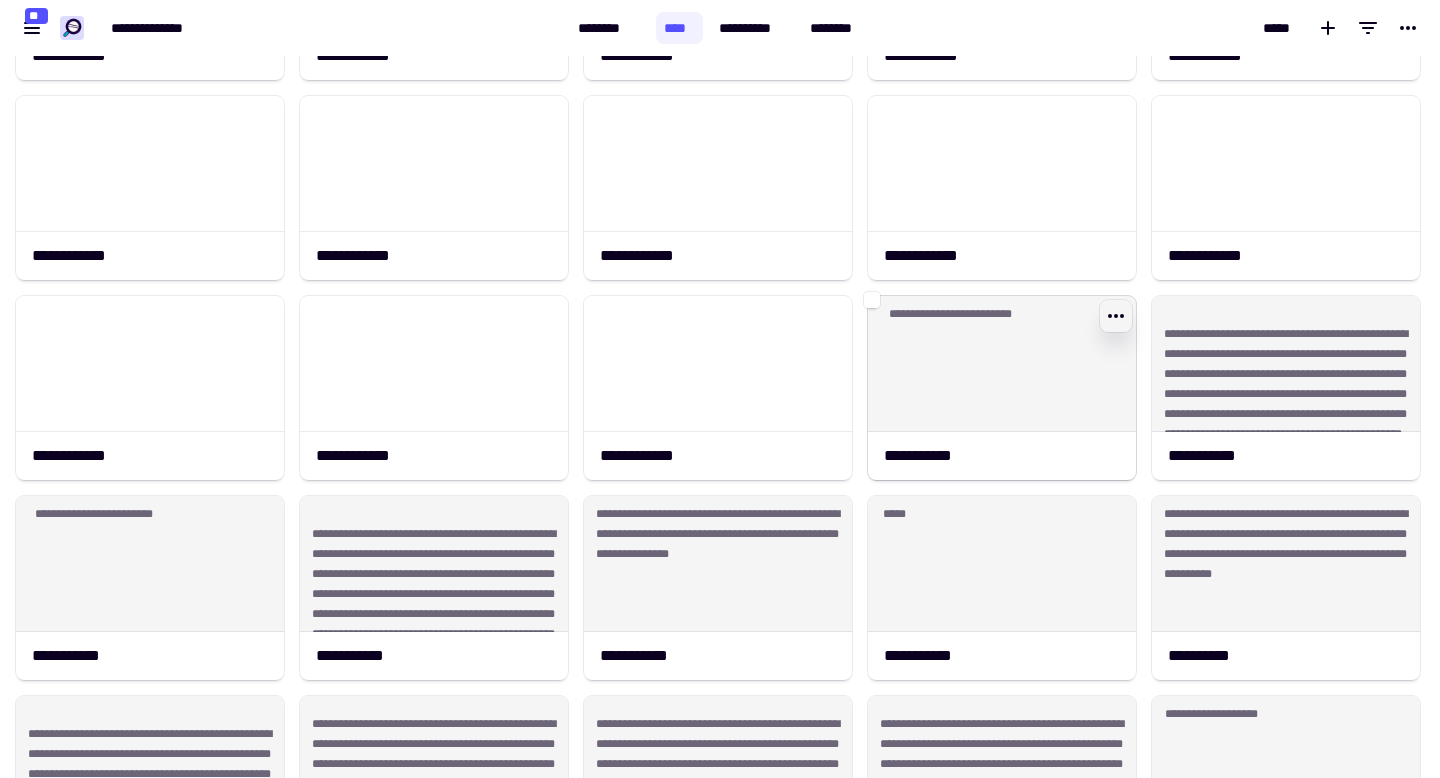 click 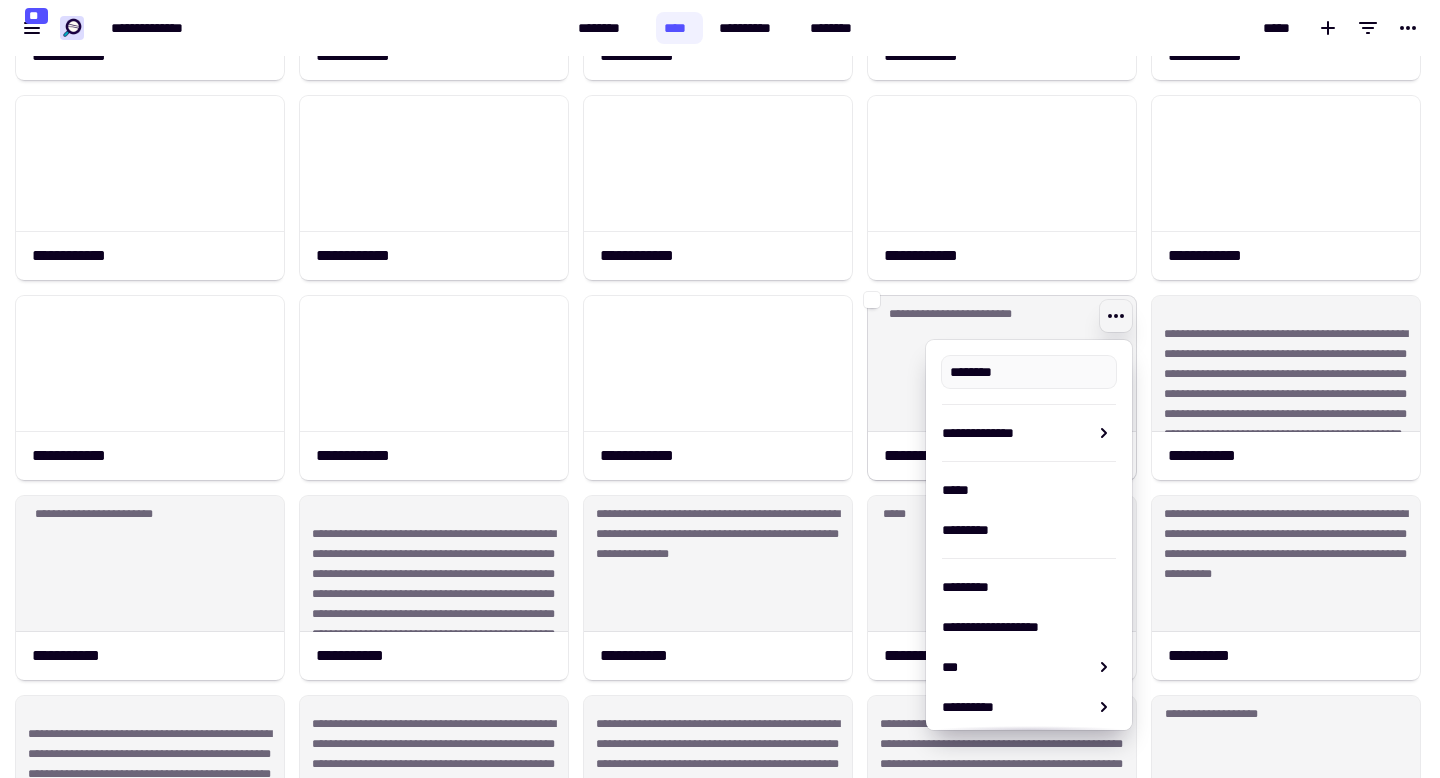 type on "**********" 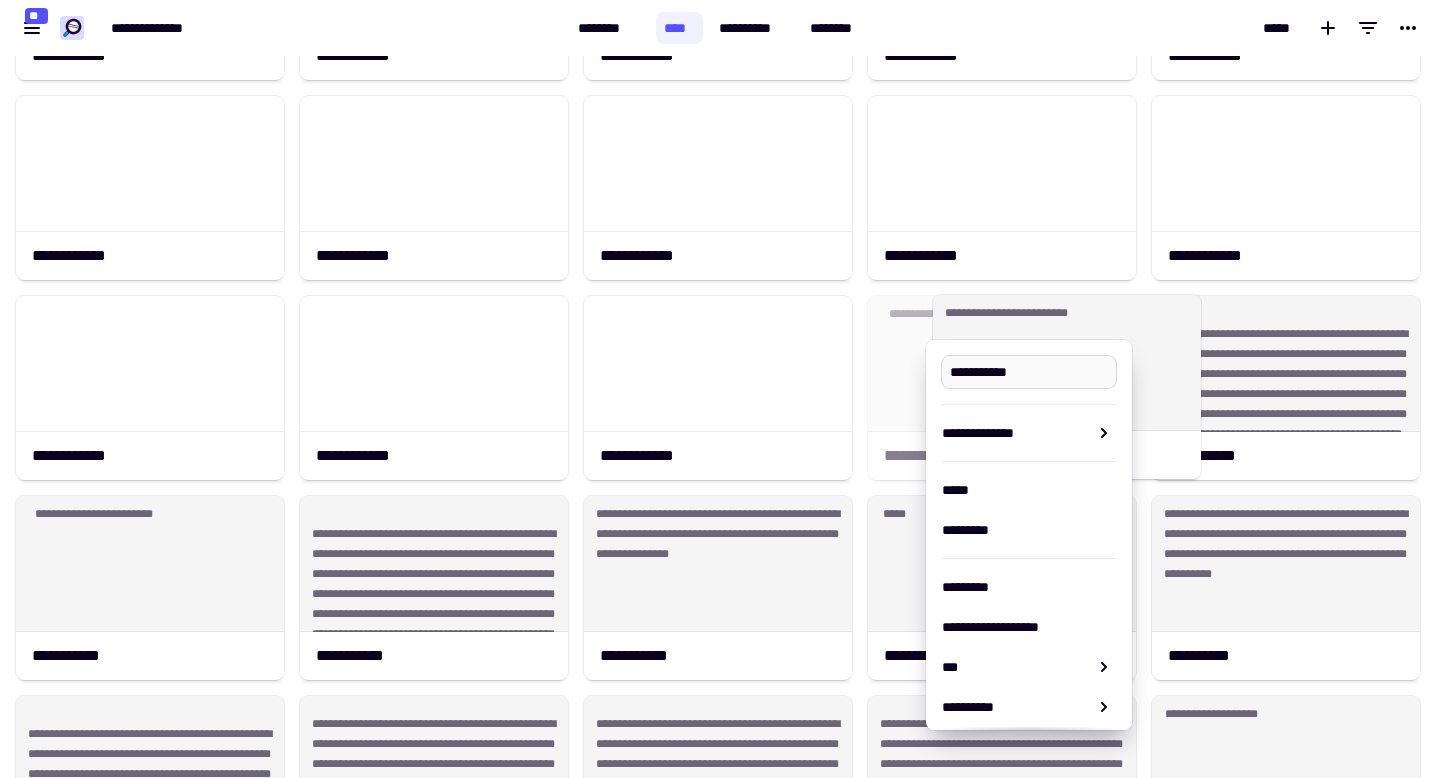 drag, startPoint x: 1001, startPoint y: 376, endPoint x: 1066, endPoint y: 376, distance: 65 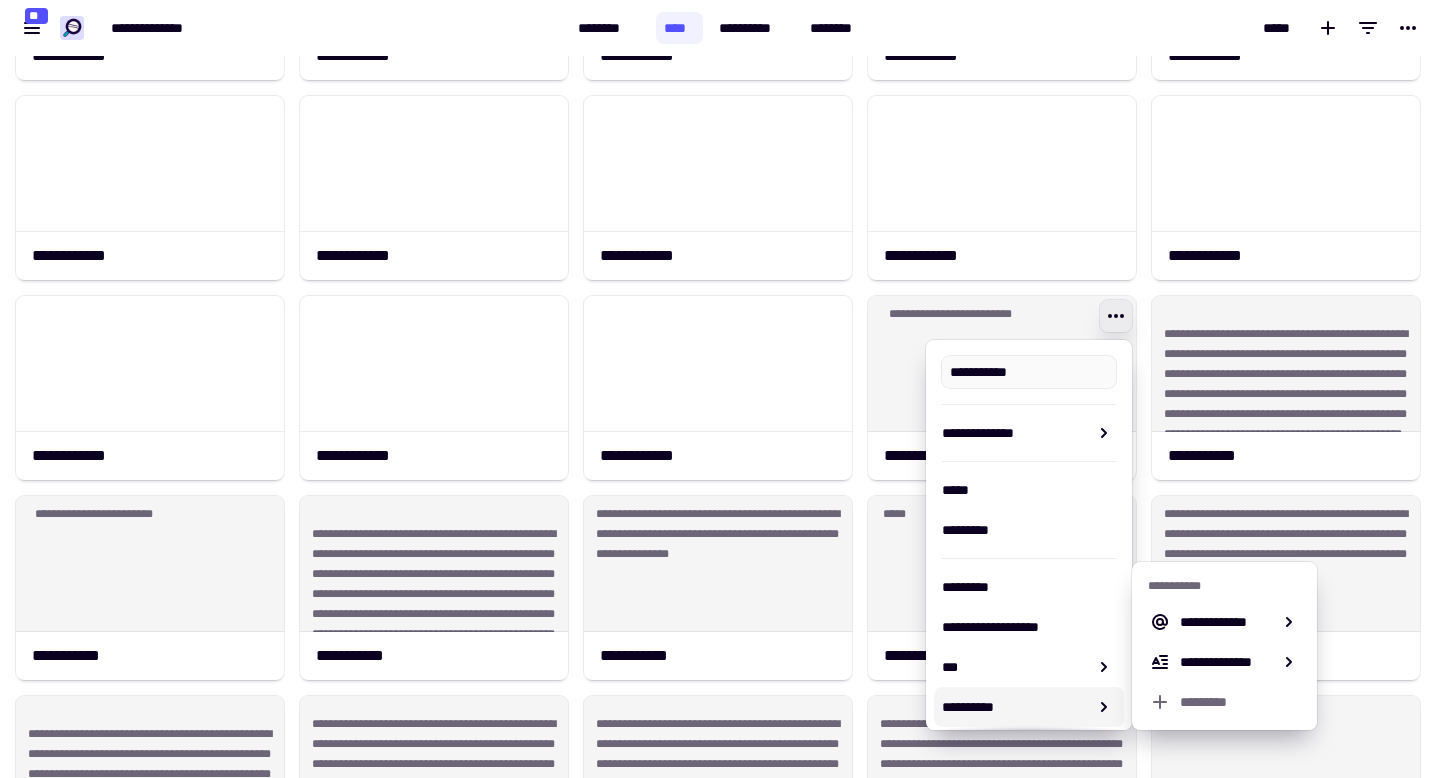 click on "**********" 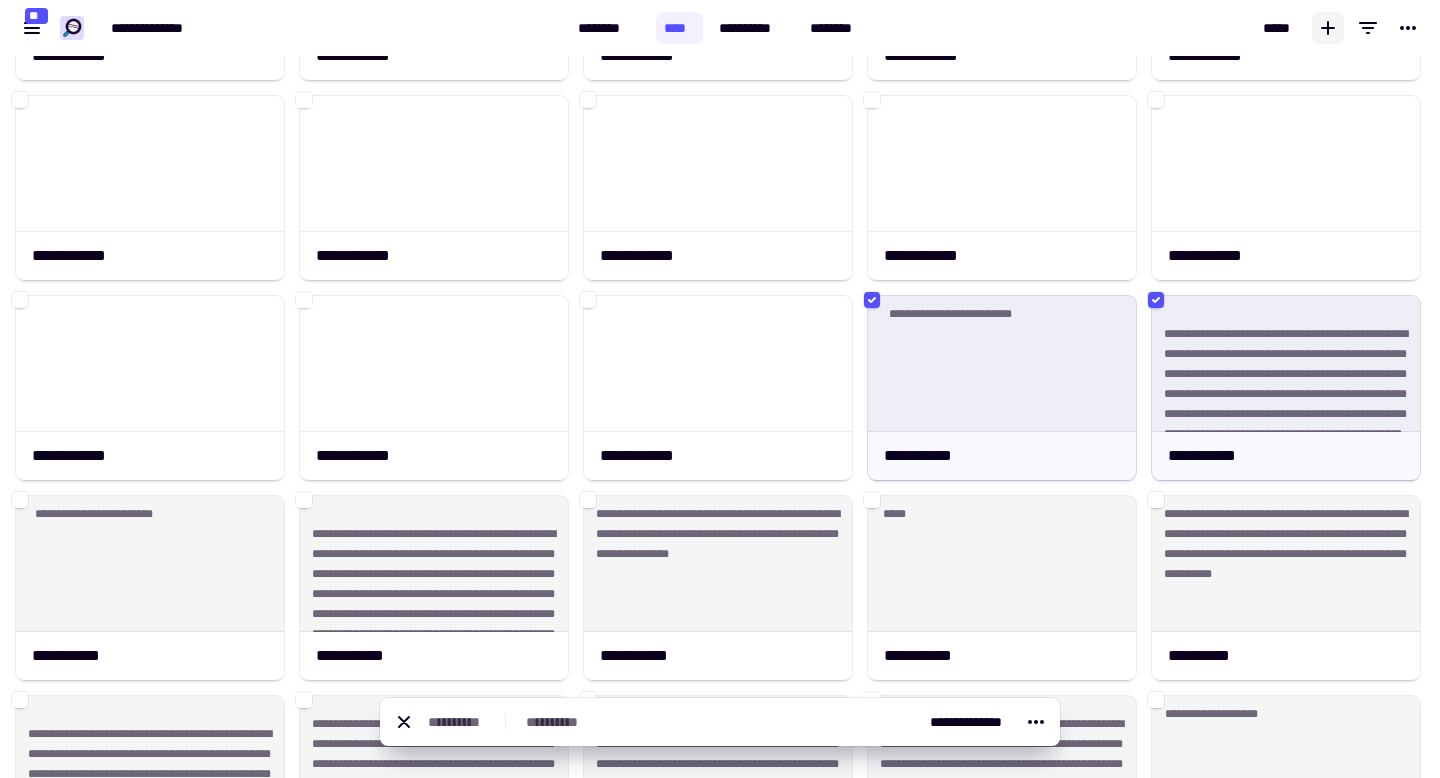 click 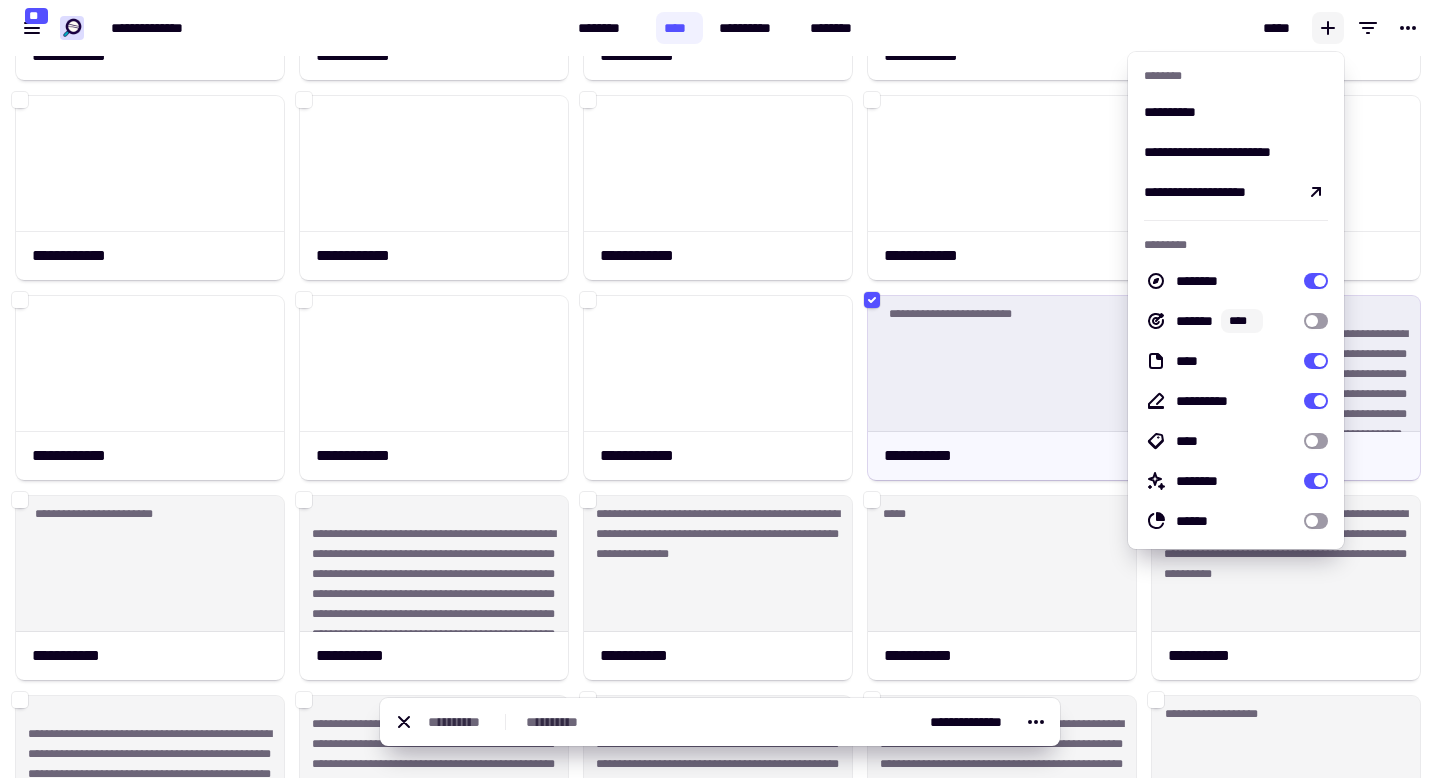 click 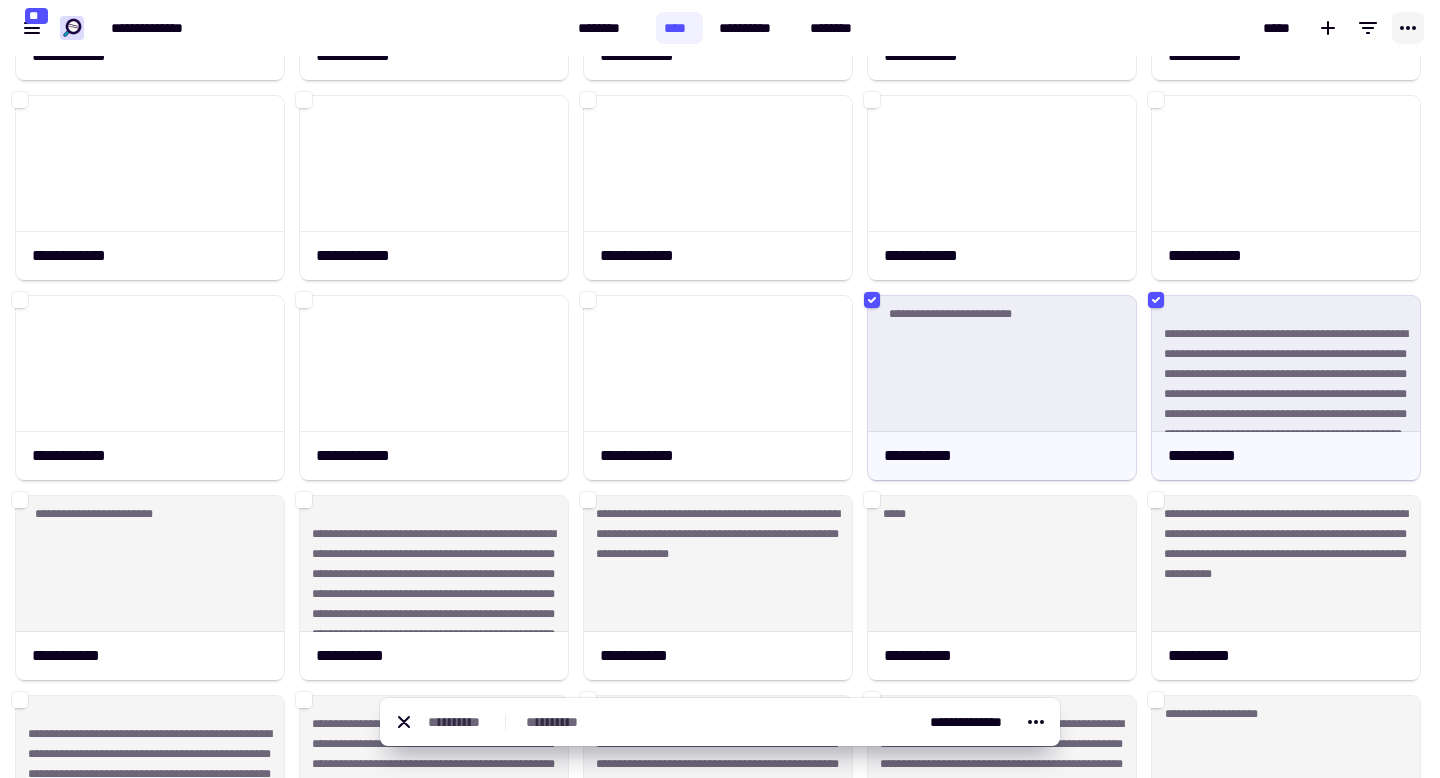click 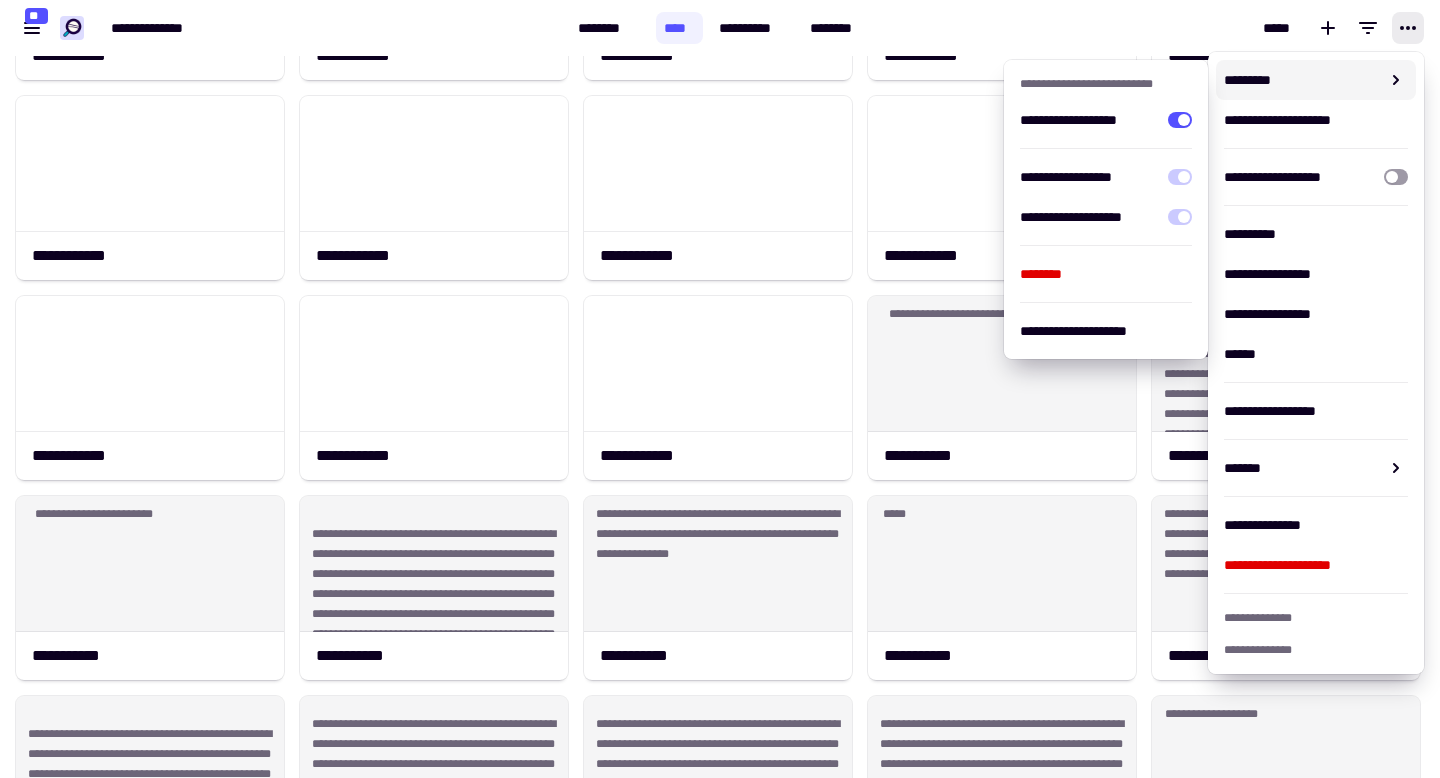 click on "*****" at bounding box center (1155, 28) 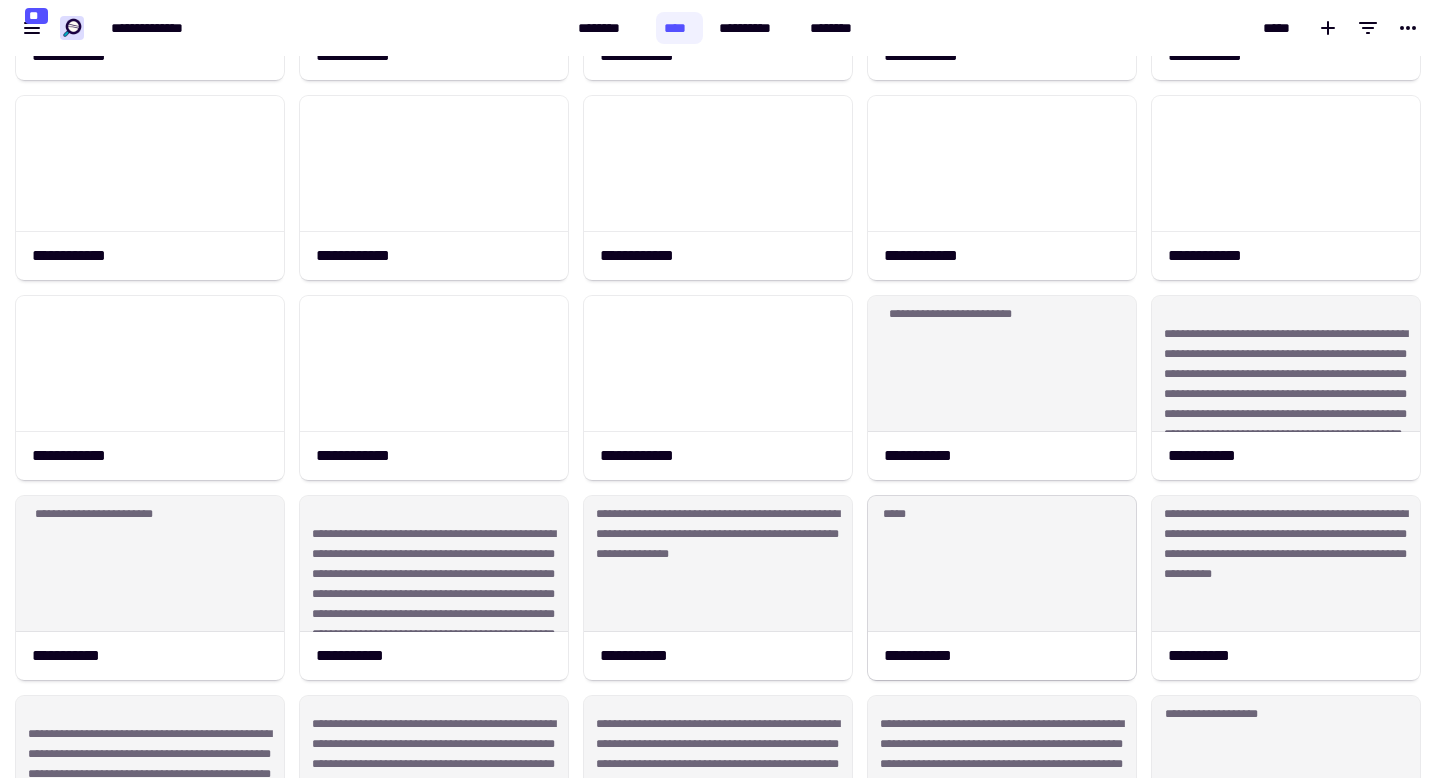 scroll, scrollTop: 0, scrollLeft: 0, axis: both 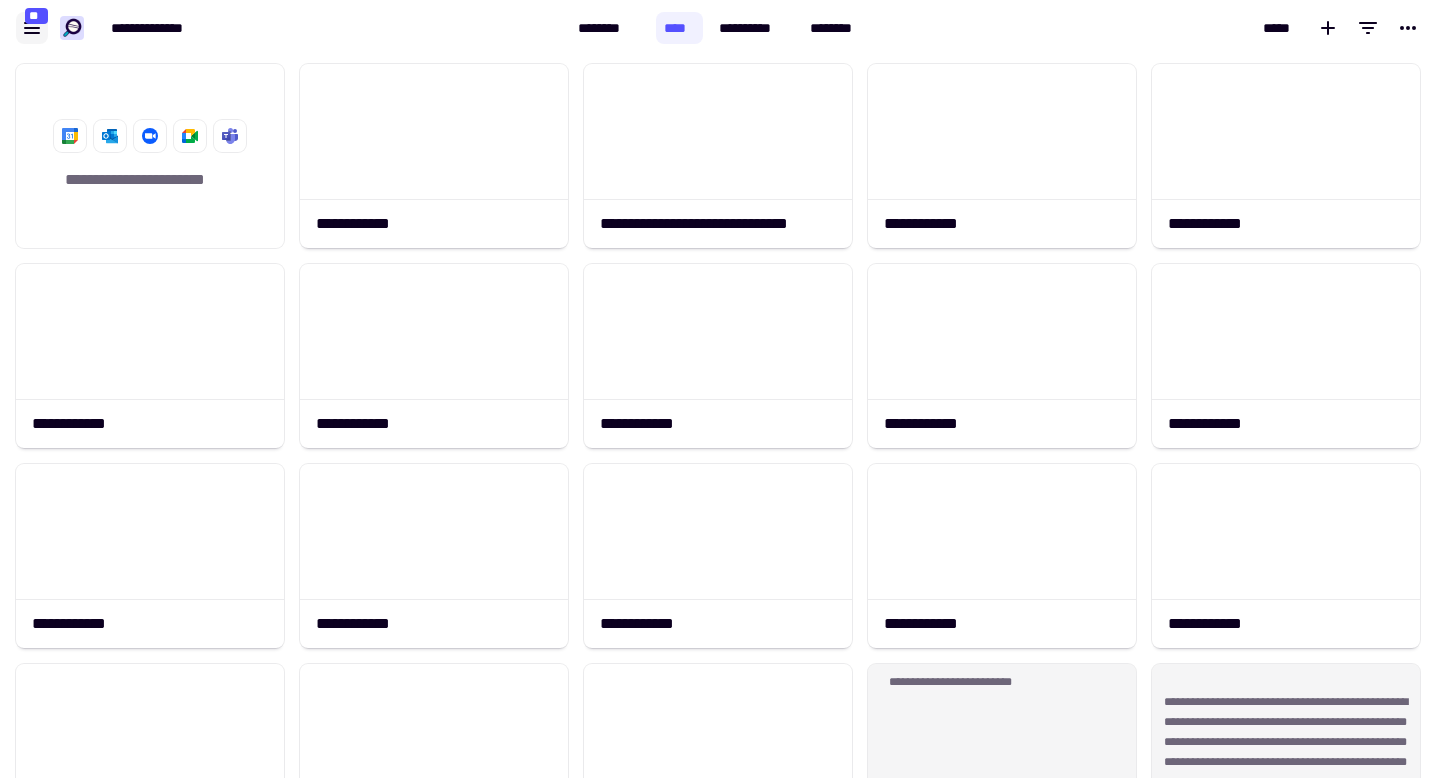 click 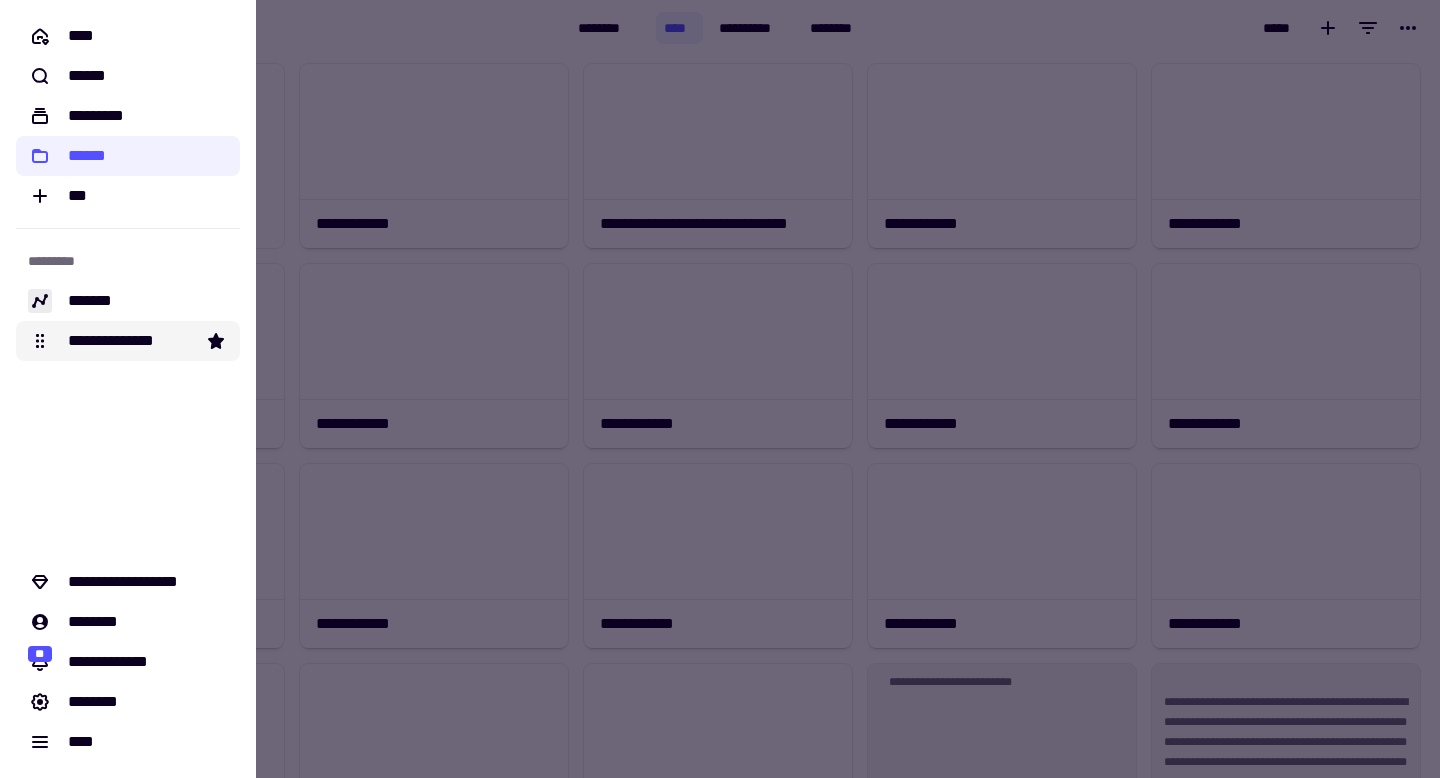 click on "**********" 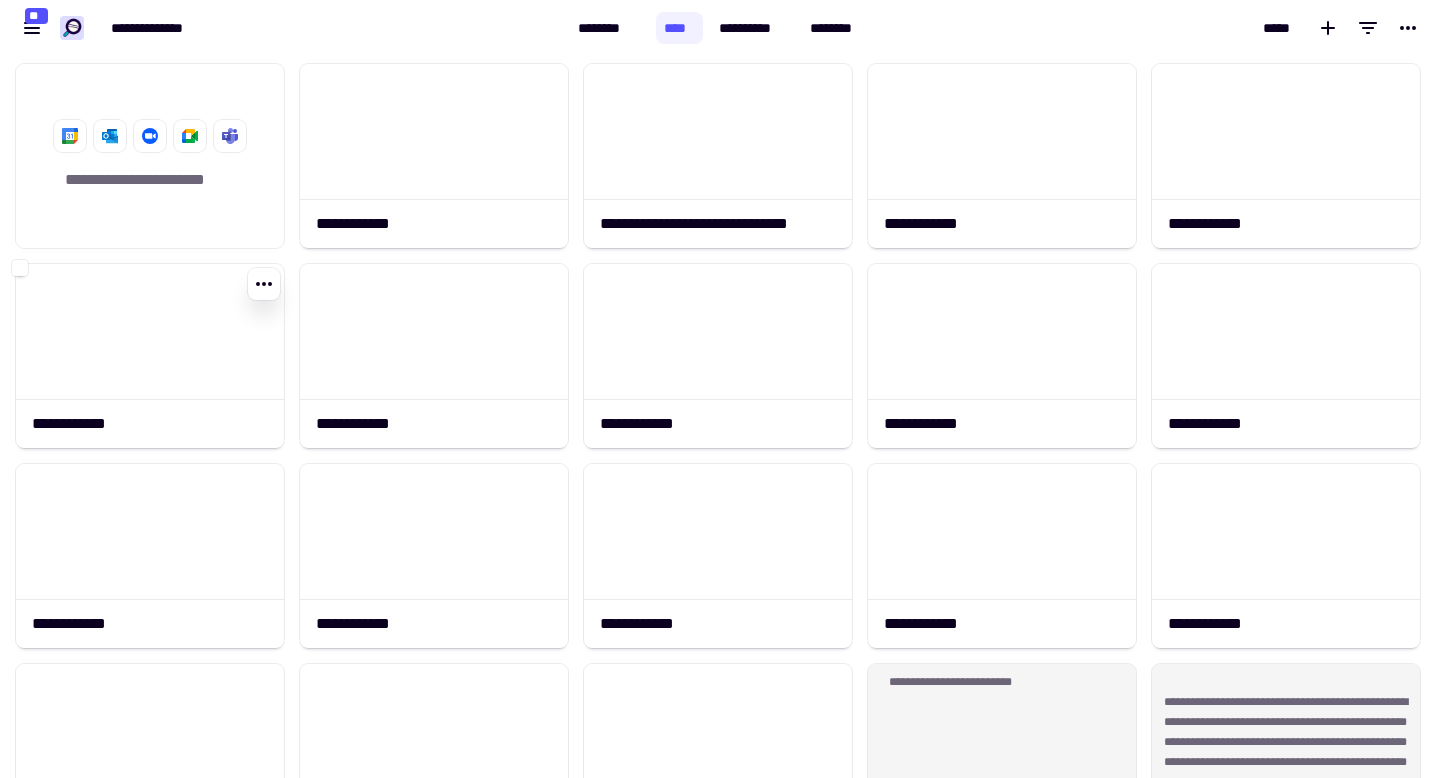 scroll, scrollTop: 1, scrollLeft: 1, axis: both 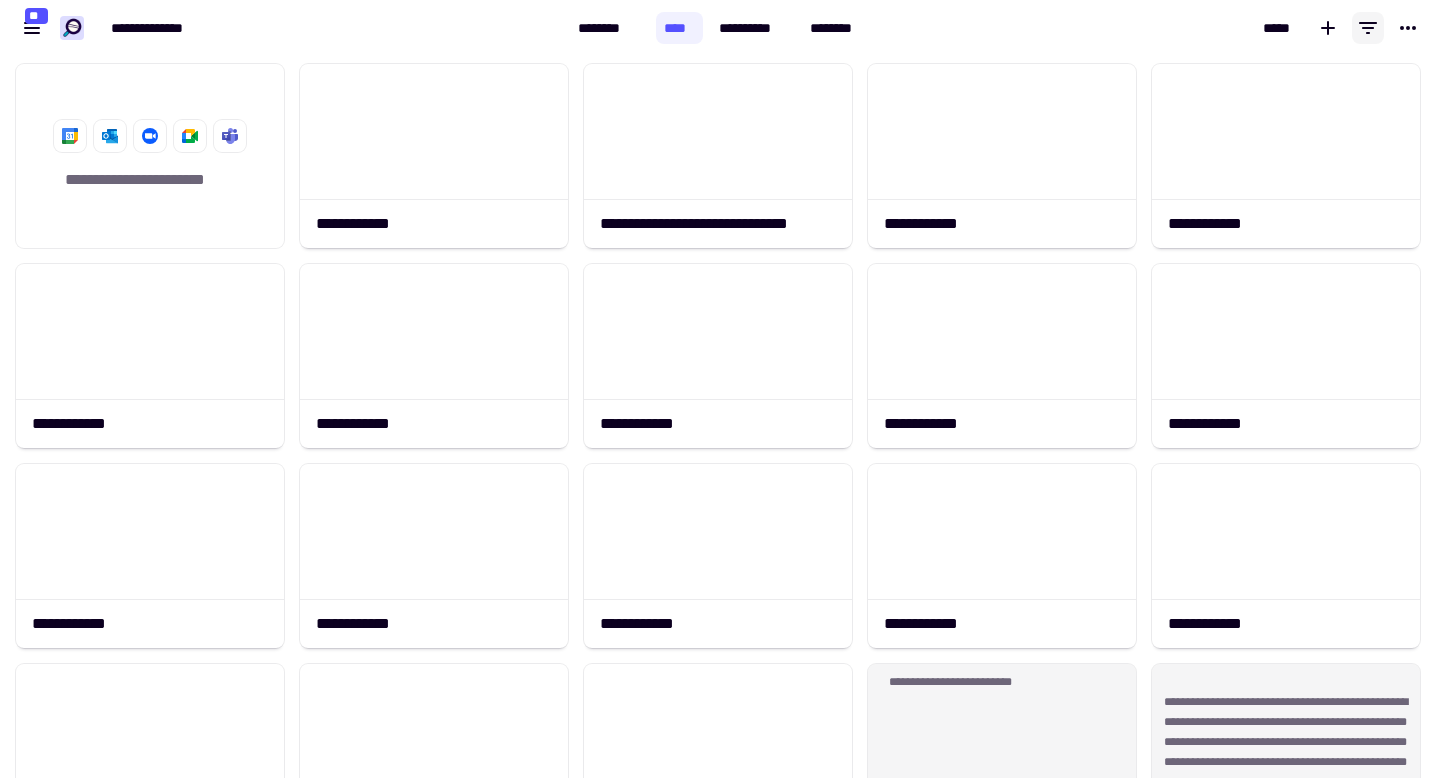 click 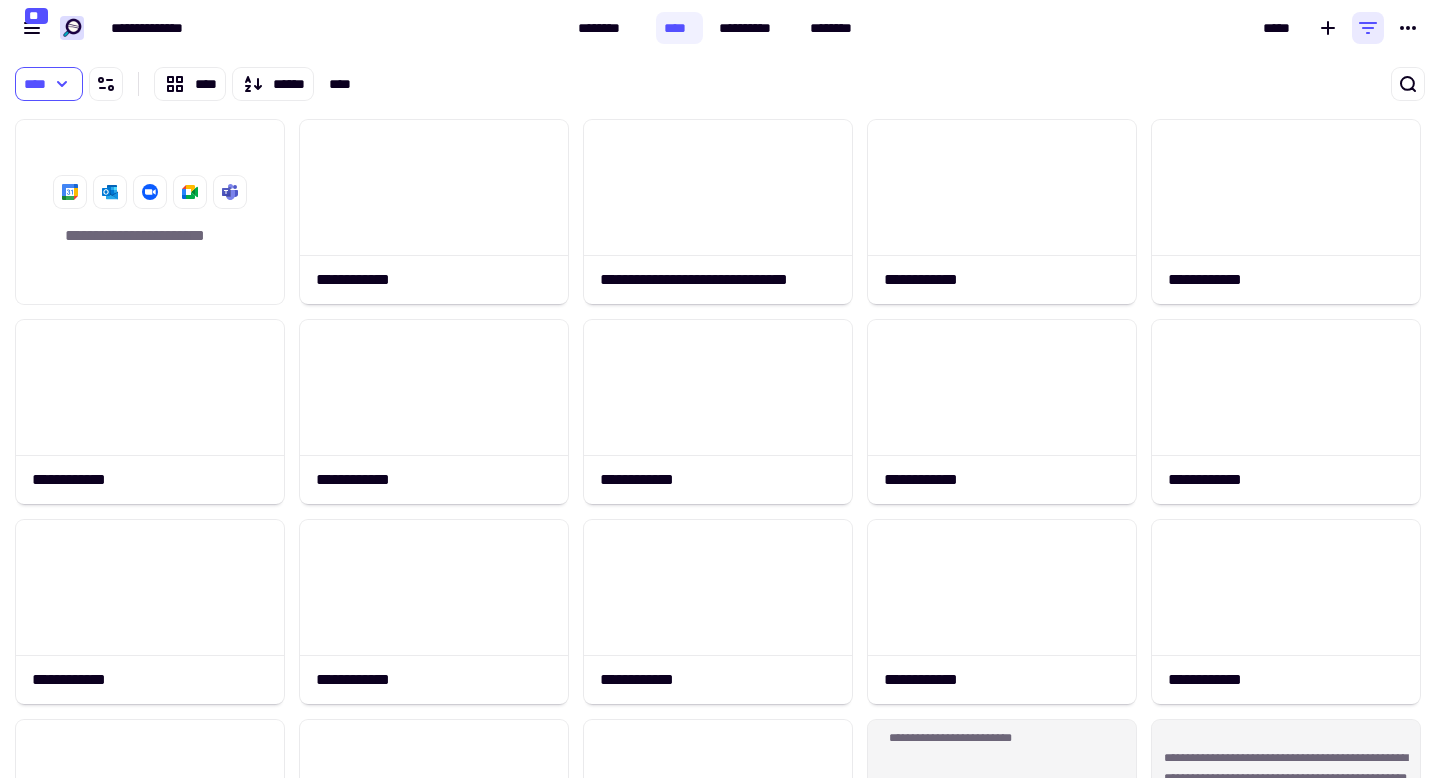 scroll, scrollTop: 666, scrollLeft: 1440, axis: both 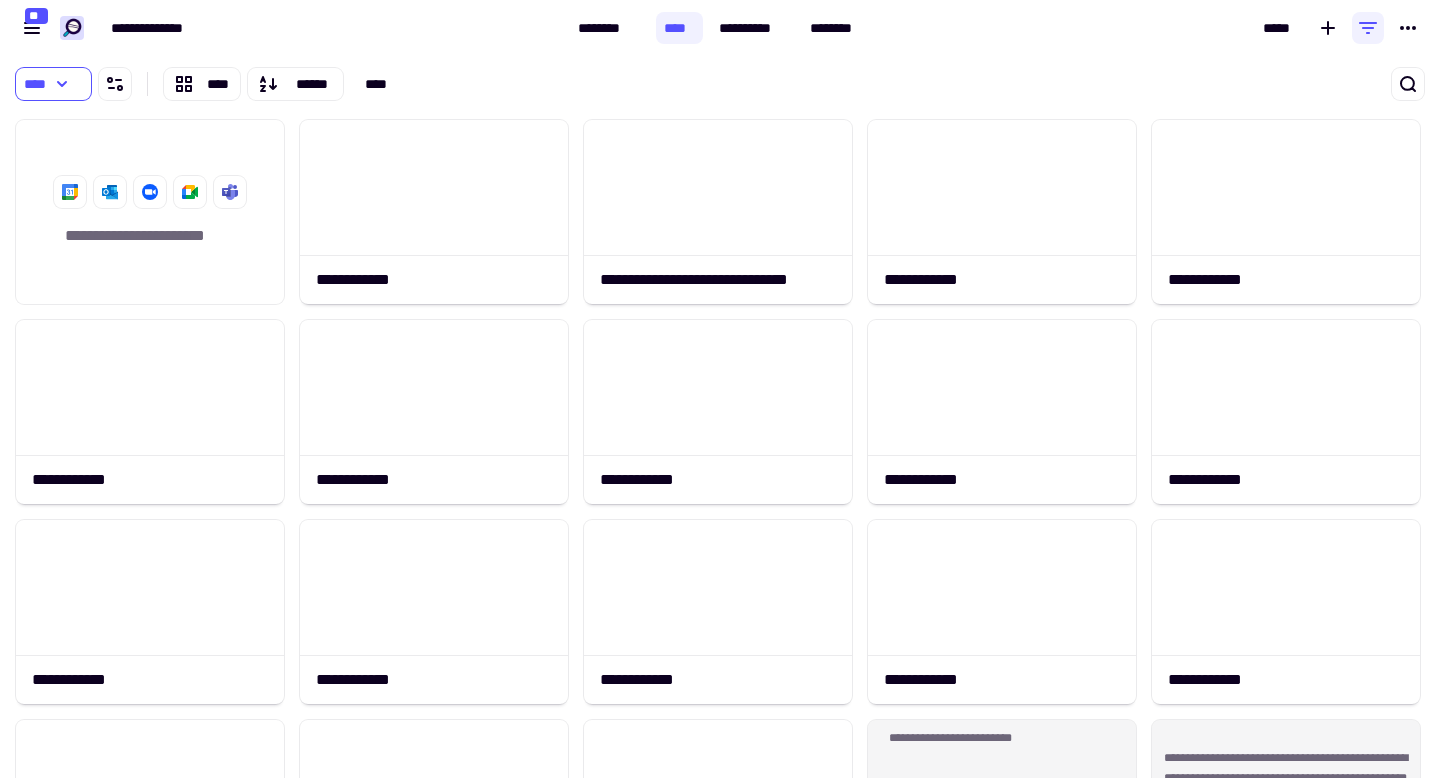 click on "**** **** ****** ****" at bounding box center (452, 84) 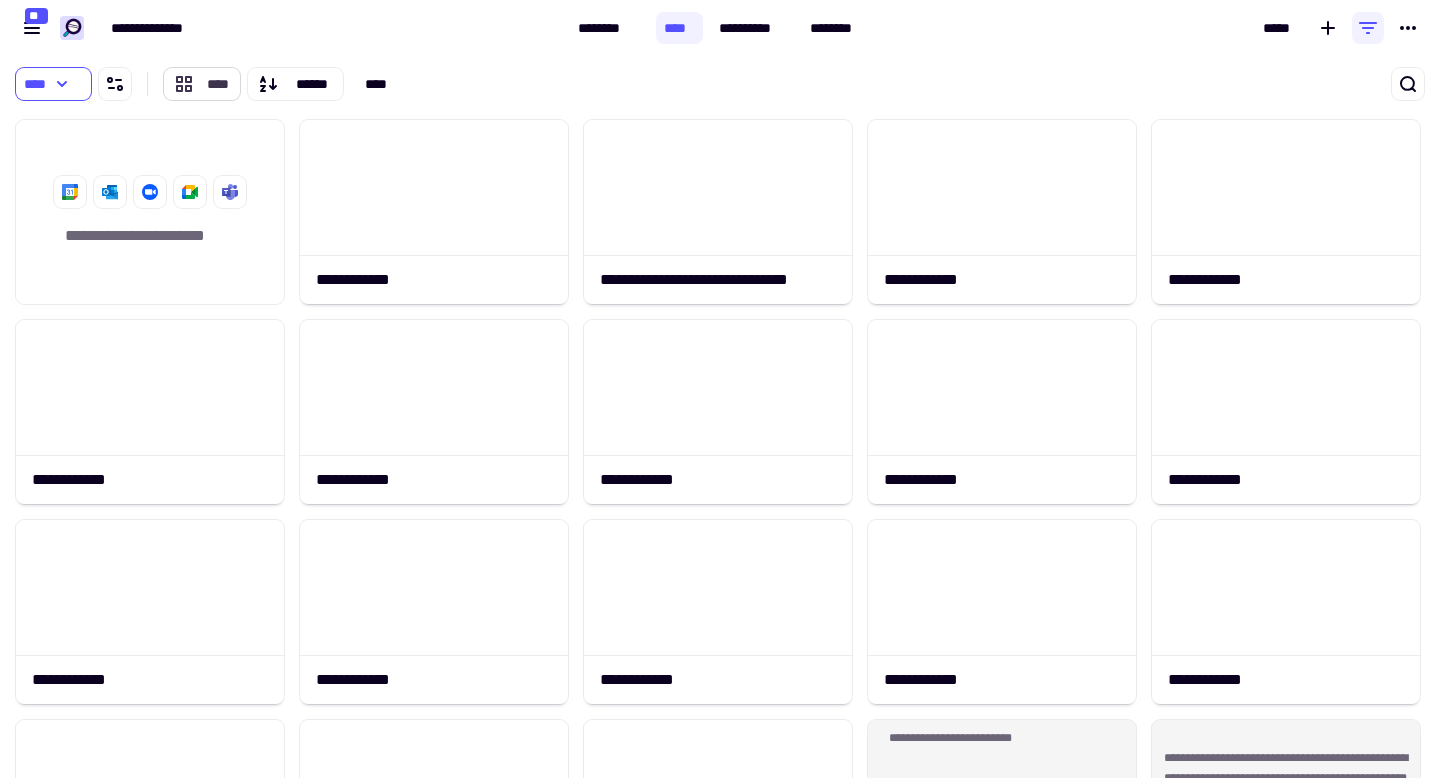 click on "****" 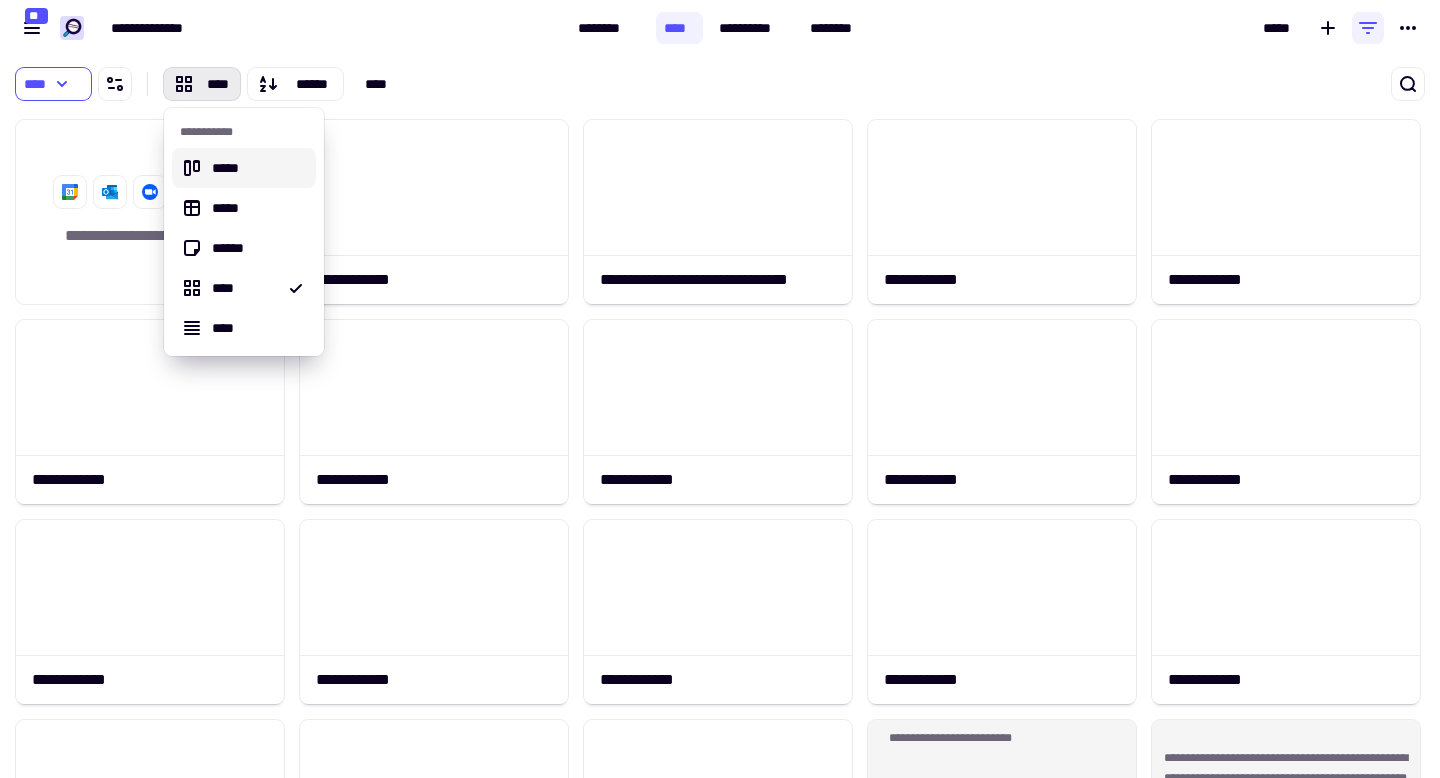 click on "*****" at bounding box center (256, 168) 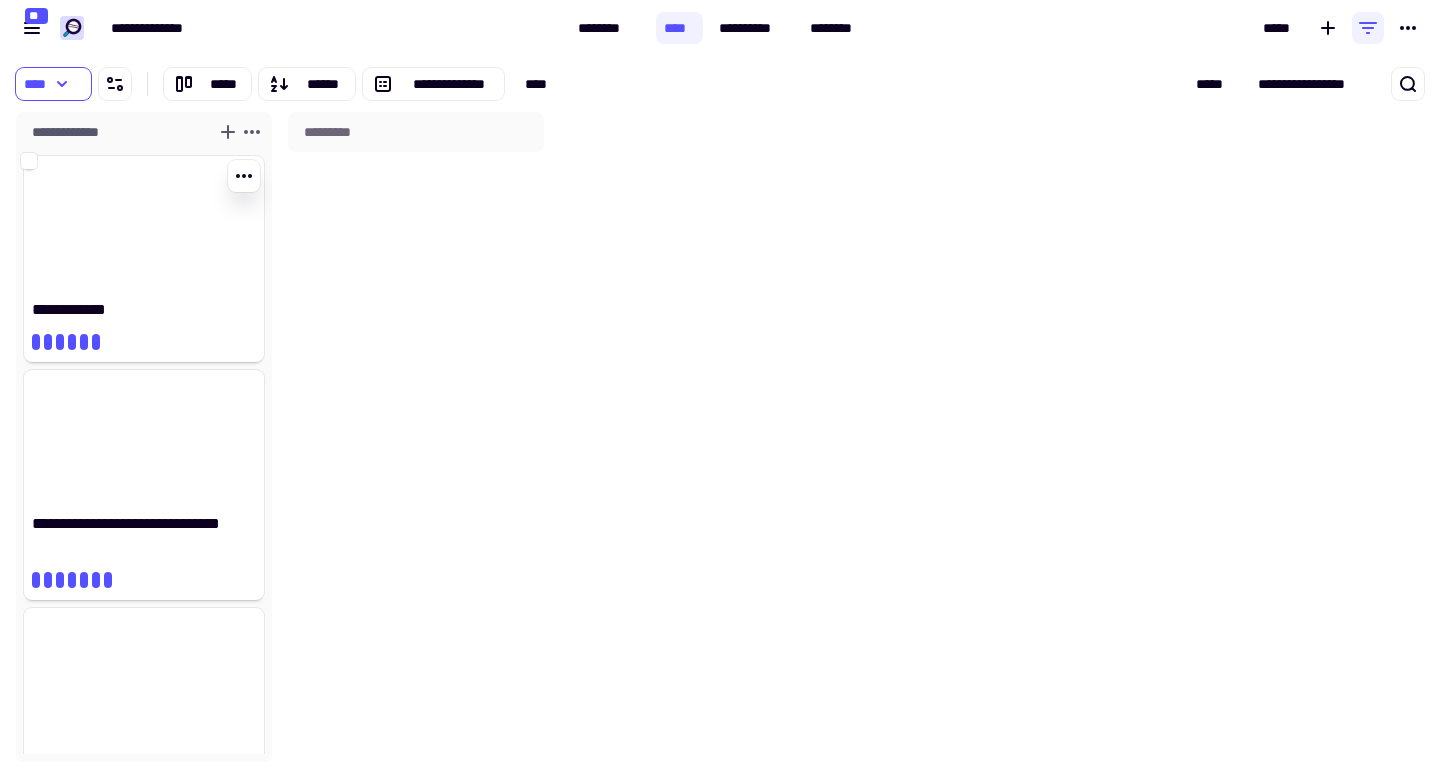 scroll, scrollTop: 1, scrollLeft: 1, axis: both 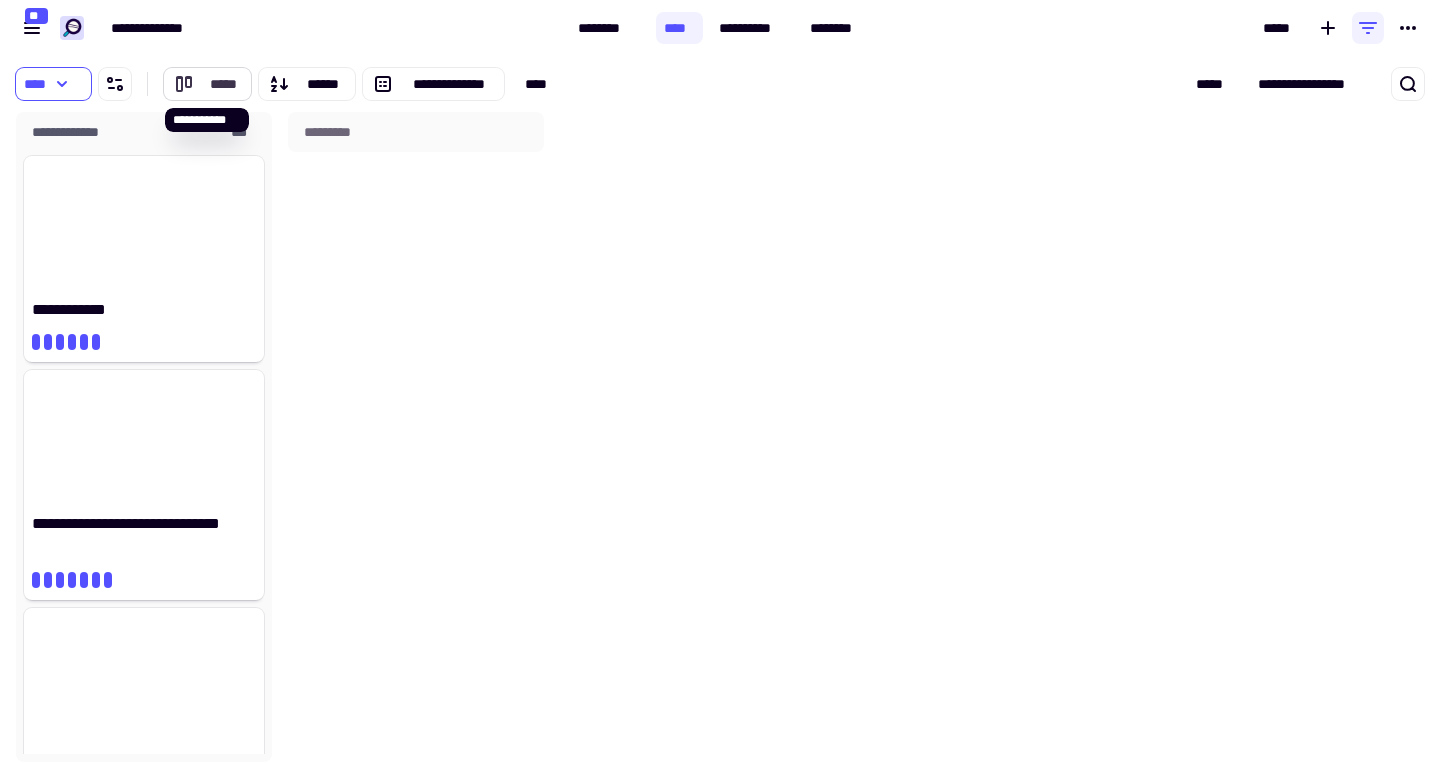 click on "*****" 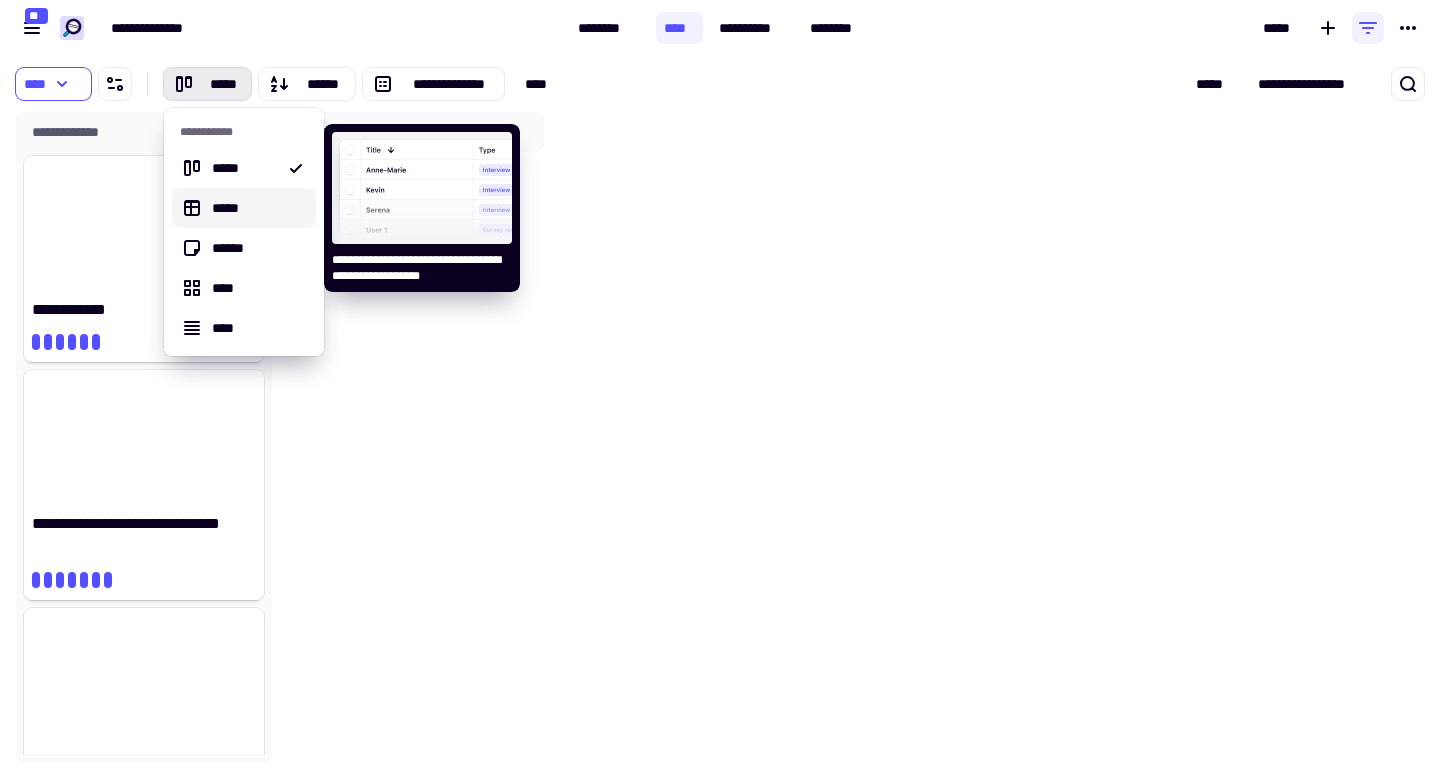 click on "*****" at bounding box center [256, 208] 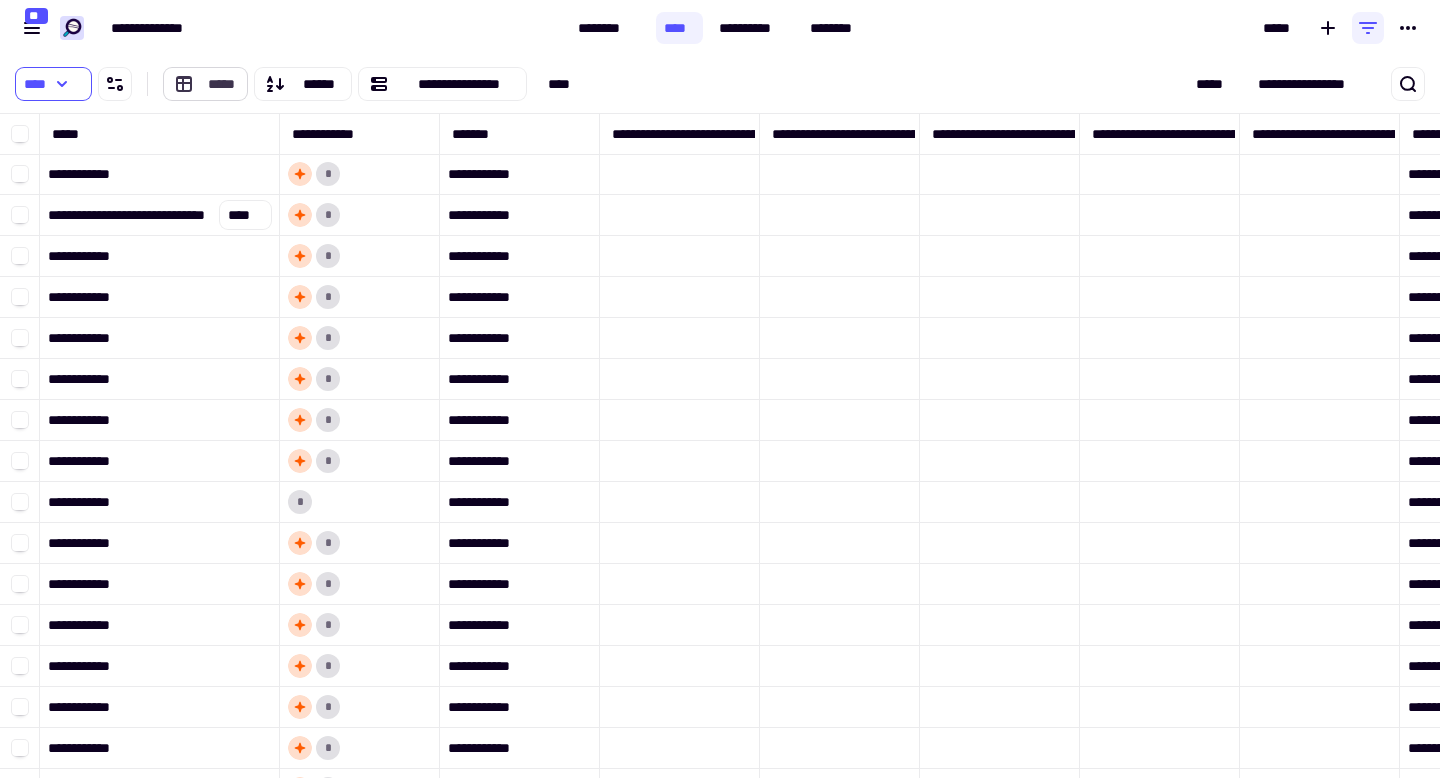 scroll, scrollTop: 1, scrollLeft: 1, axis: both 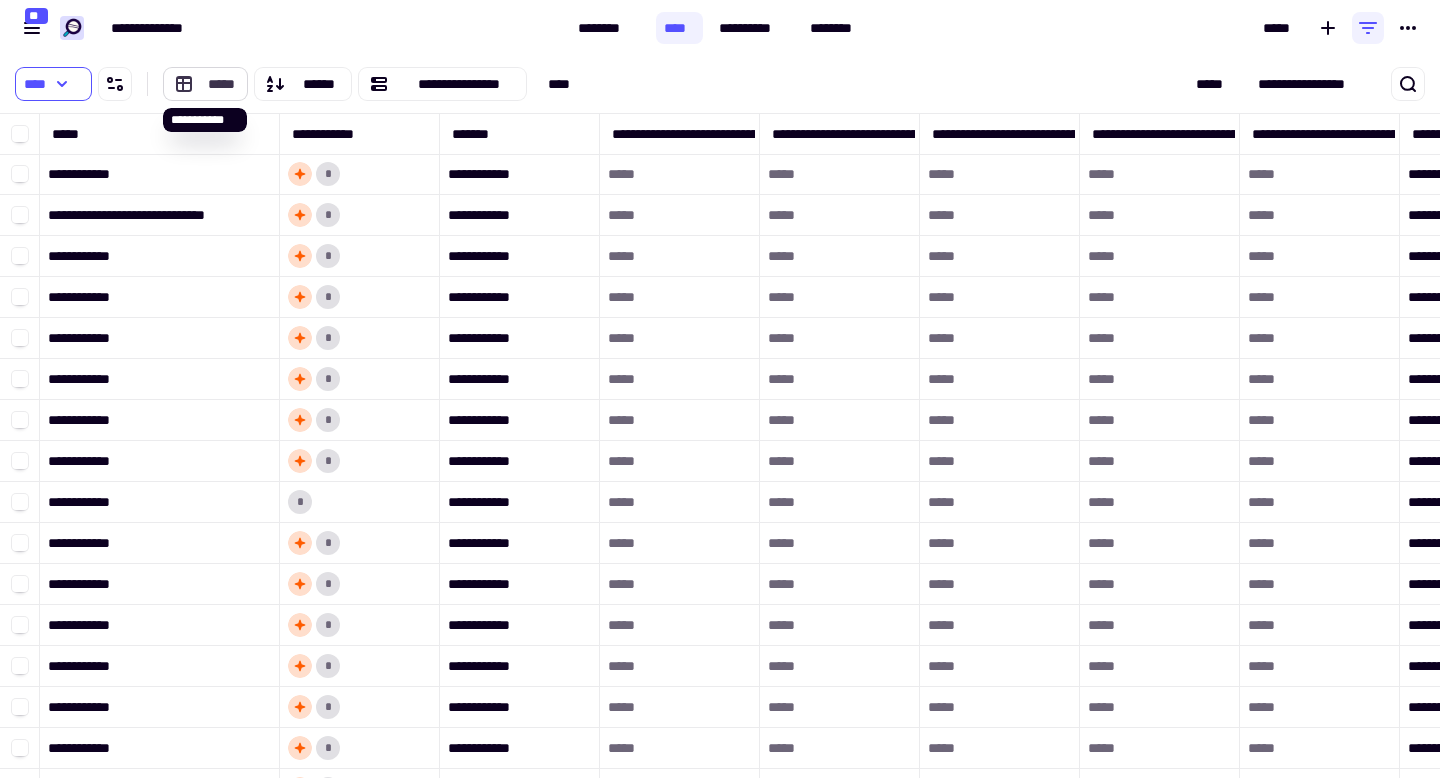 click on "*****" 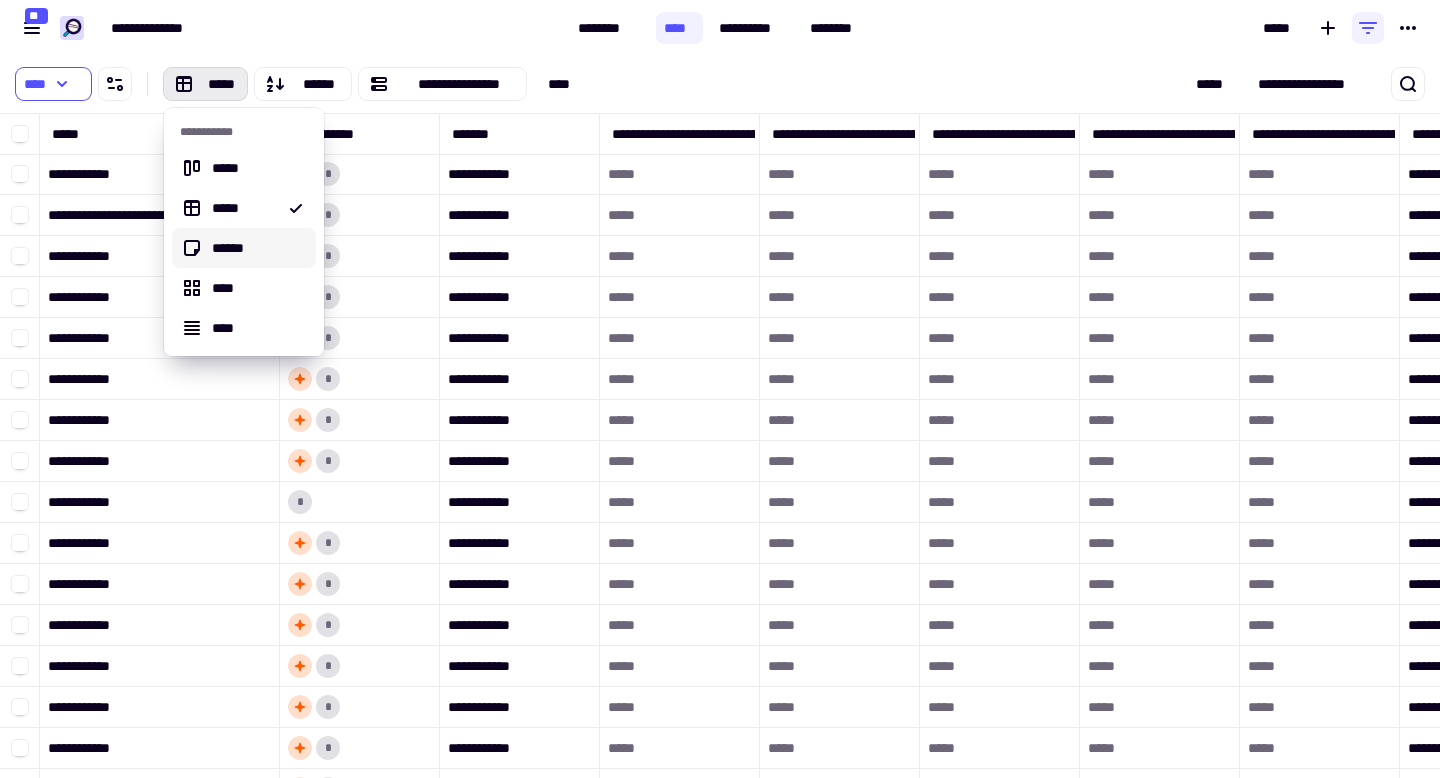 click on "******" at bounding box center [256, 248] 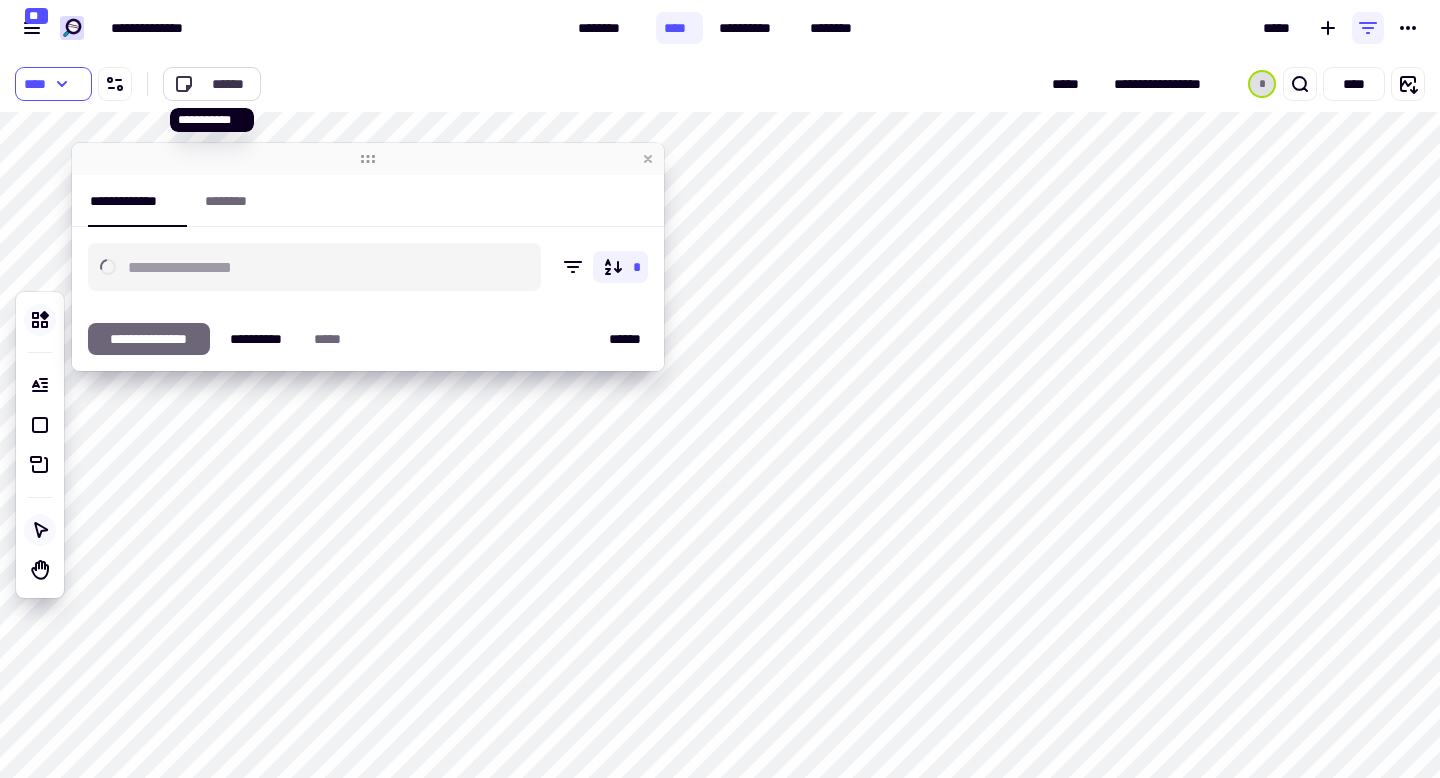 click on "******" 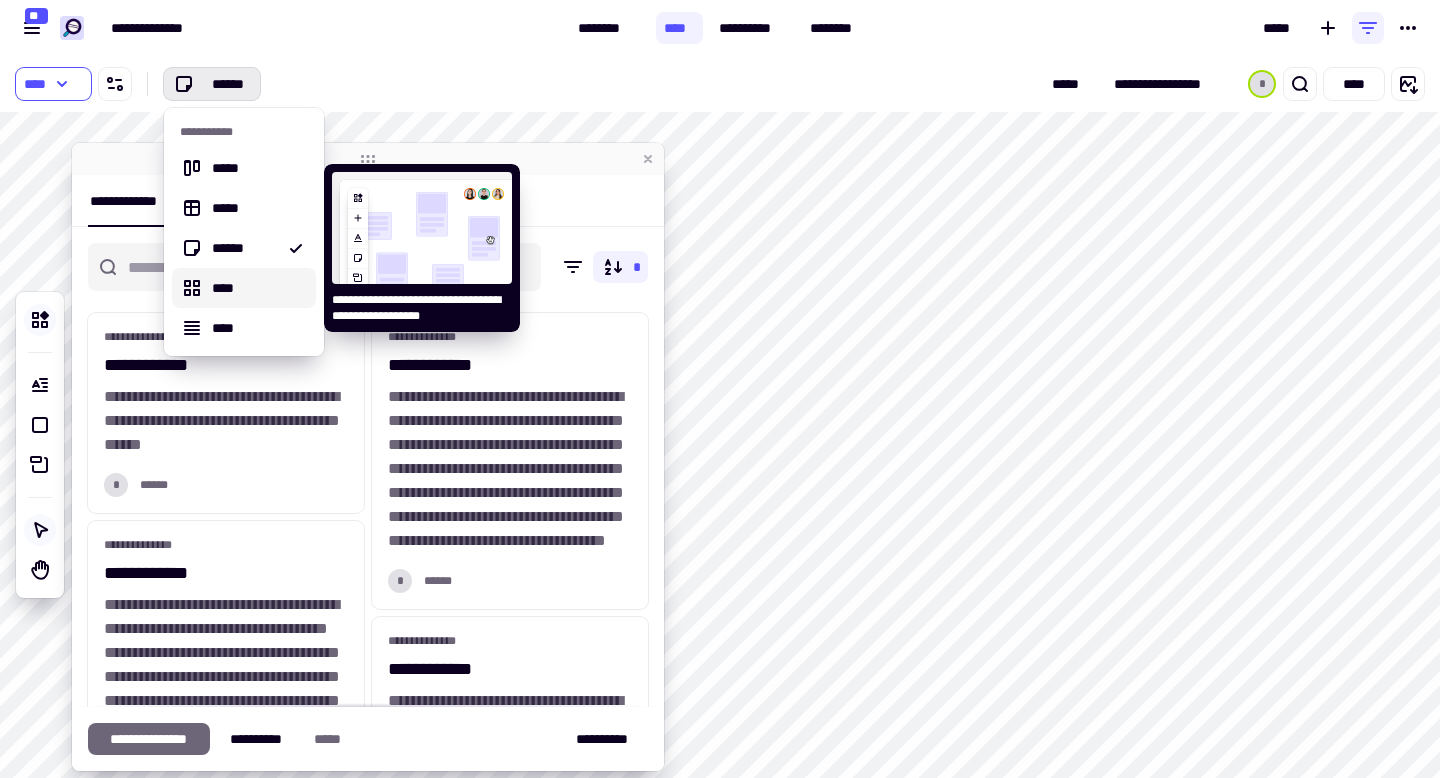 click on "****" at bounding box center (256, 288) 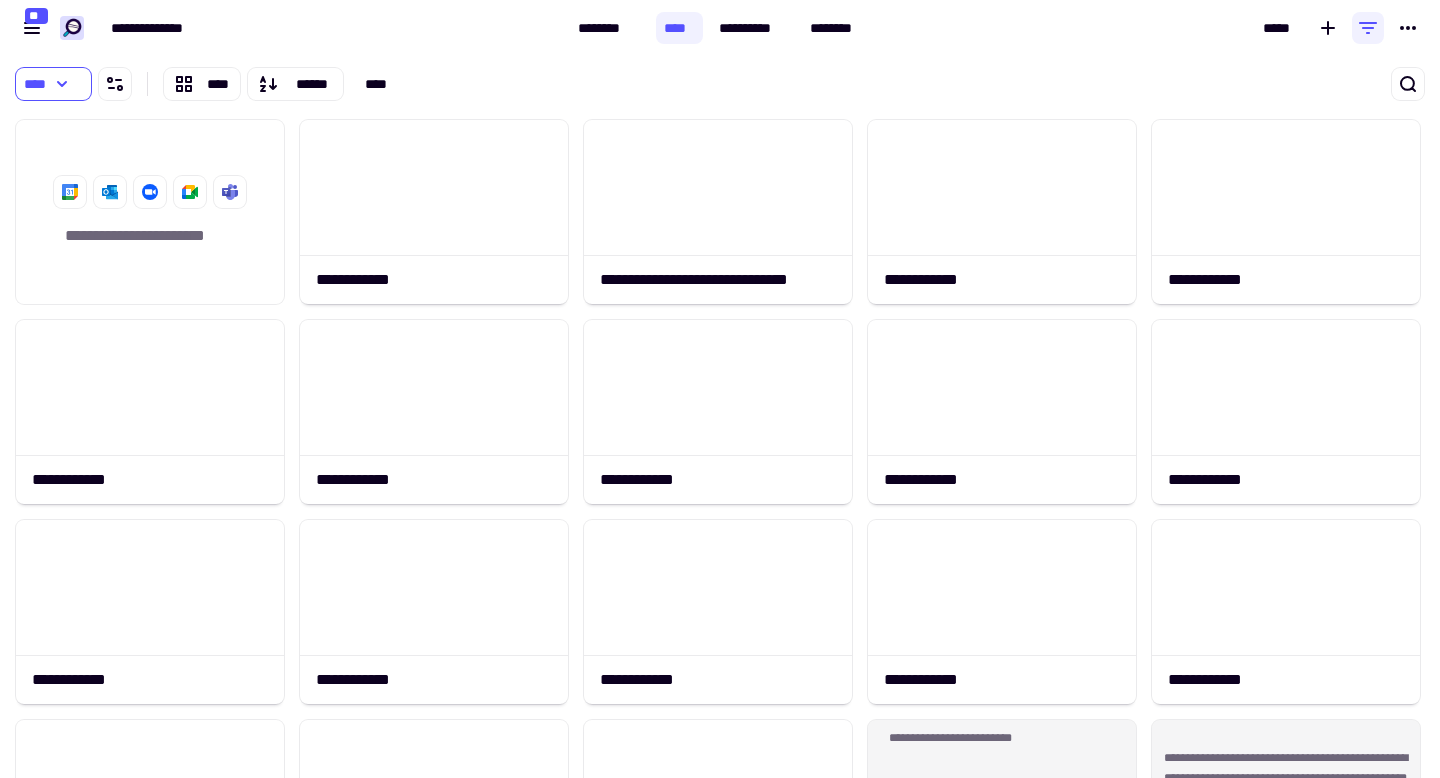 scroll, scrollTop: 1, scrollLeft: 1, axis: both 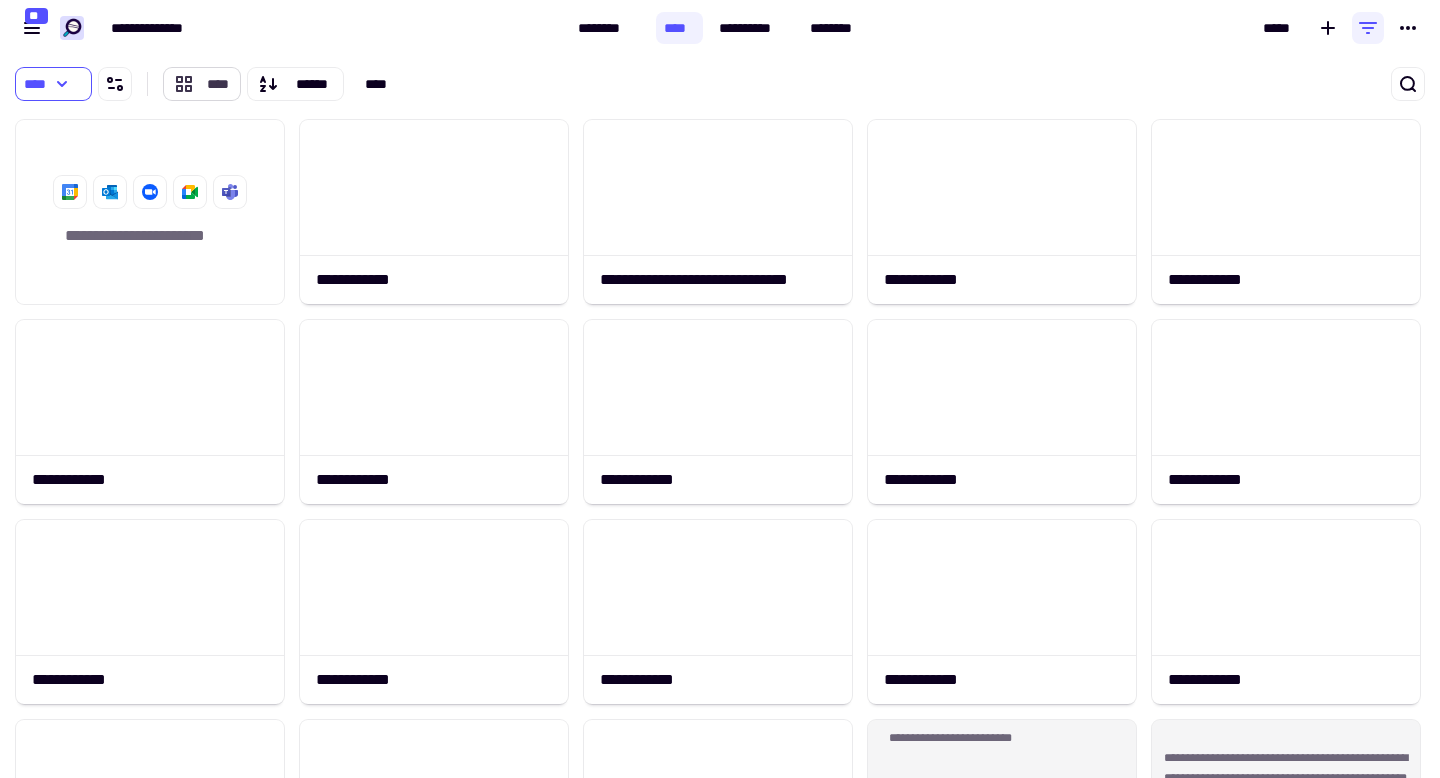 click on "****" 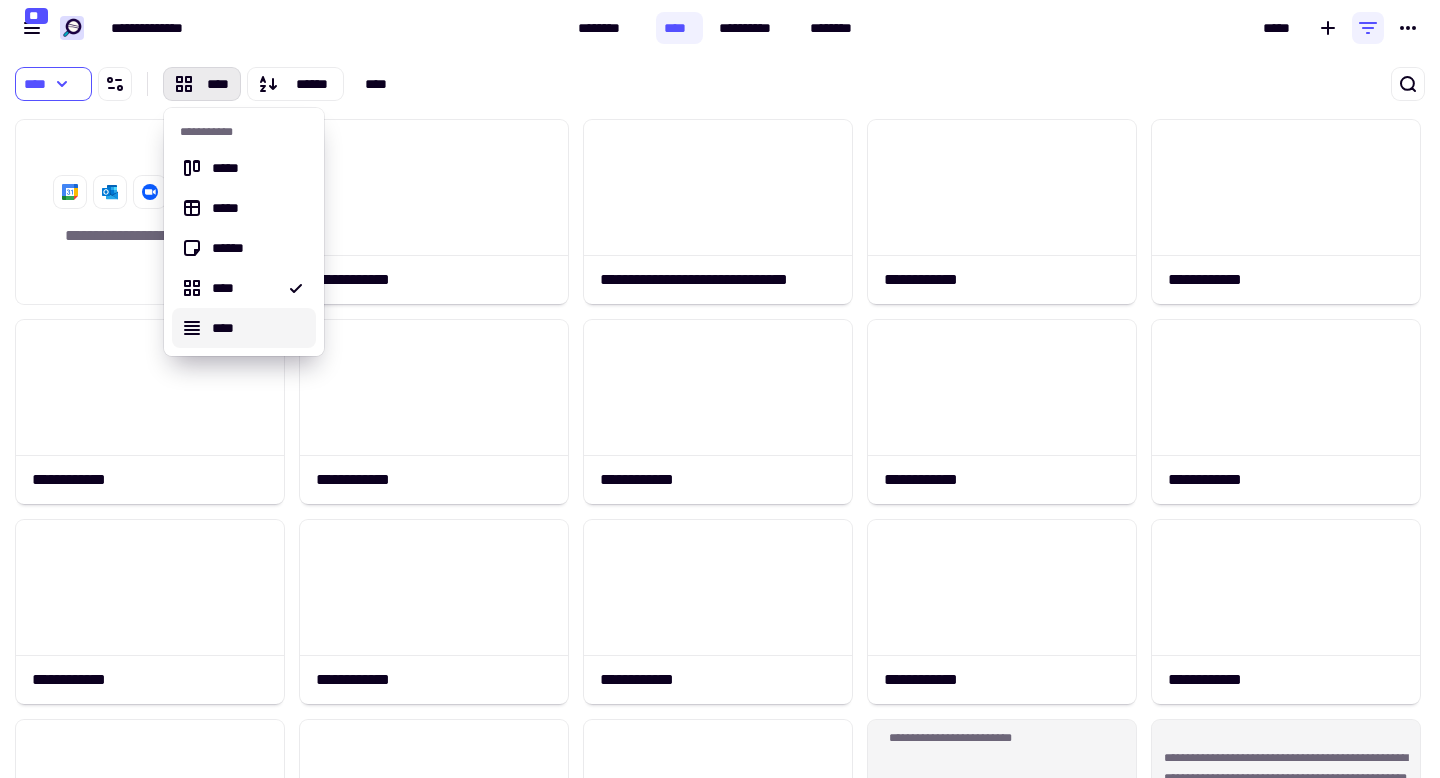click on "****" at bounding box center (256, 328) 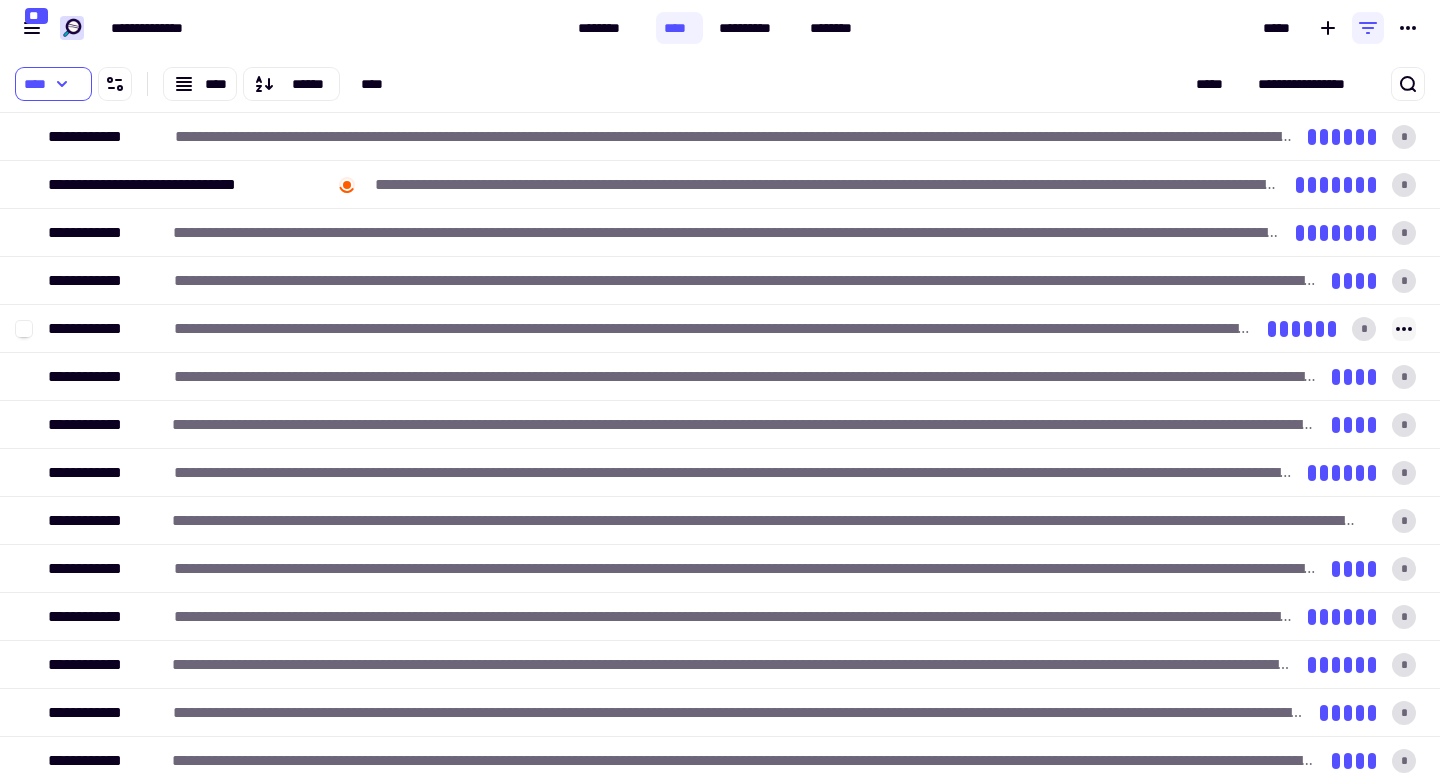 scroll, scrollTop: 1, scrollLeft: 1, axis: both 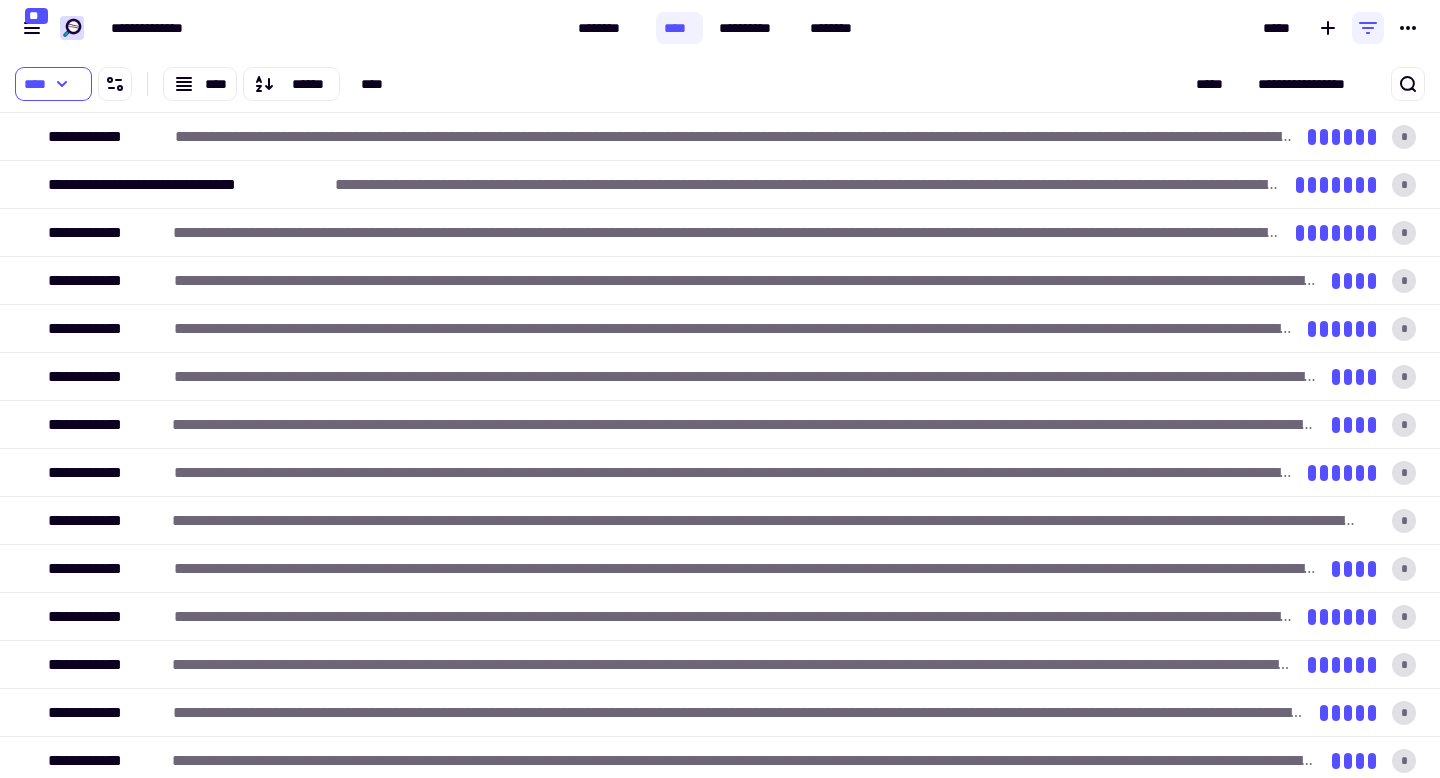 click on "[REDACTED]" at bounding box center (720, 84) 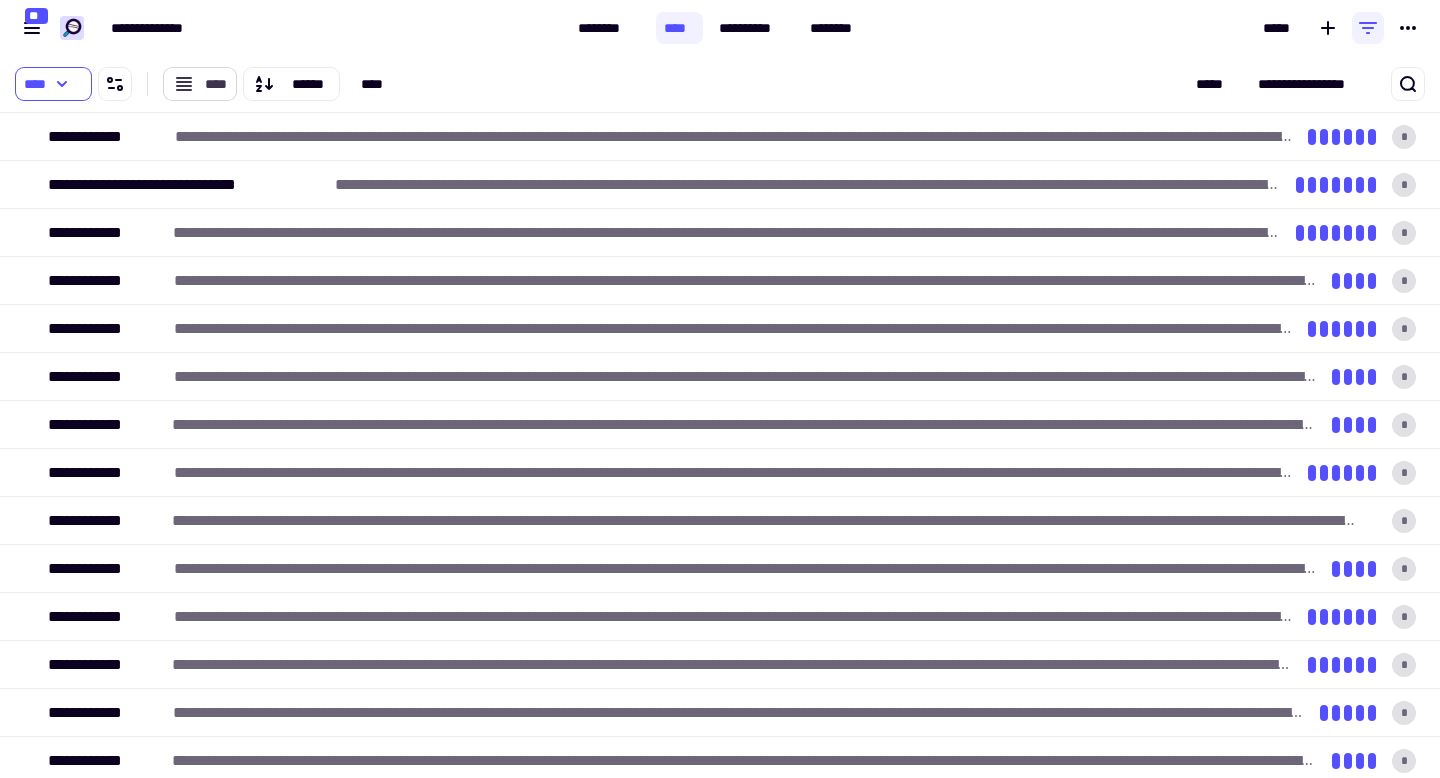 click on "****" 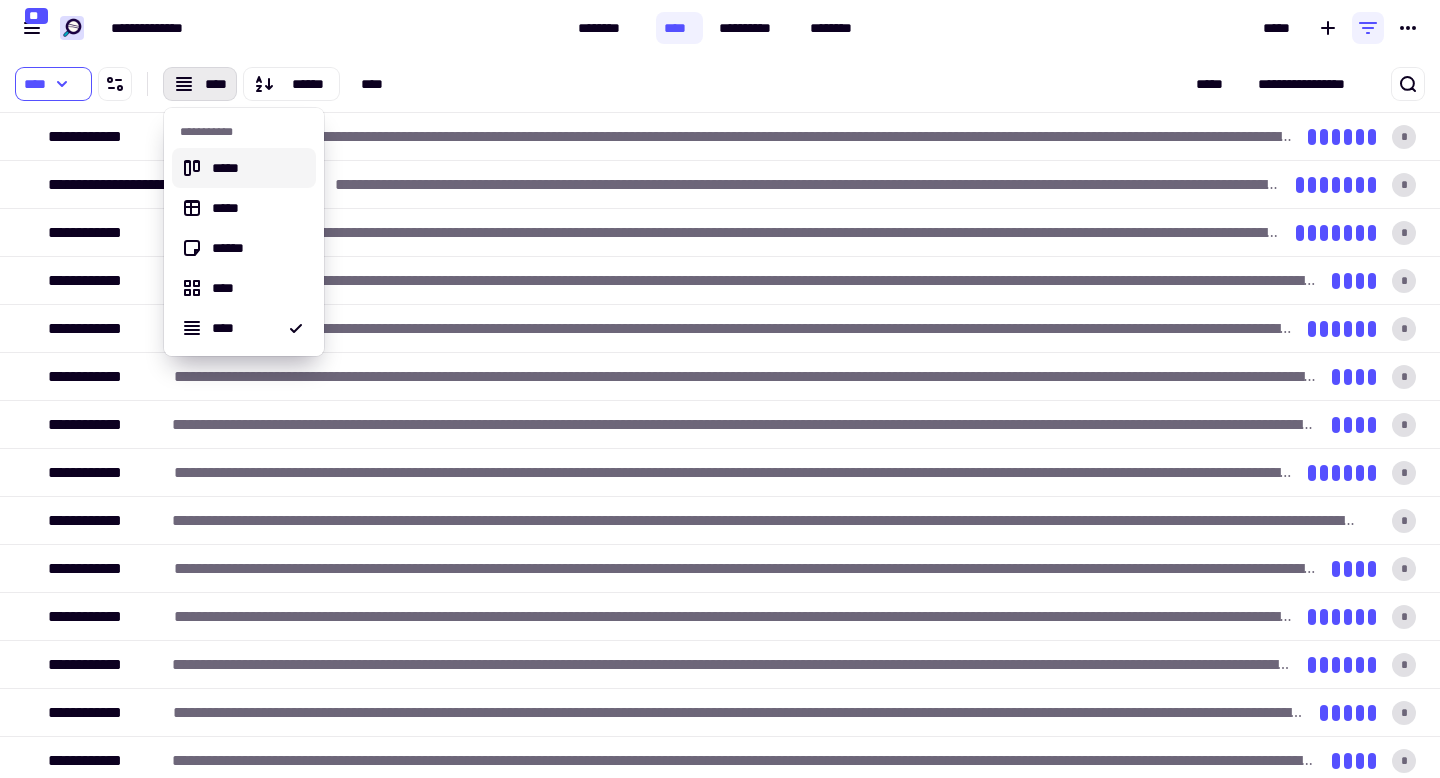 click on "*****" at bounding box center (244, 168) 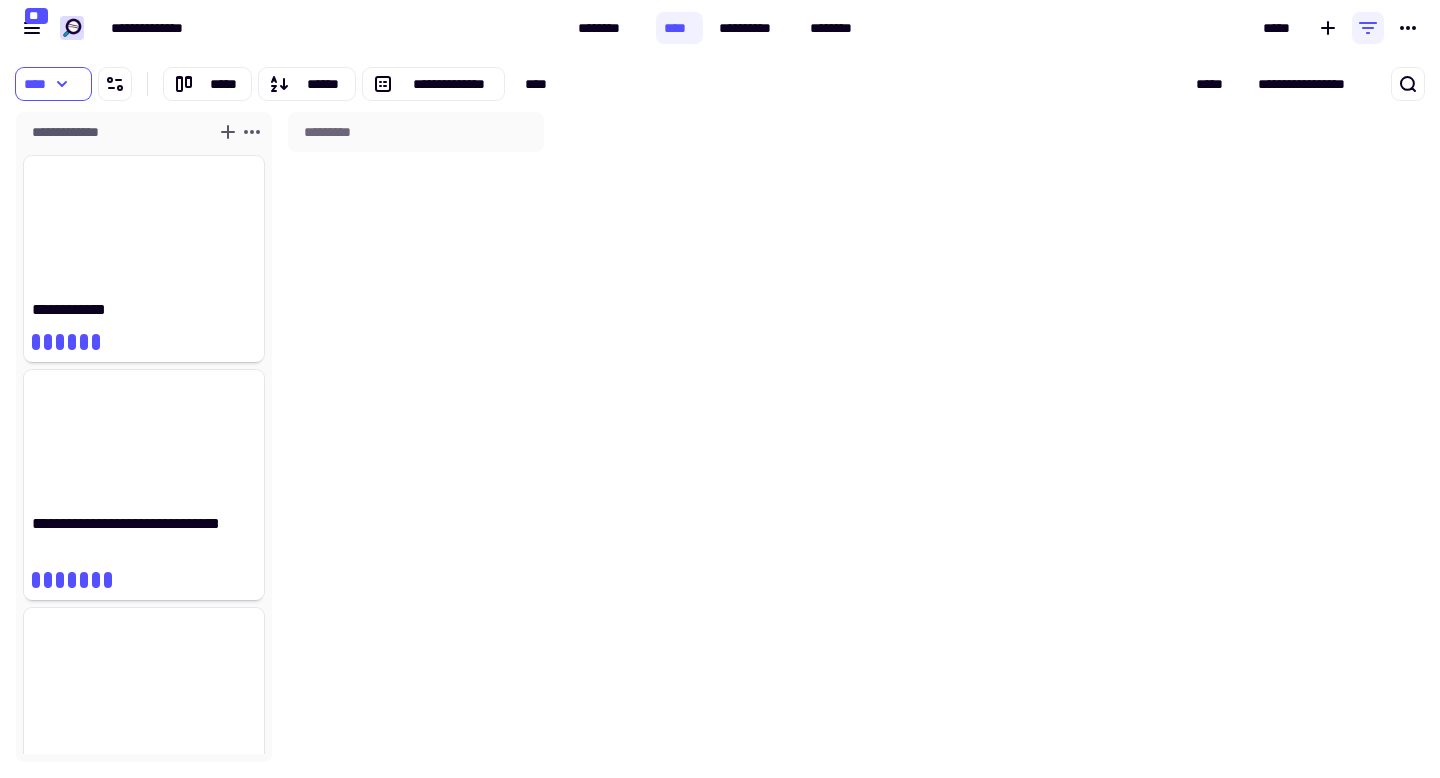 scroll, scrollTop: 1, scrollLeft: 1, axis: both 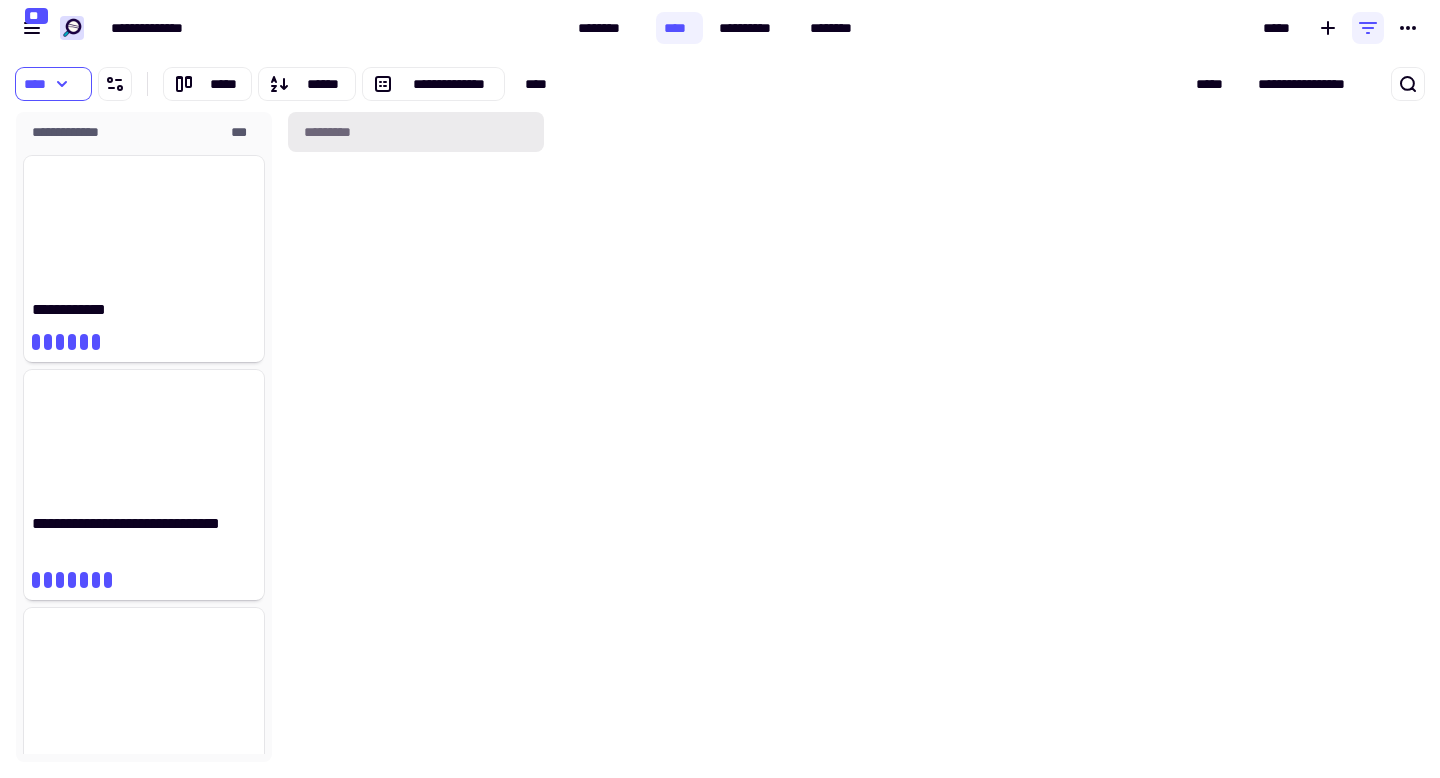 click on "*********" 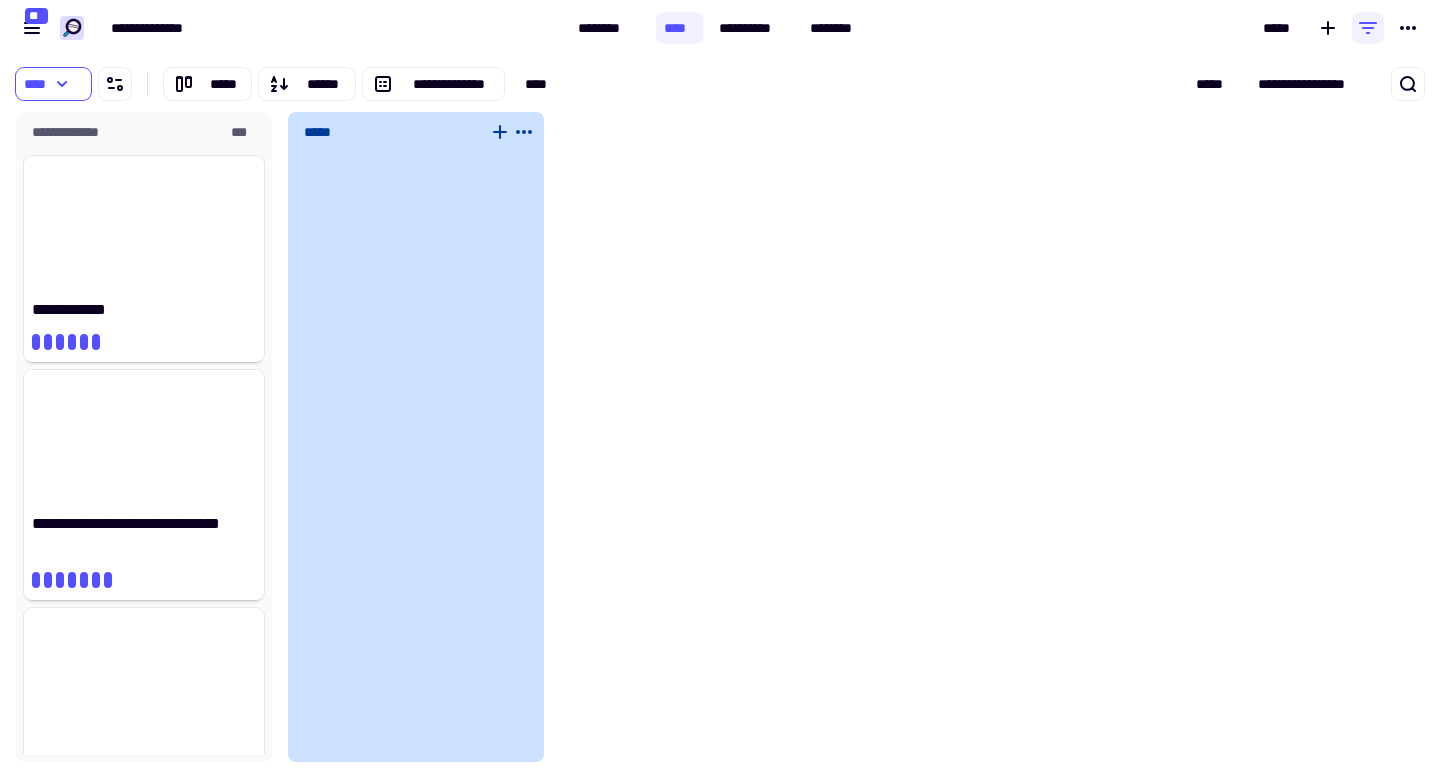 type on "******" 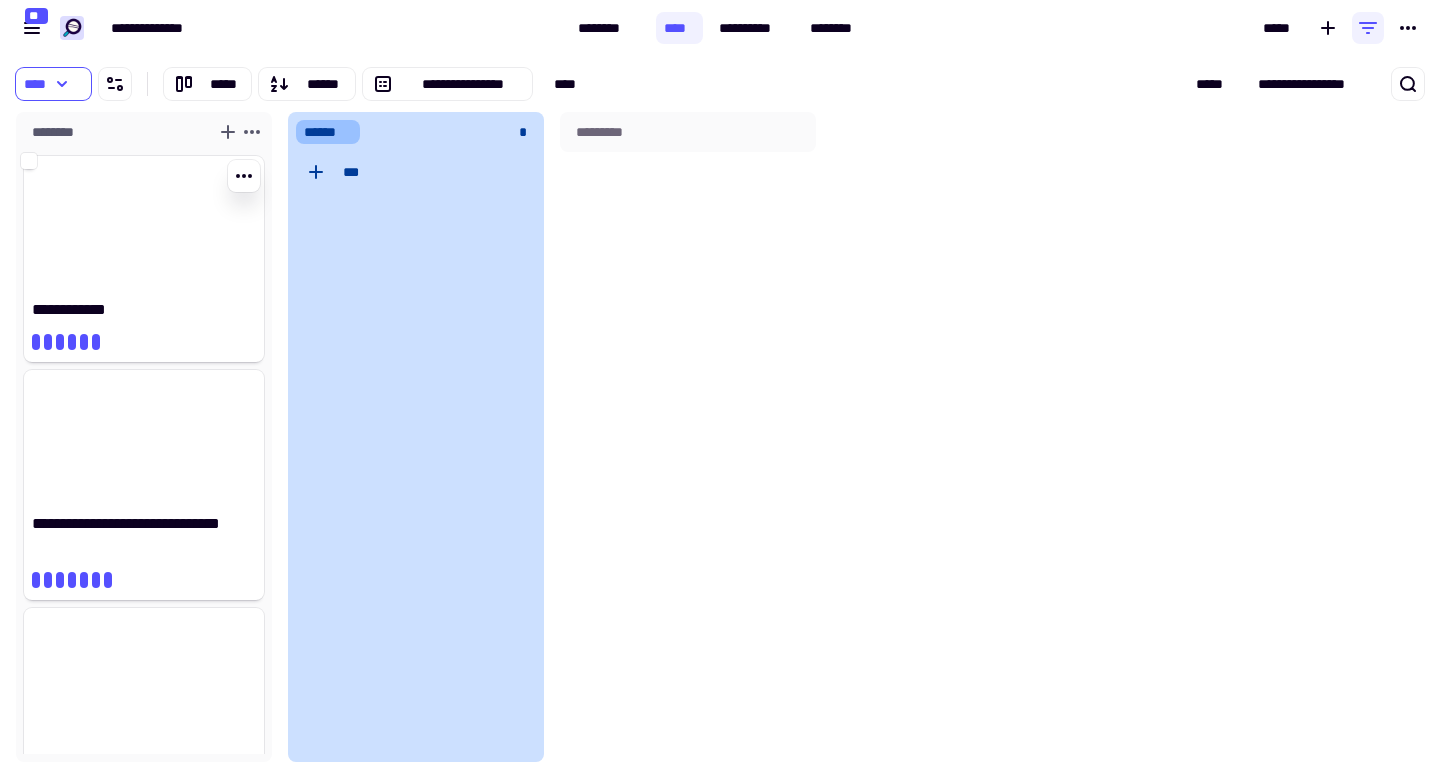 scroll, scrollTop: 1, scrollLeft: 1, axis: both 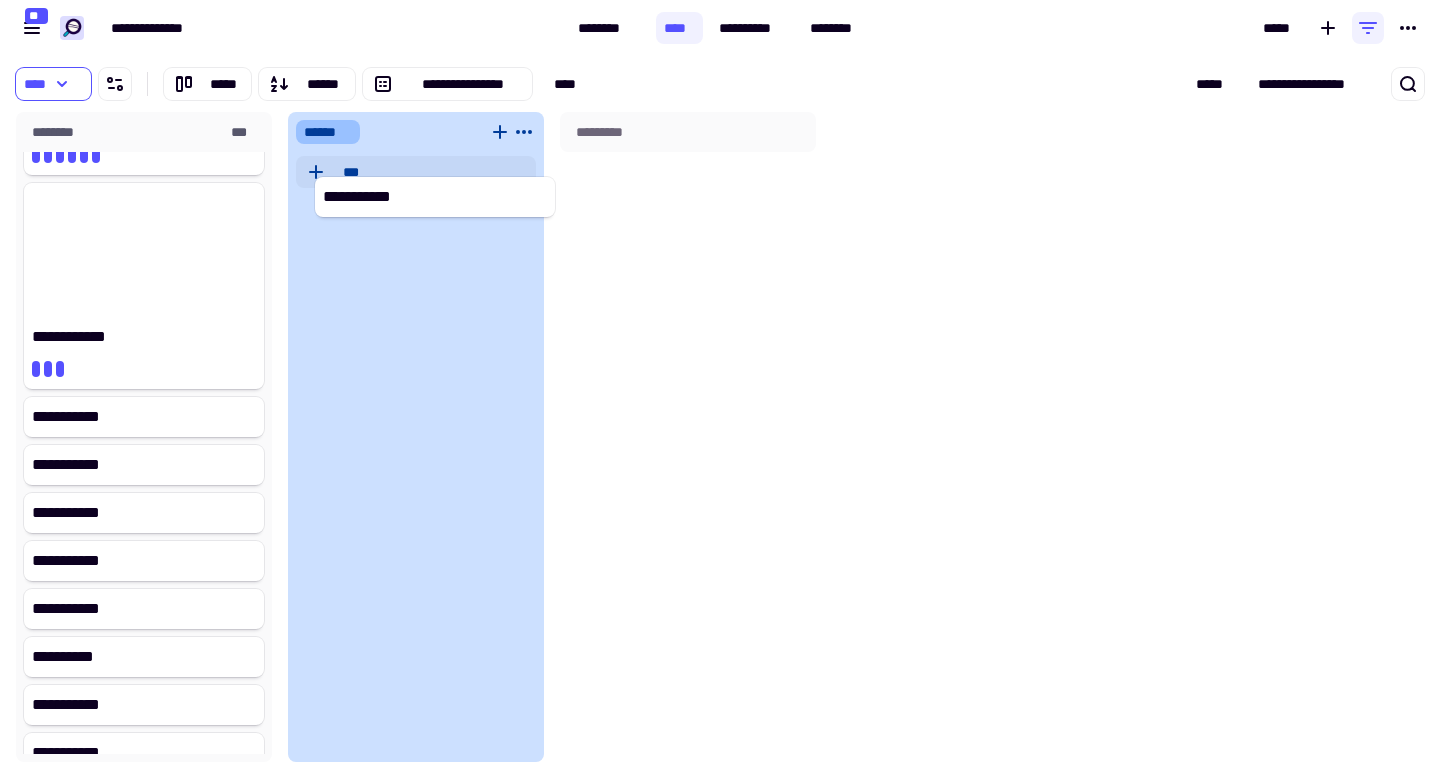 drag, startPoint x: 107, startPoint y: 421, endPoint x: 406, endPoint y: 191, distance: 377.22806 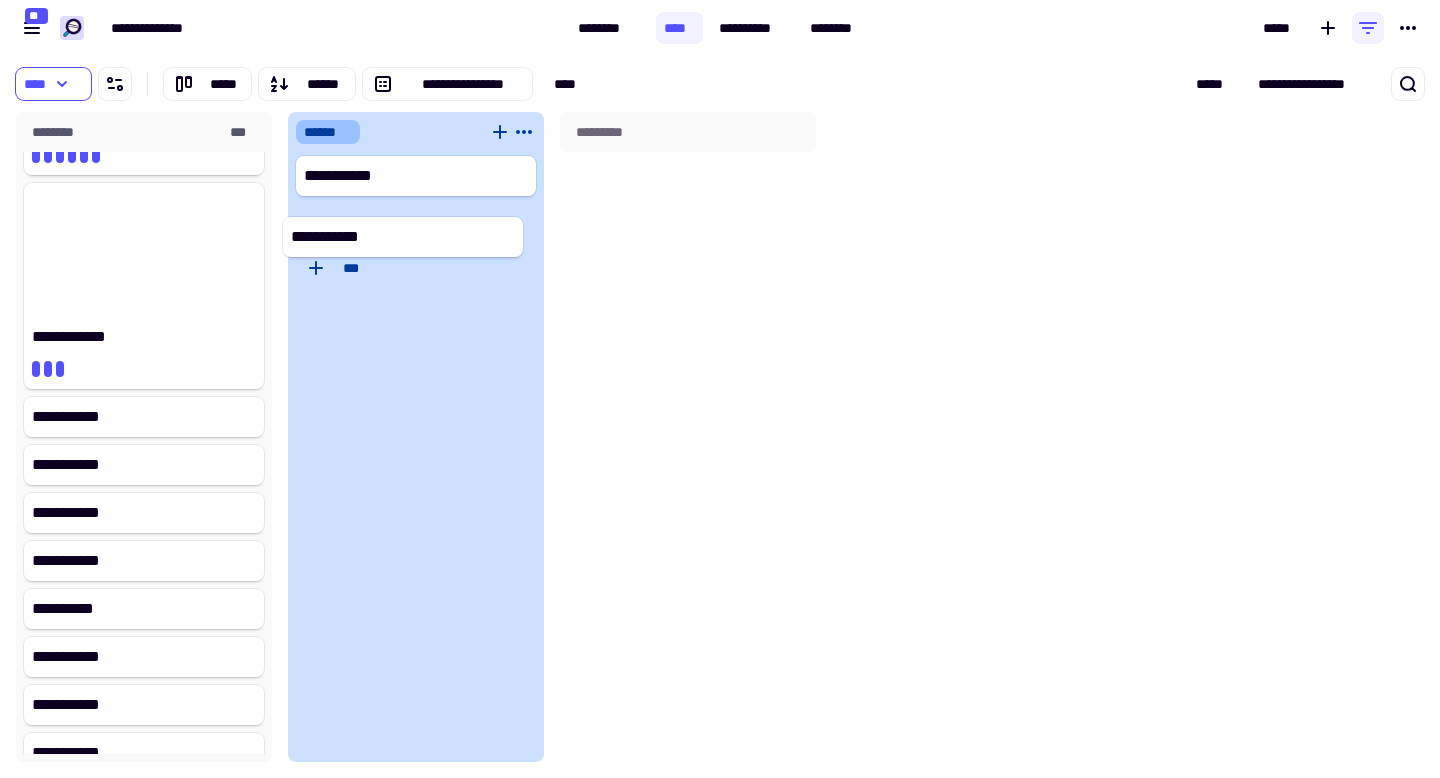 drag, startPoint x: 153, startPoint y: 383, endPoint x: 378, endPoint y: 195, distance: 293.2047 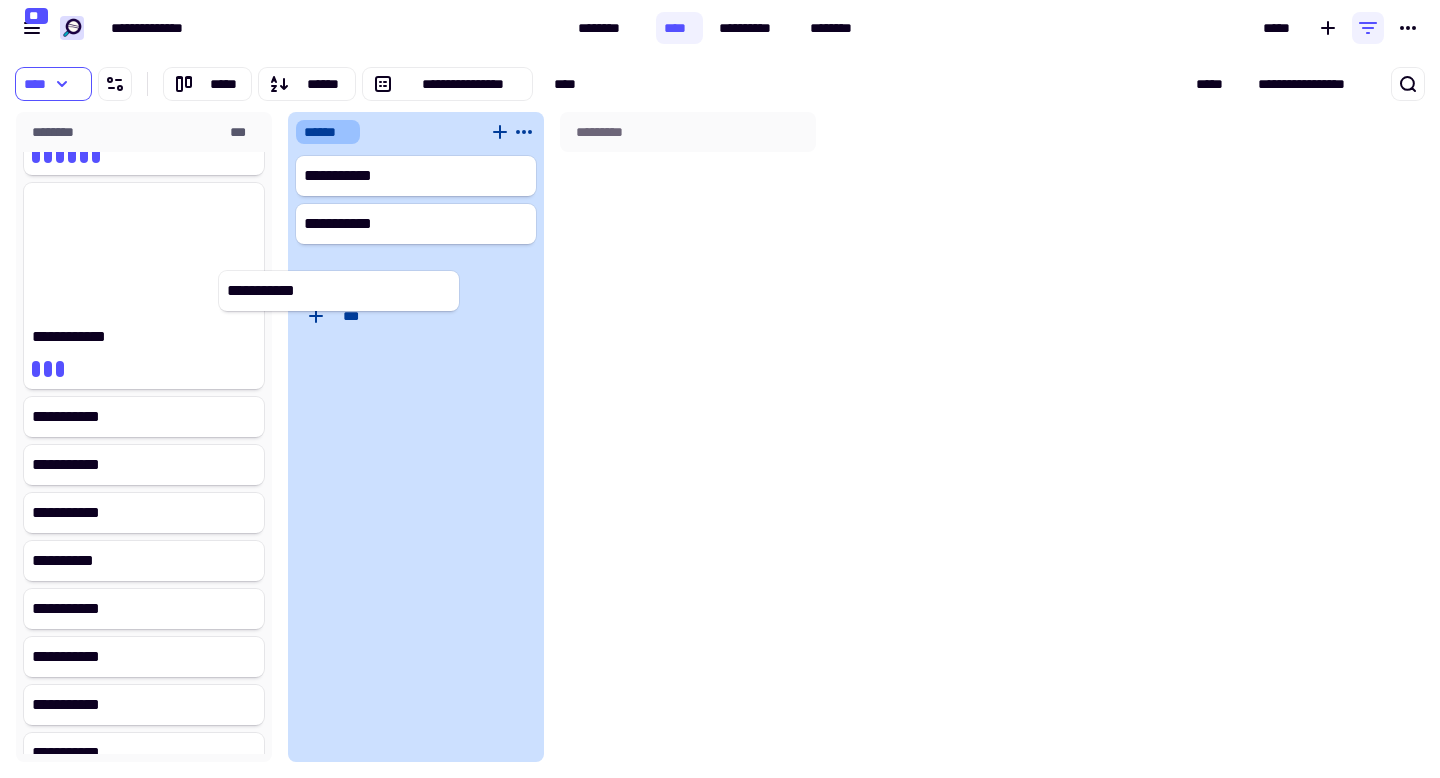 drag, startPoint x: 90, startPoint y: 434, endPoint x: 359, endPoint y: 274, distance: 312.9872 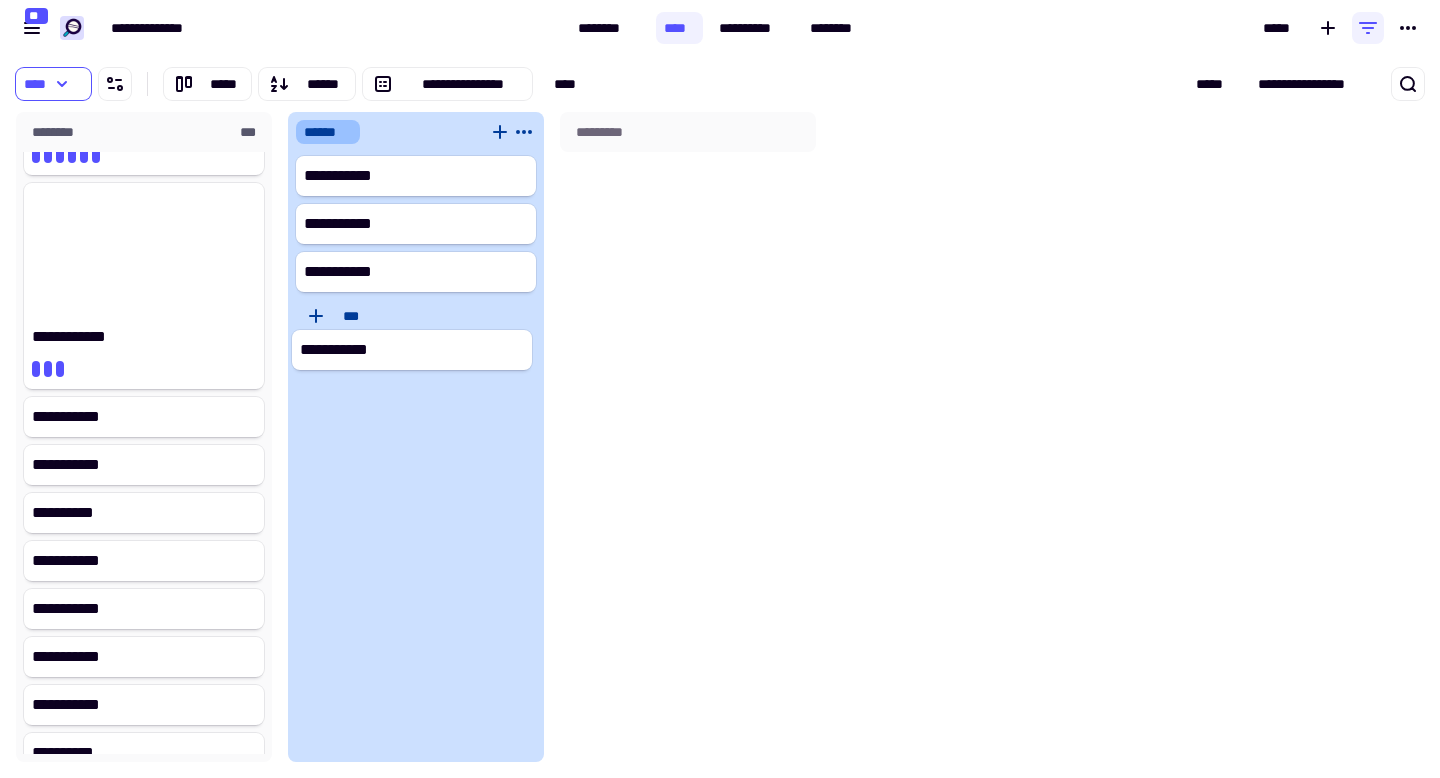 drag, startPoint x: 100, startPoint y: 429, endPoint x: 384, endPoint y: 357, distance: 292.98465 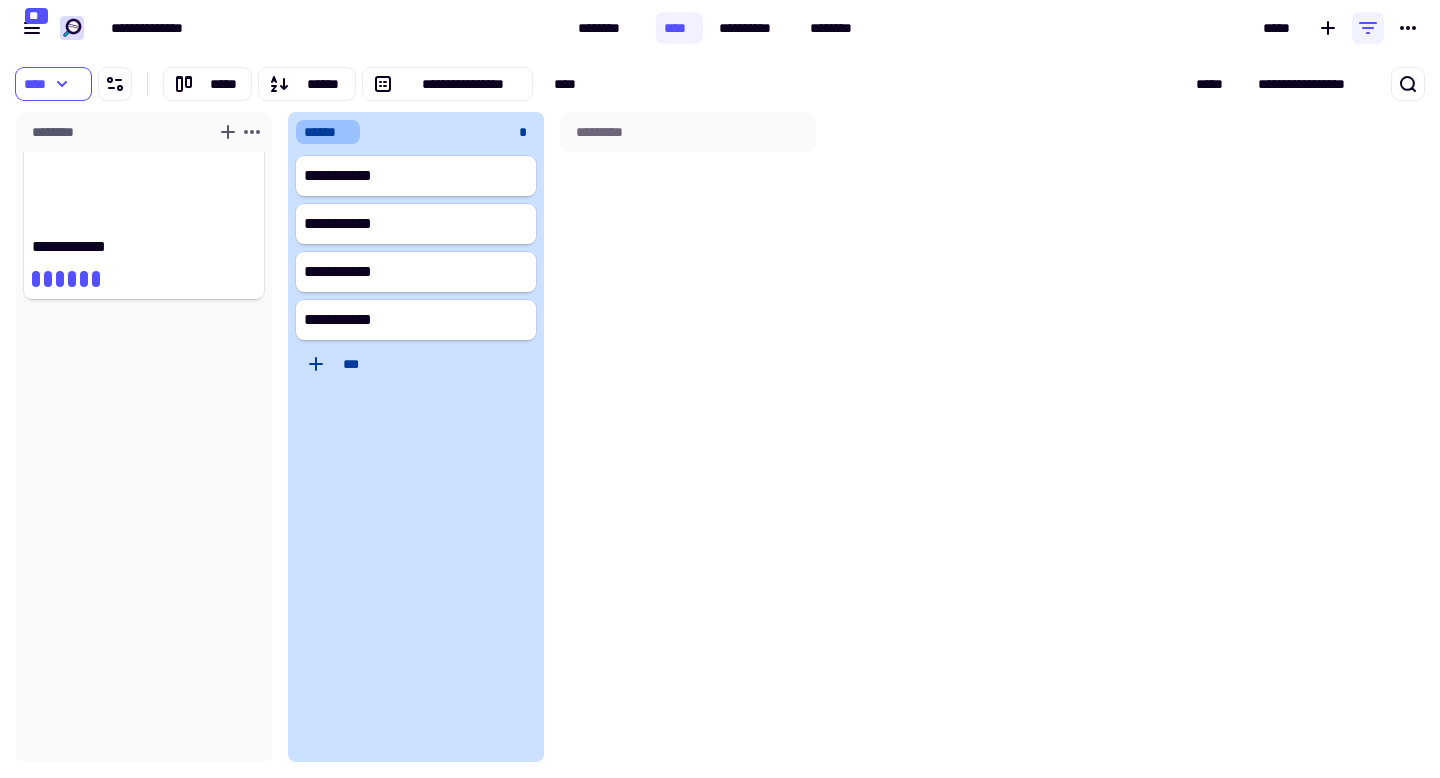 scroll, scrollTop: 0, scrollLeft: 0, axis: both 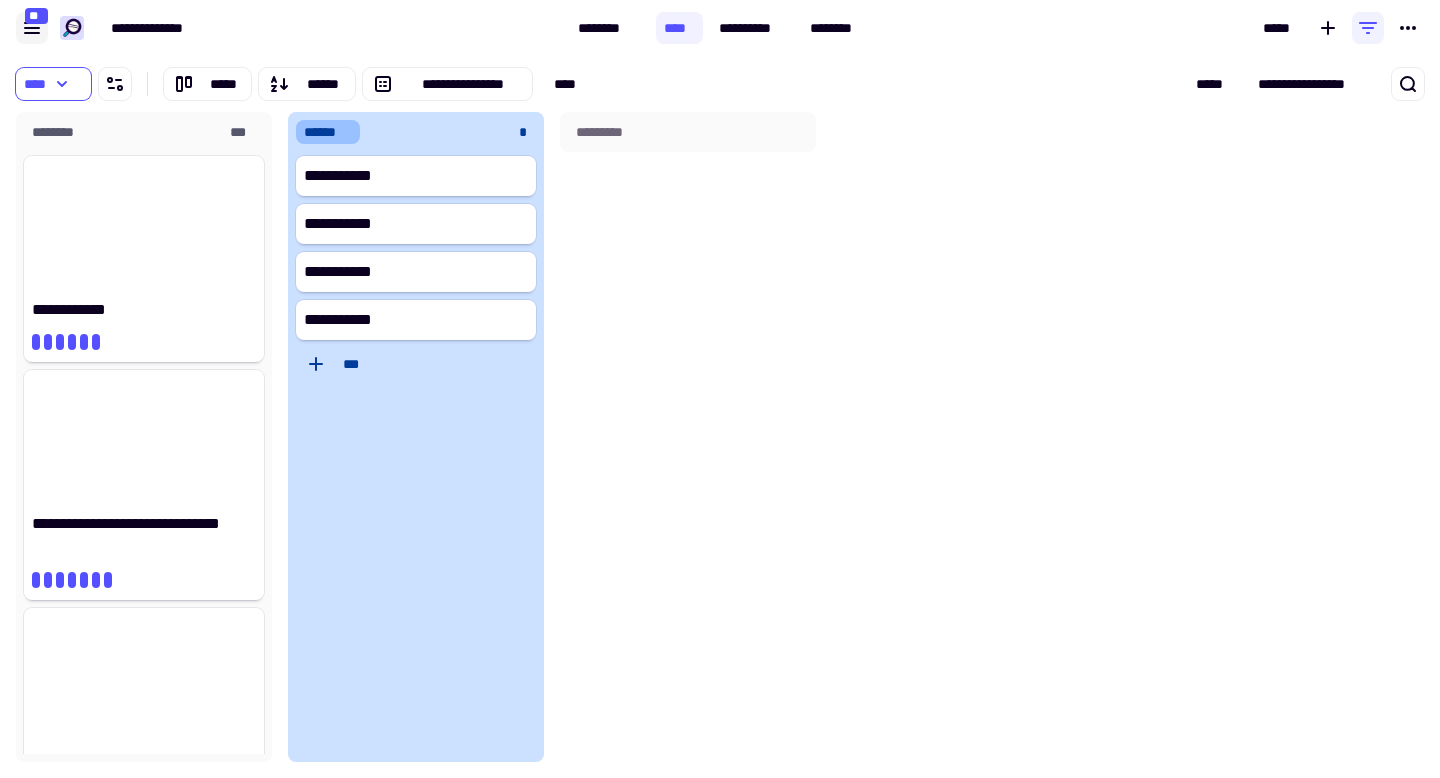 click 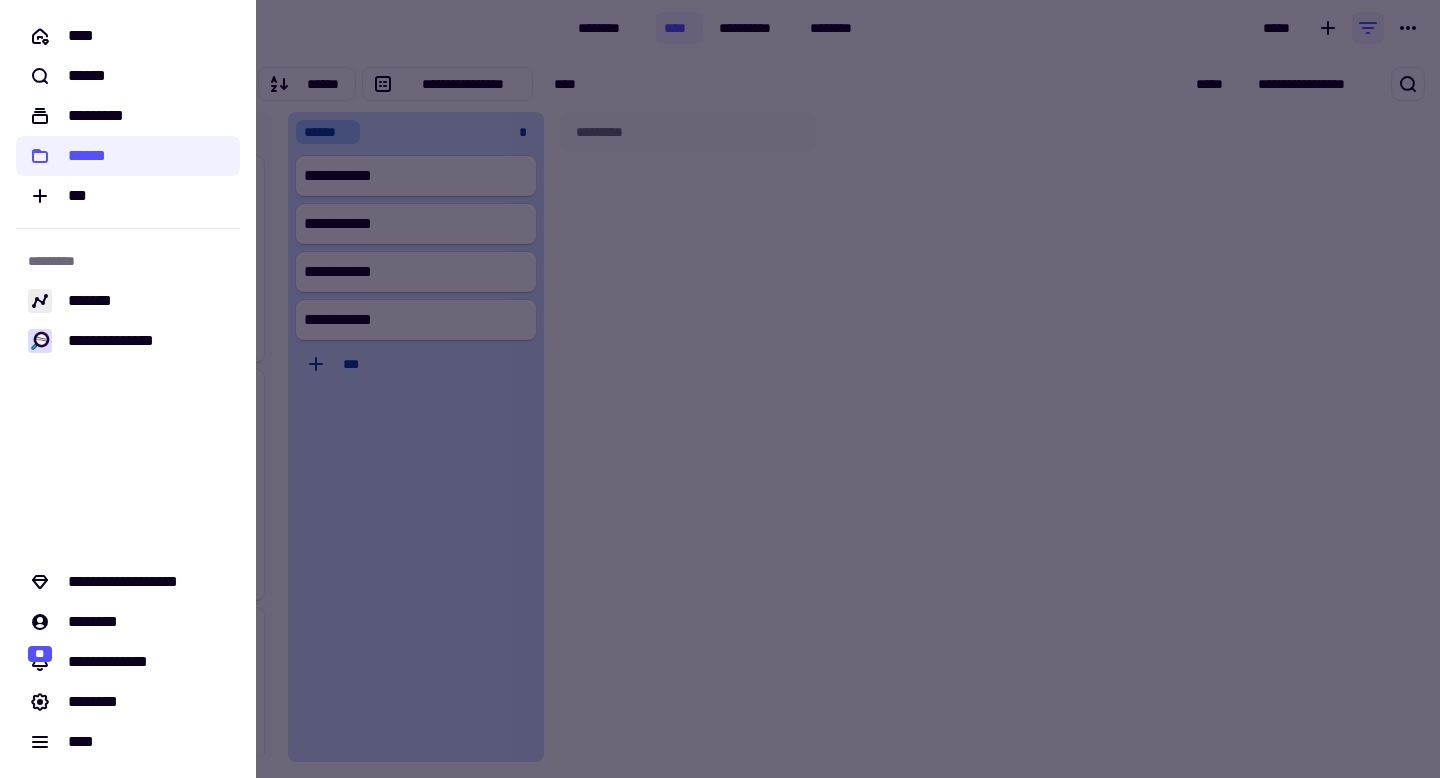 click on "[REDACTED]" 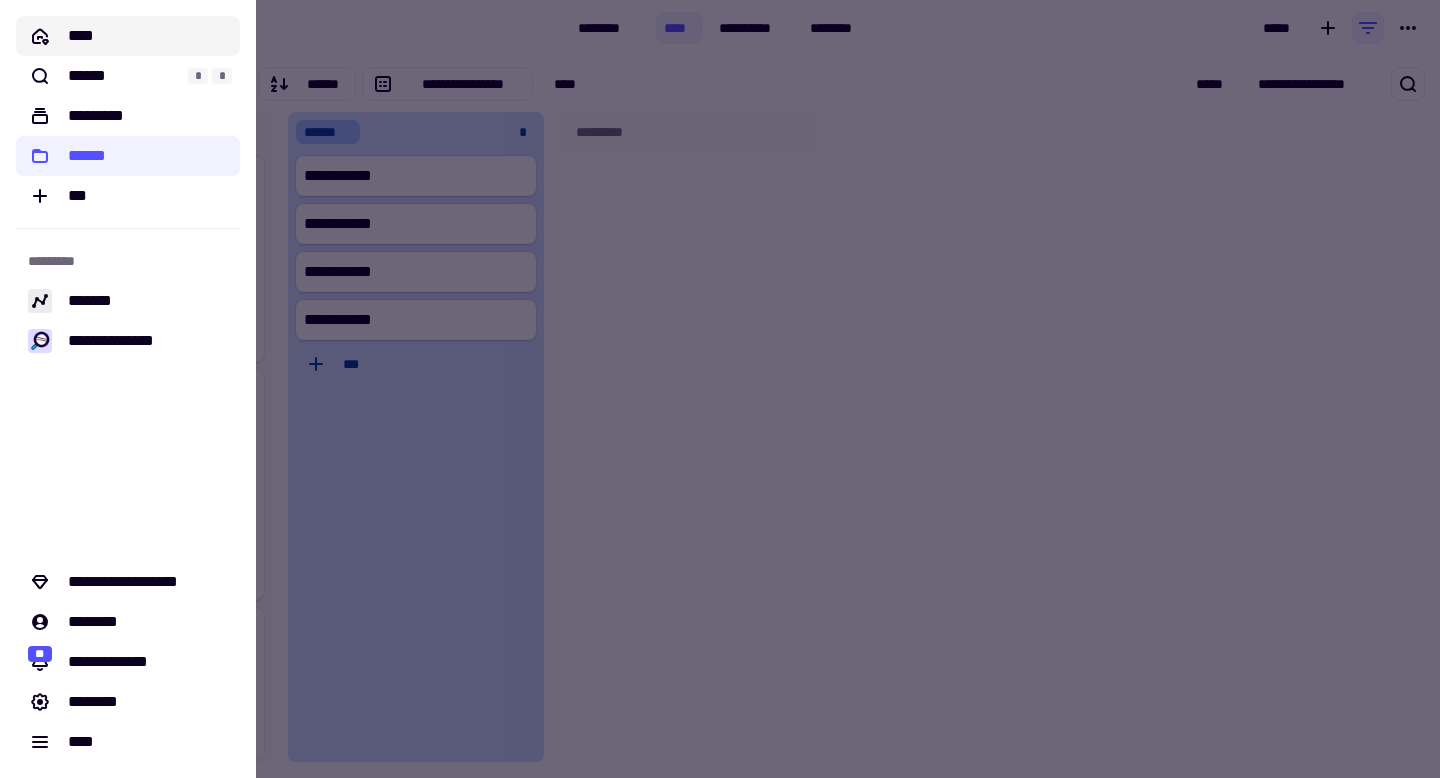 click on "****" 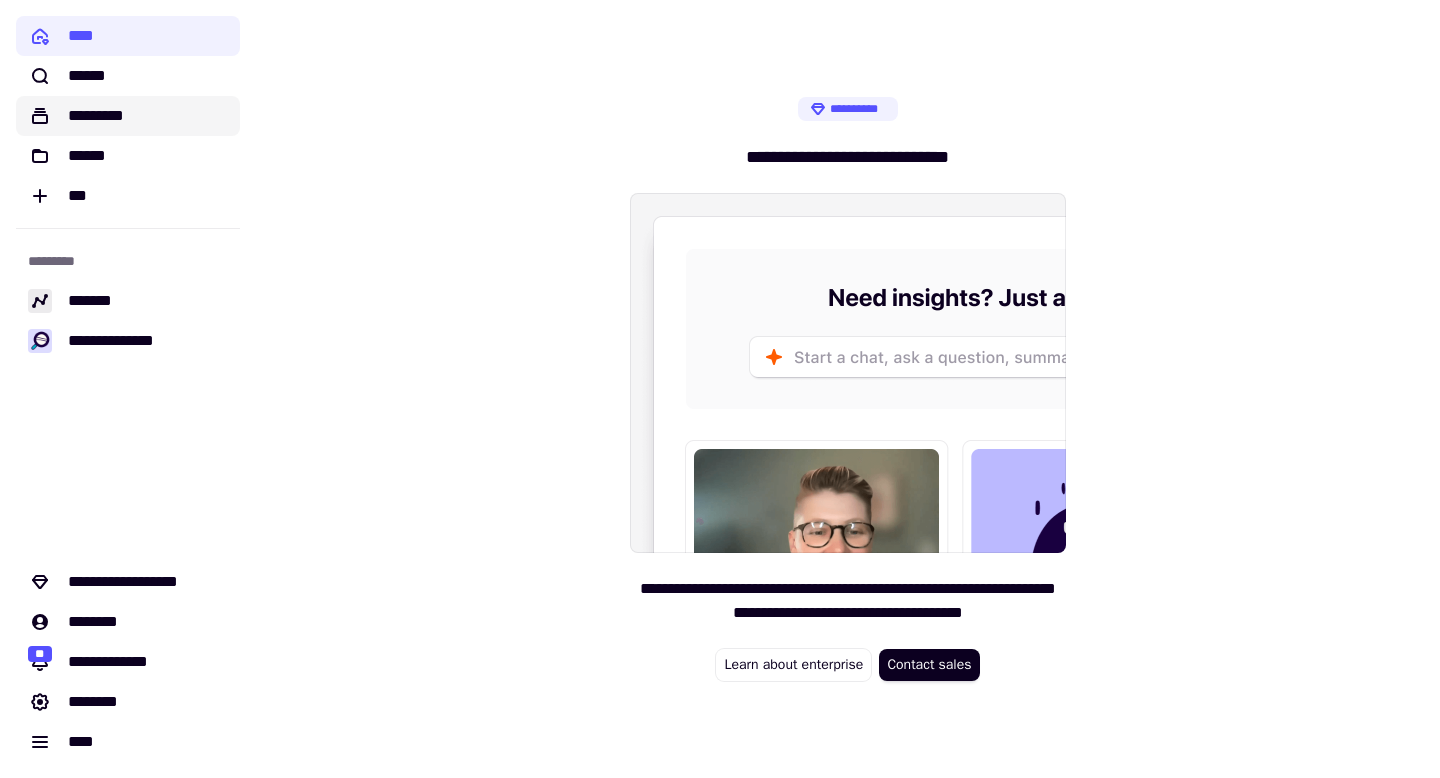 click on "*********" 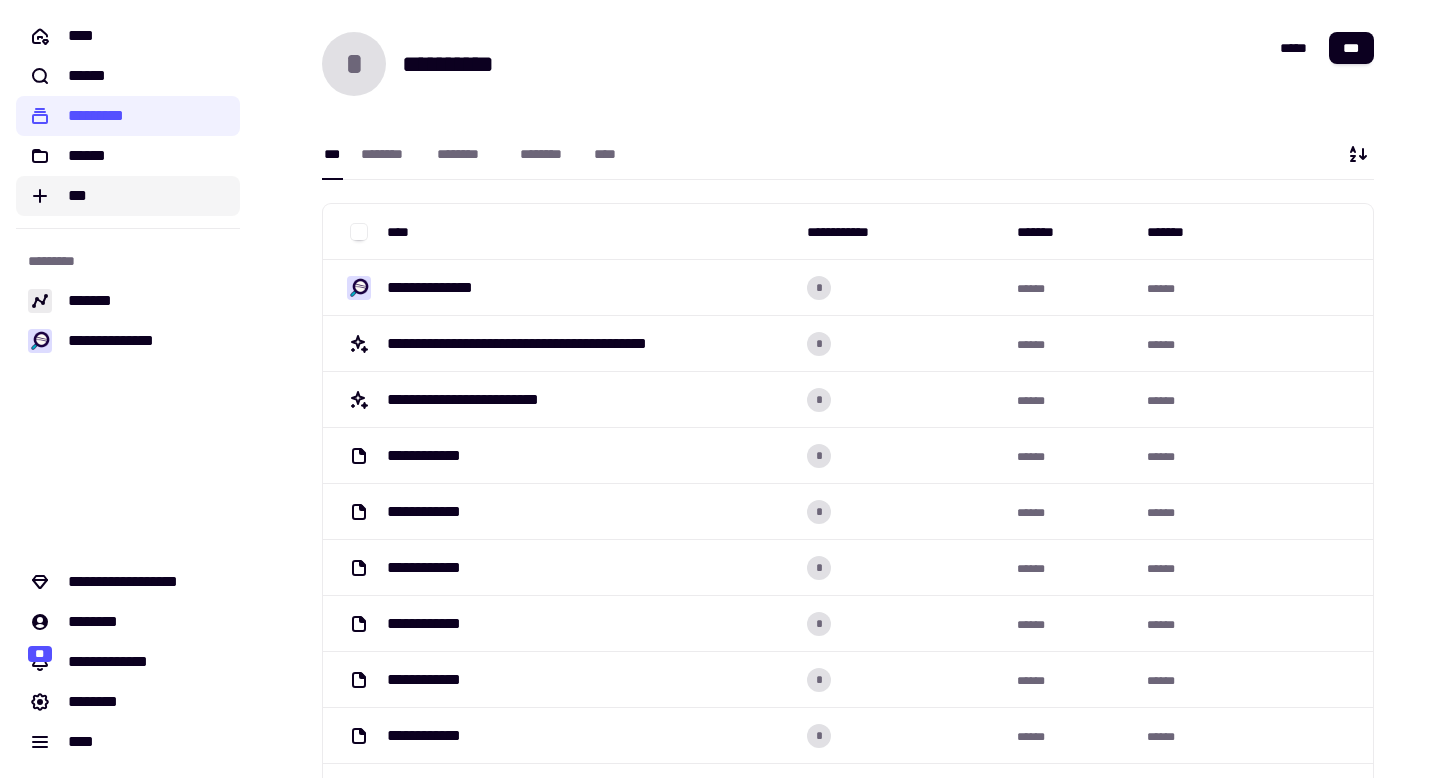 click on "***" 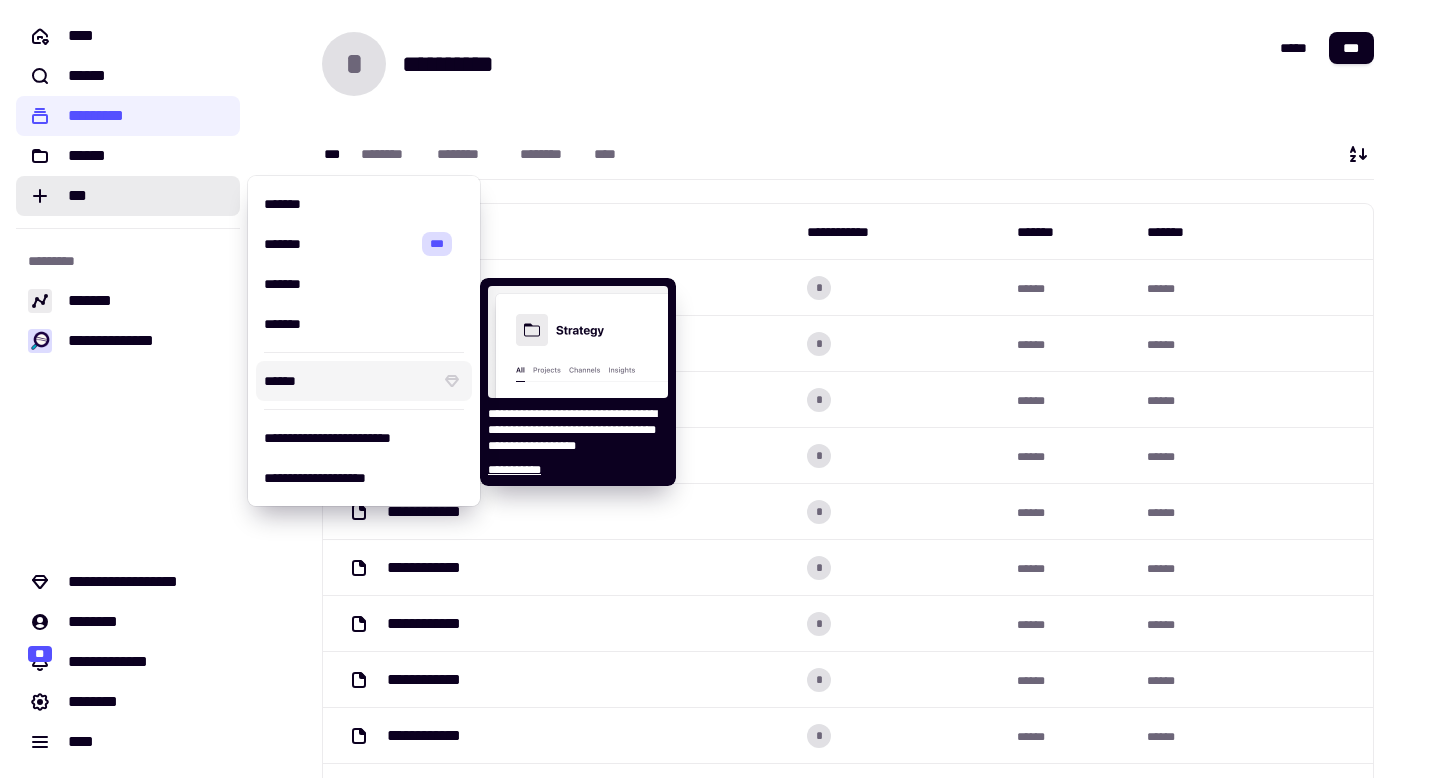 click on "******" at bounding box center [348, 381] 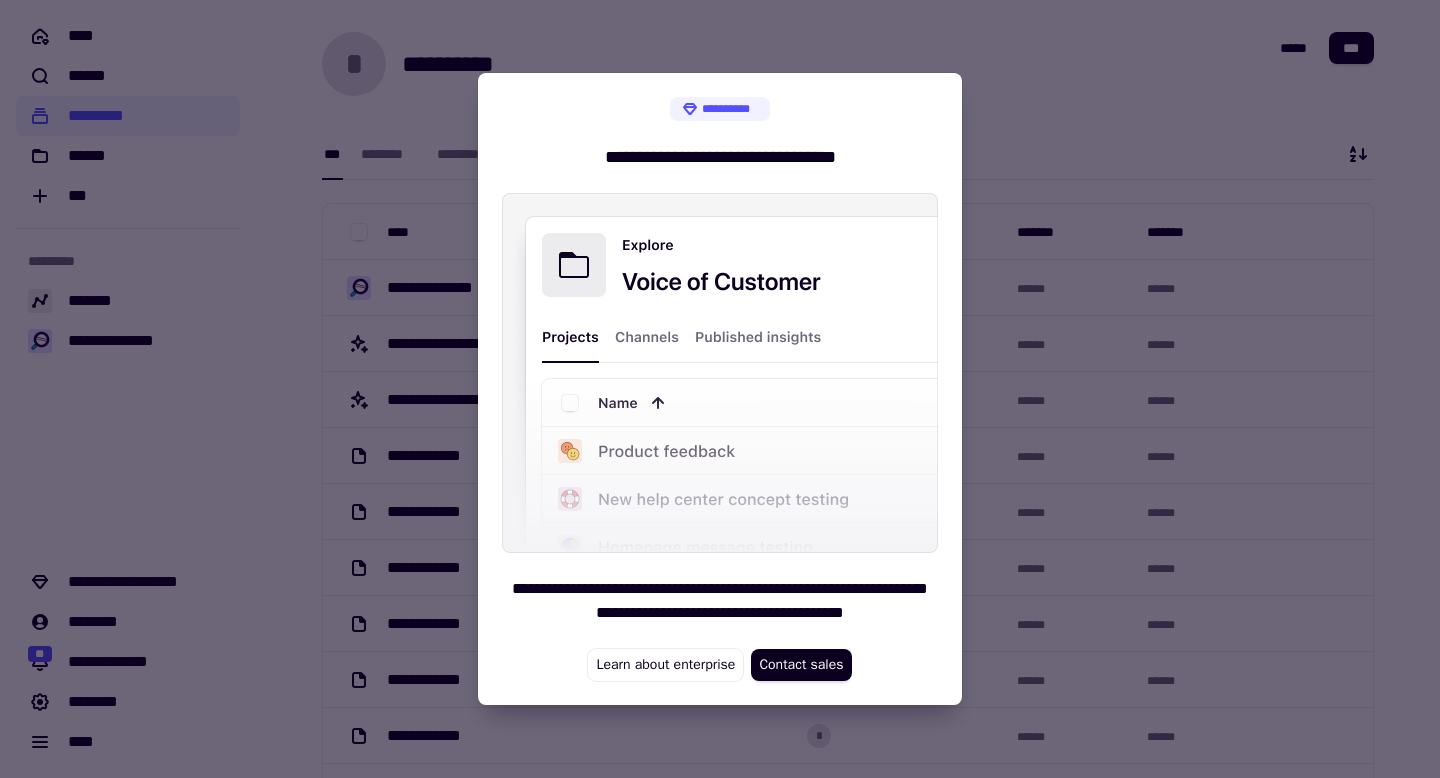 click at bounding box center (720, 389) 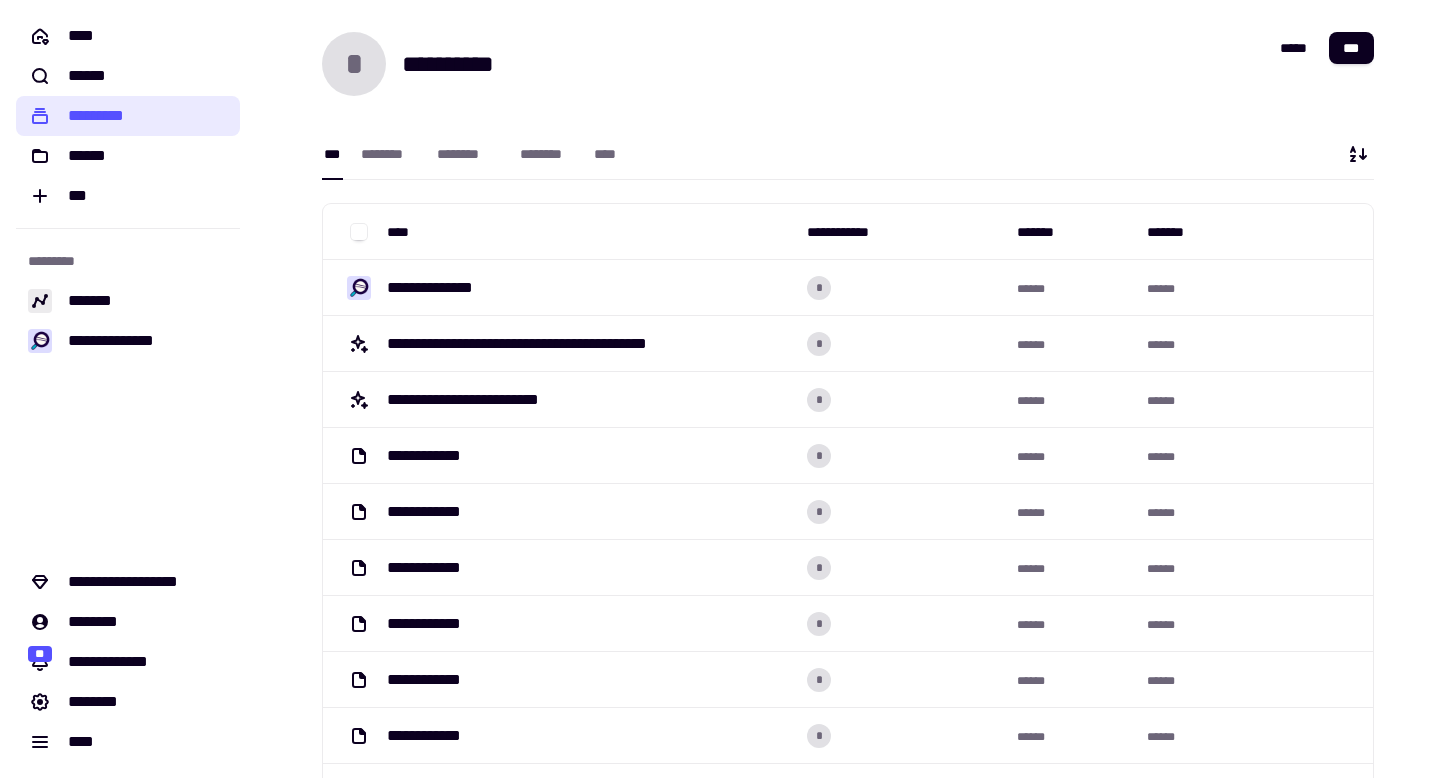 click on "*********" 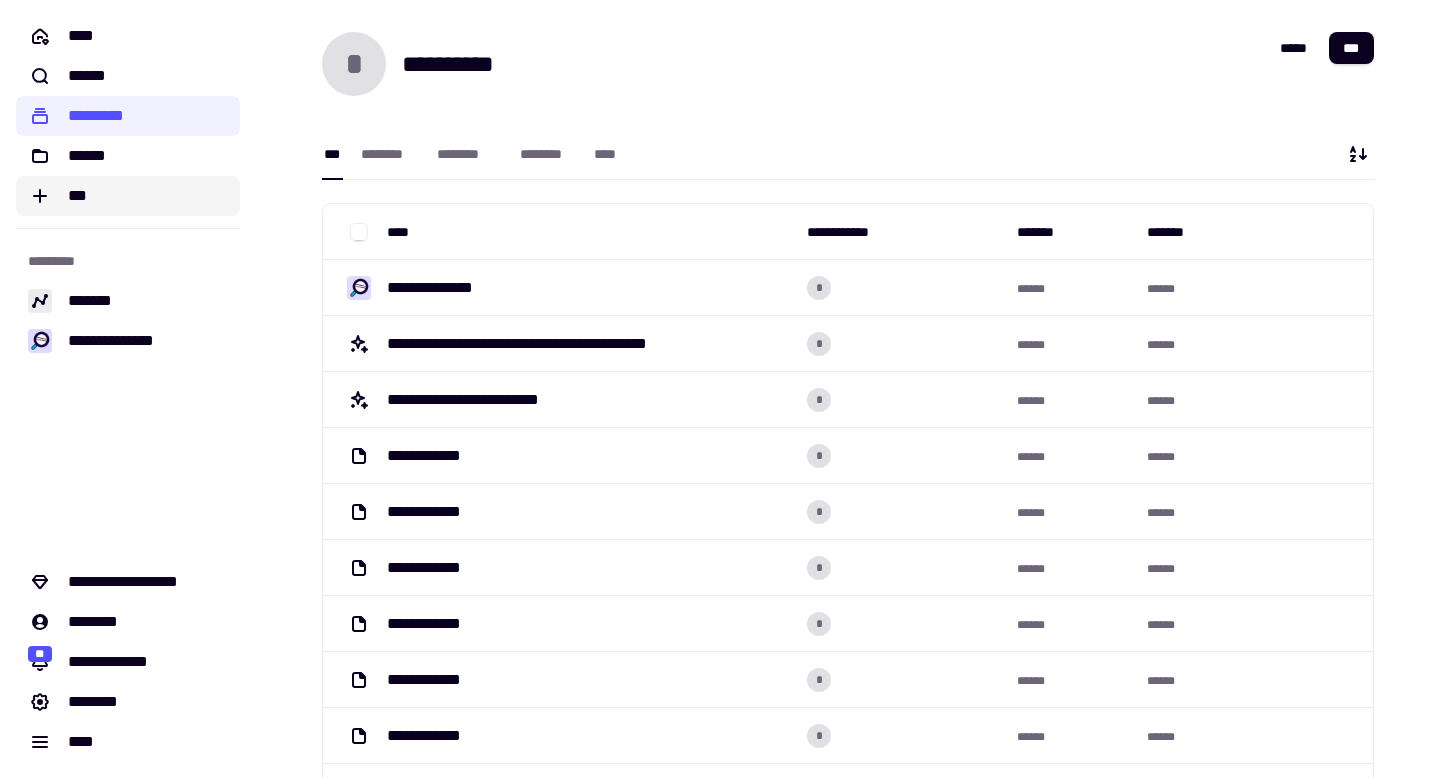 click on "***" 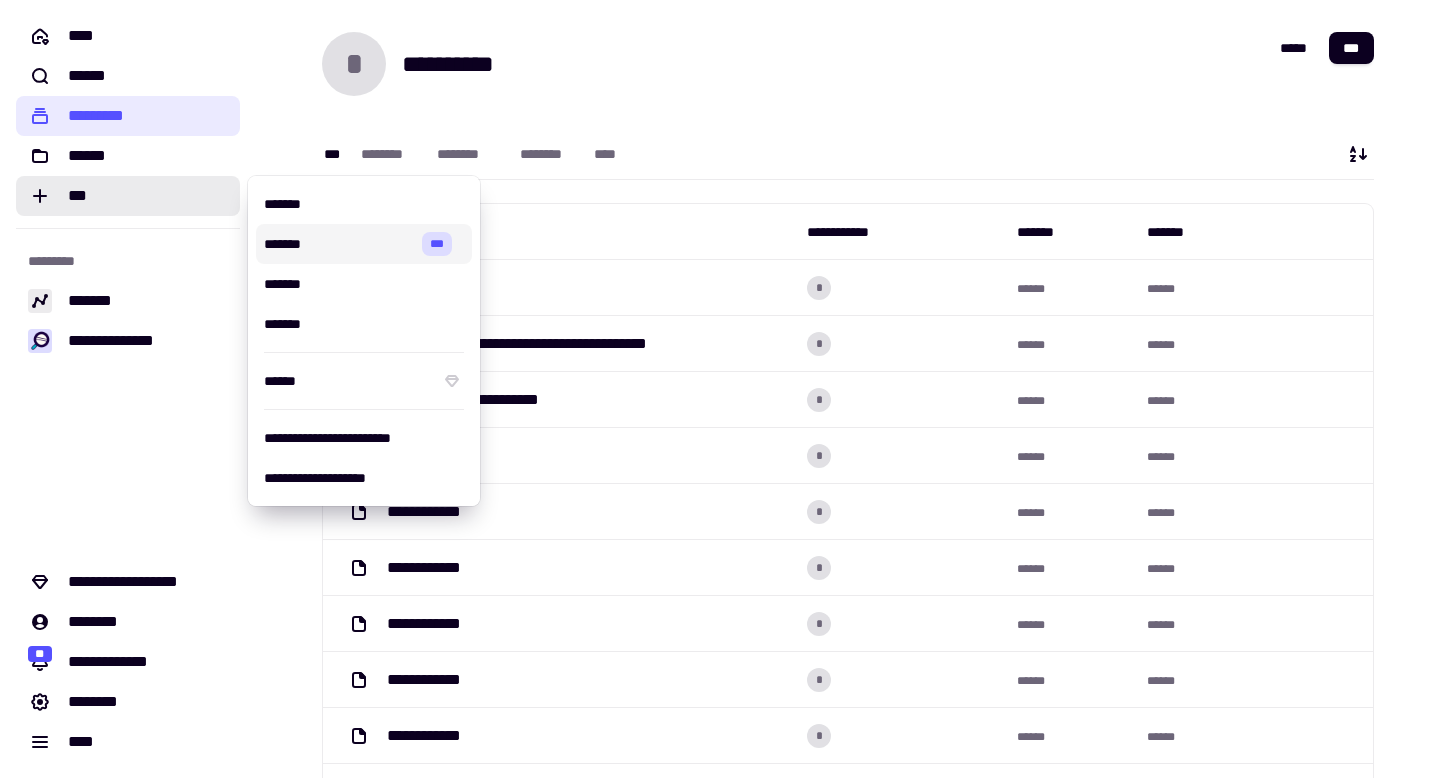 click on "*********" 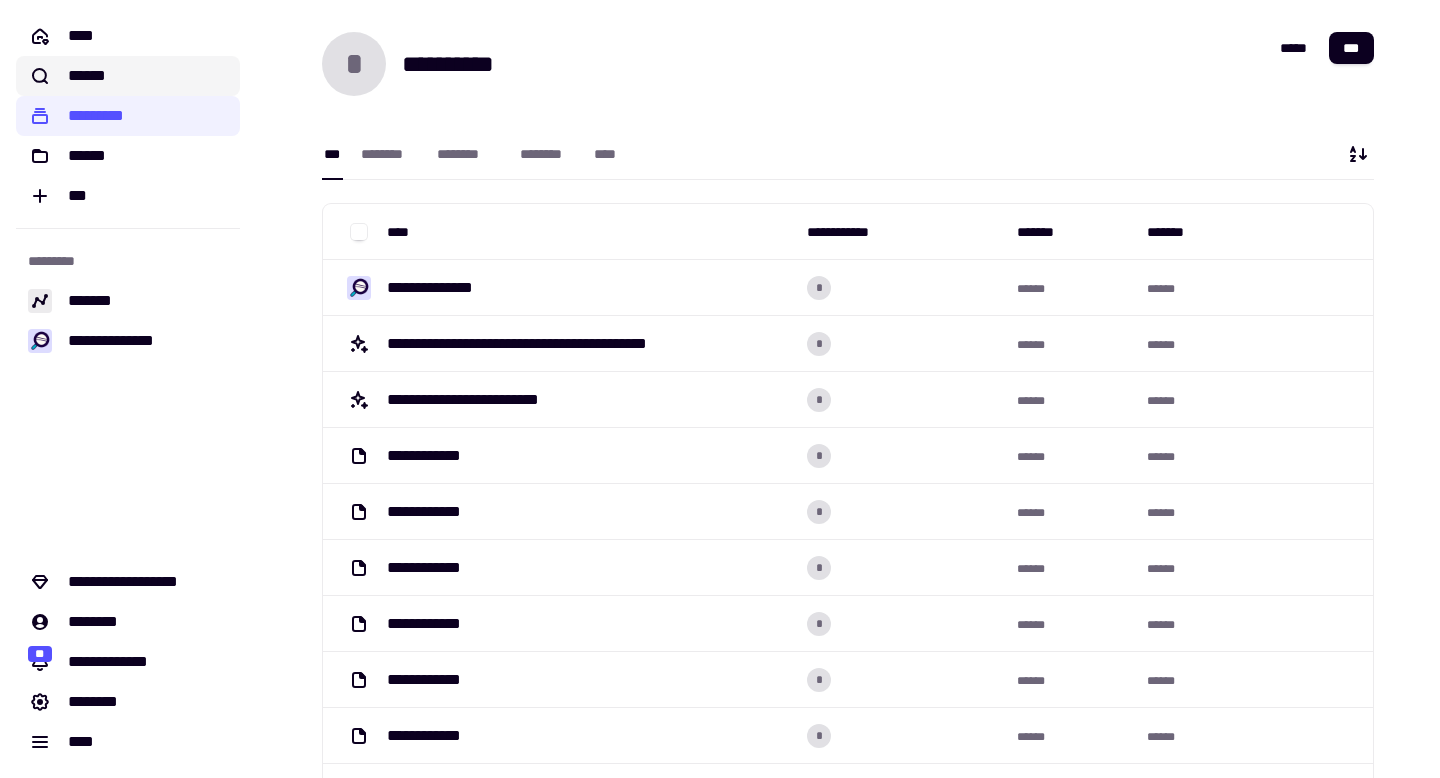 click on "******" 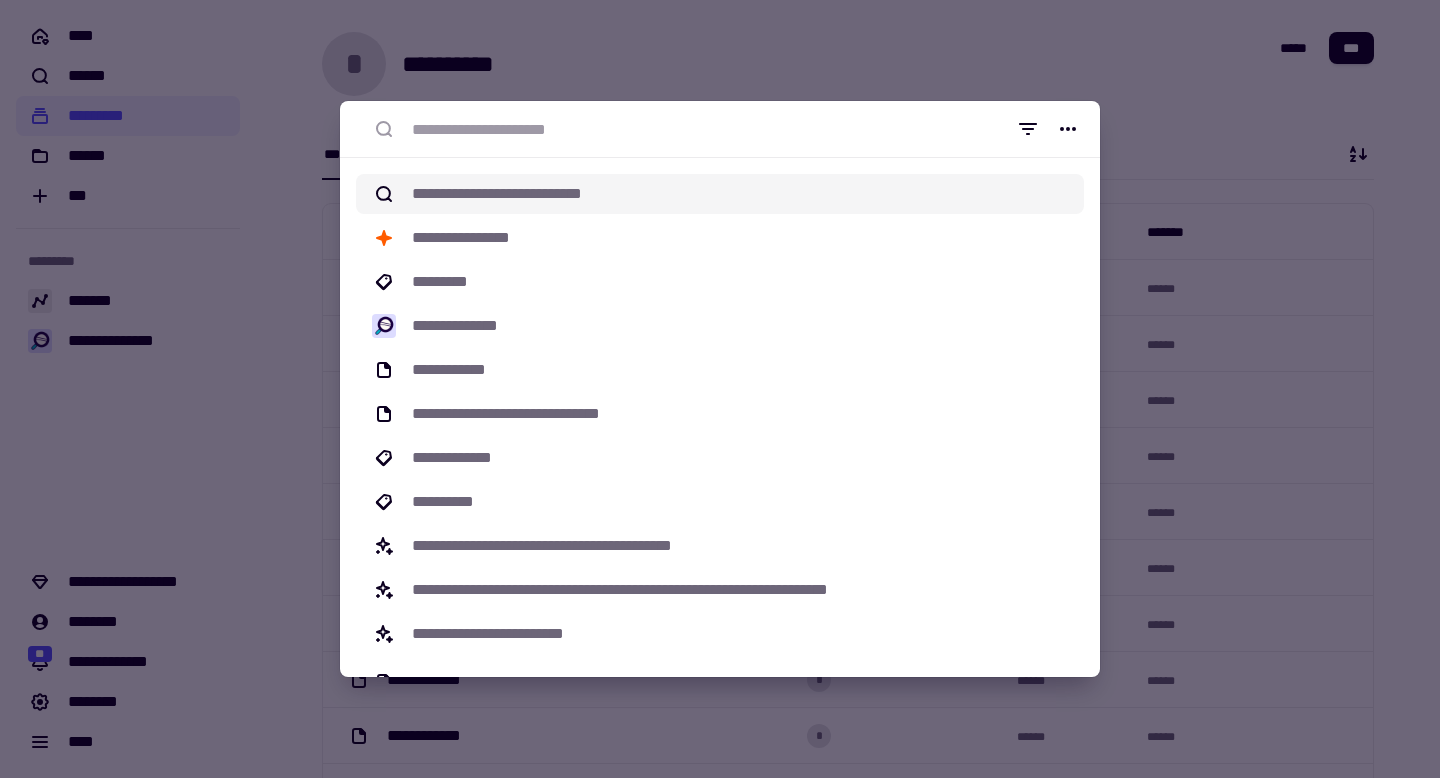 click at bounding box center [720, 389] 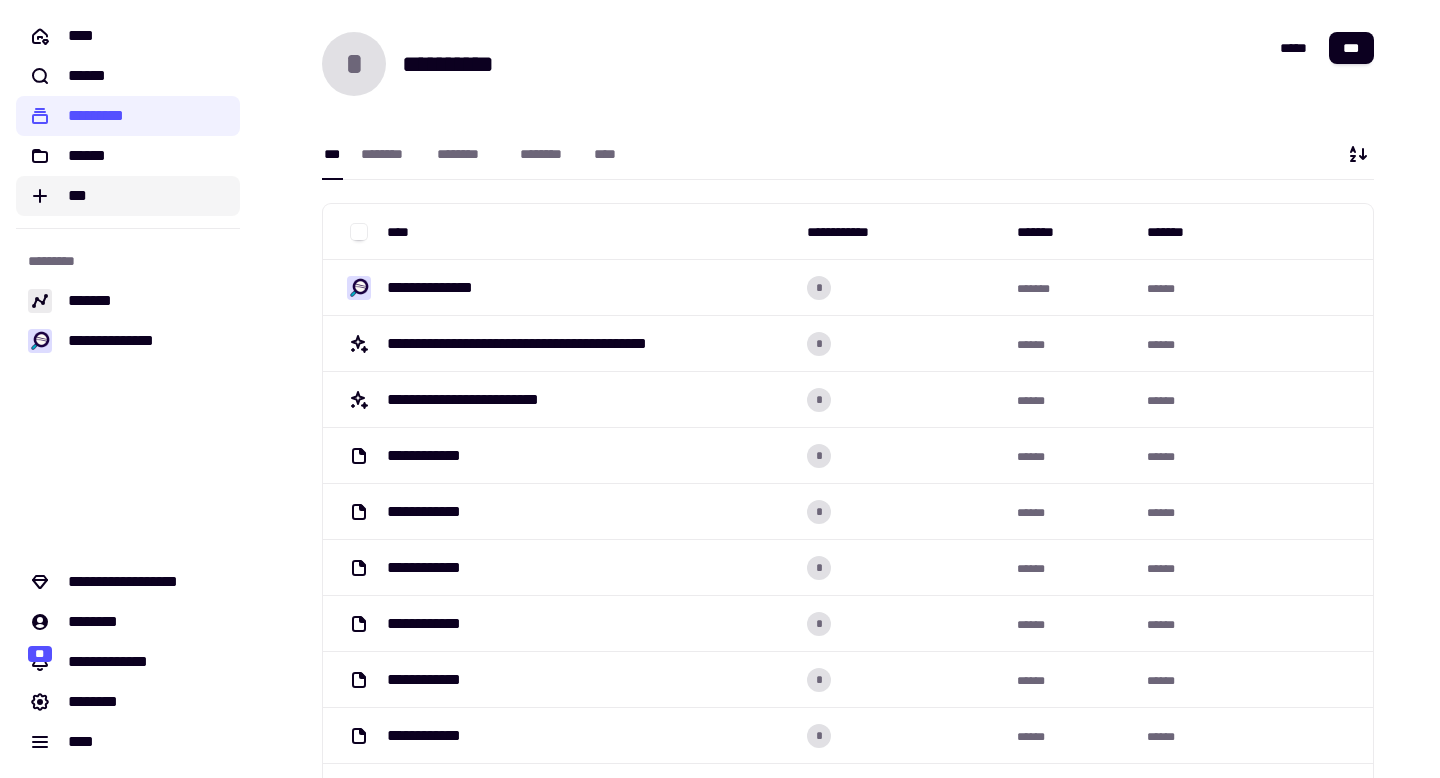 click on "***" 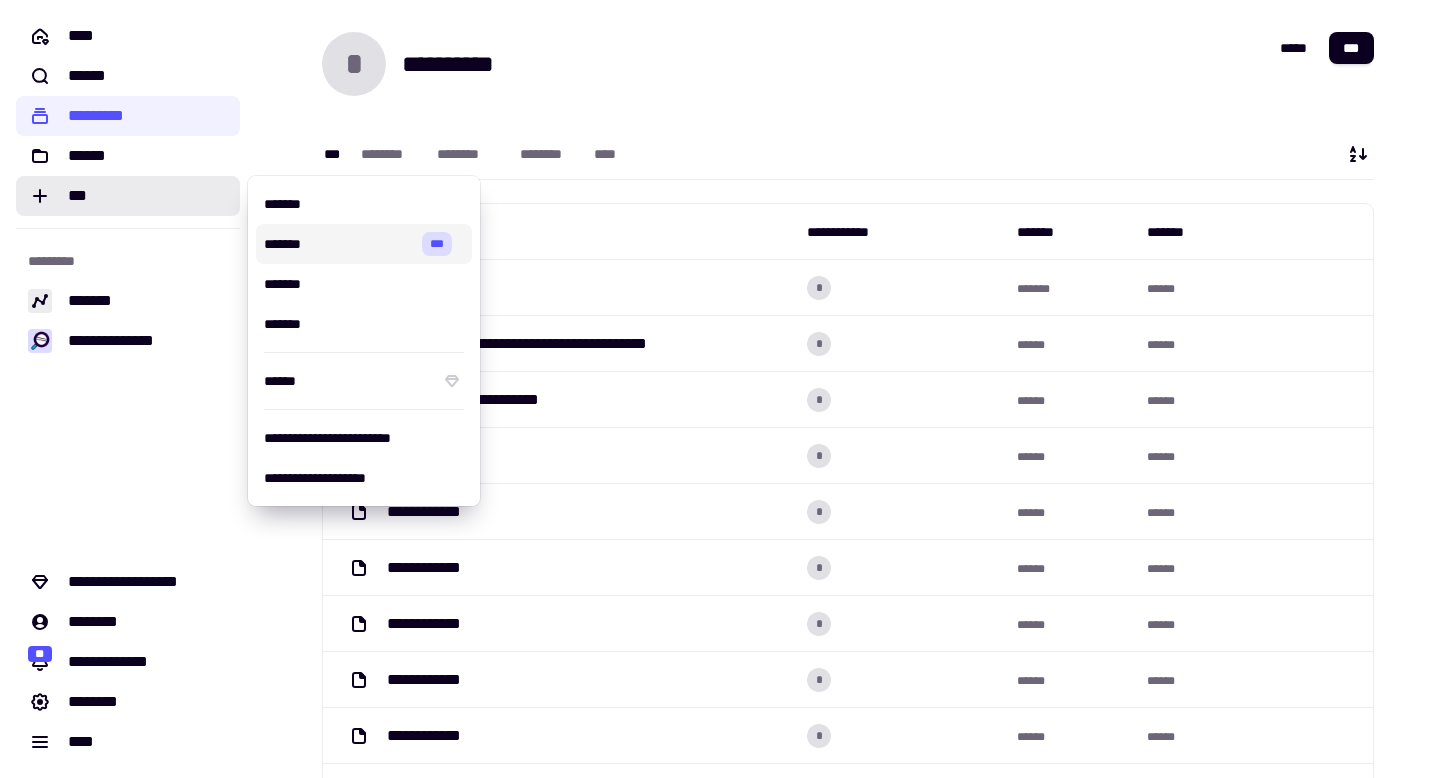 click on "**********" at bounding box center (460, 64) 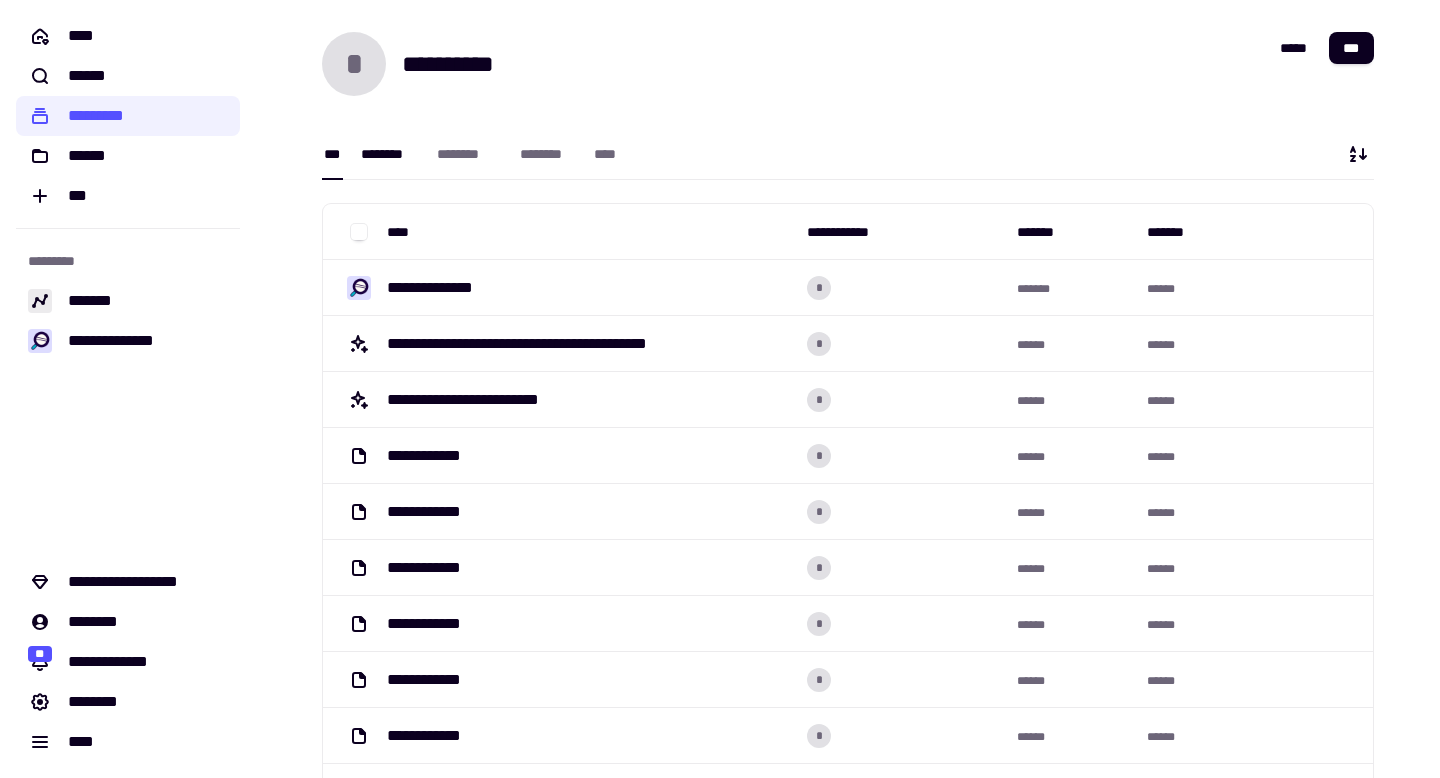 click on "********" at bounding box center [389, 154] 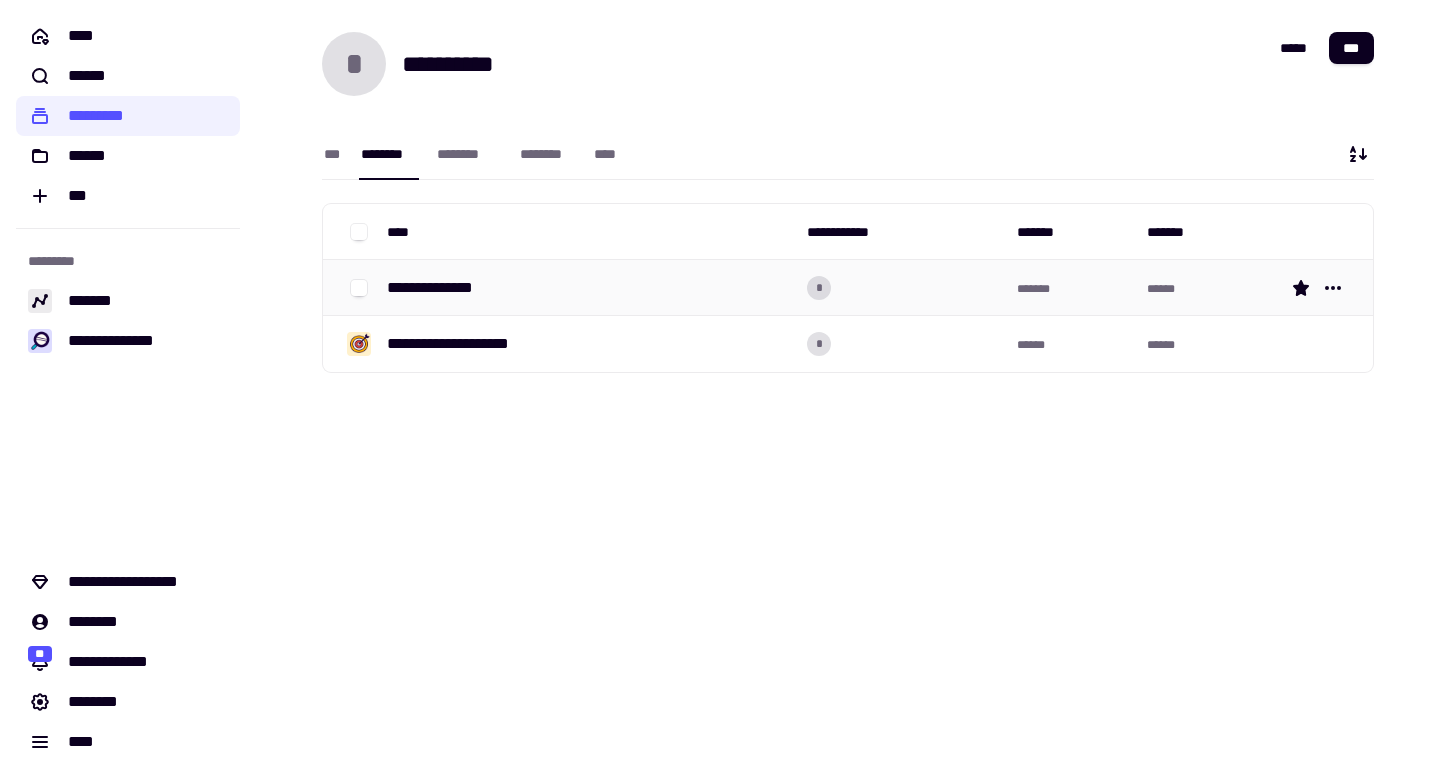 click on "**********" at bounding box center [445, 288] 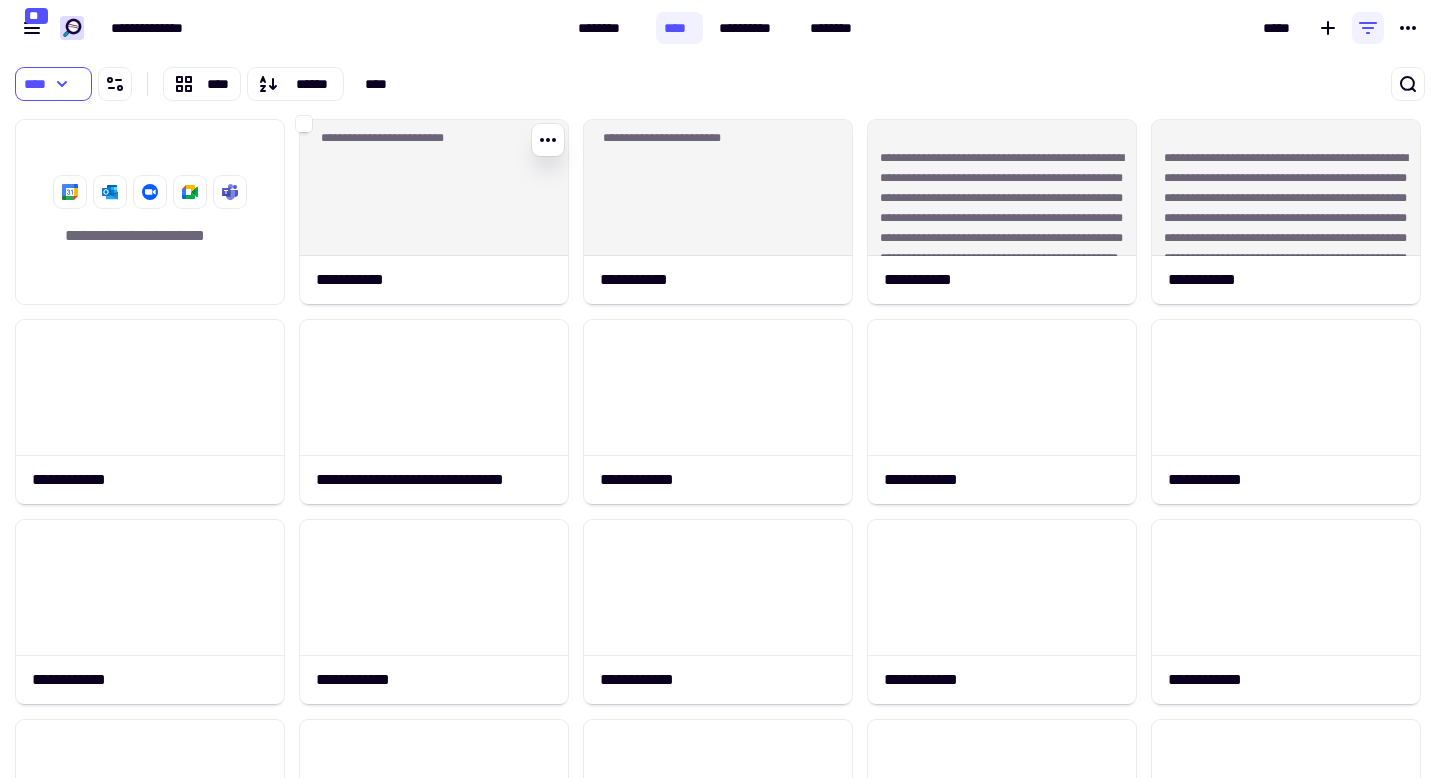 scroll, scrollTop: 1, scrollLeft: 1, axis: both 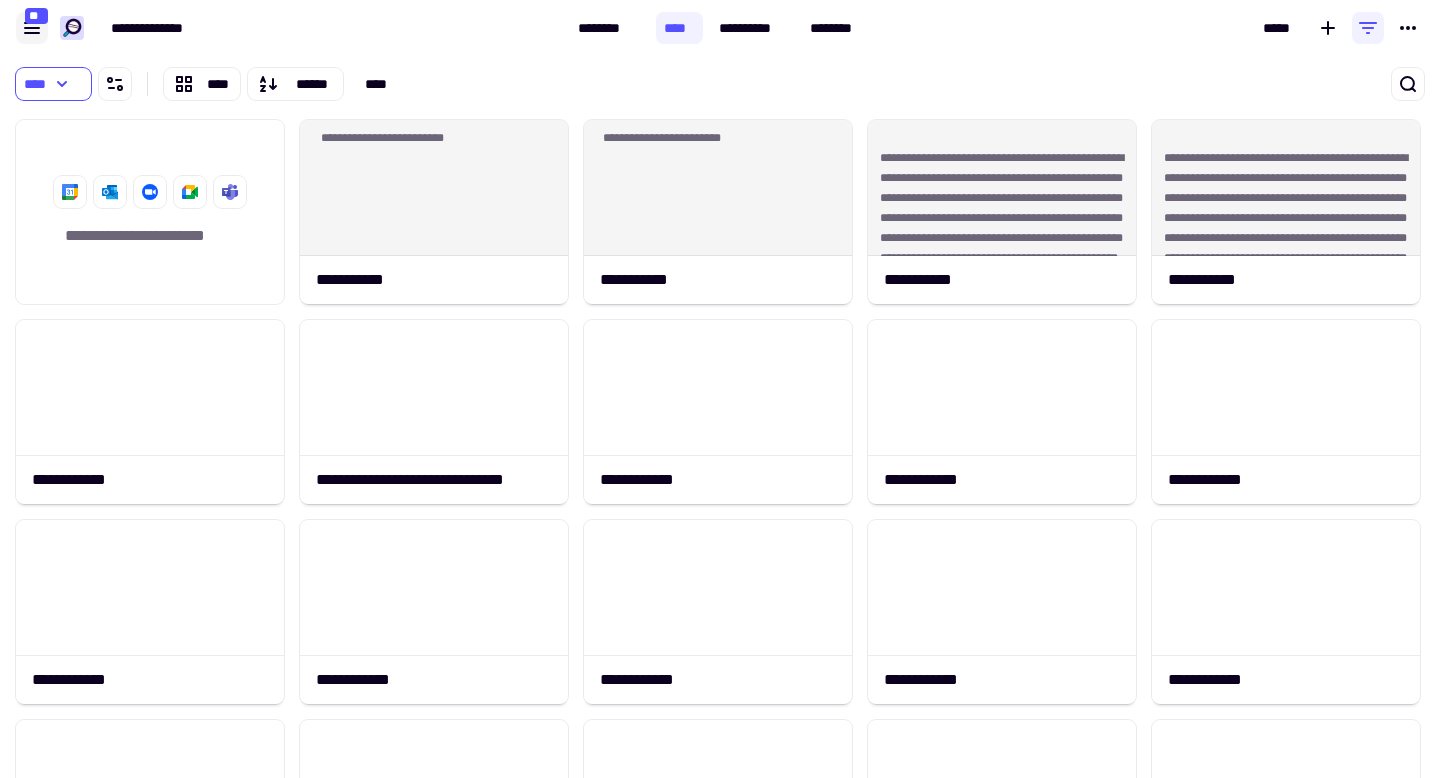click 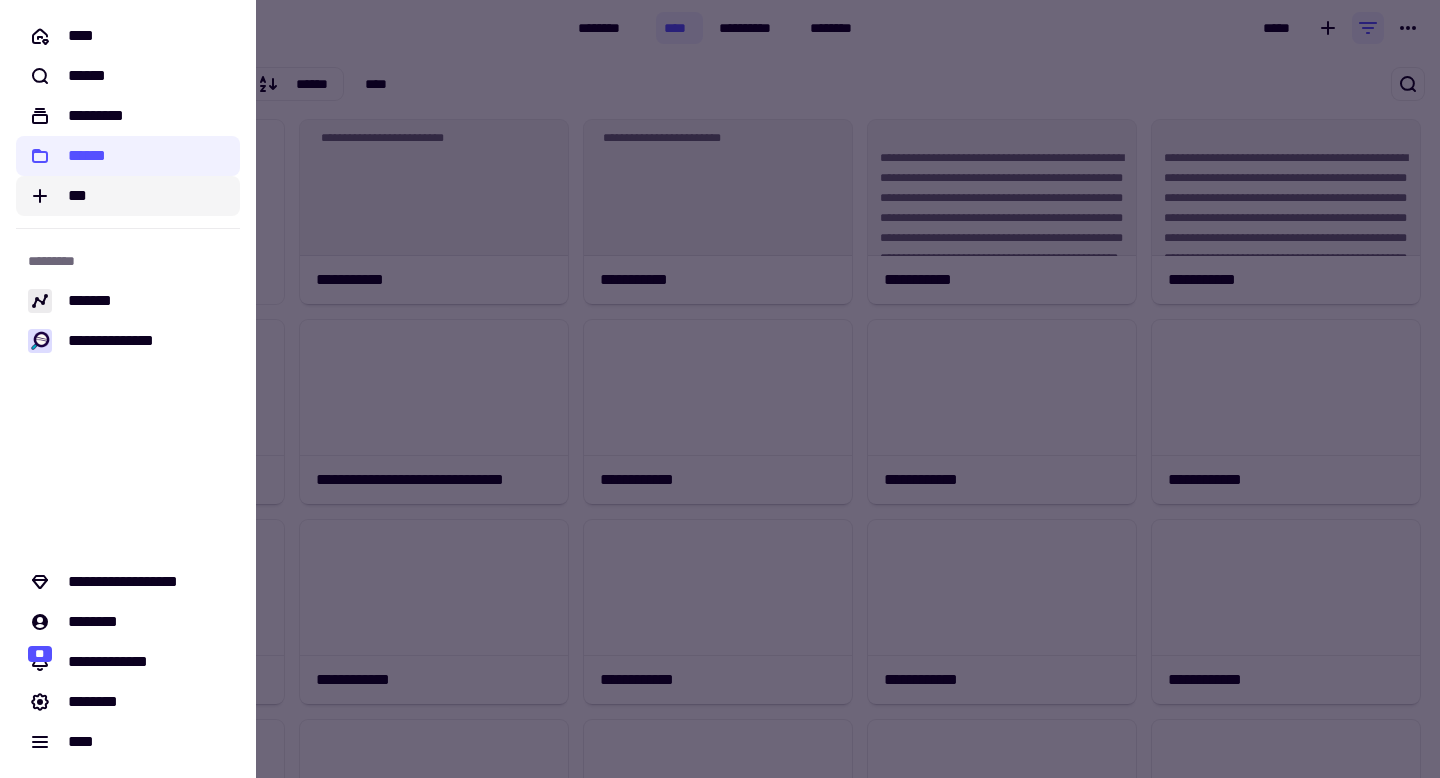 click on "***" 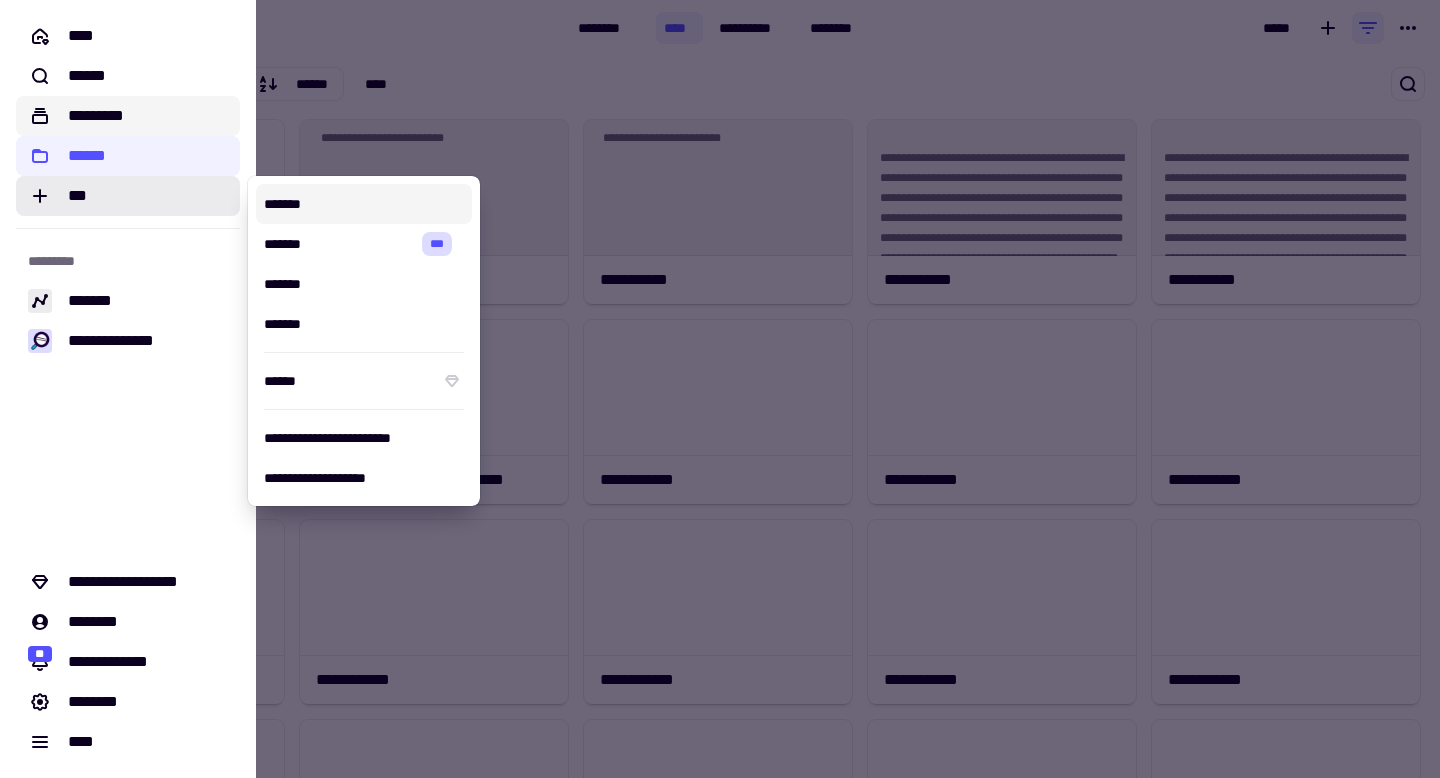click on "*********" 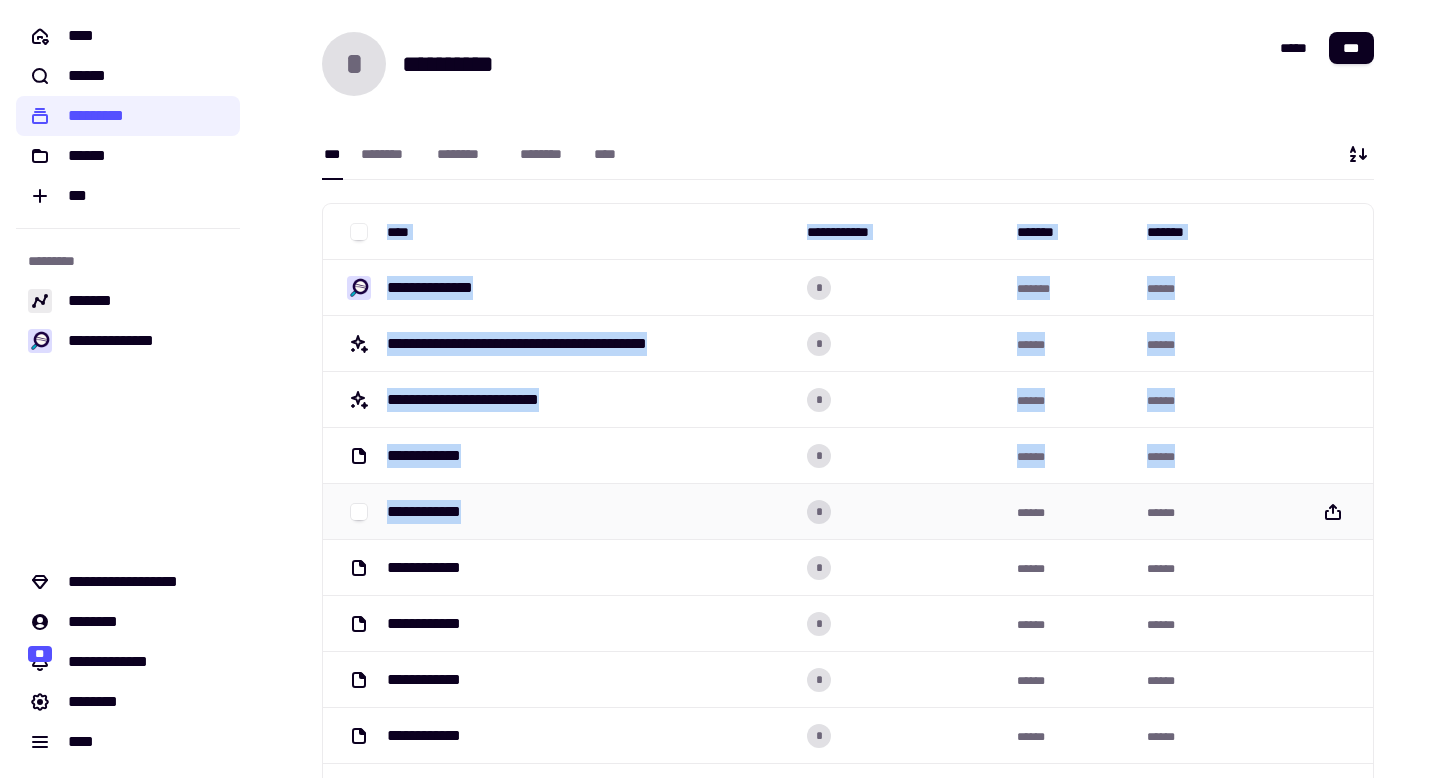 drag, startPoint x: 276, startPoint y: 297, endPoint x: 550, endPoint y: 503, distance: 342.80023 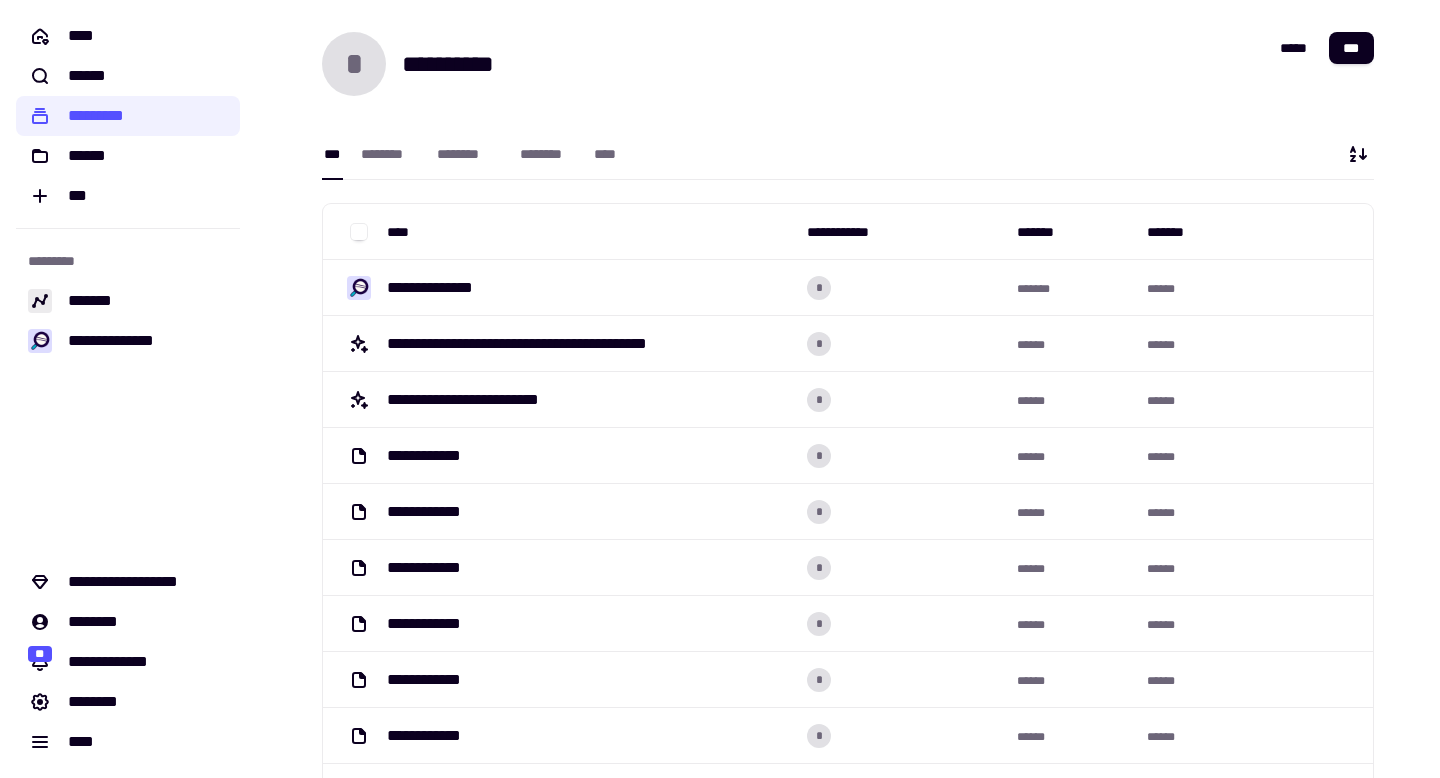click on "[REDACTED]" at bounding box center [848, 138] 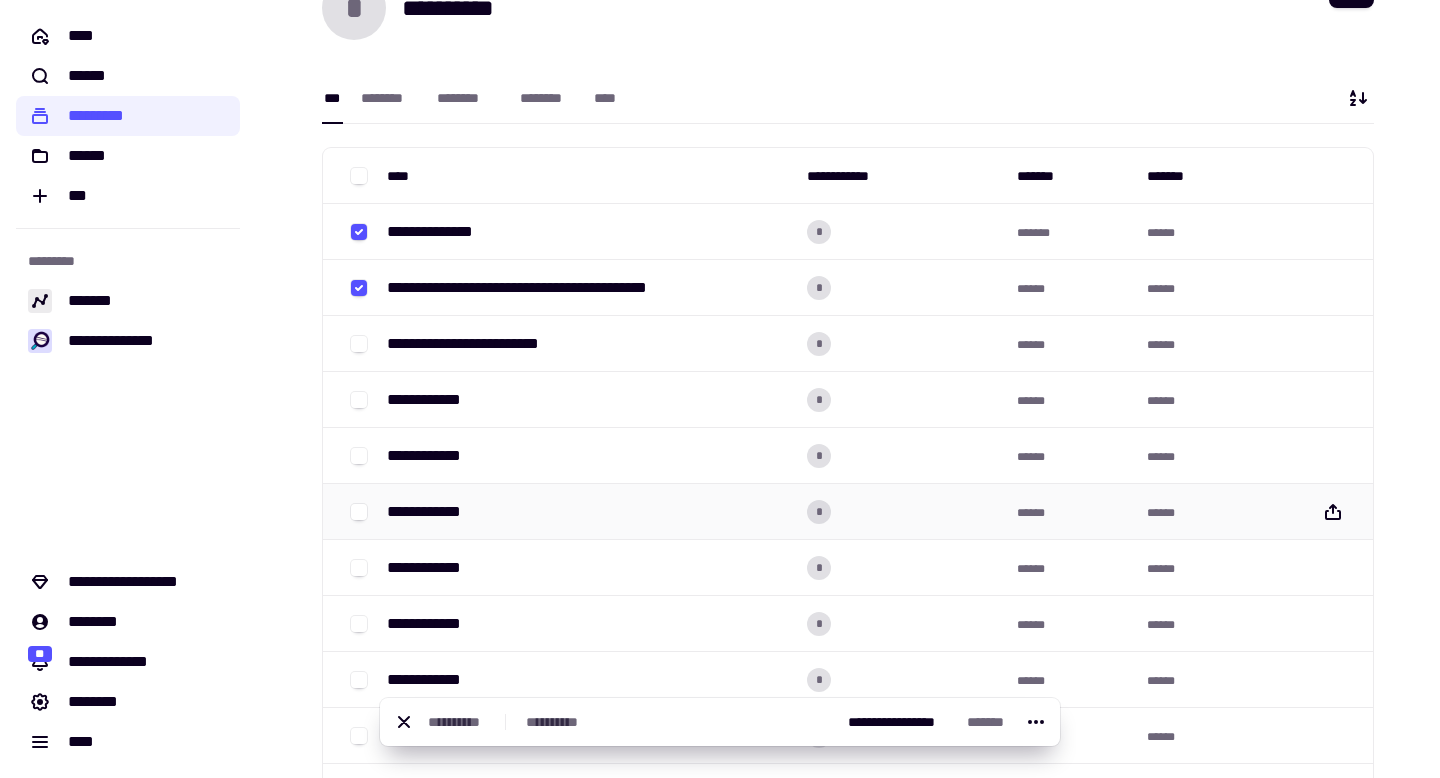 scroll, scrollTop: 55, scrollLeft: 0, axis: vertical 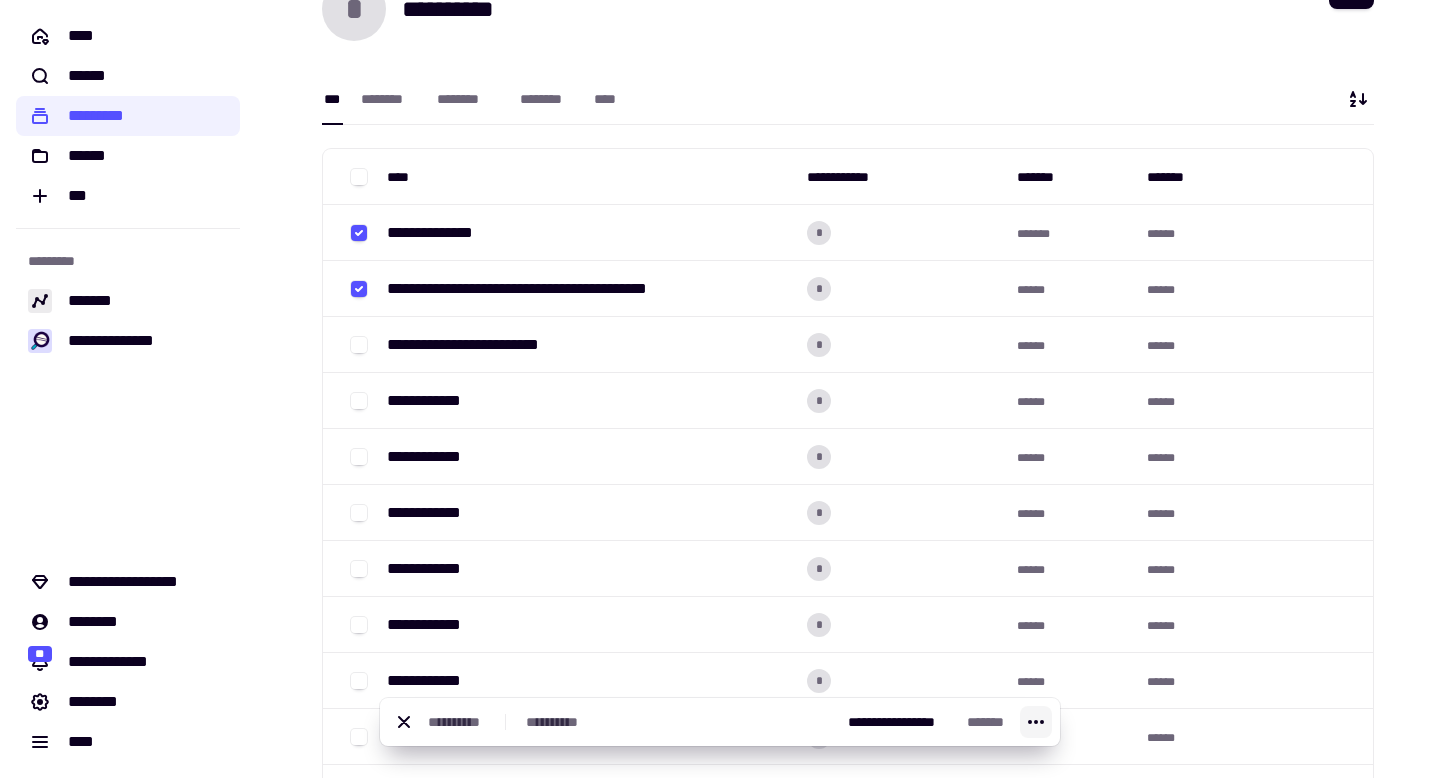 click 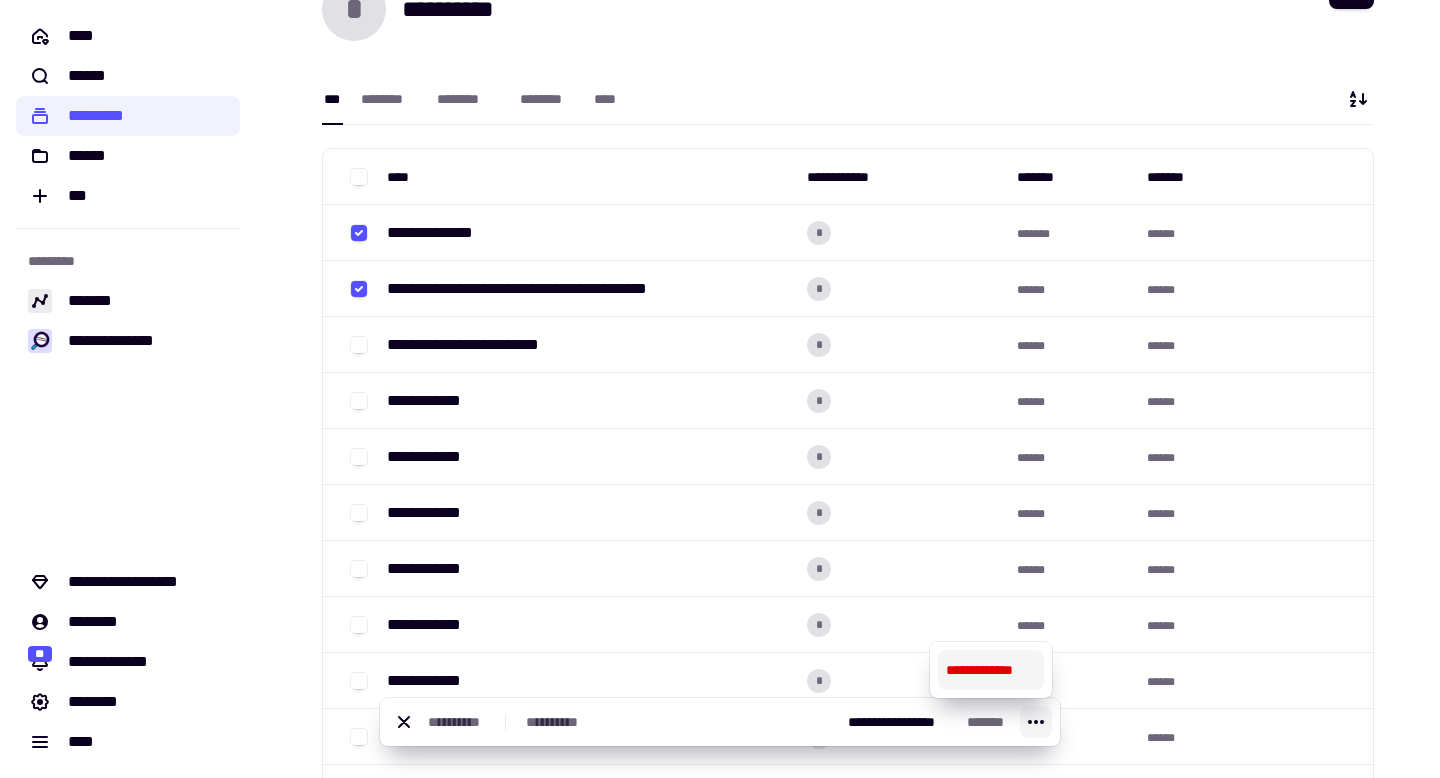 click 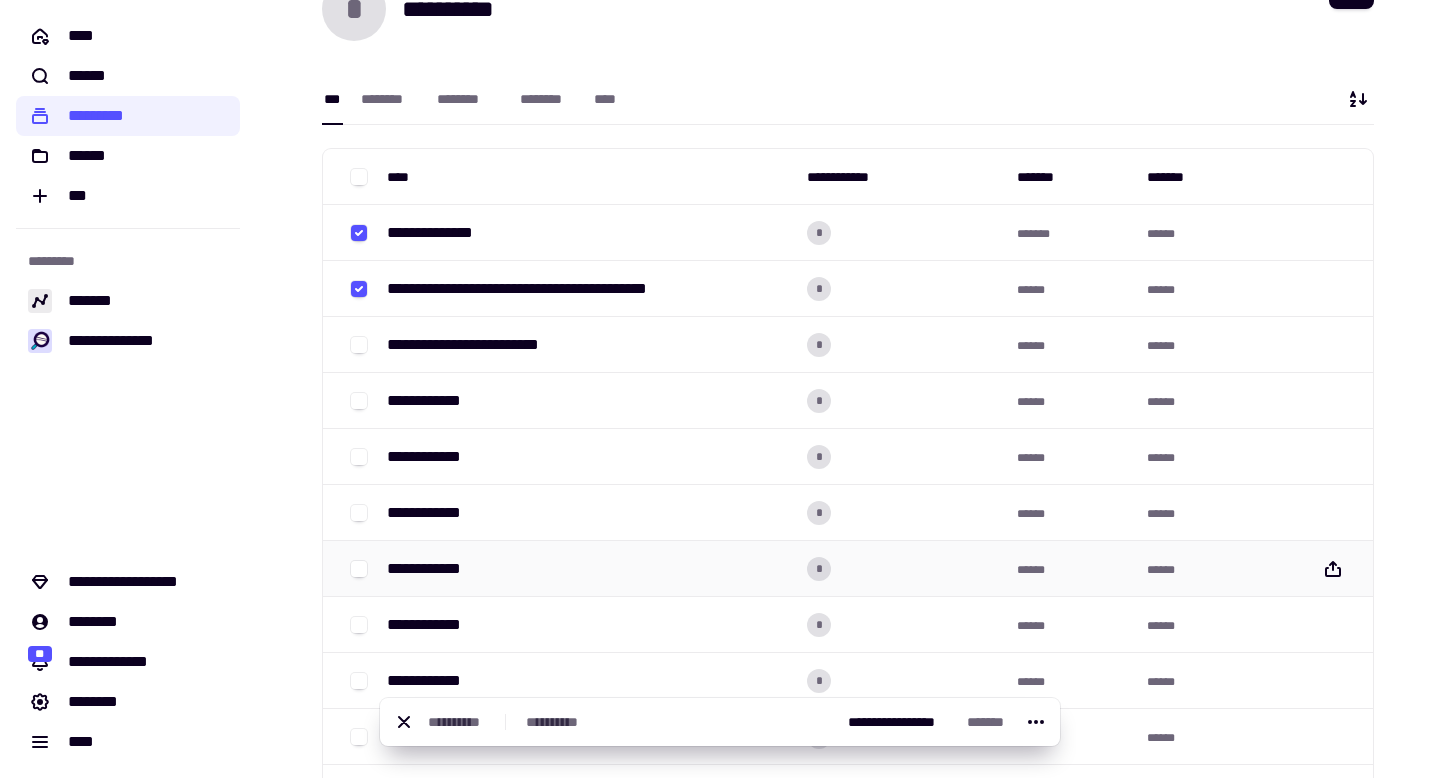 scroll, scrollTop: 0, scrollLeft: 0, axis: both 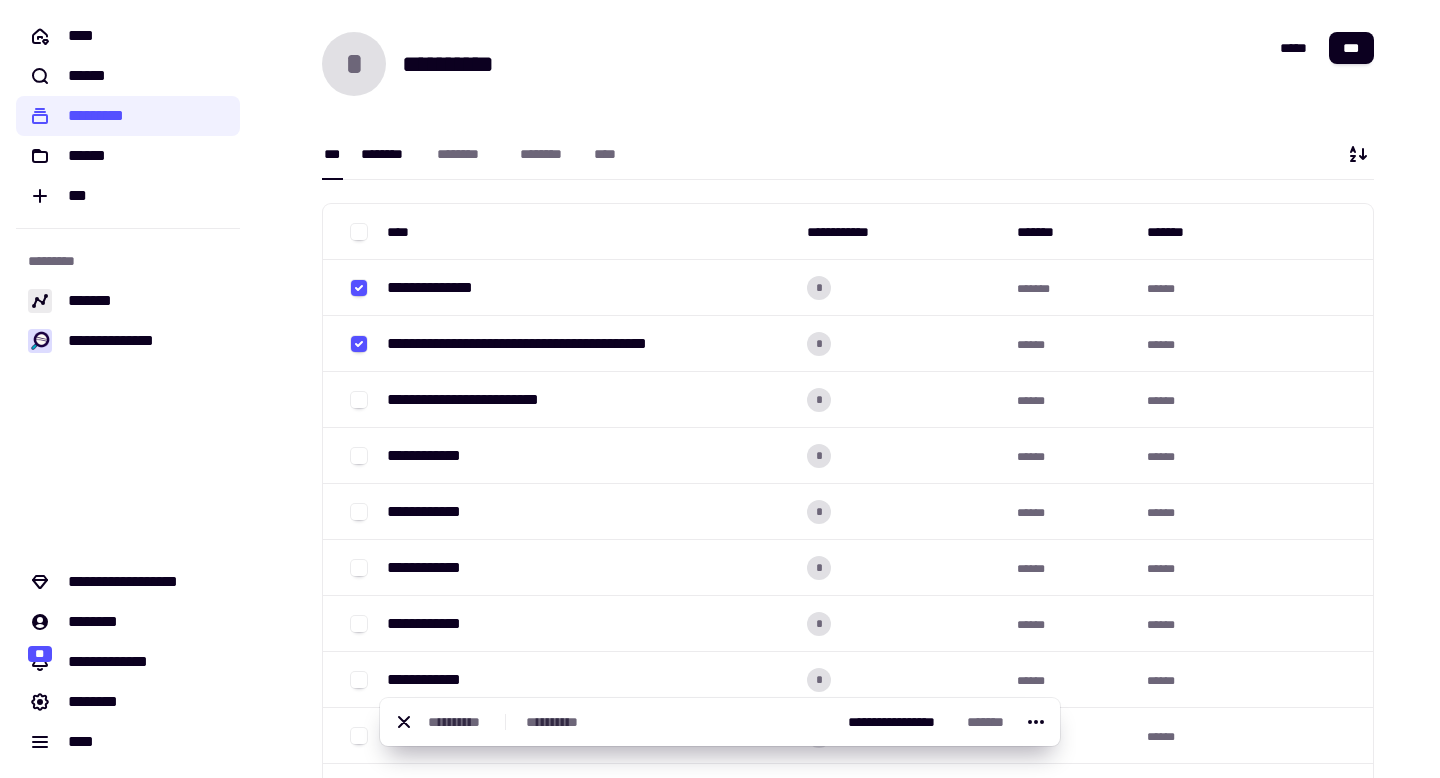 click on "********" at bounding box center [389, 154] 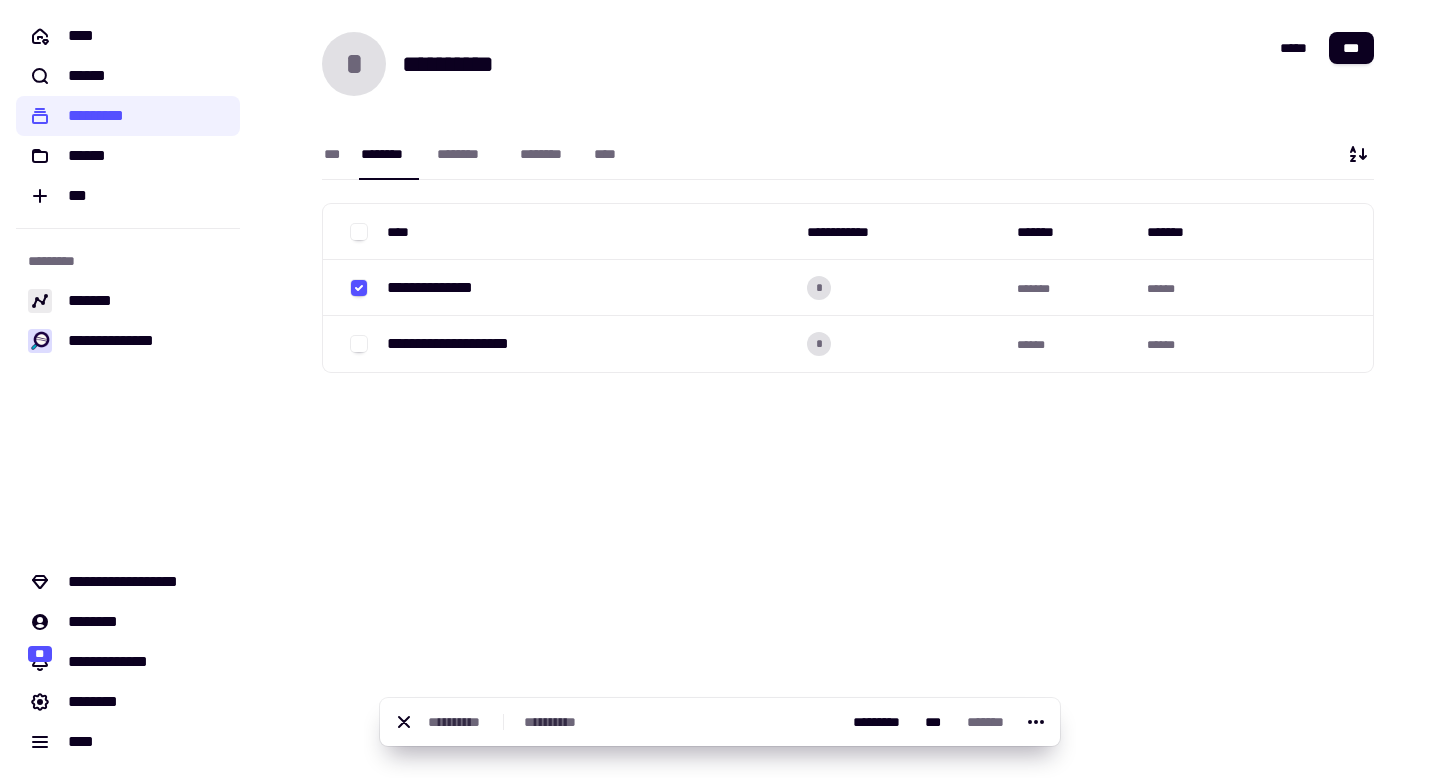 click on "[REDACTED]" at bounding box center (474, 154) 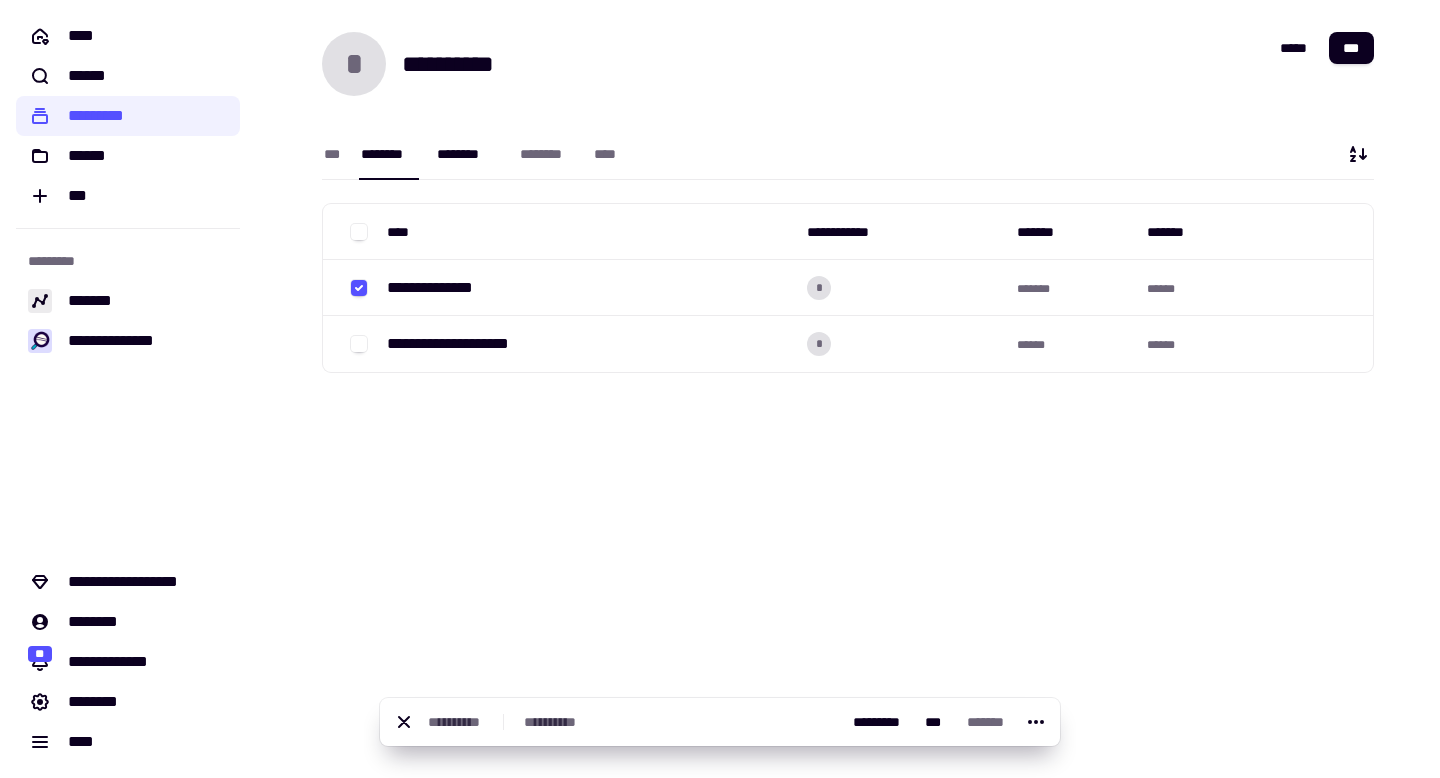 click on "********" at bounding box center [468, 154] 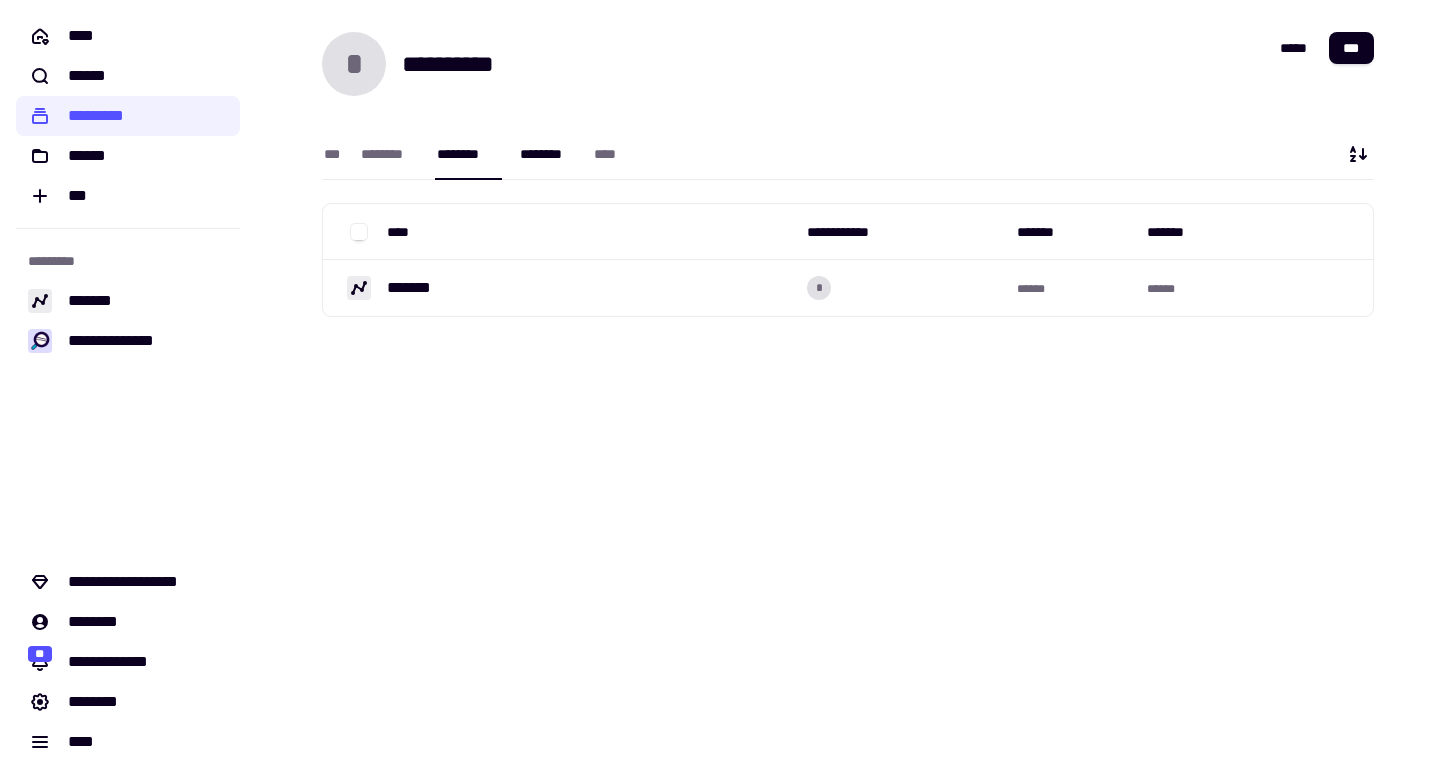 click on "********" at bounding box center [547, 154] 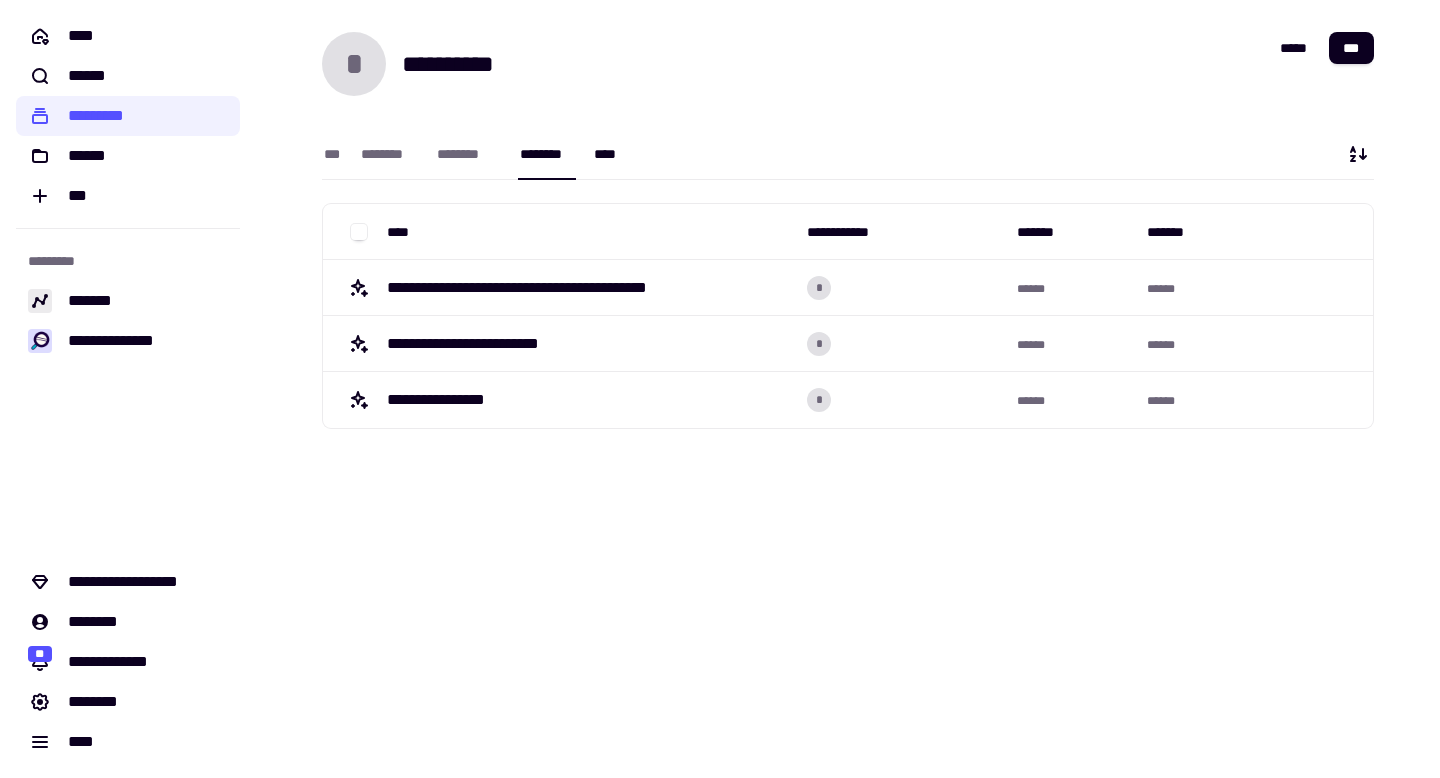 click on "****" at bounding box center [609, 154] 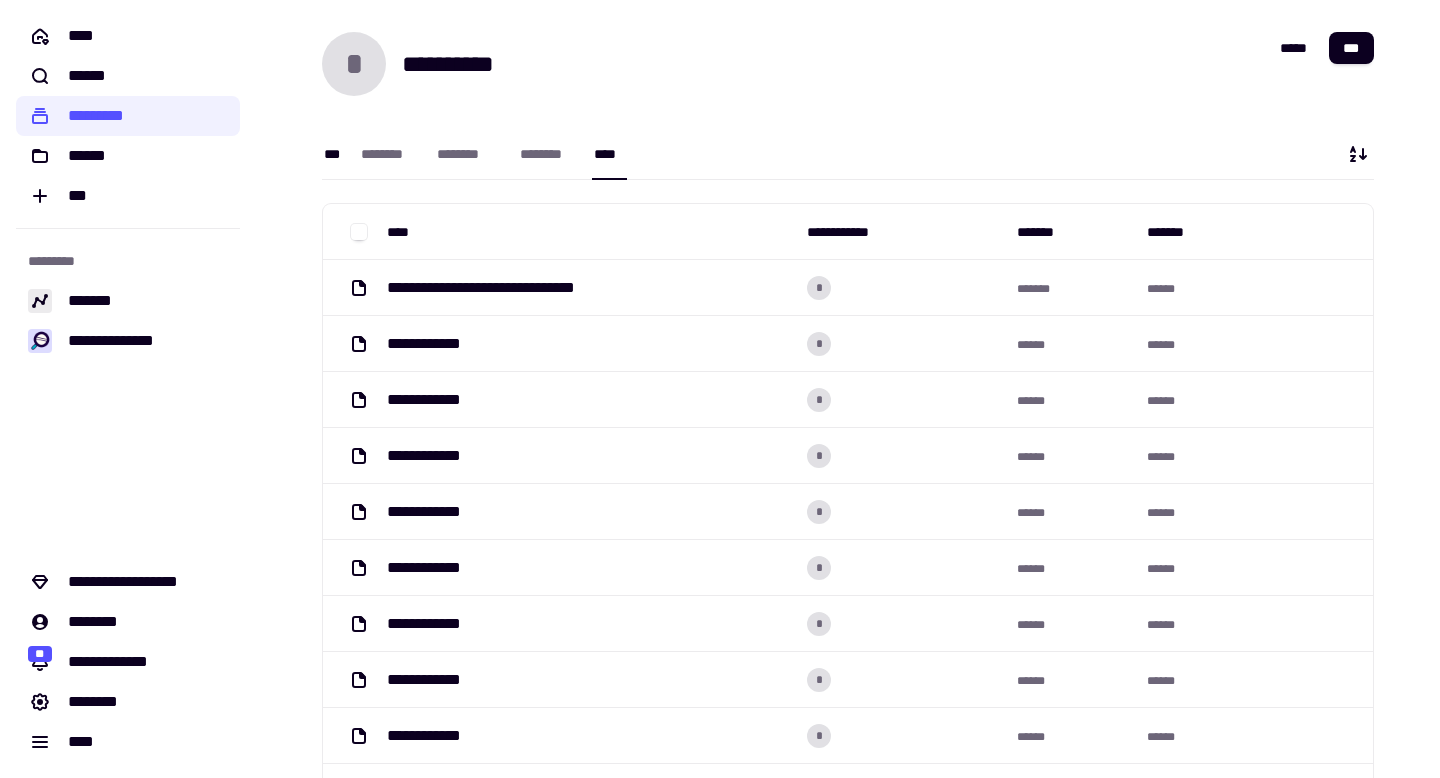 click on "***" at bounding box center [332, 154] 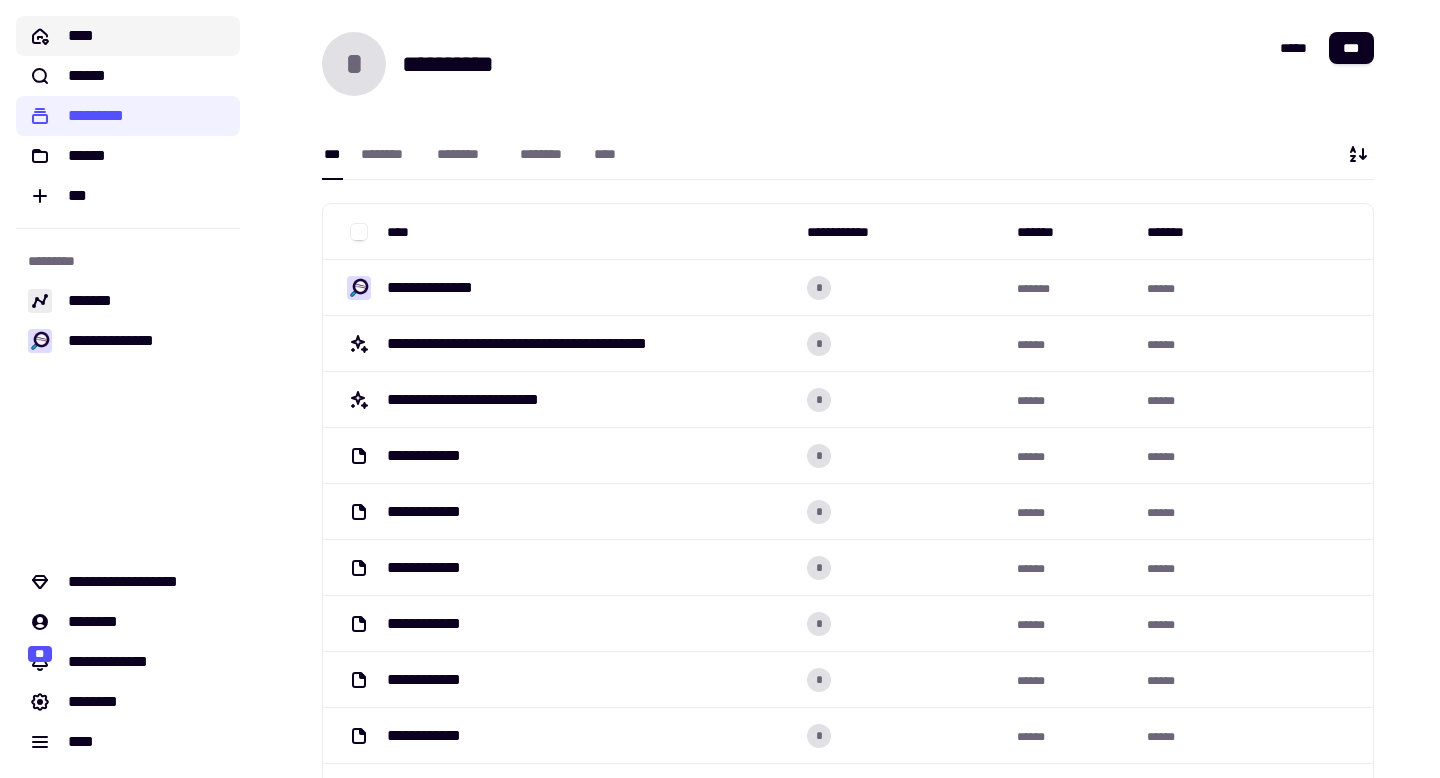click on "****" 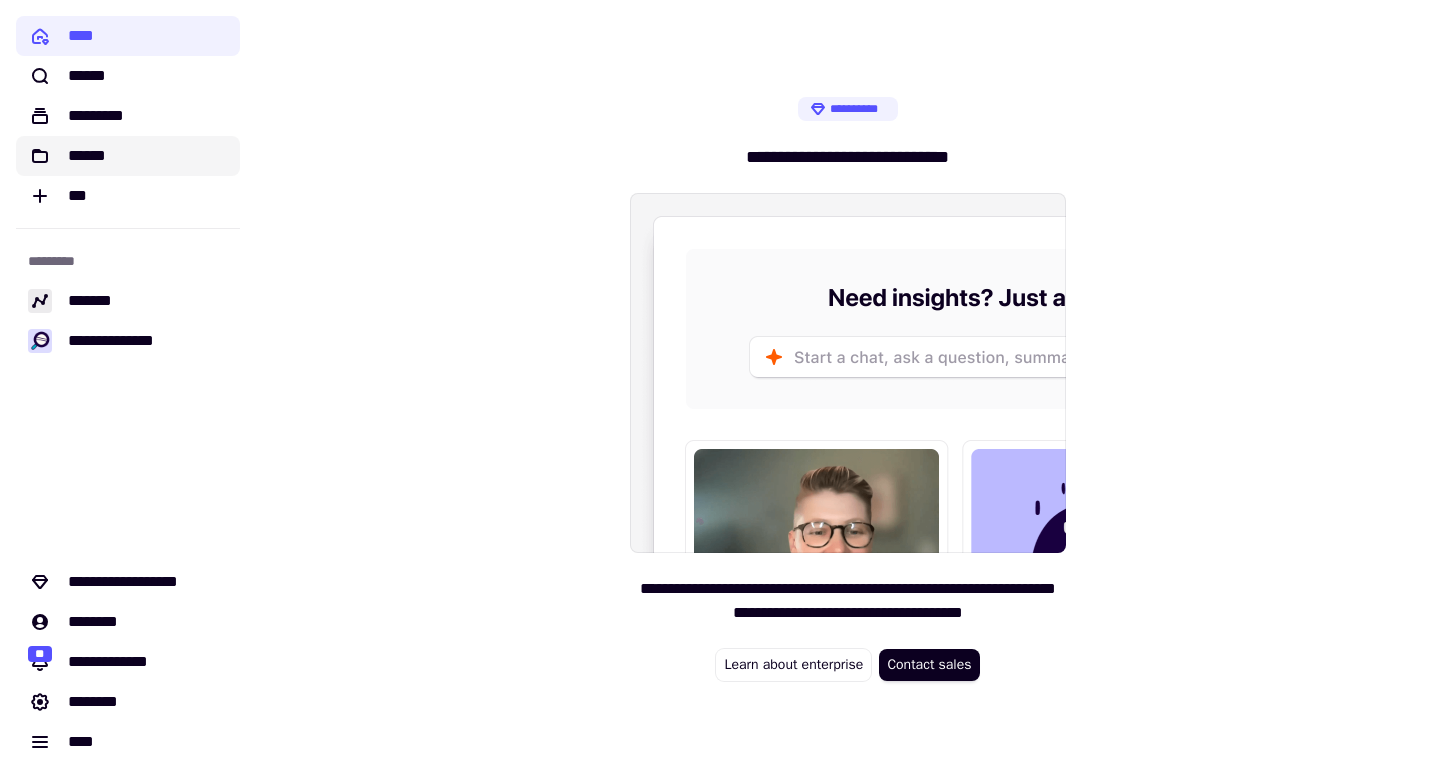 click on "******" 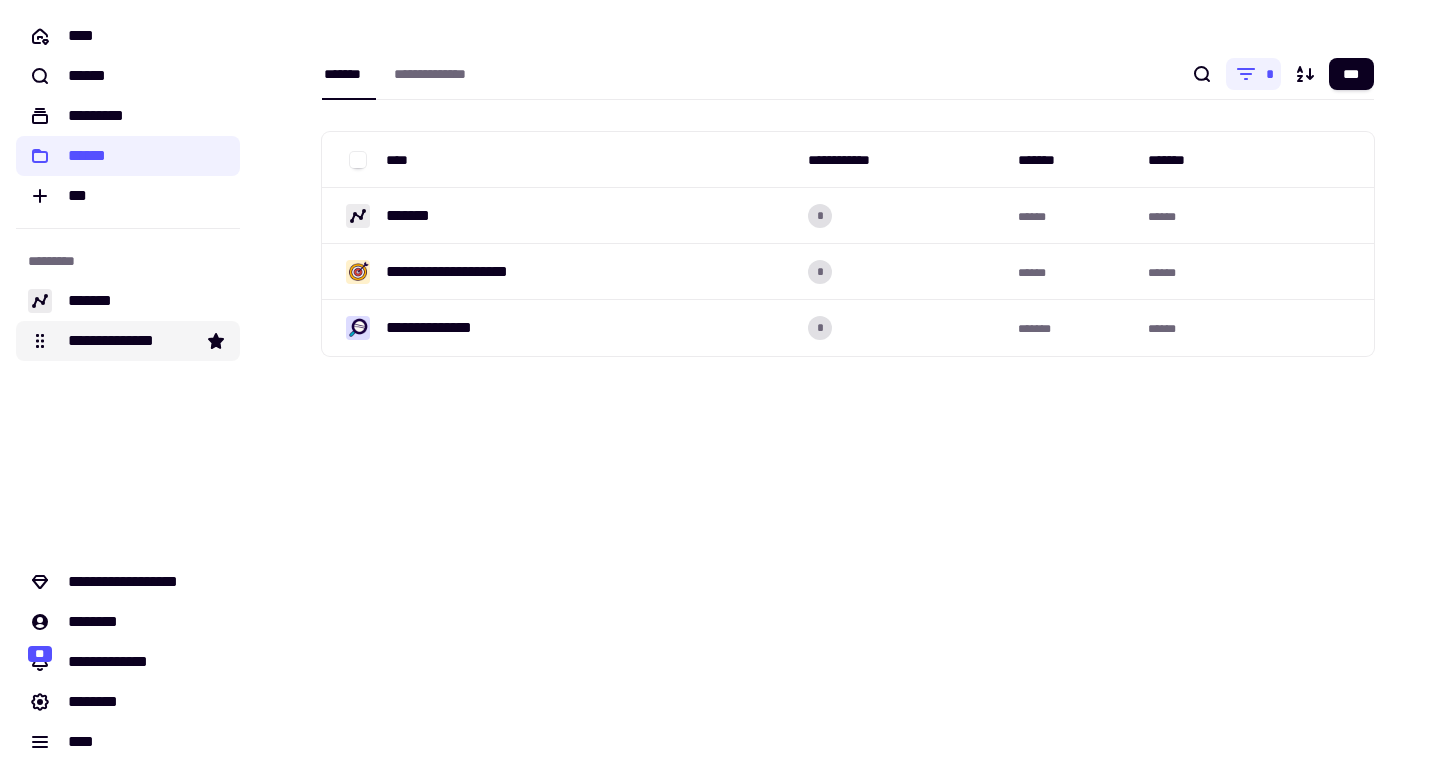 click on "**********" 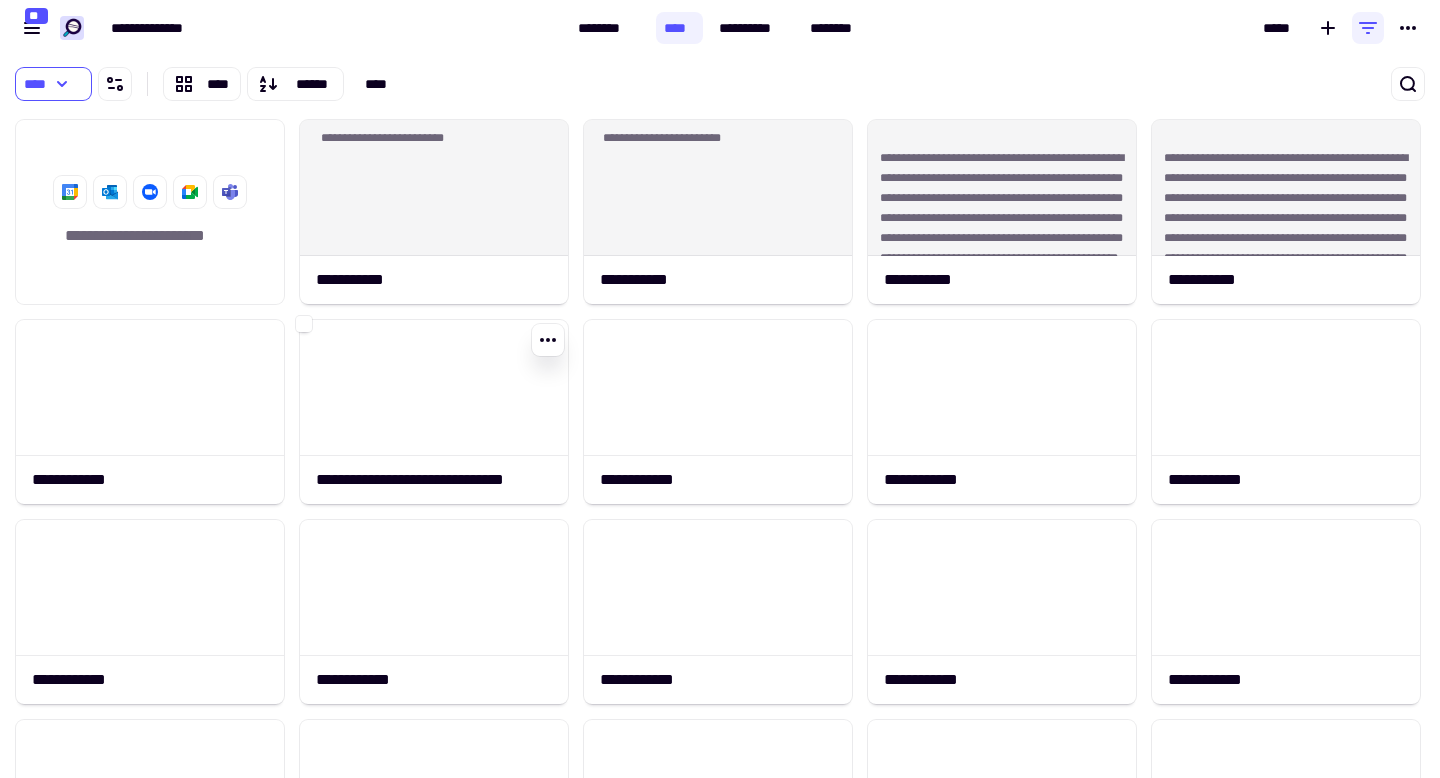 scroll, scrollTop: 1, scrollLeft: 1, axis: both 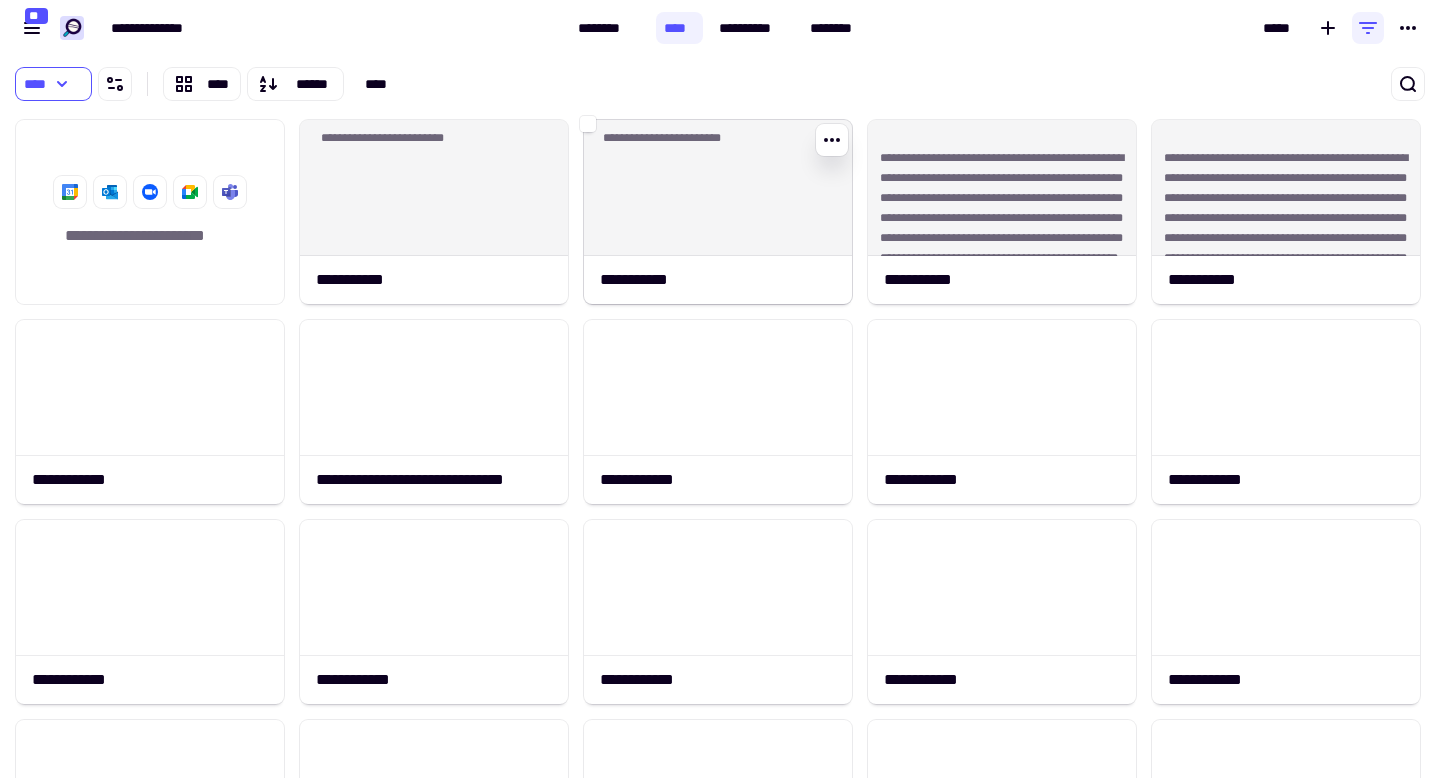 click on "**********" 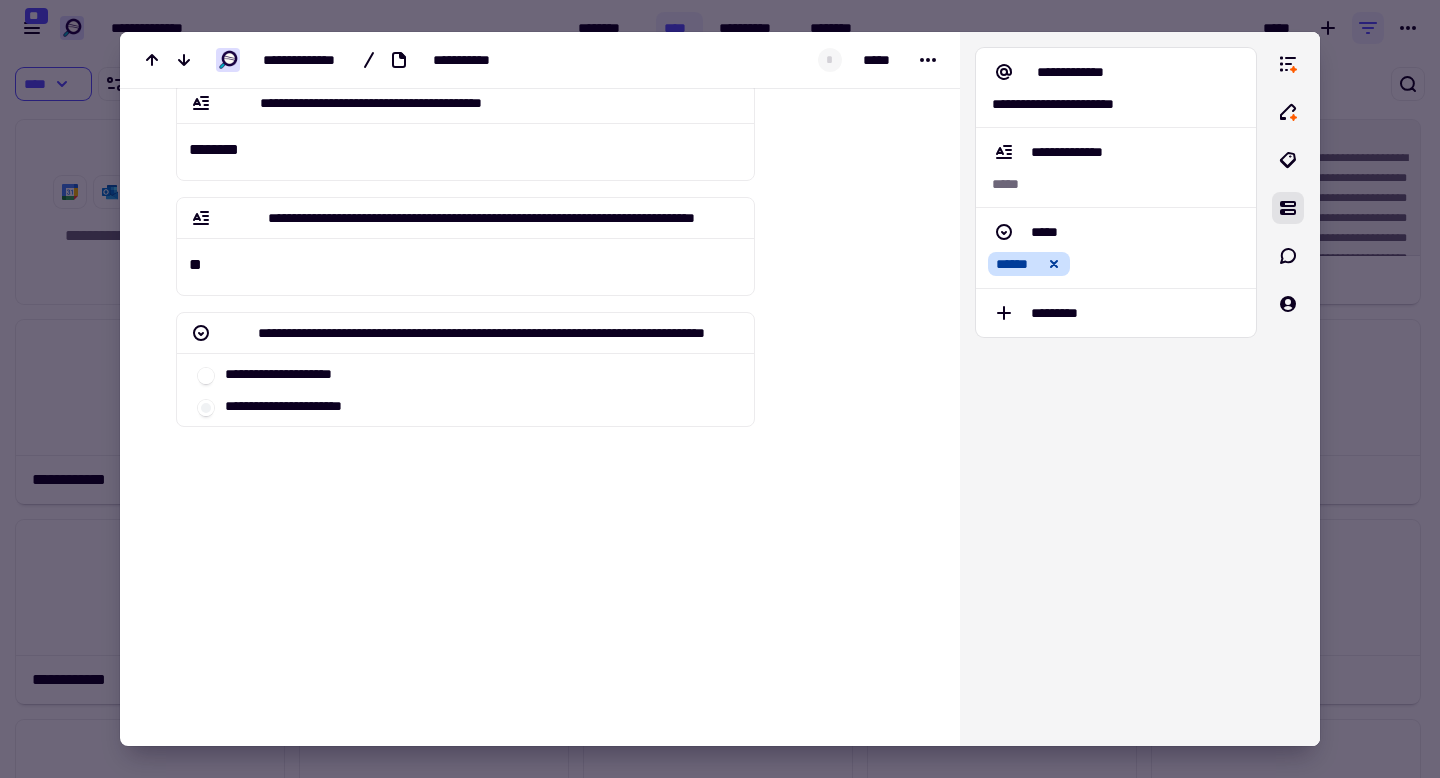 scroll, scrollTop: 0, scrollLeft: 0, axis: both 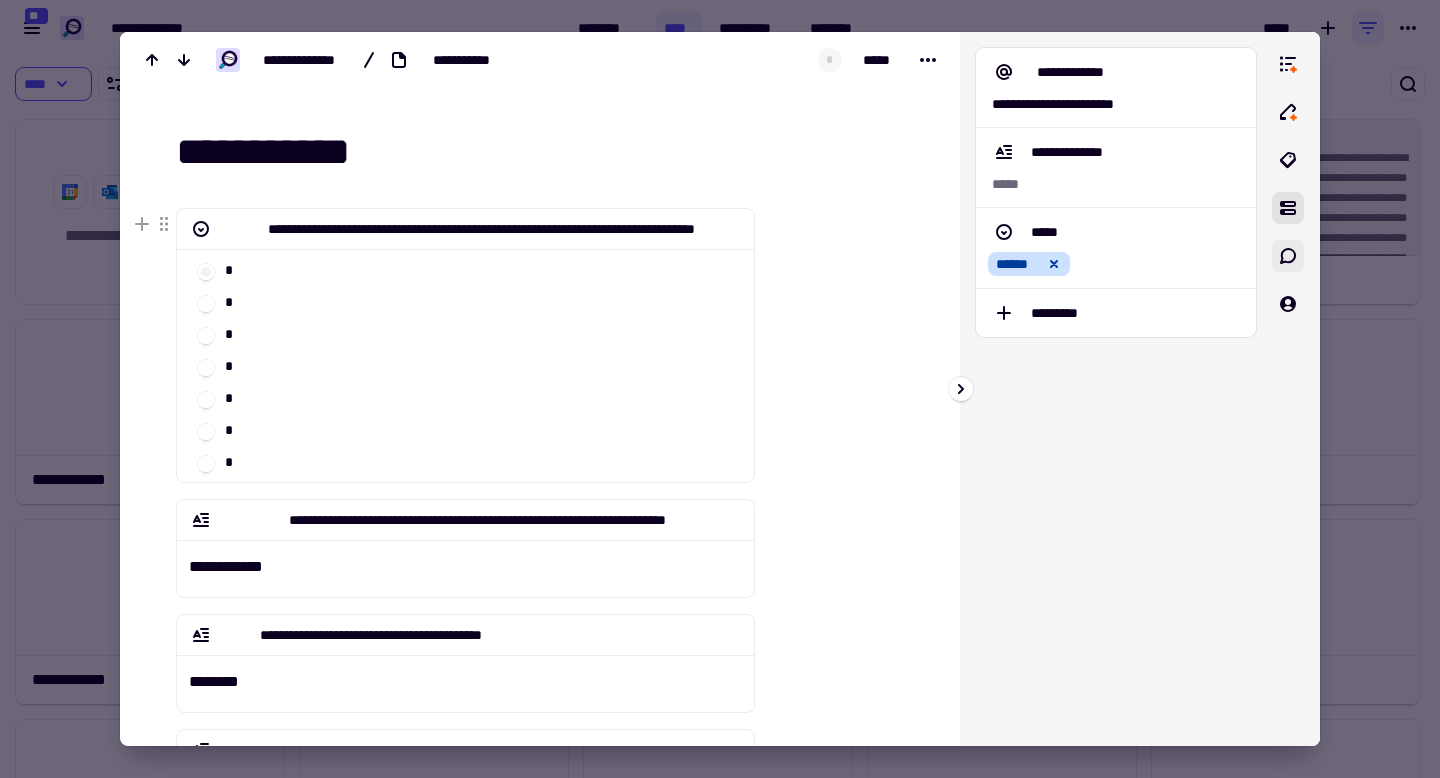 click 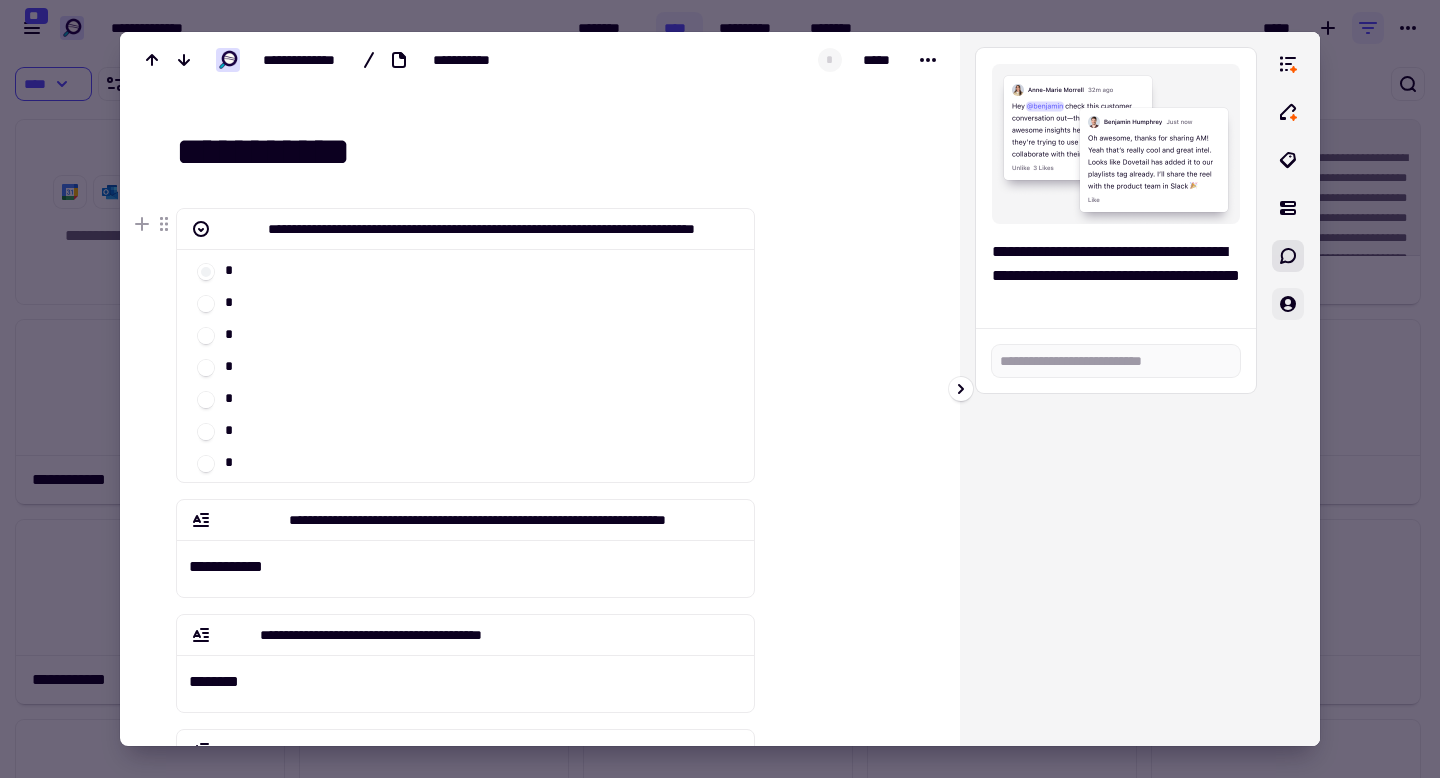 click 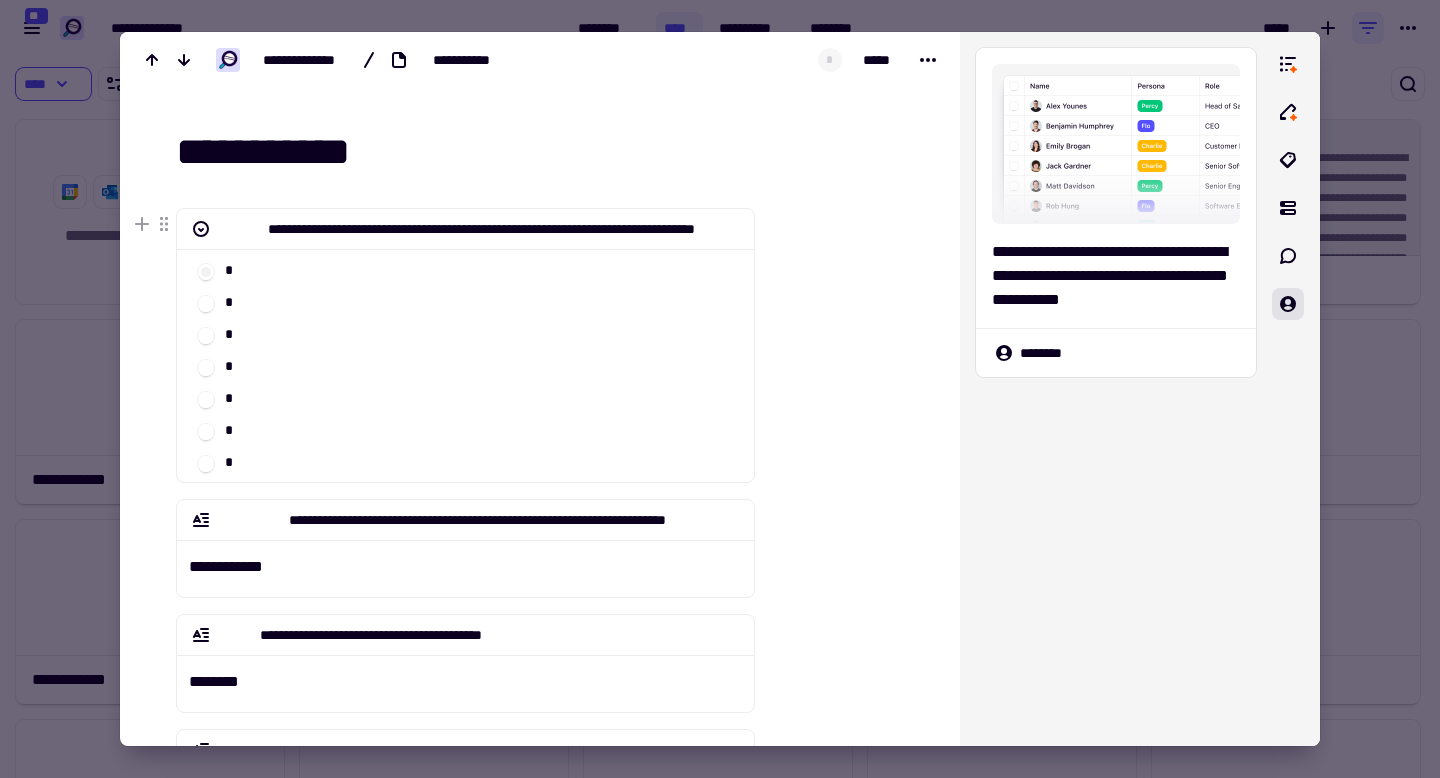 click at bounding box center (720, 389) 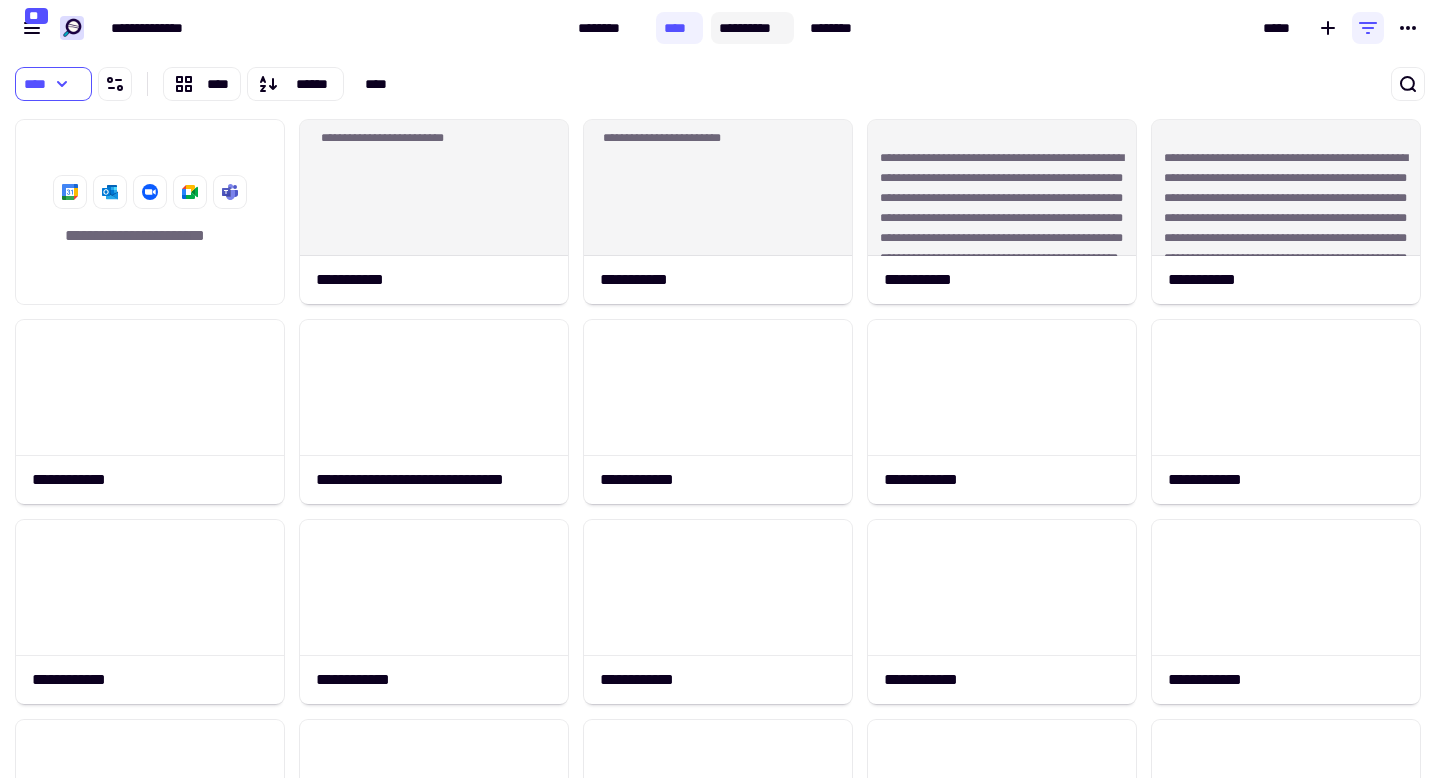 click on "**********" 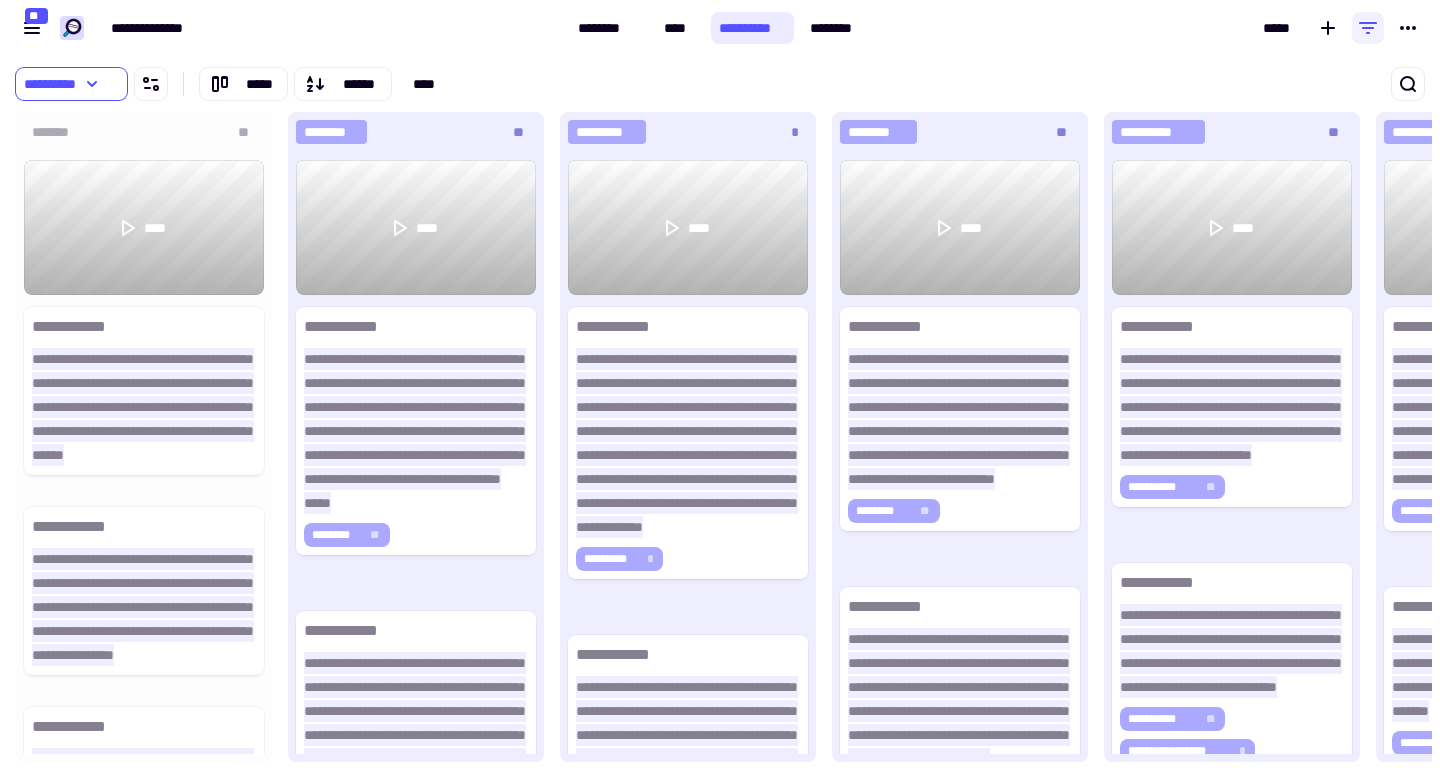 scroll, scrollTop: 1, scrollLeft: 1, axis: both 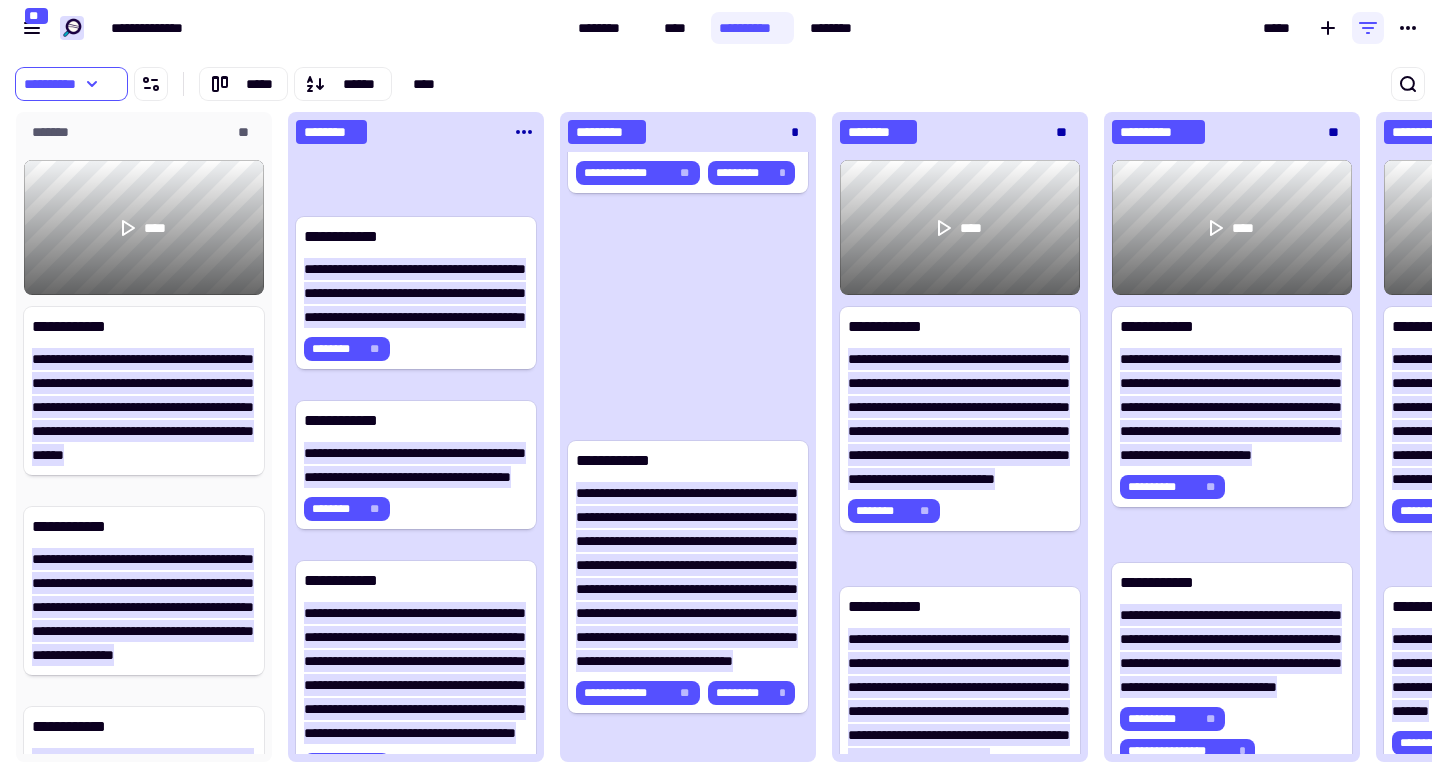 click on "********" 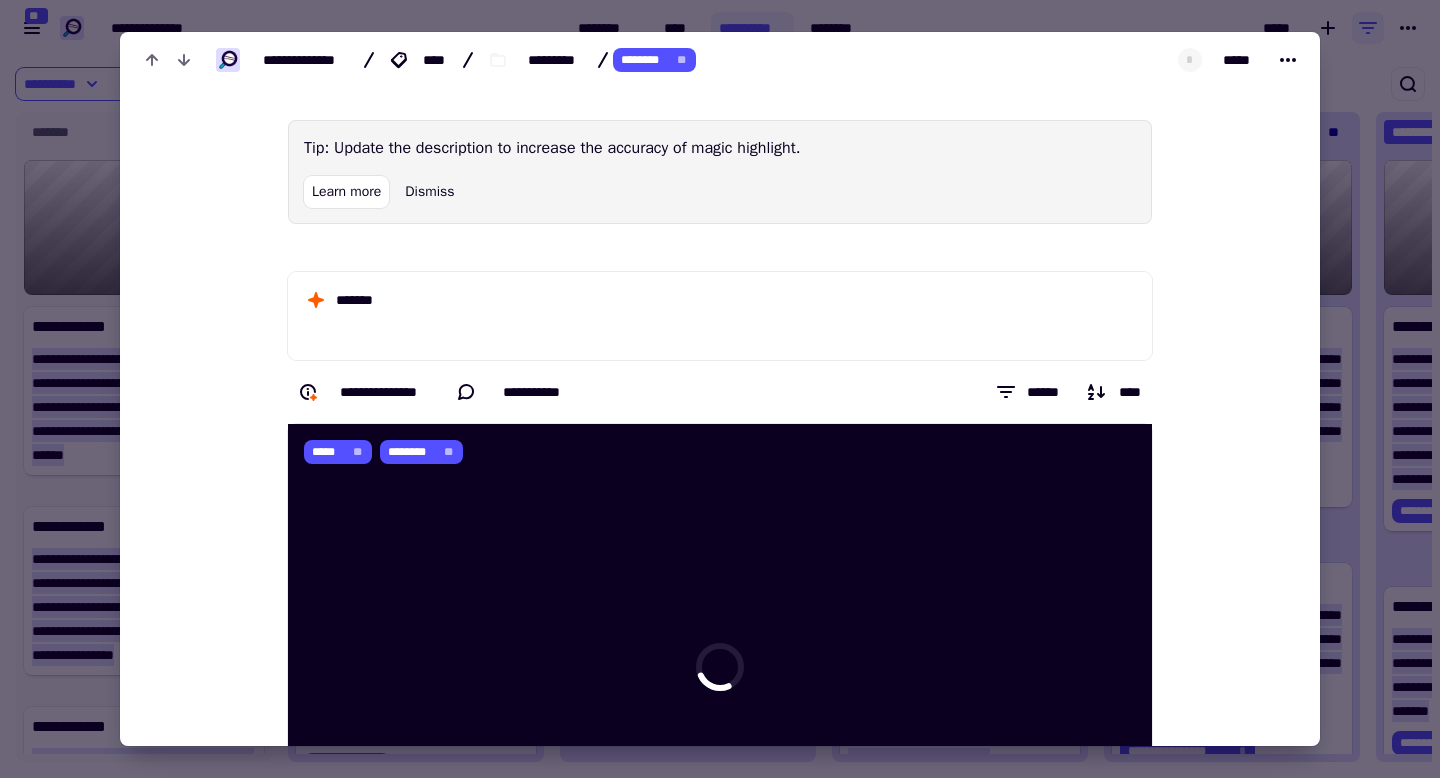 click at bounding box center [720, 389] 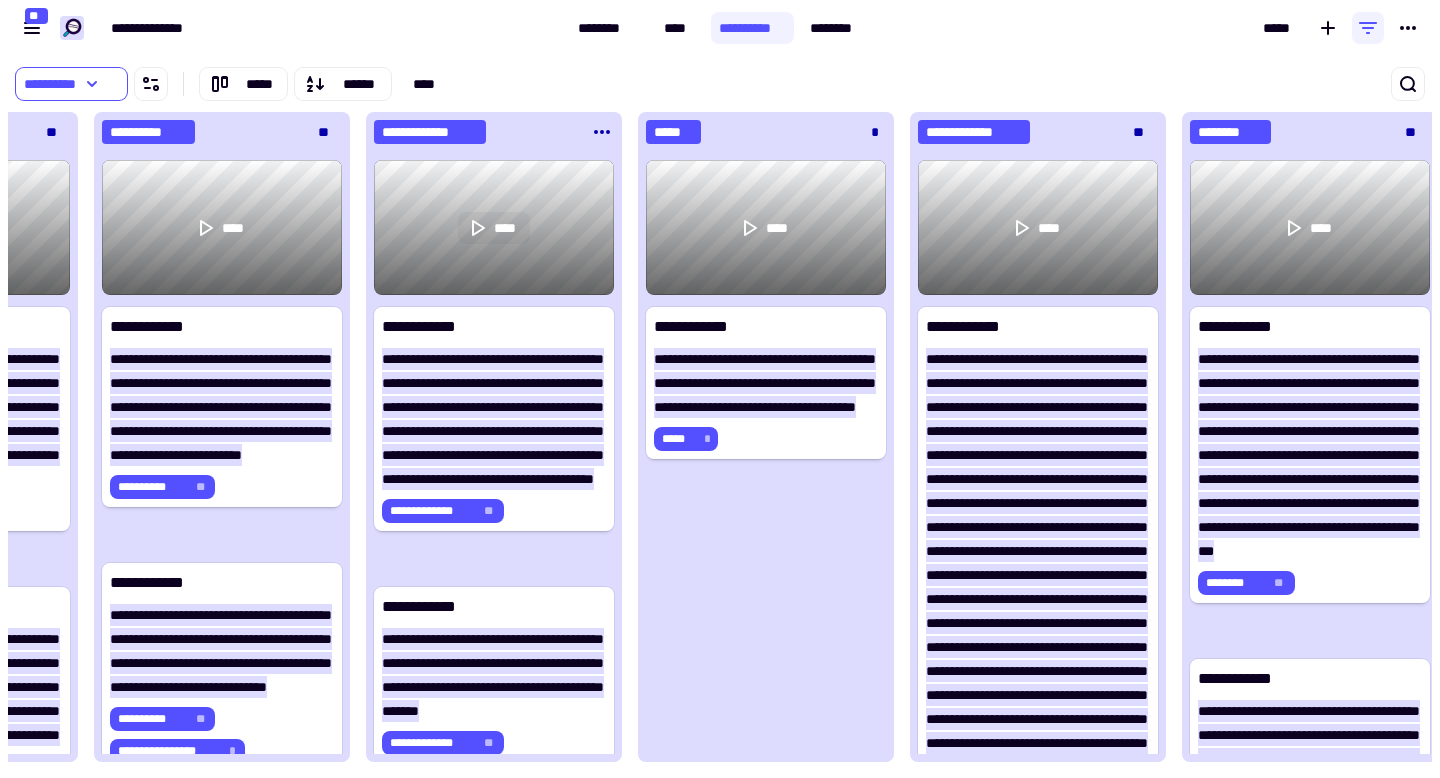 click on "****" 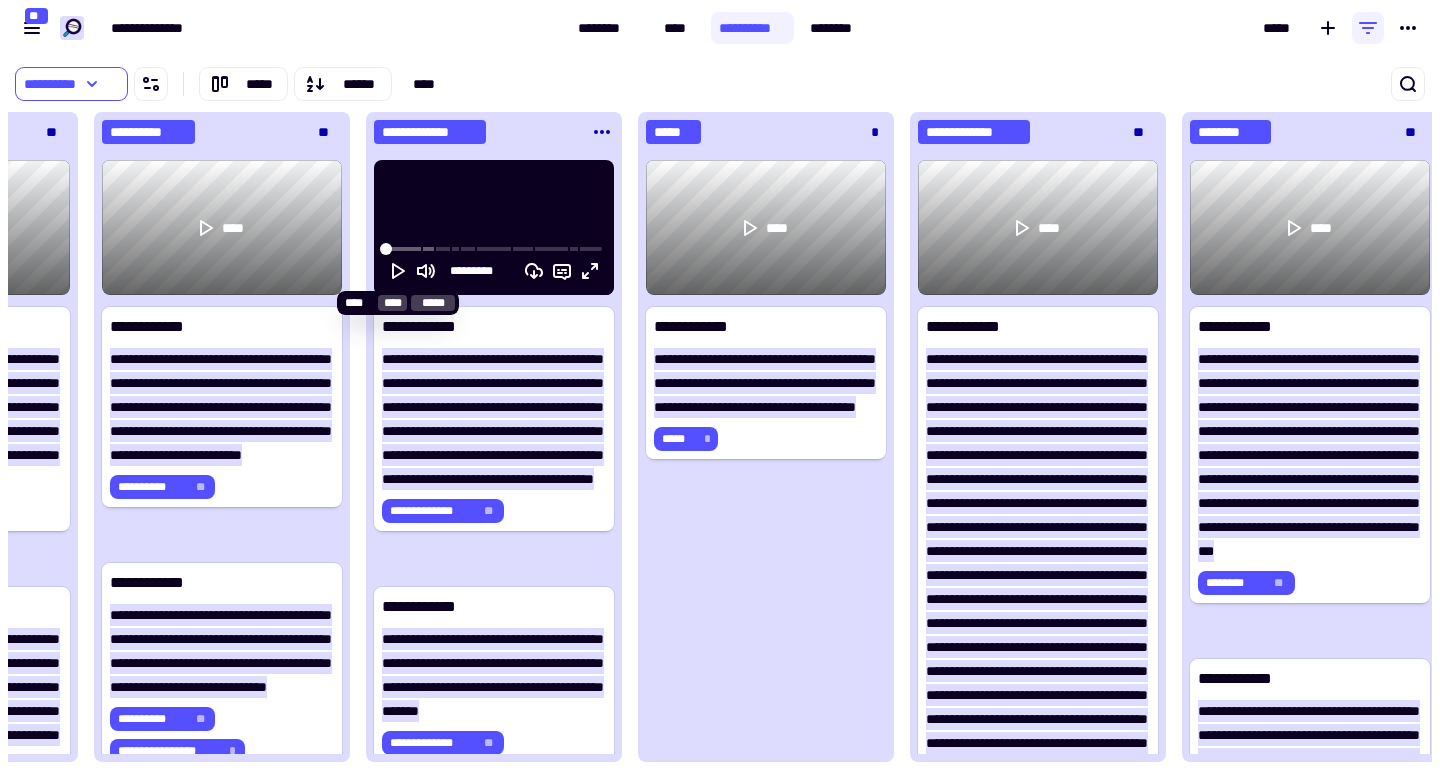 click 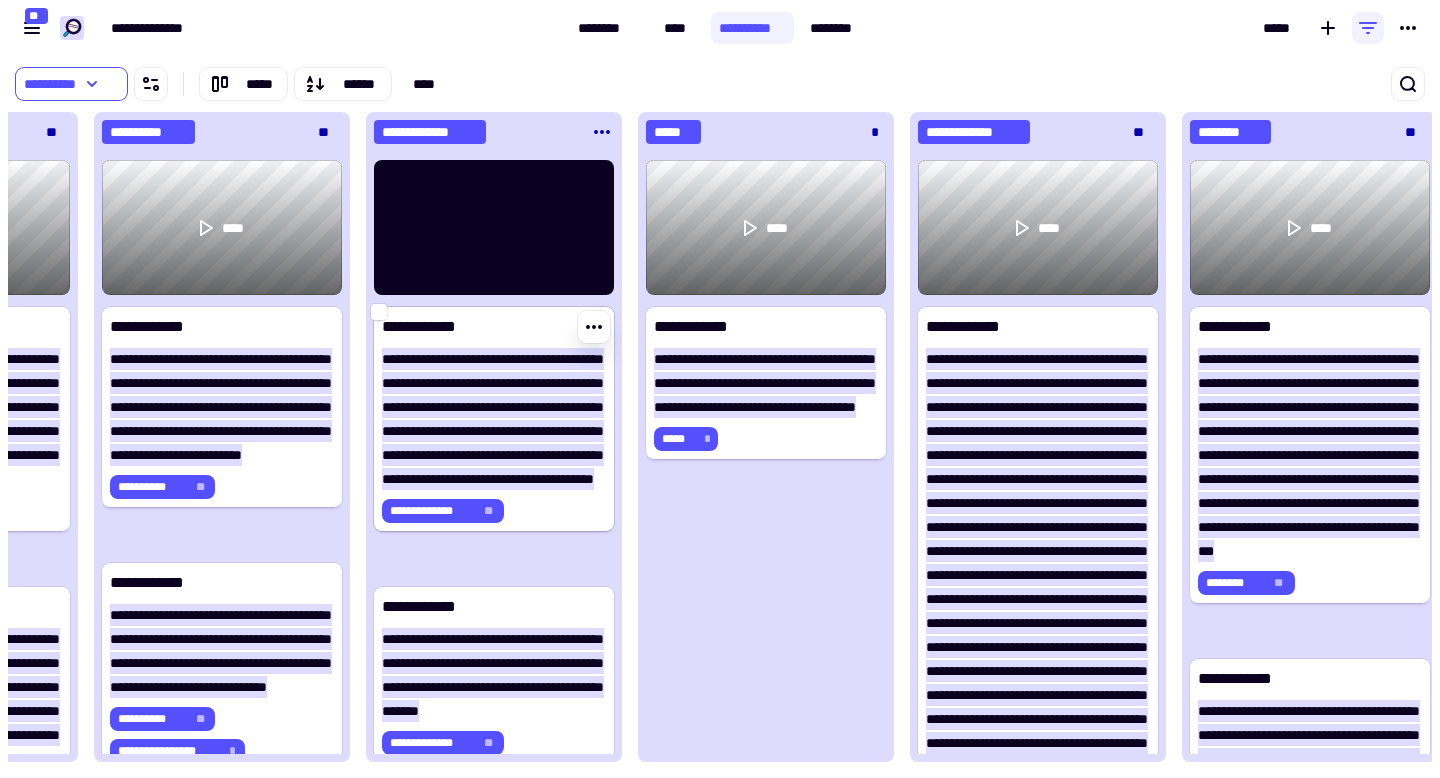 click on "**********" 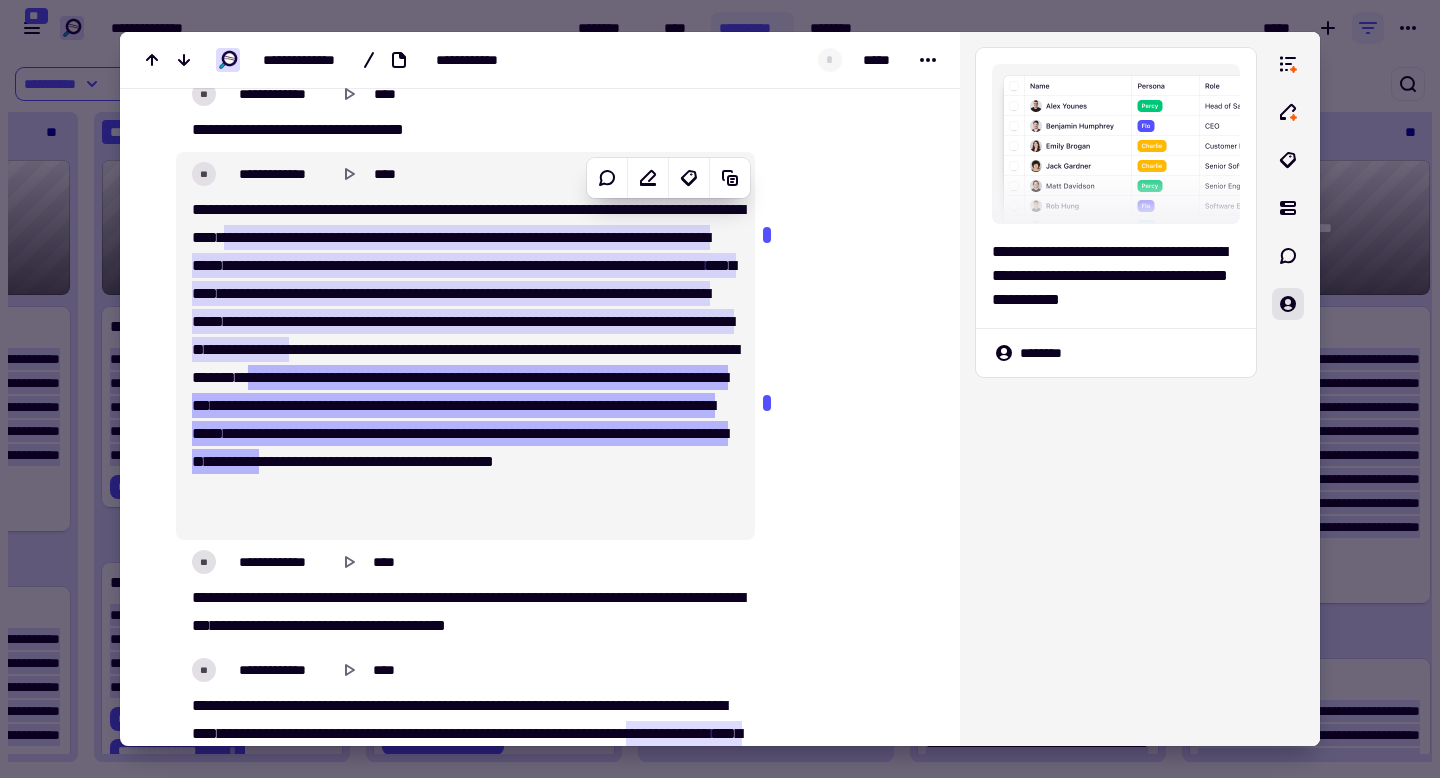 click on "****" at bounding box center (302, 377) 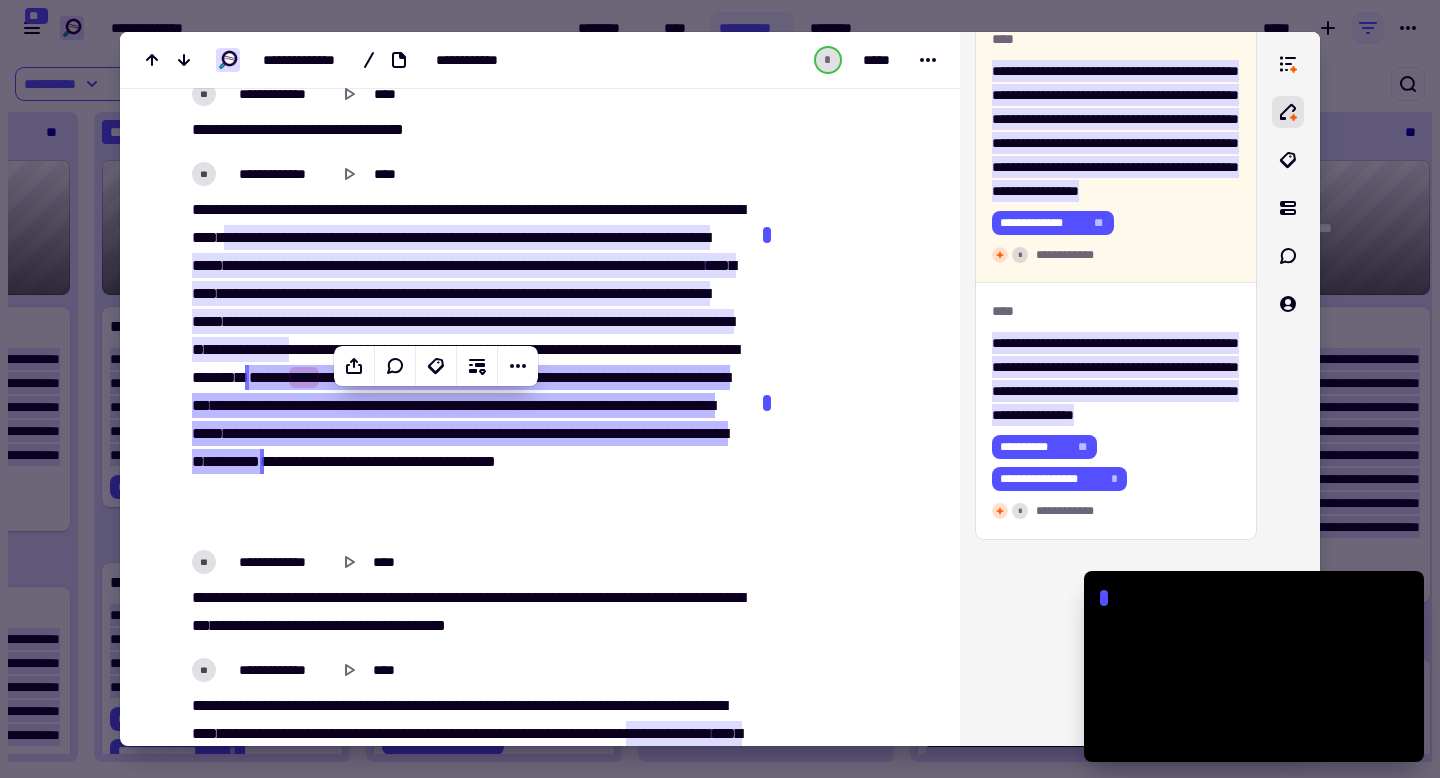 type on "******" 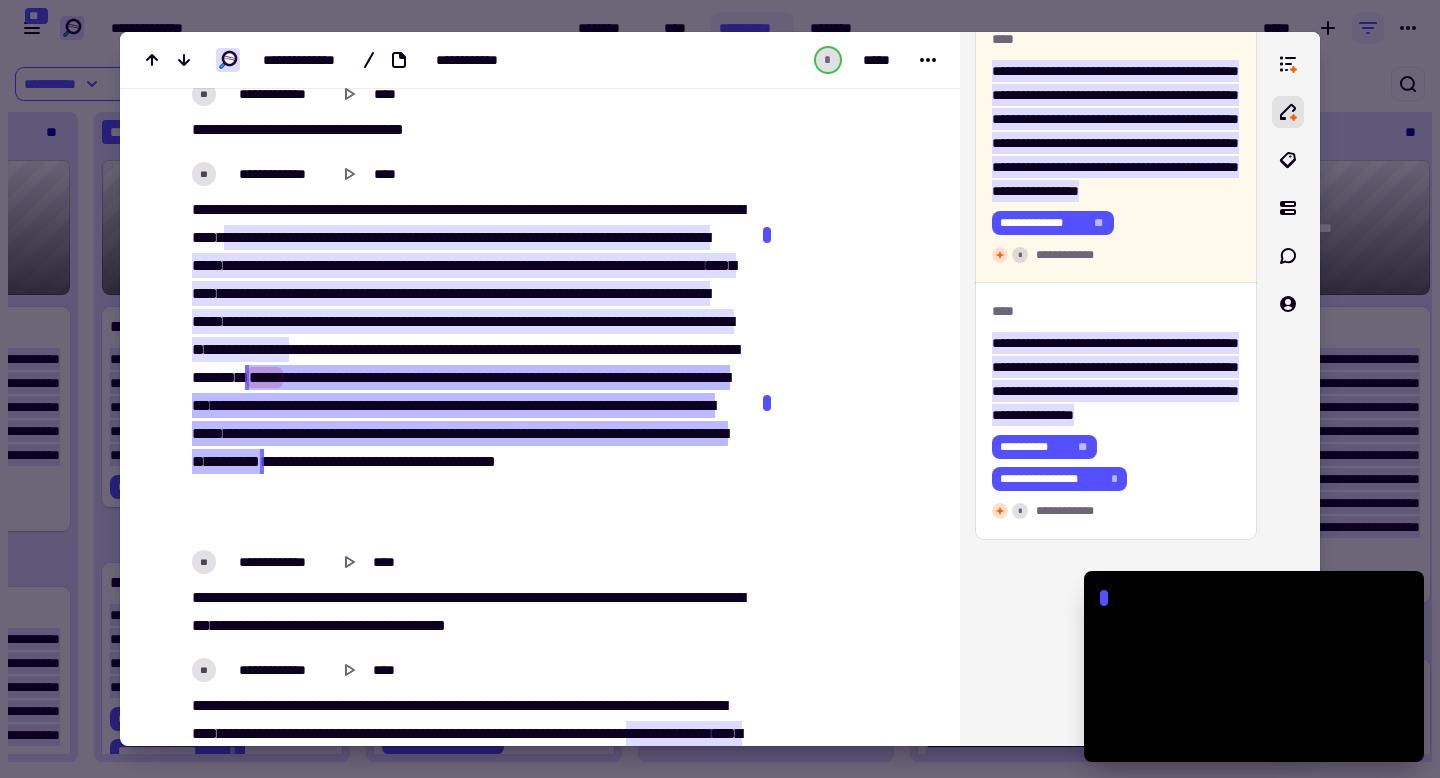 drag, startPoint x: 338, startPoint y: 405, endPoint x: 623, endPoint y: 493, distance: 298.2767 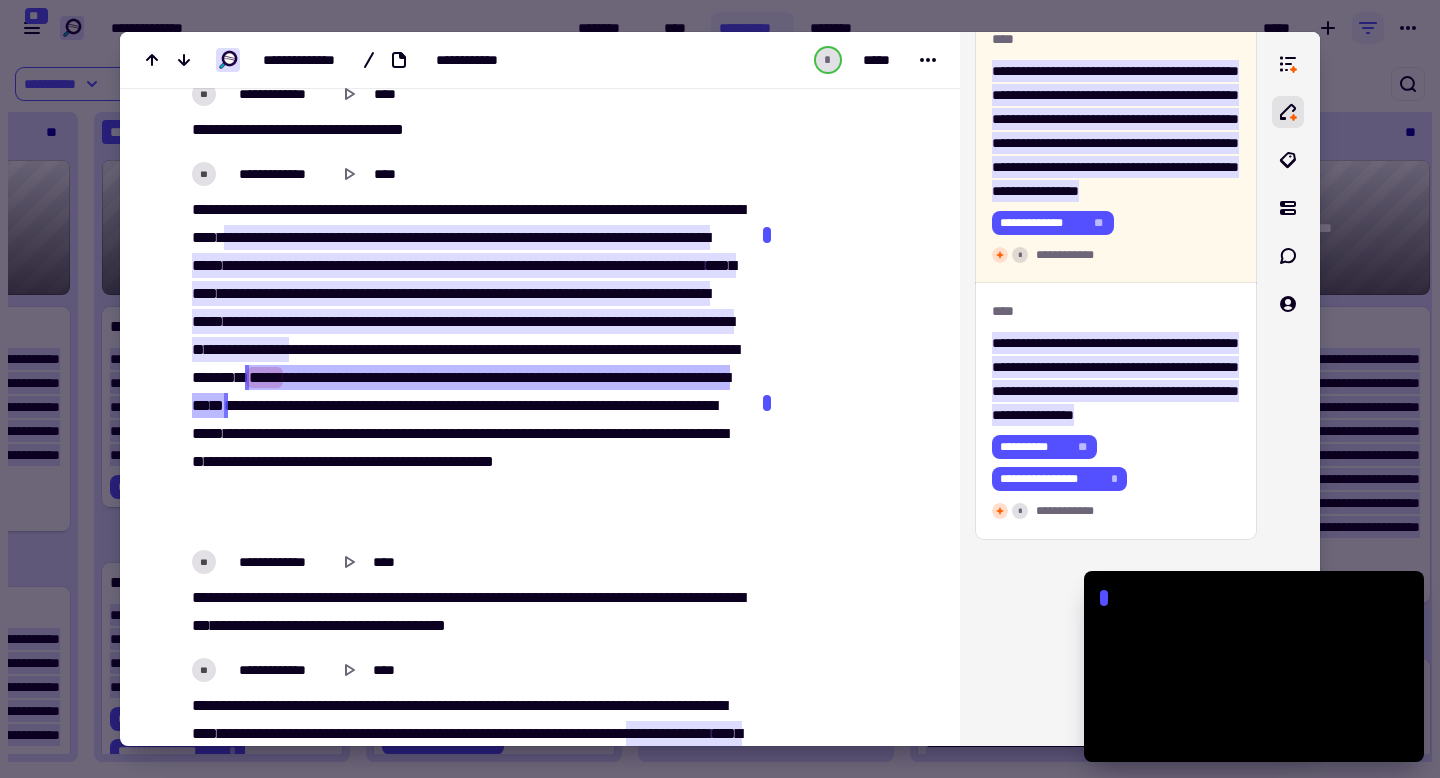 drag, startPoint x: 630, startPoint y: 493, endPoint x: 347, endPoint y: 415, distance: 293.55237 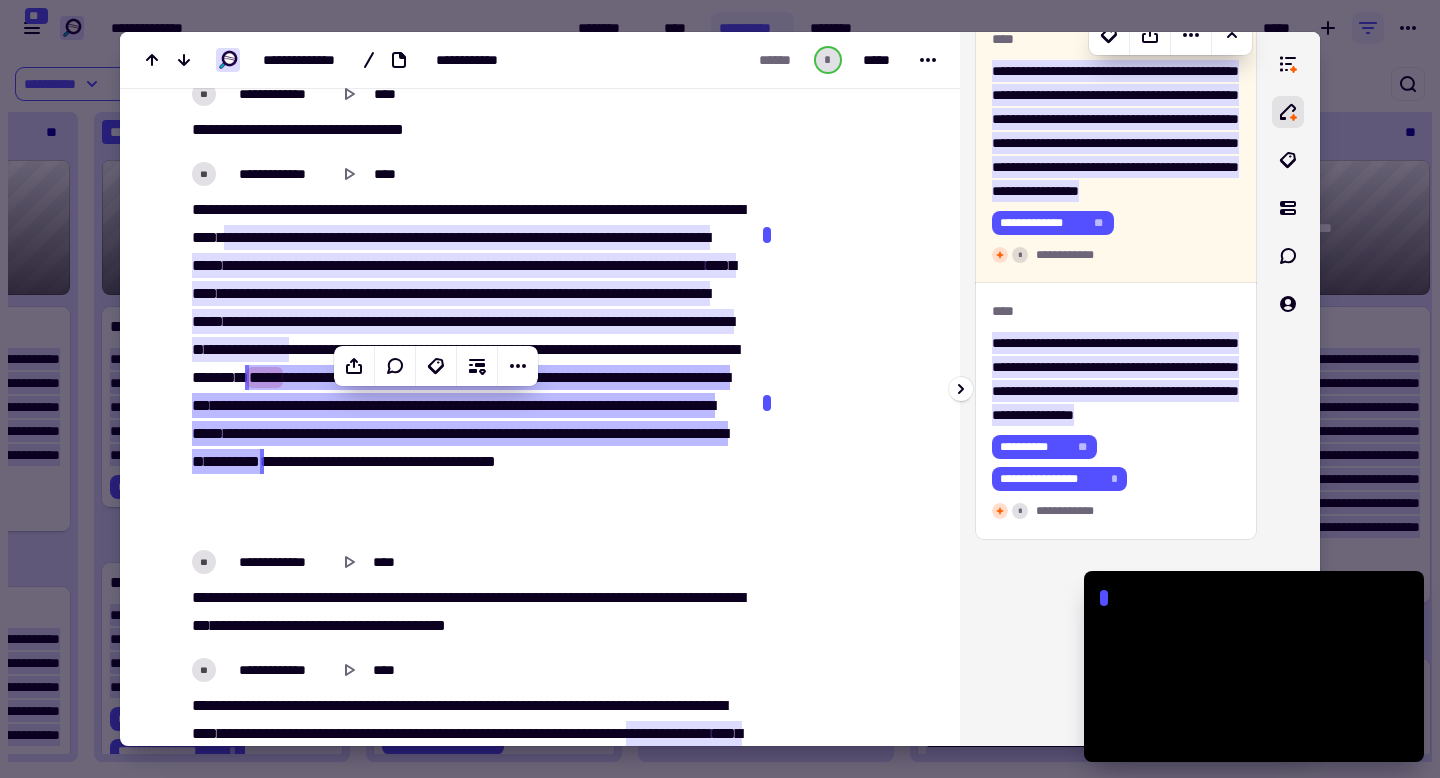 scroll, scrollTop: 1373, scrollLeft: 0, axis: vertical 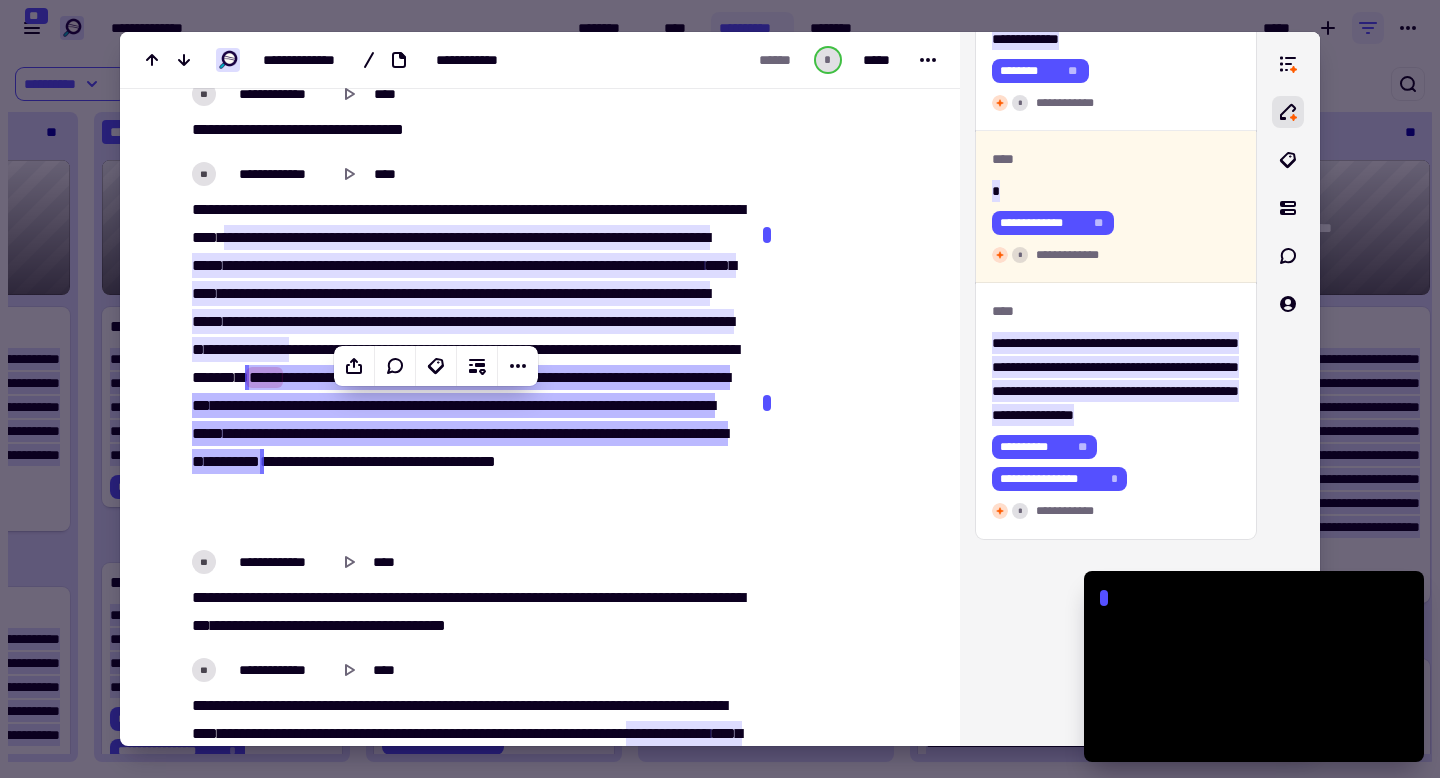 click at bounding box center [720, 389] 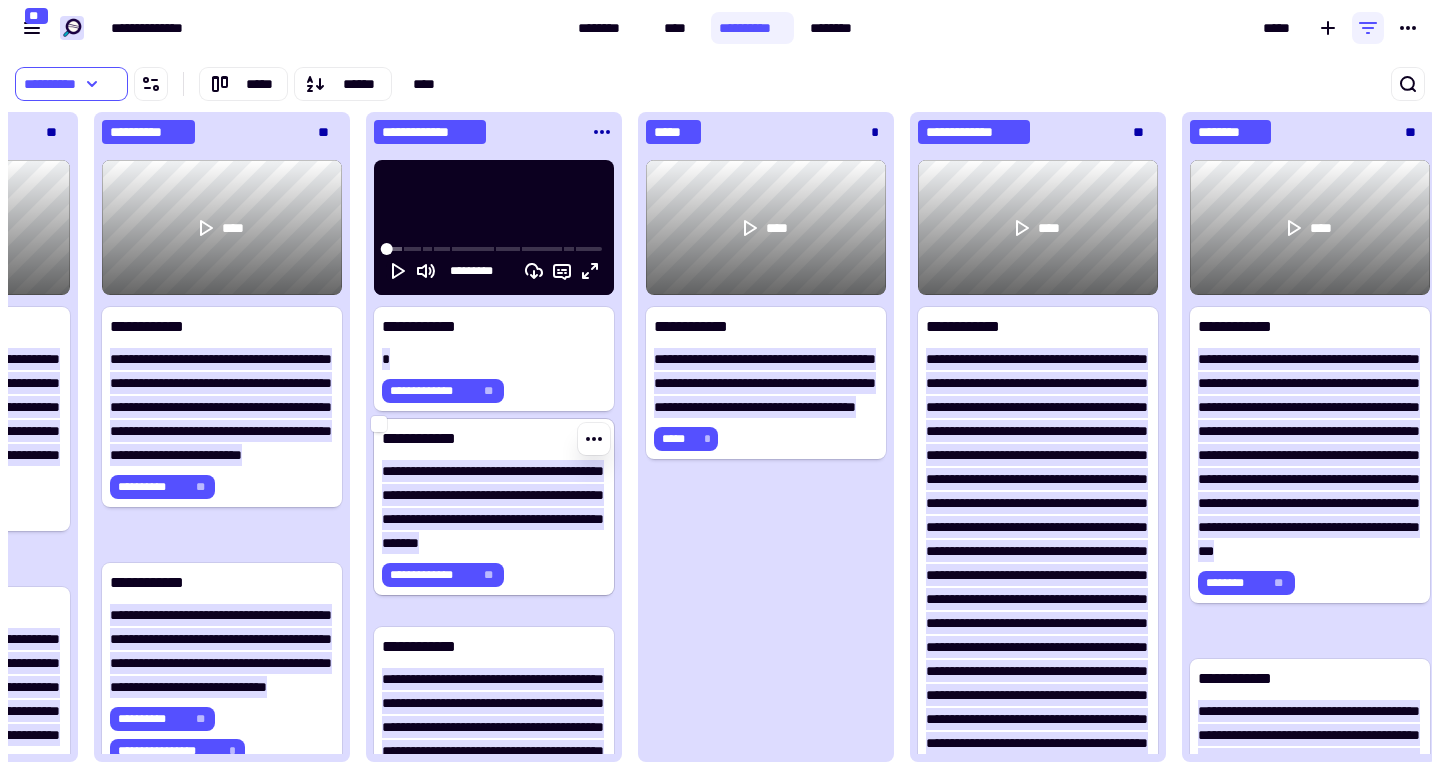 scroll, scrollTop: 40, scrollLeft: 0, axis: vertical 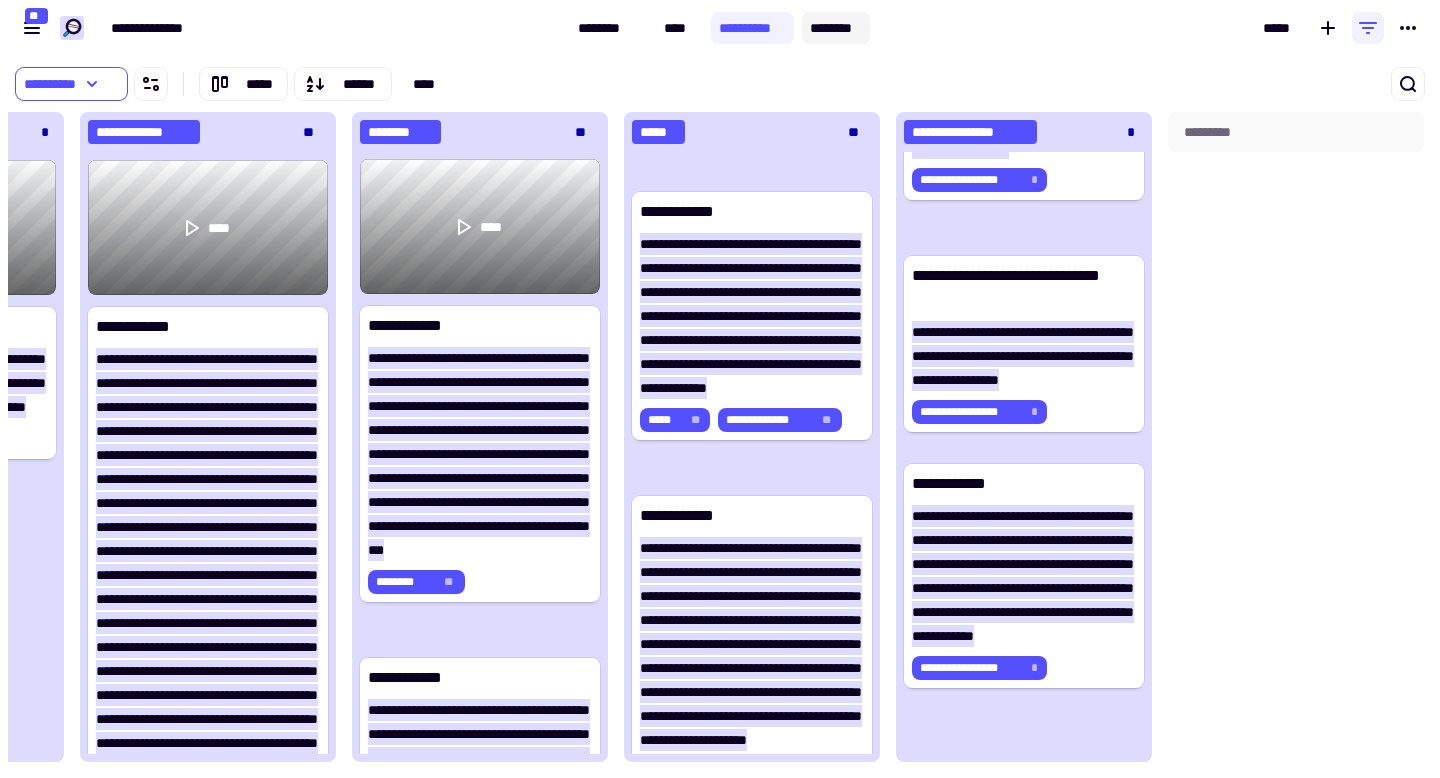 click on "********" 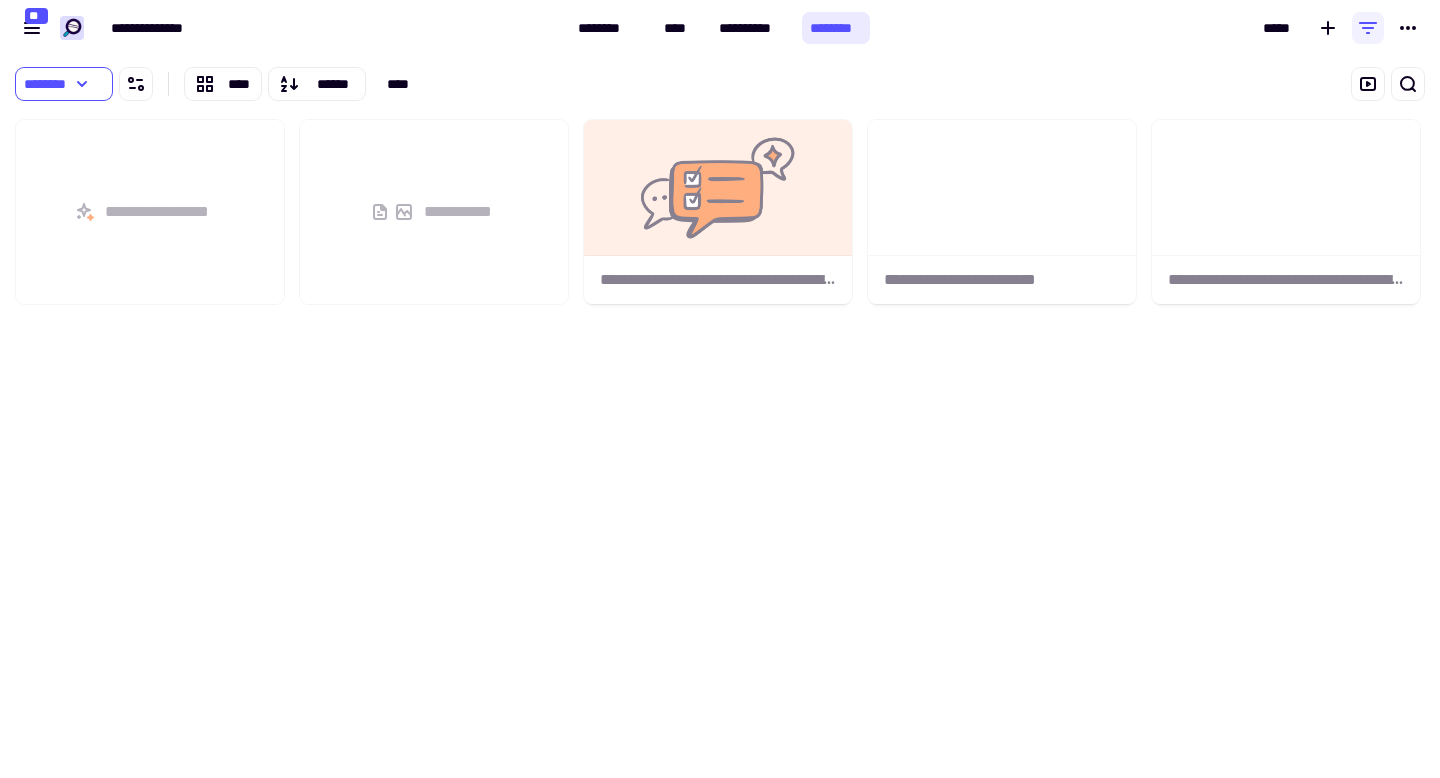scroll, scrollTop: 1, scrollLeft: 1, axis: both 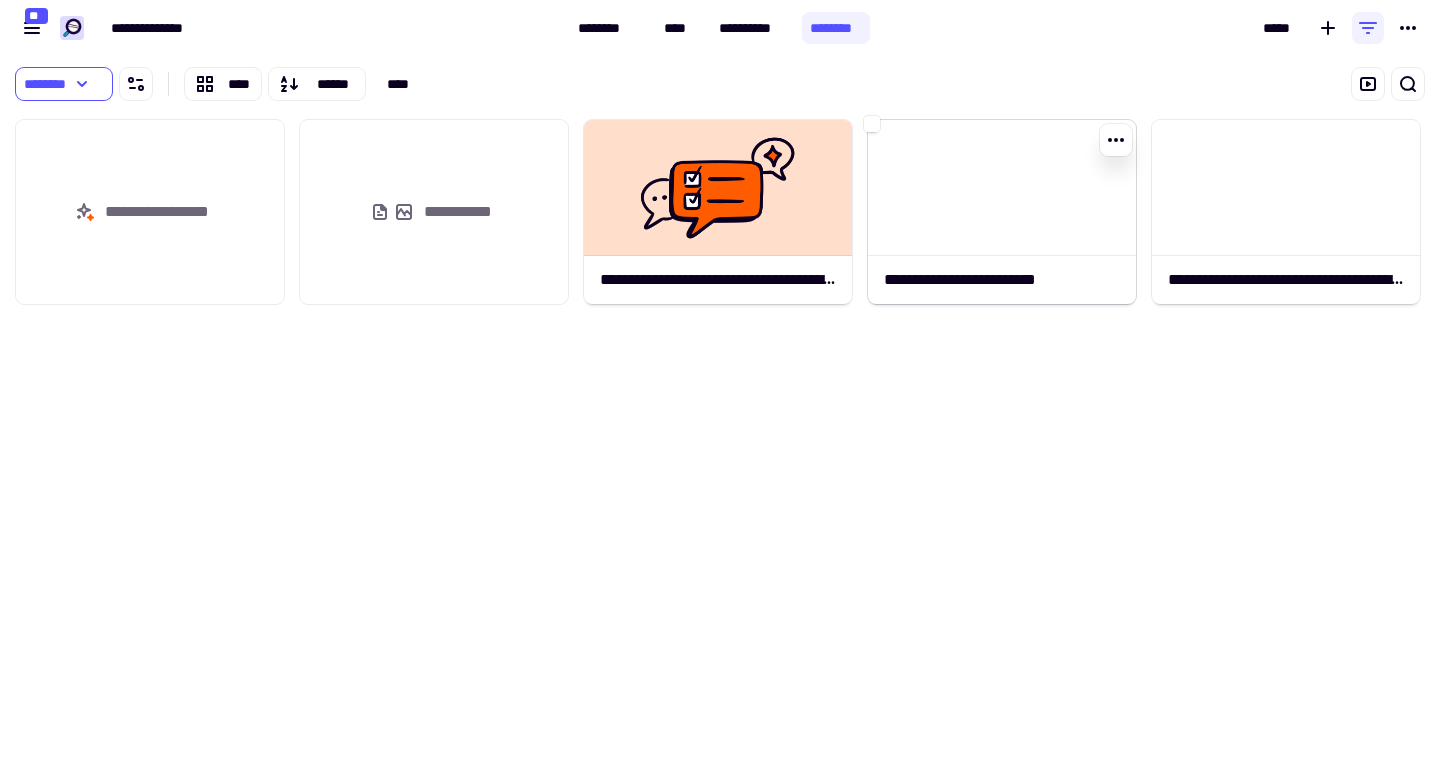 click on "**********" 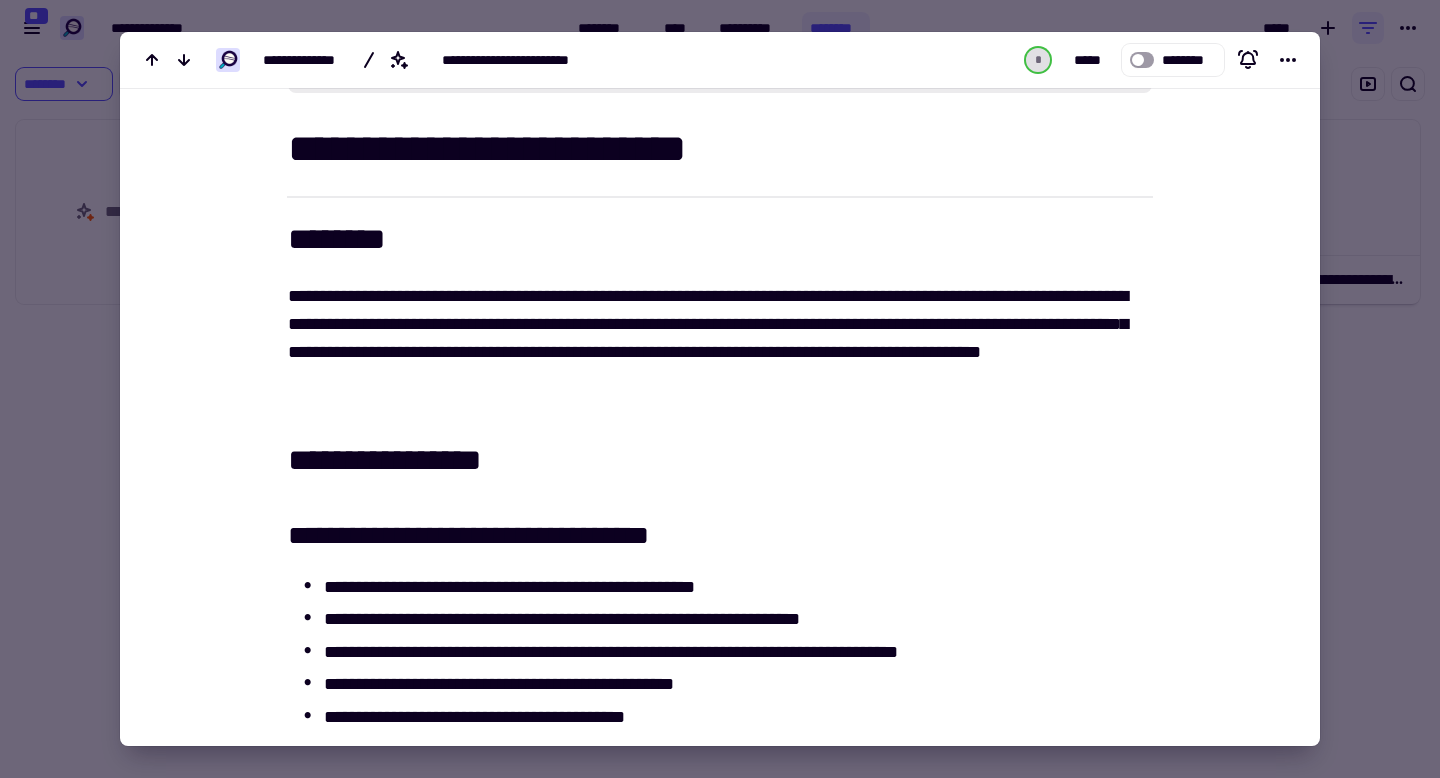scroll, scrollTop: 569, scrollLeft: 0, axis: vertical 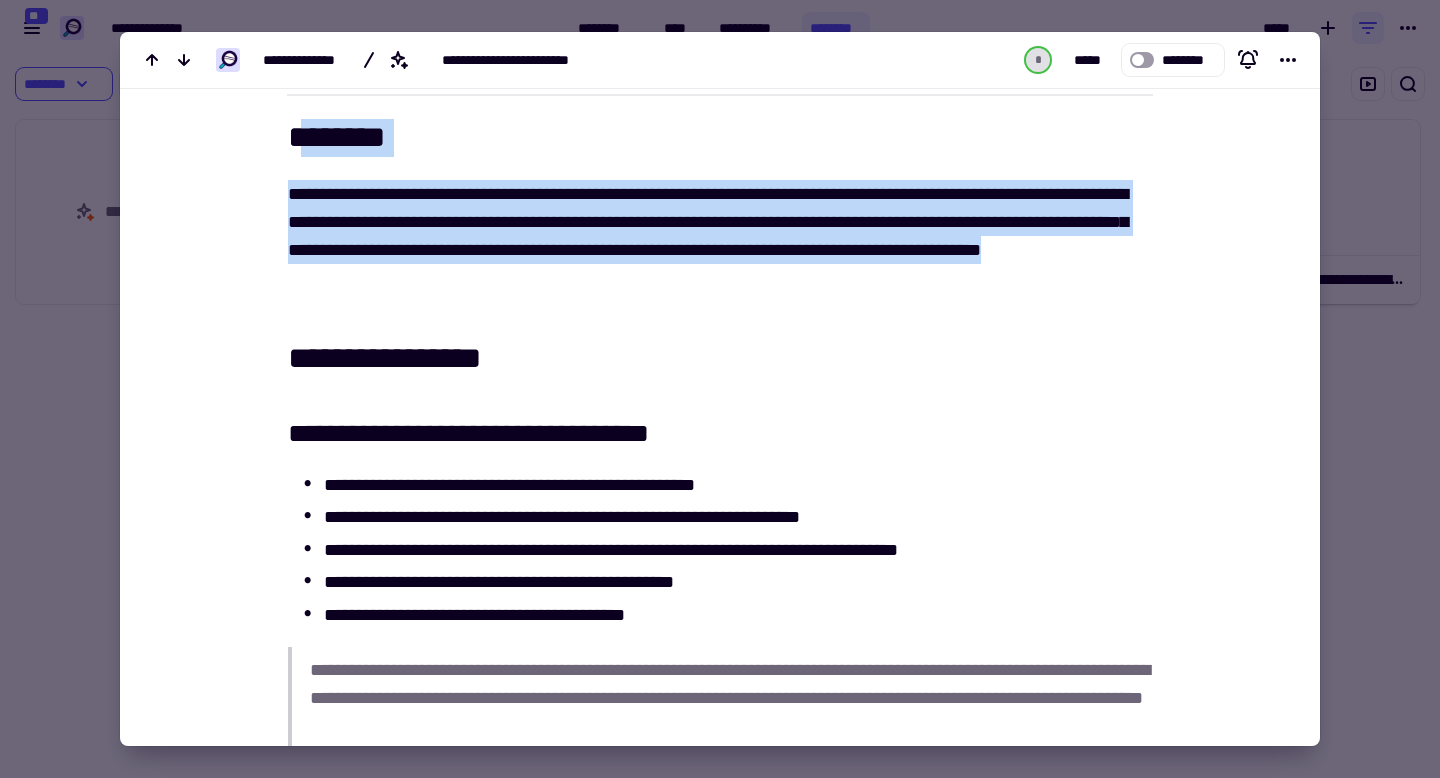 drag, startPoint x: 312, startPoint y: 117, endPoint x: 654, endPoint y: 266, distance: 373.04825 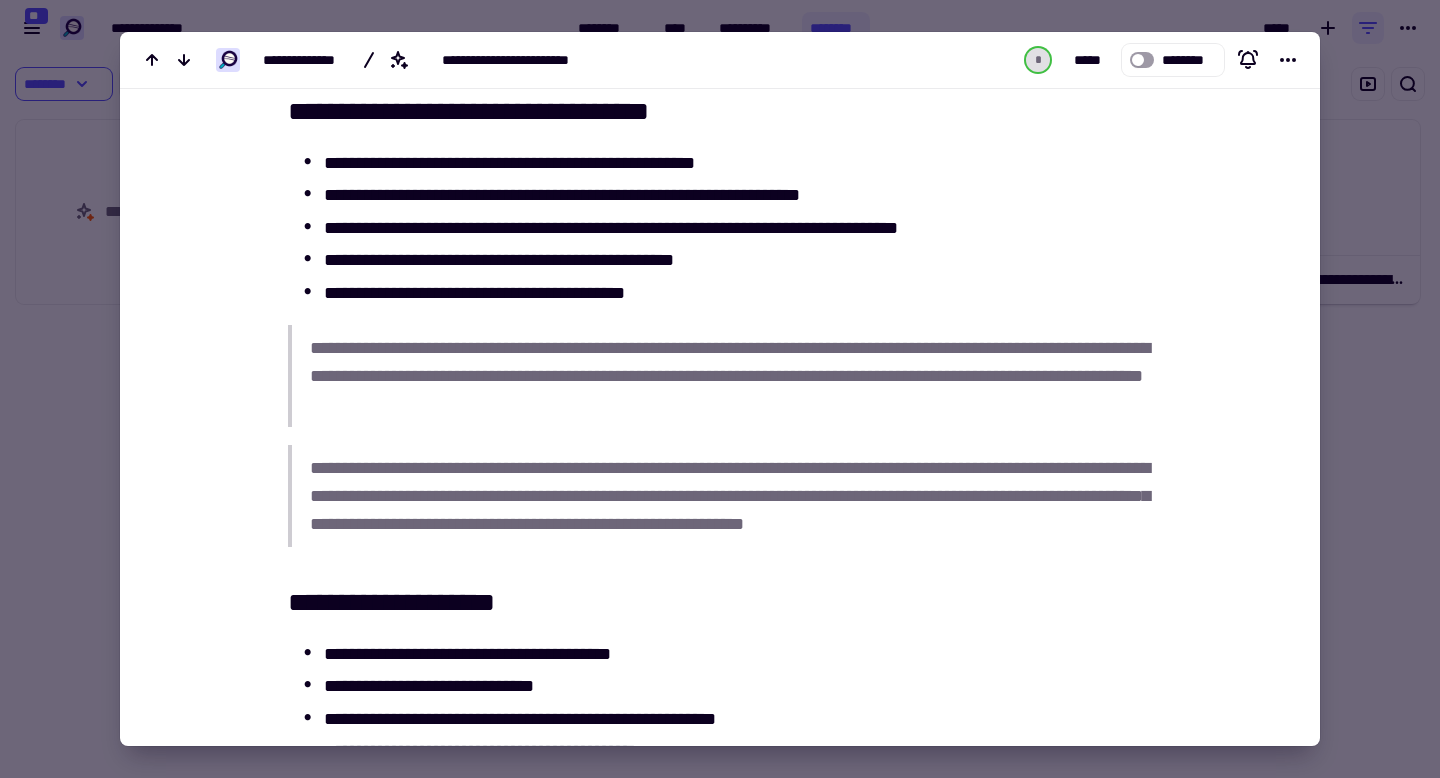scroll, scrollTop: 893, scrollLeft: 0, axis: vertical 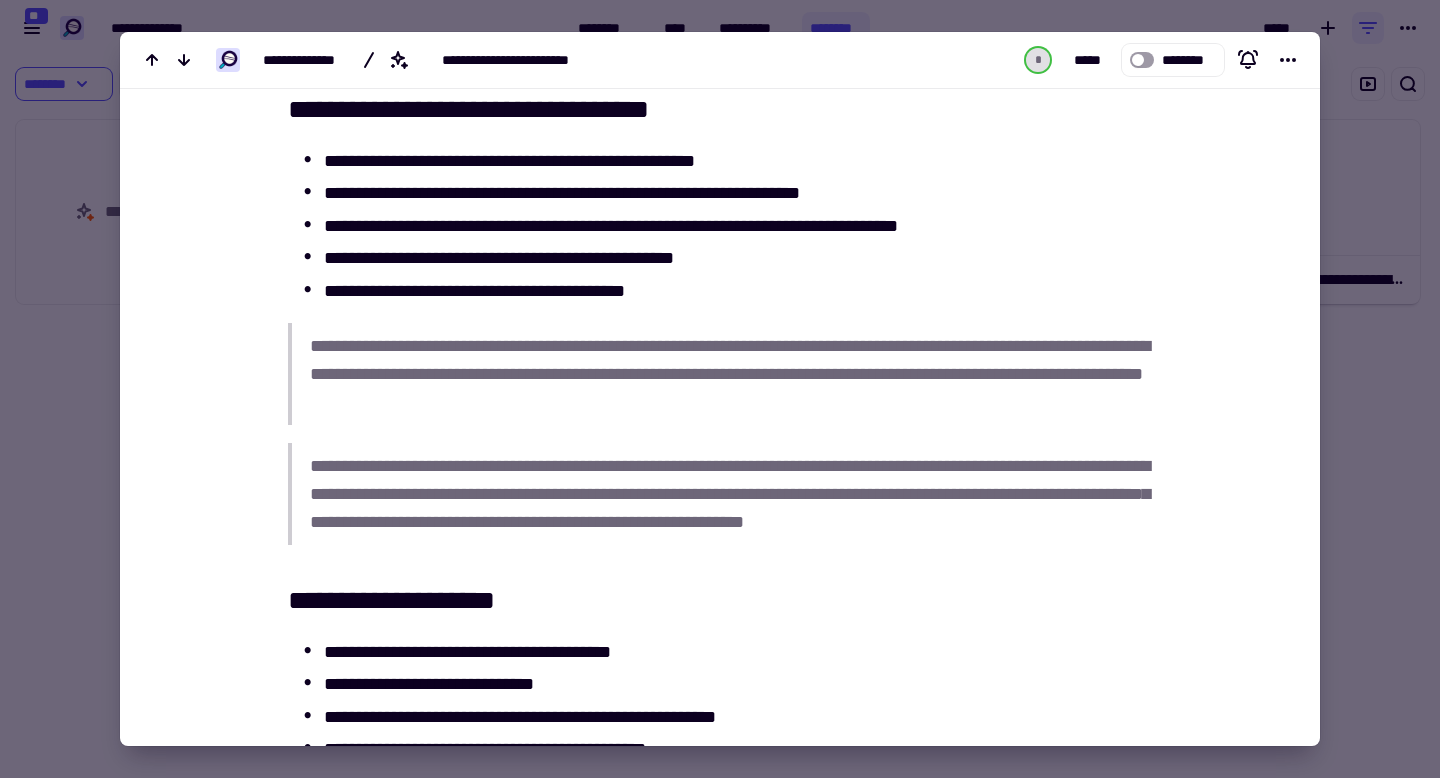 click at bounding box center (720, 389) 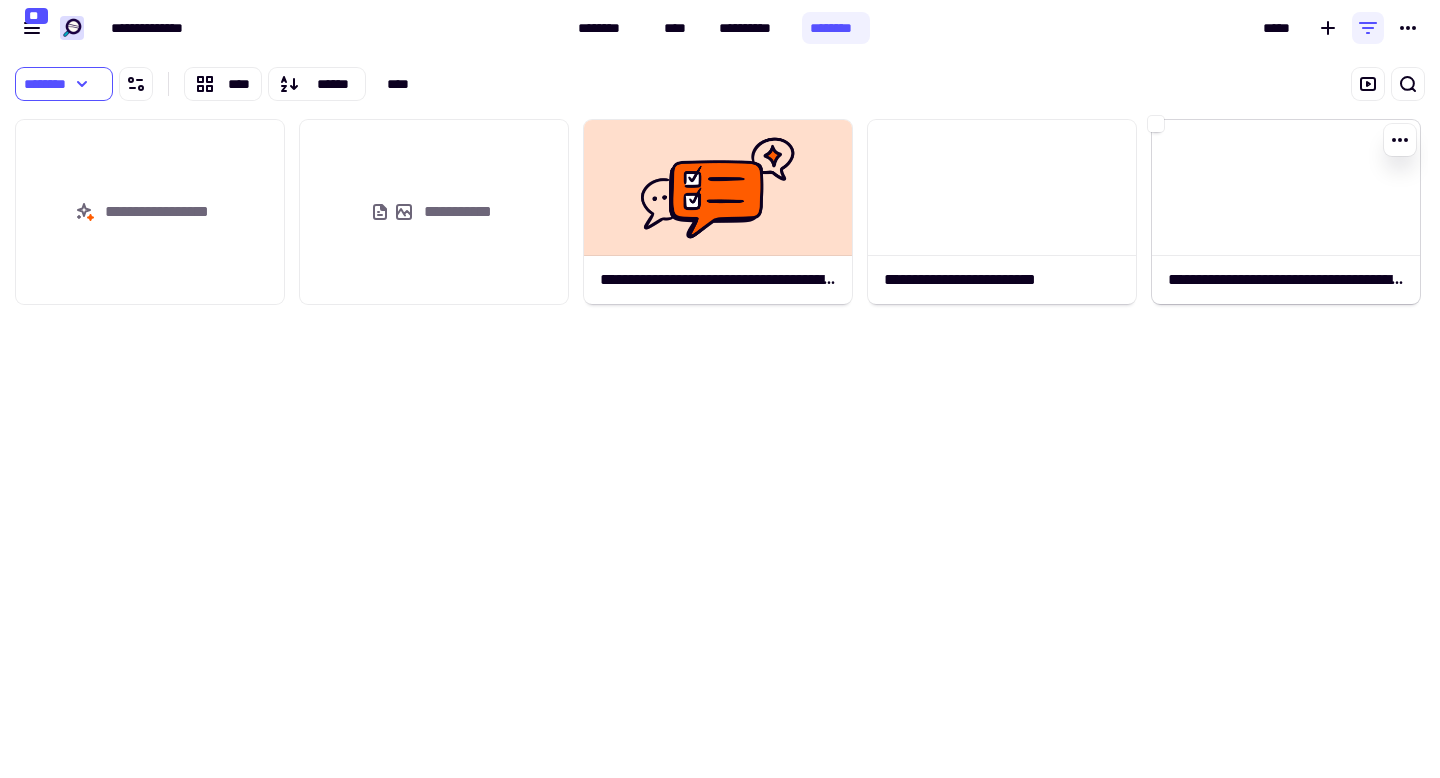 click on "**********" 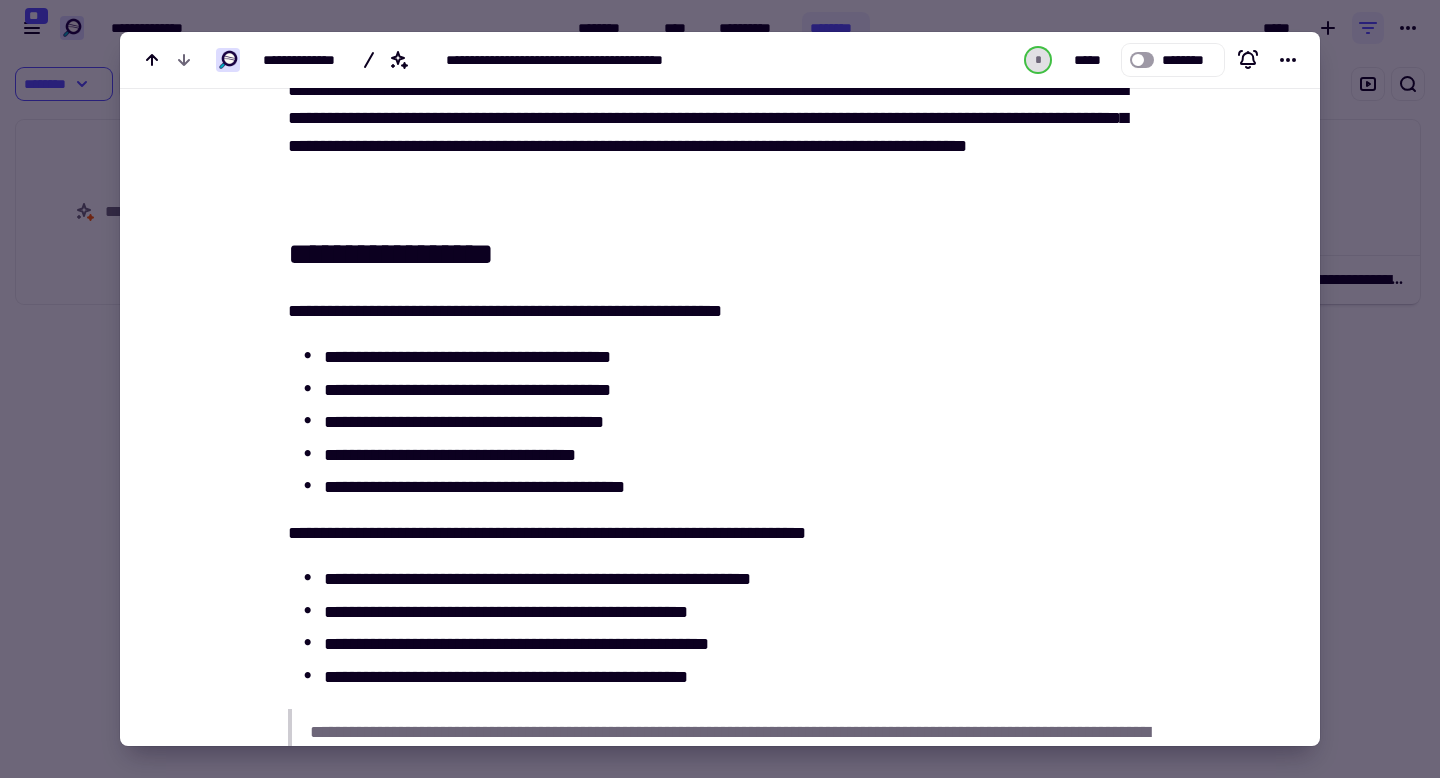 scroll, scrollTop: 771, scrollLeft: 0, axis: vertical 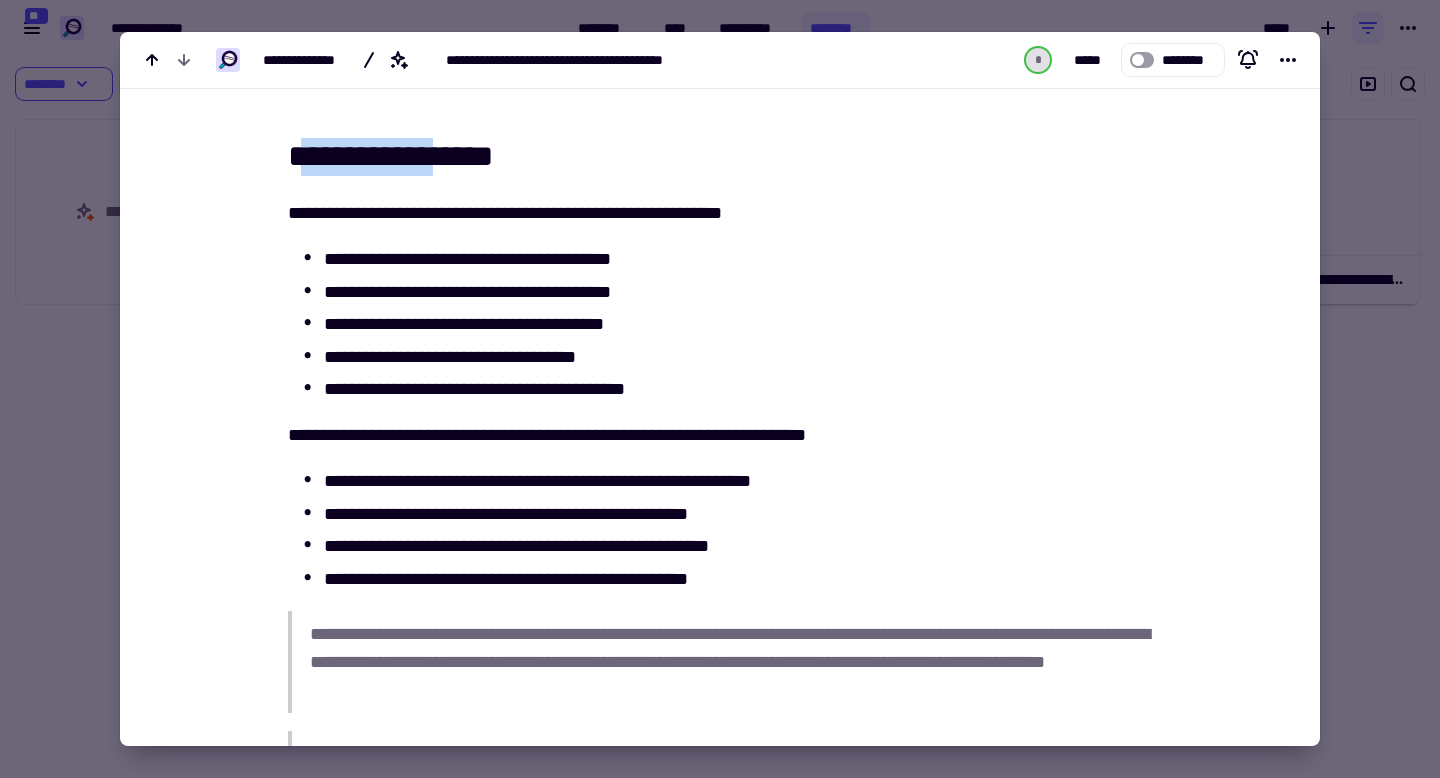 drag, startPoint x: 306, startPoint y: 160, endPoint x: 483, endPoint y: 159, distance: 177.00282 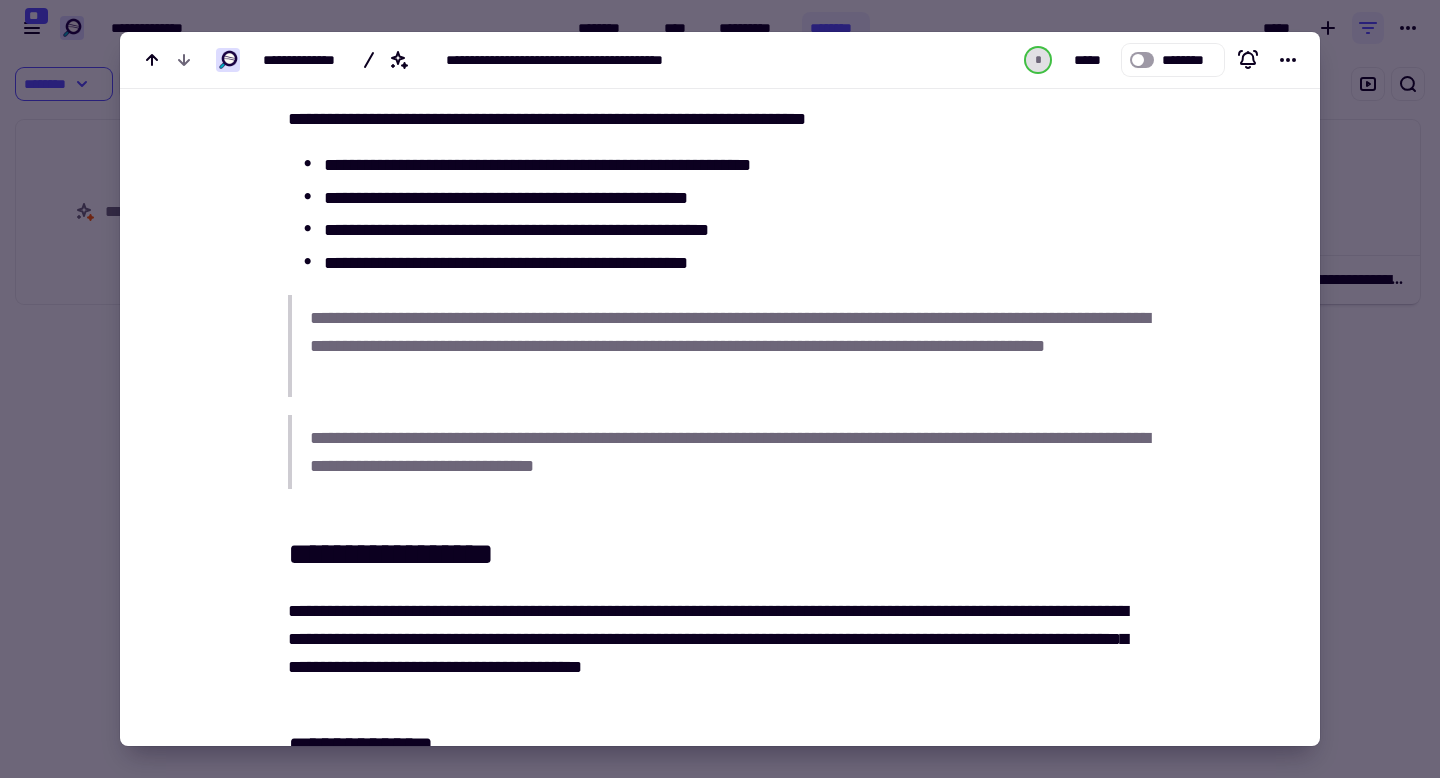 scroll, scrollTop: 1347, scrollLeft: 0, axis: vertical 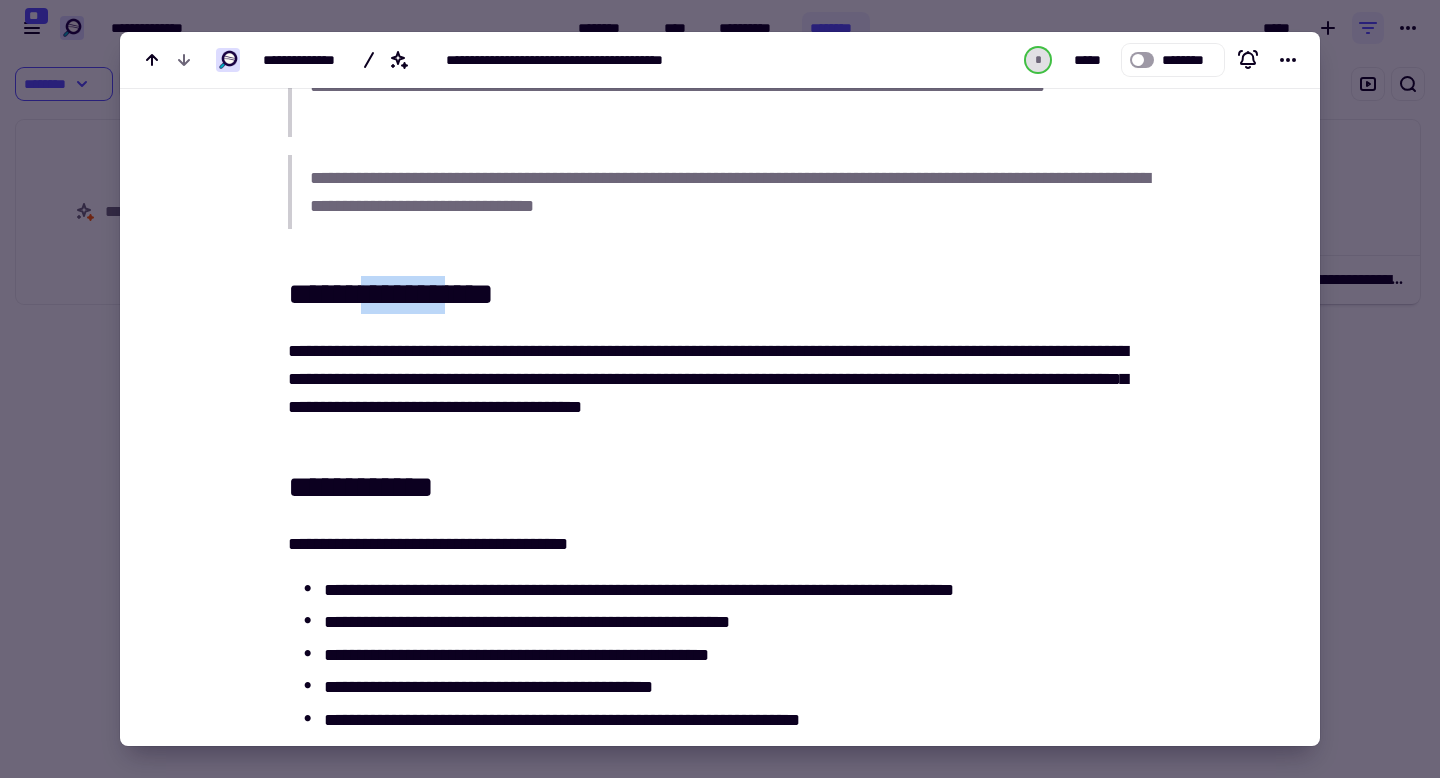 drag, startPoint x: 381, startPoint y: 308, endPoint x: 485, endPoint y: 308, distance: 104 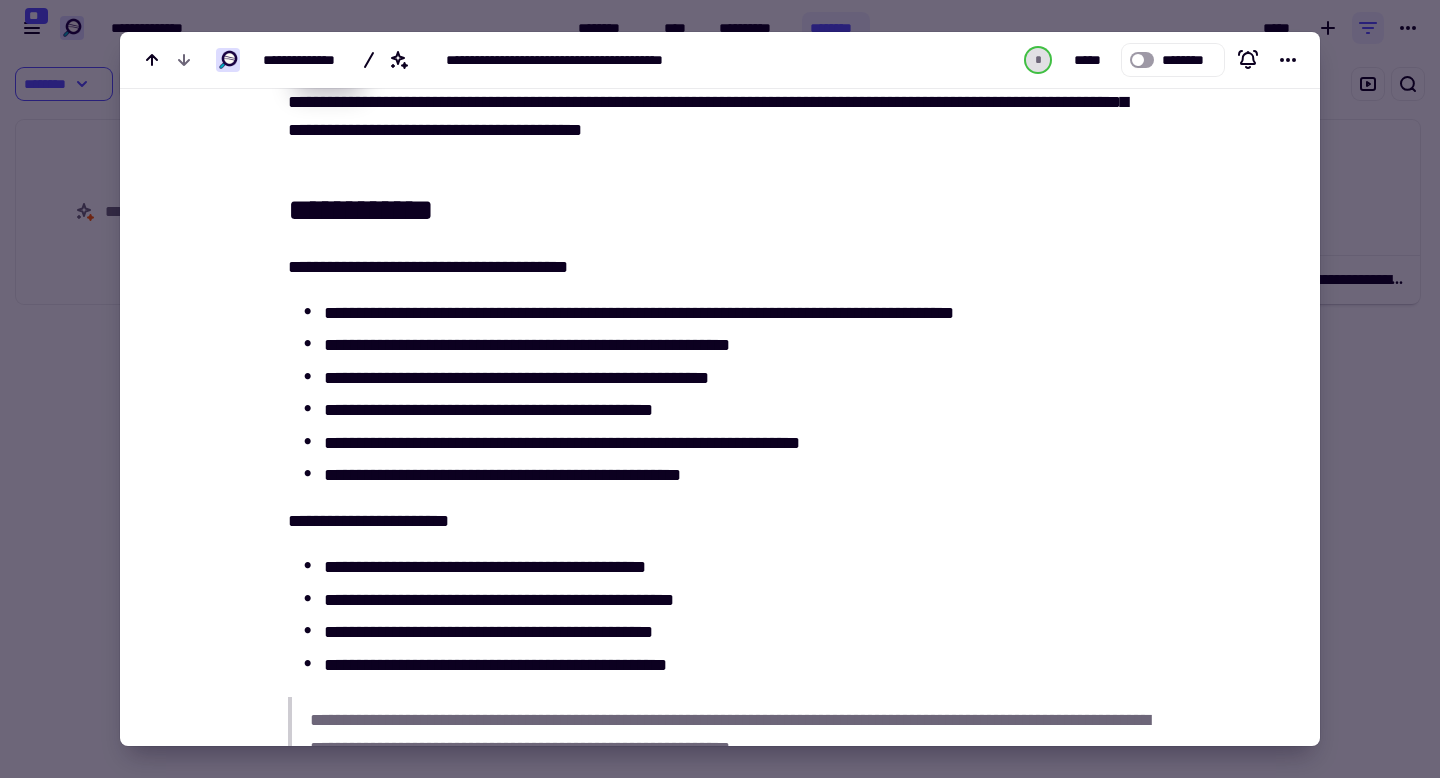 scroll, scrollTop: 1672, scrollLeft: 0, axis: vertical 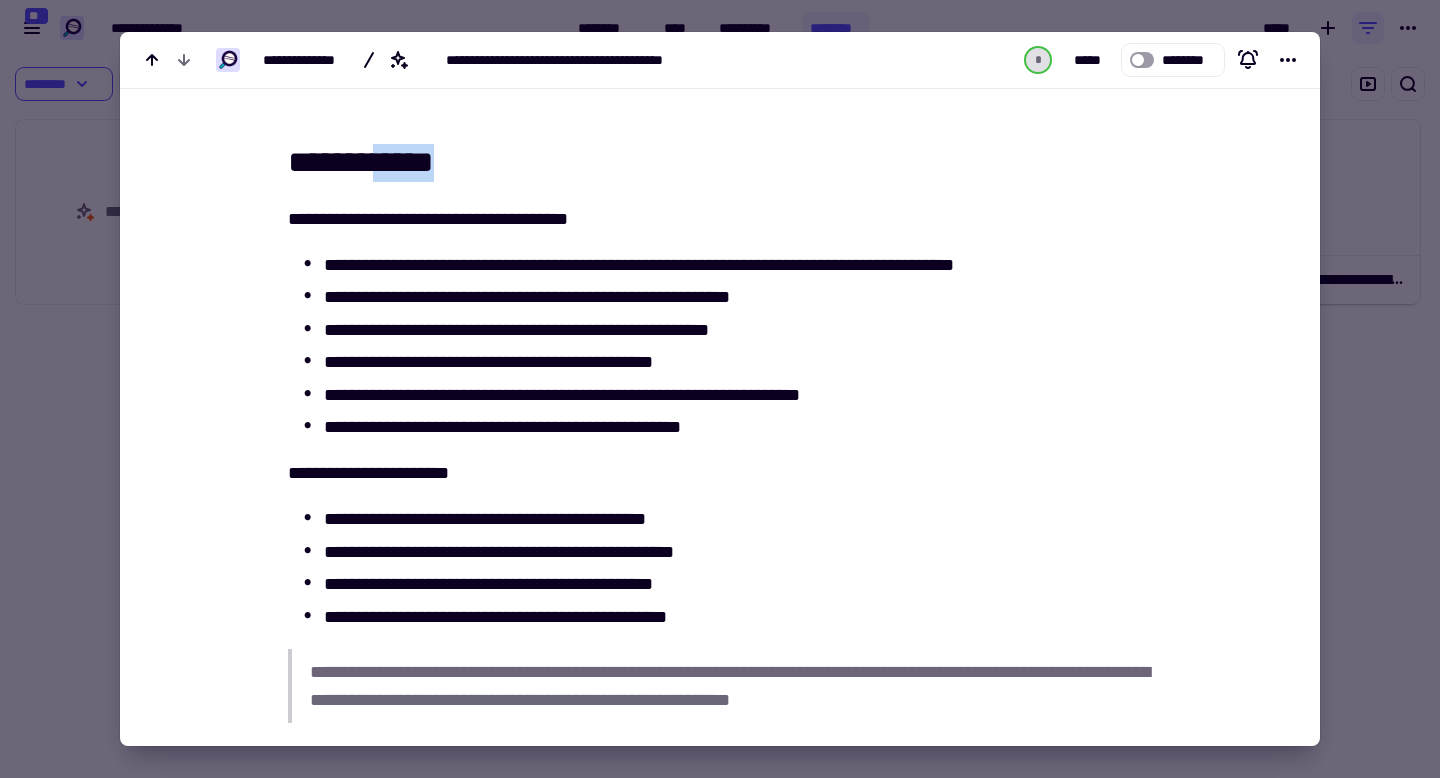 drag, startPoint x: 402, startPoint y: 142, endPoint x: 518, endPoint y: 141, distance: 116.00431 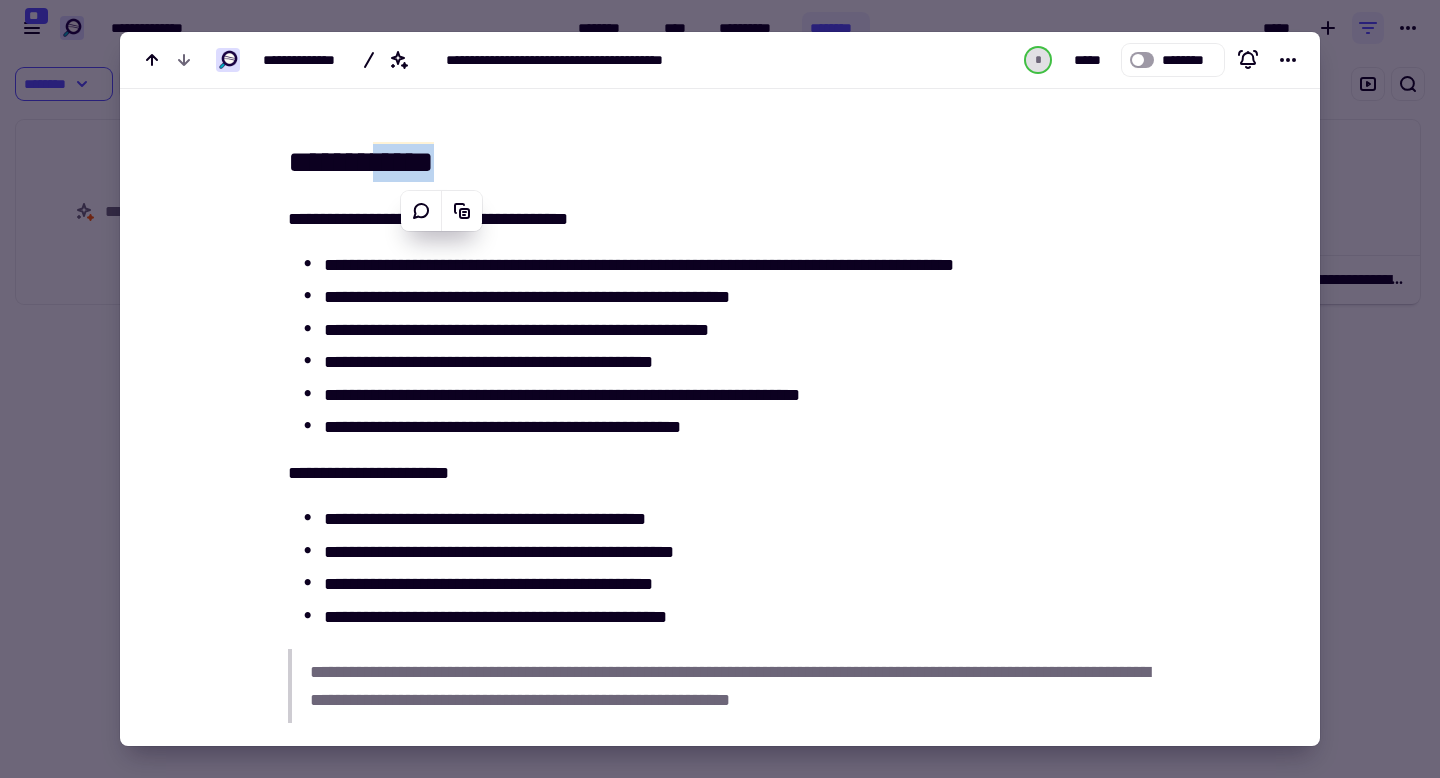 scroll, scrollTop: 1785, scrollLeft: 0, axis: vertical 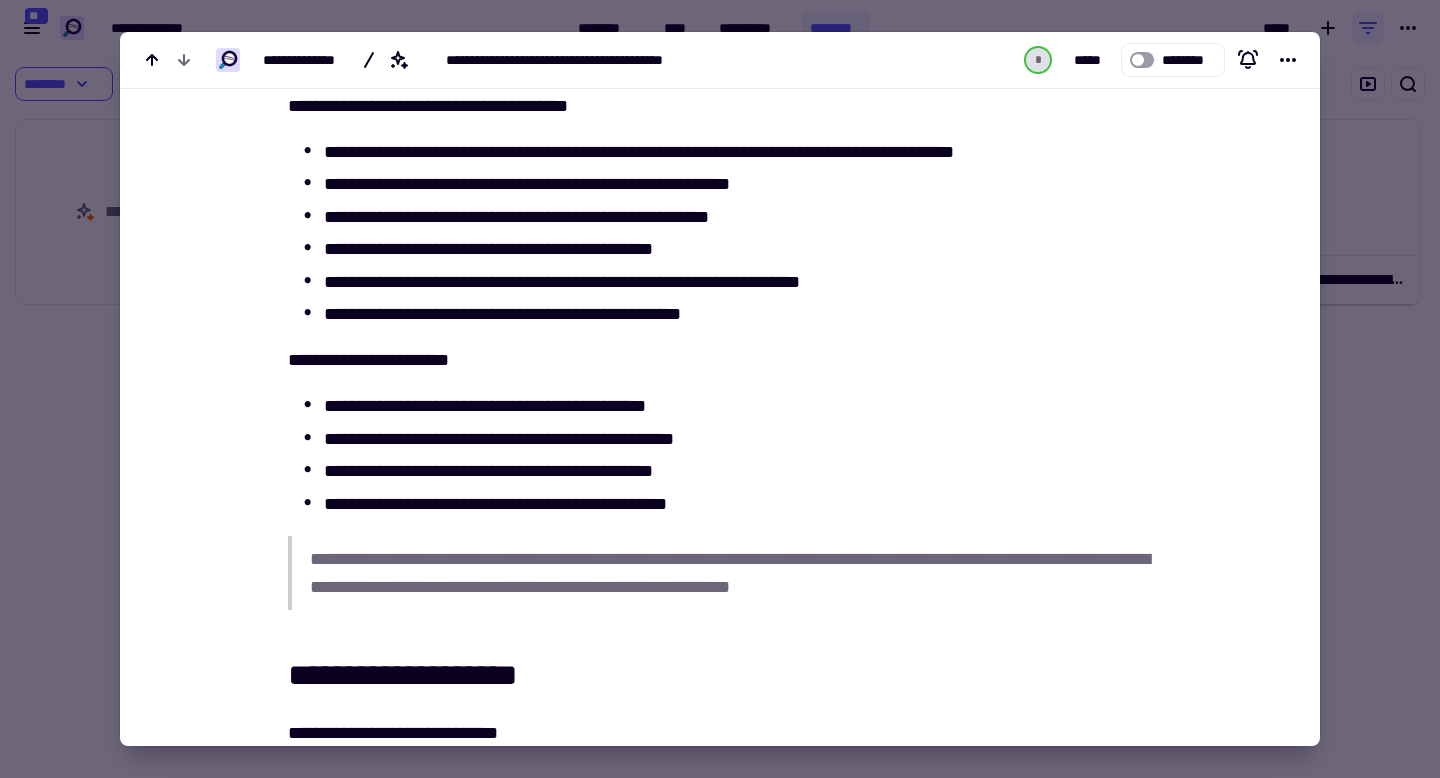 click on "**********" at bounding box center (738, 152) 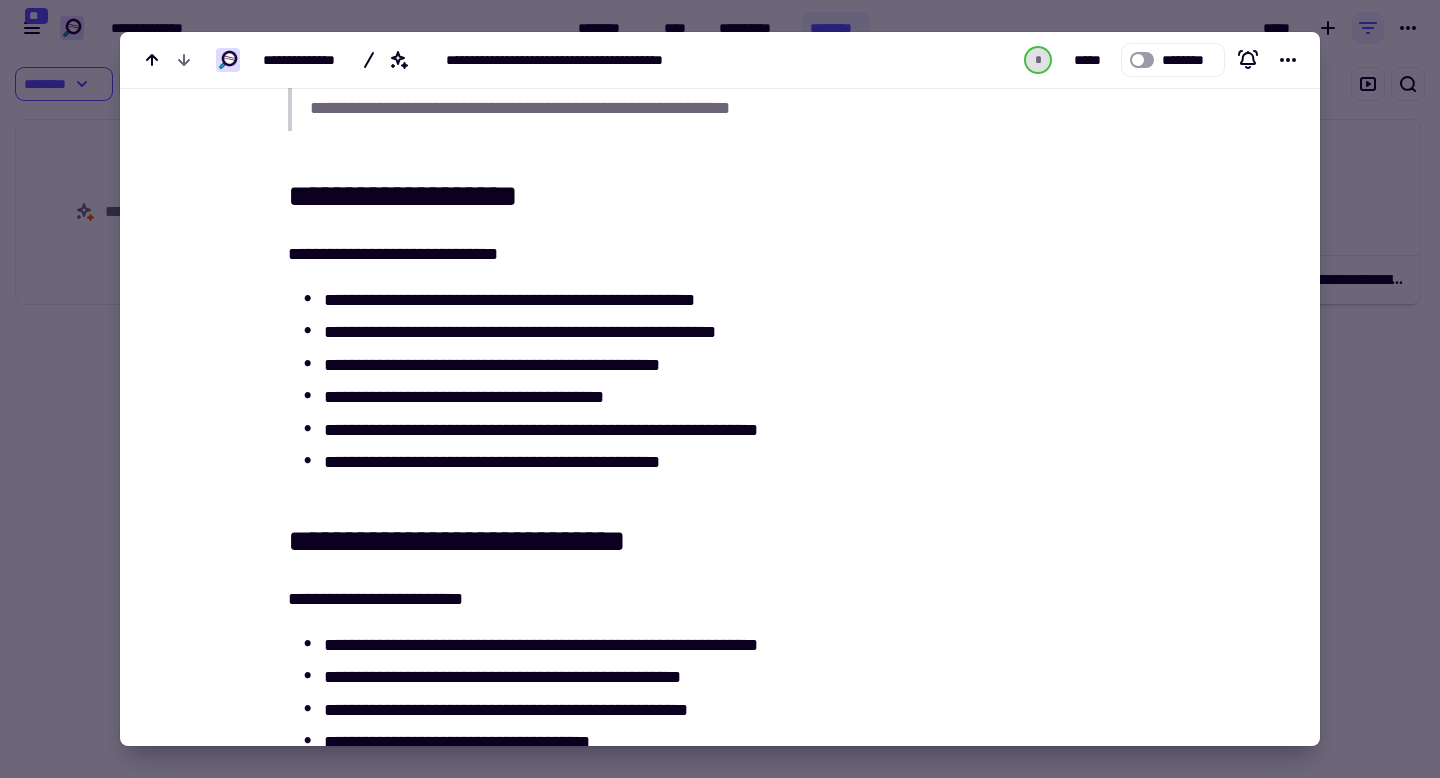 scroll, scrollTop: 2265, scrollLeft: 0, axis: vertical 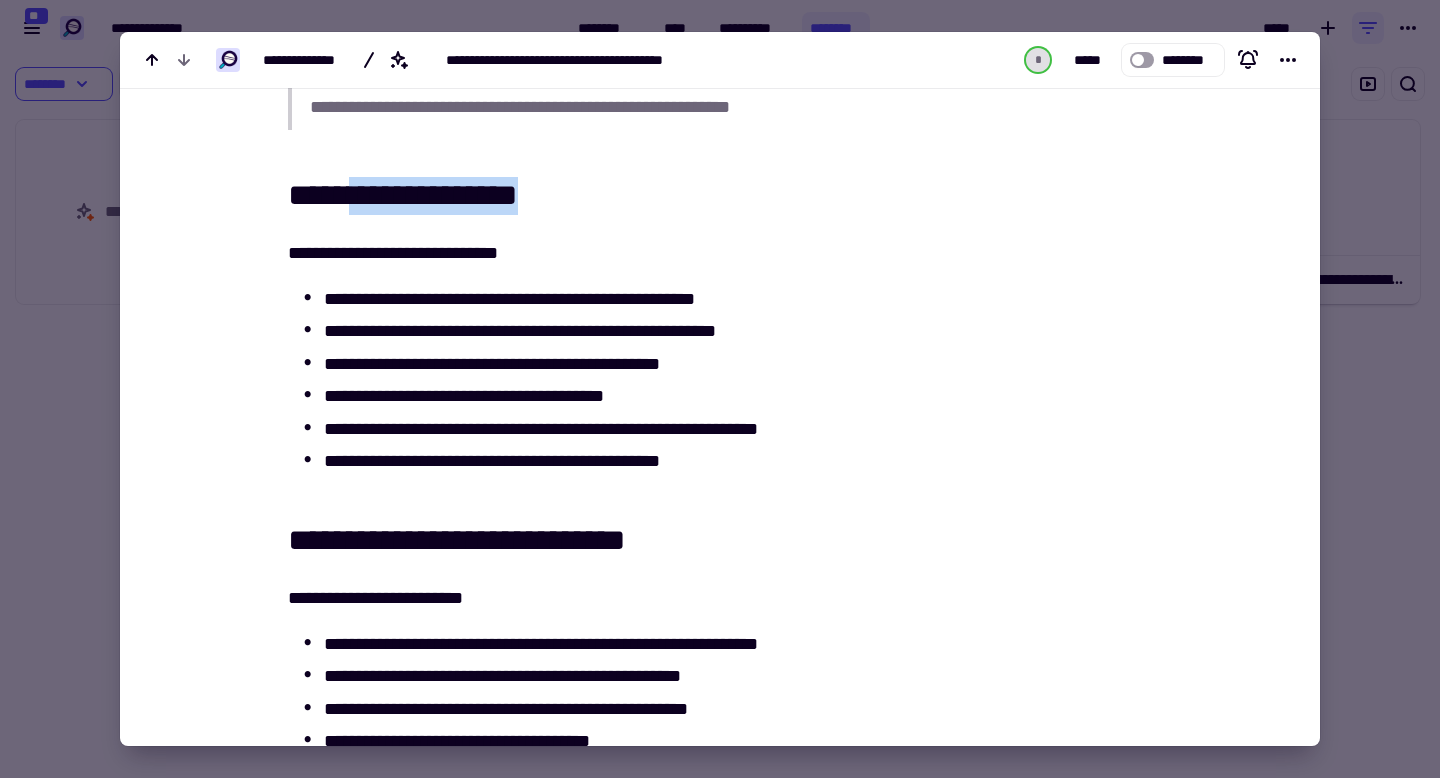 drag, startPoint x: 382, startPoint y: 191, endPoint x: 584, endPoint y: 200, distance: 202.2004 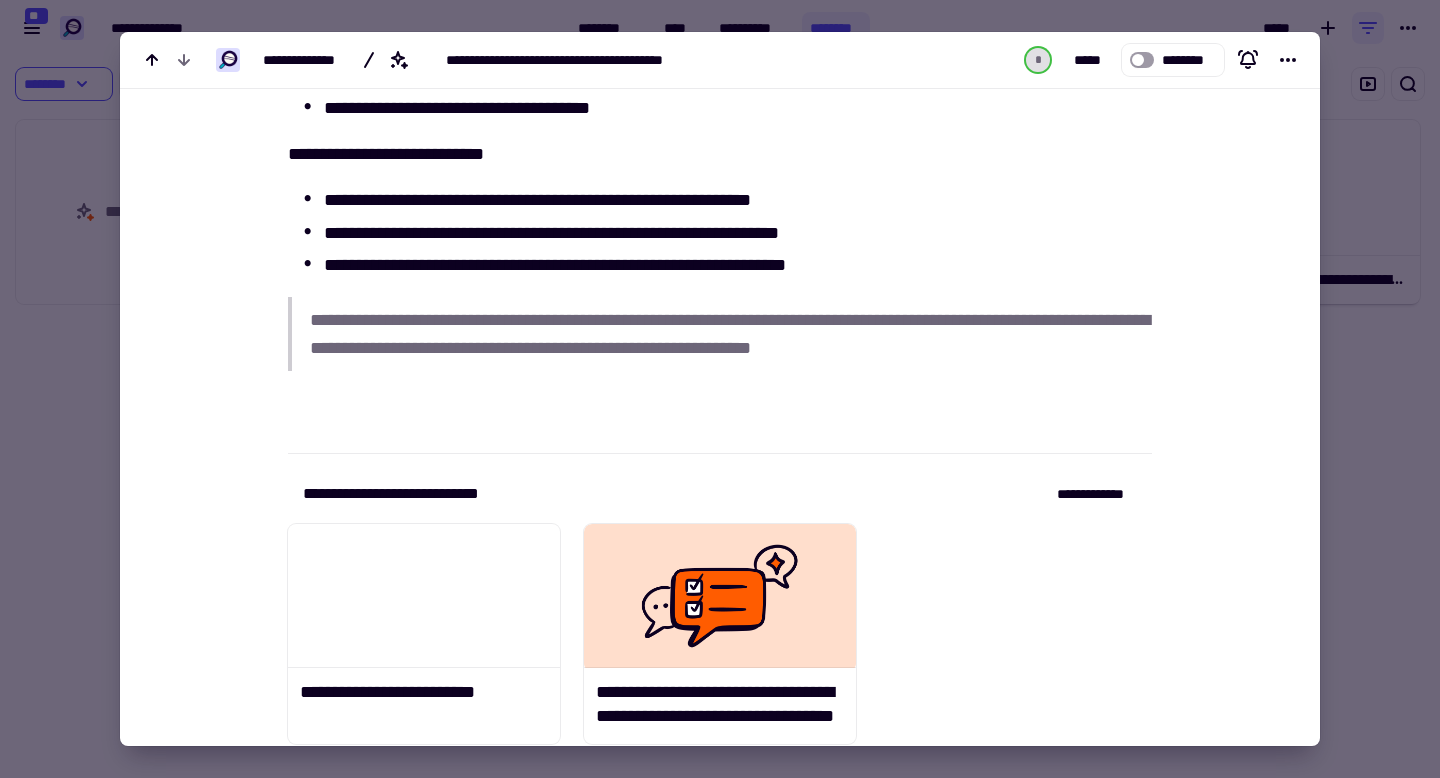 scroll, scrollTop: 2952, scrollLeft: 0, axis: vertical 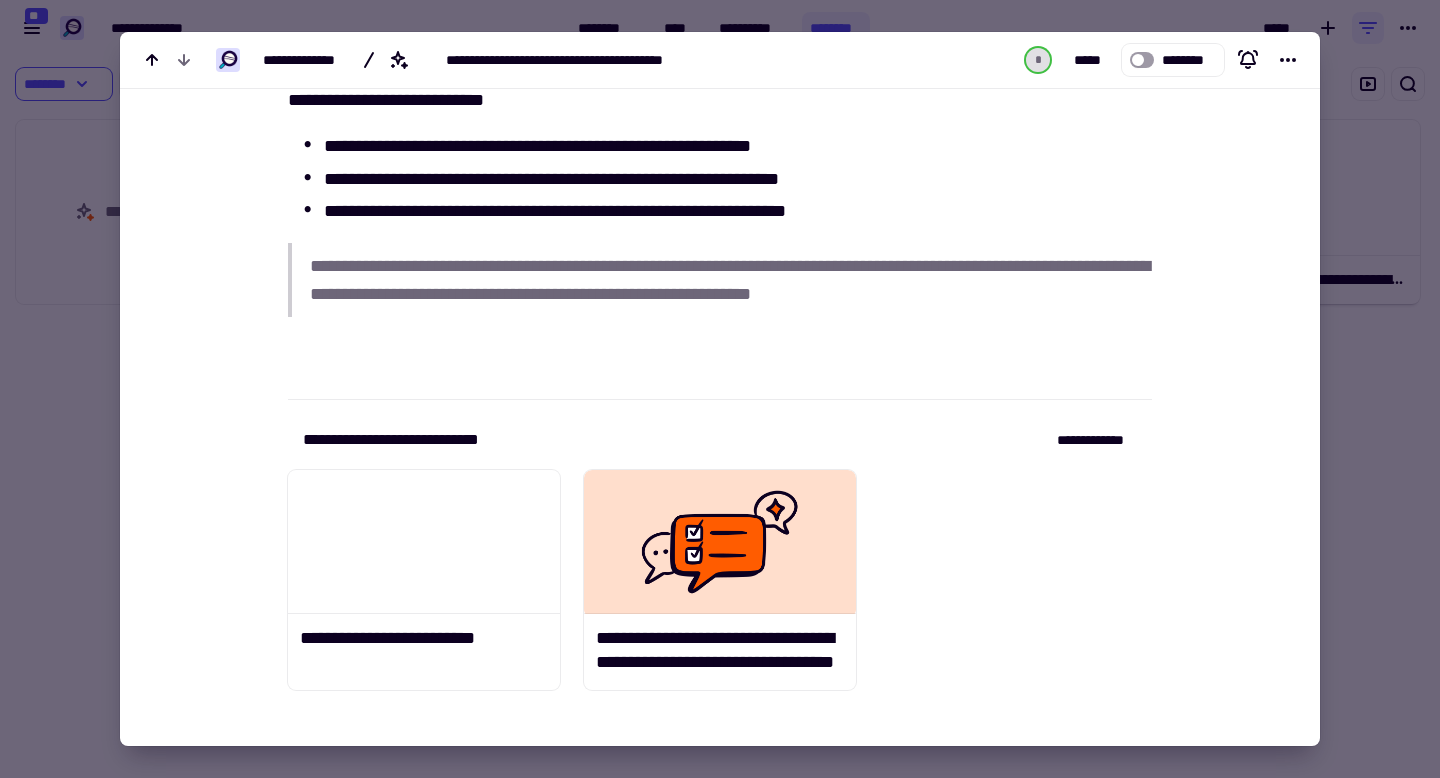 click at bounding box center [720, 389] 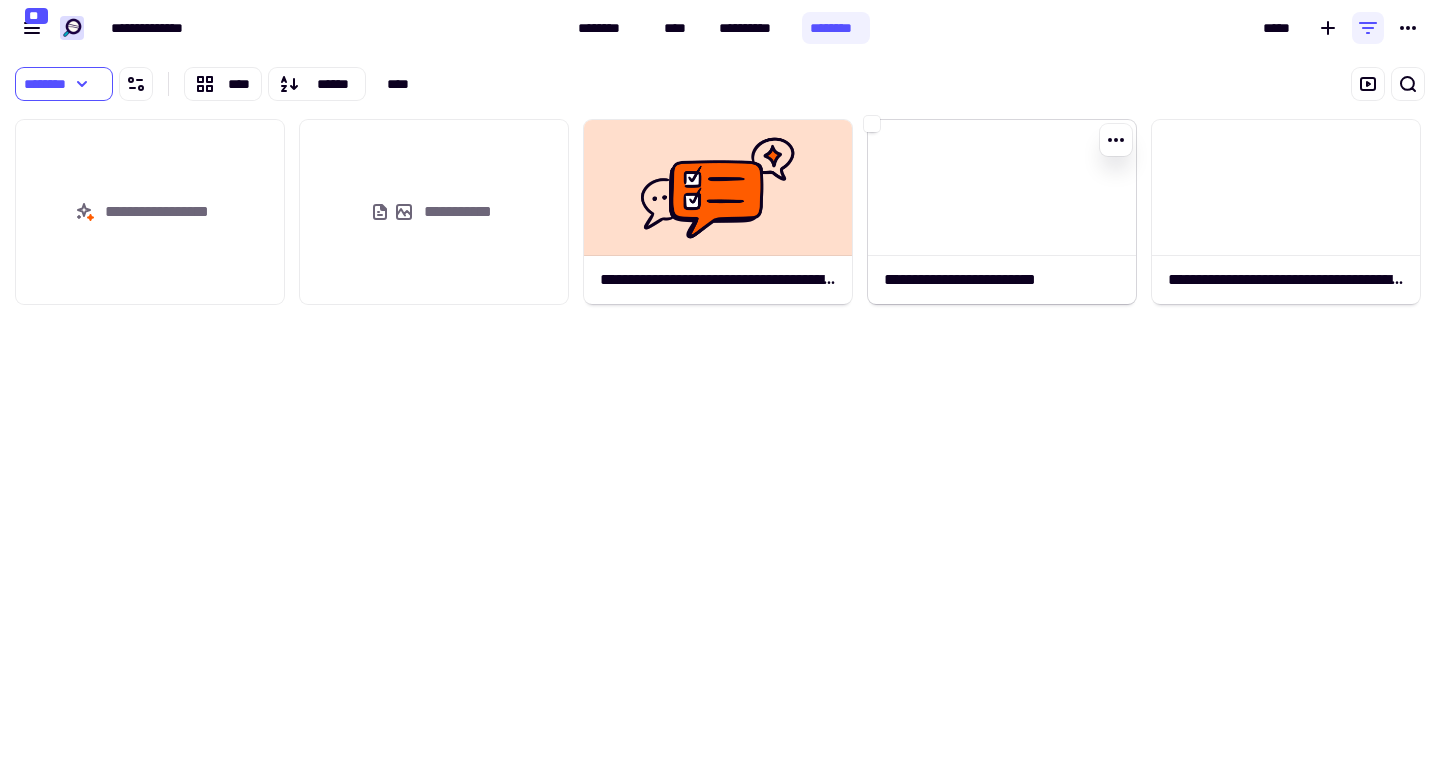 click 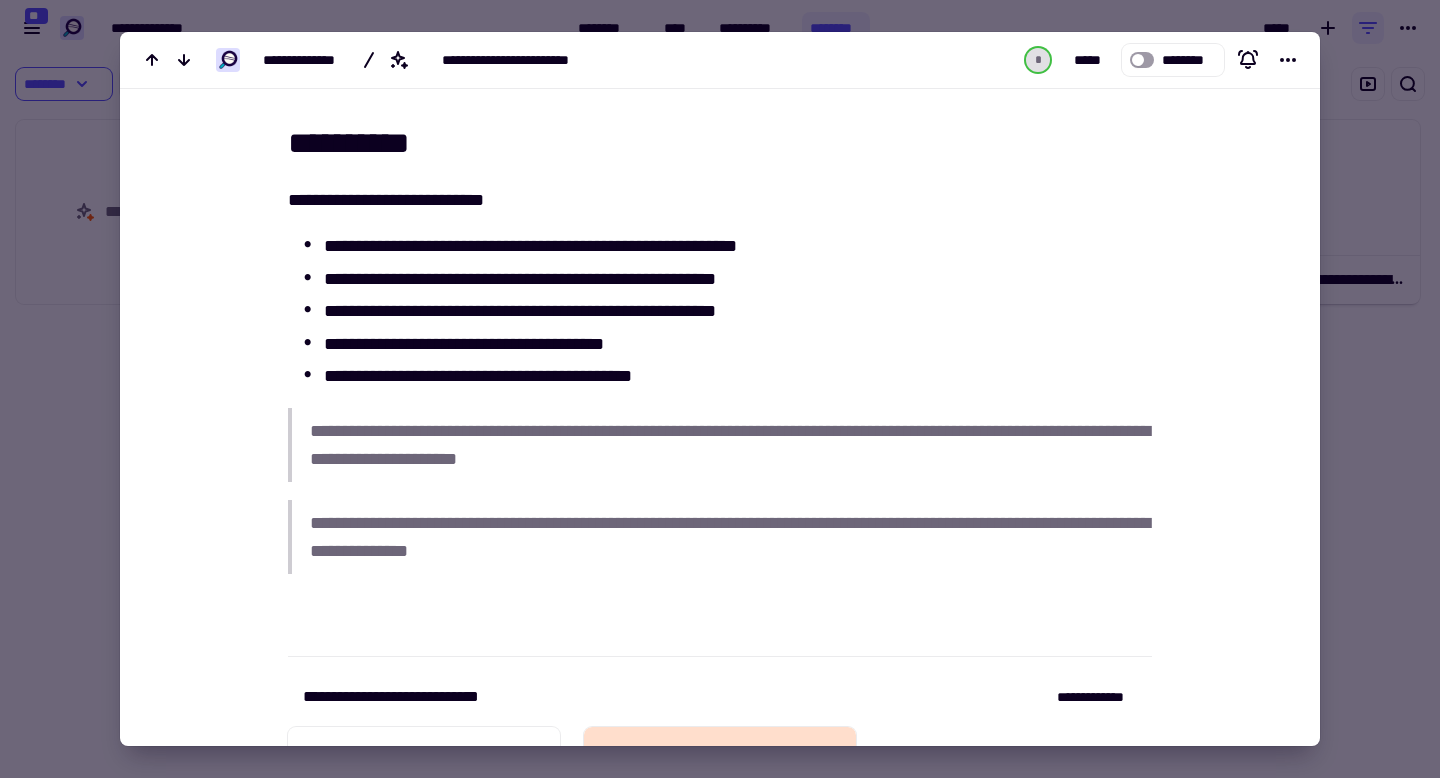 scroll, scrollTop: 2665, scrollLeft: 0, axis: vertical 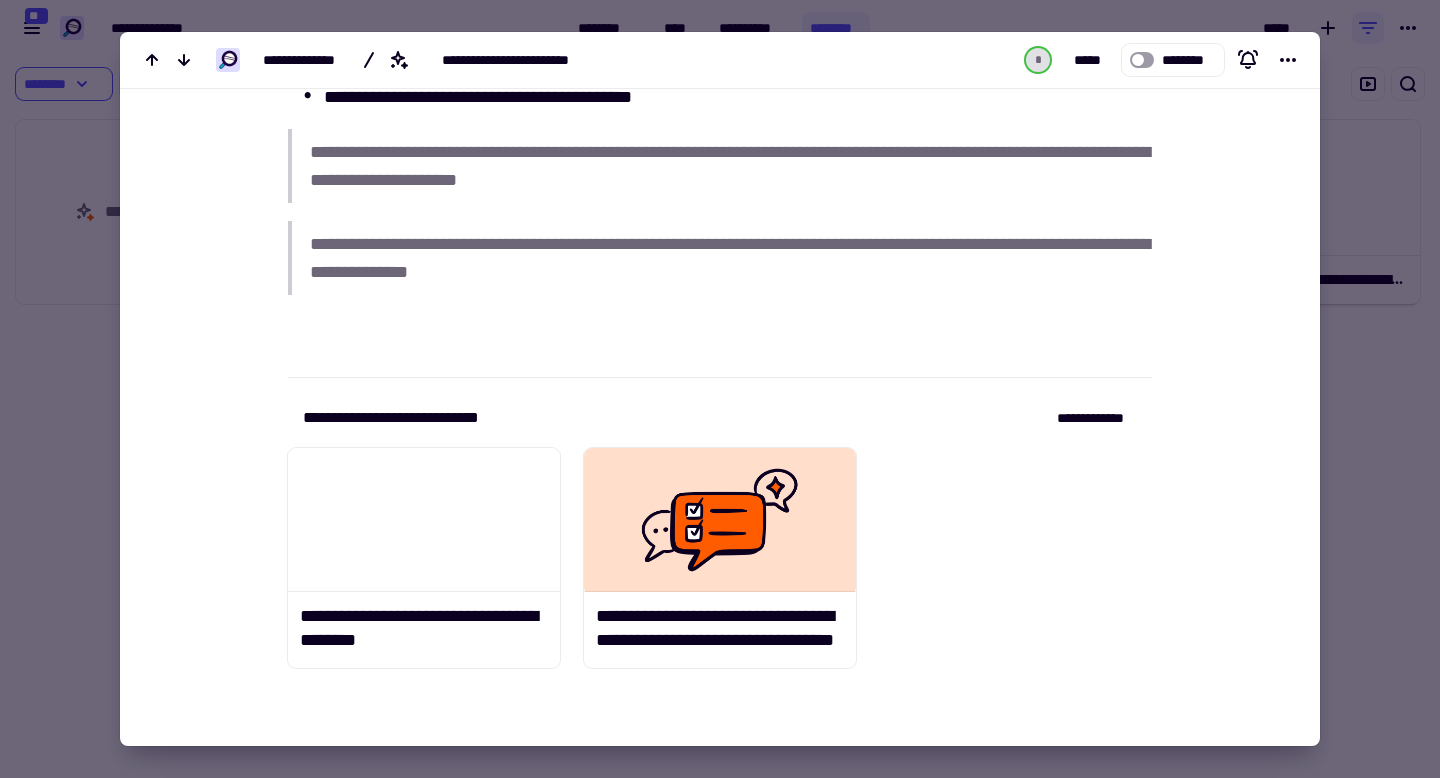 click at bounding box center [720, 389] 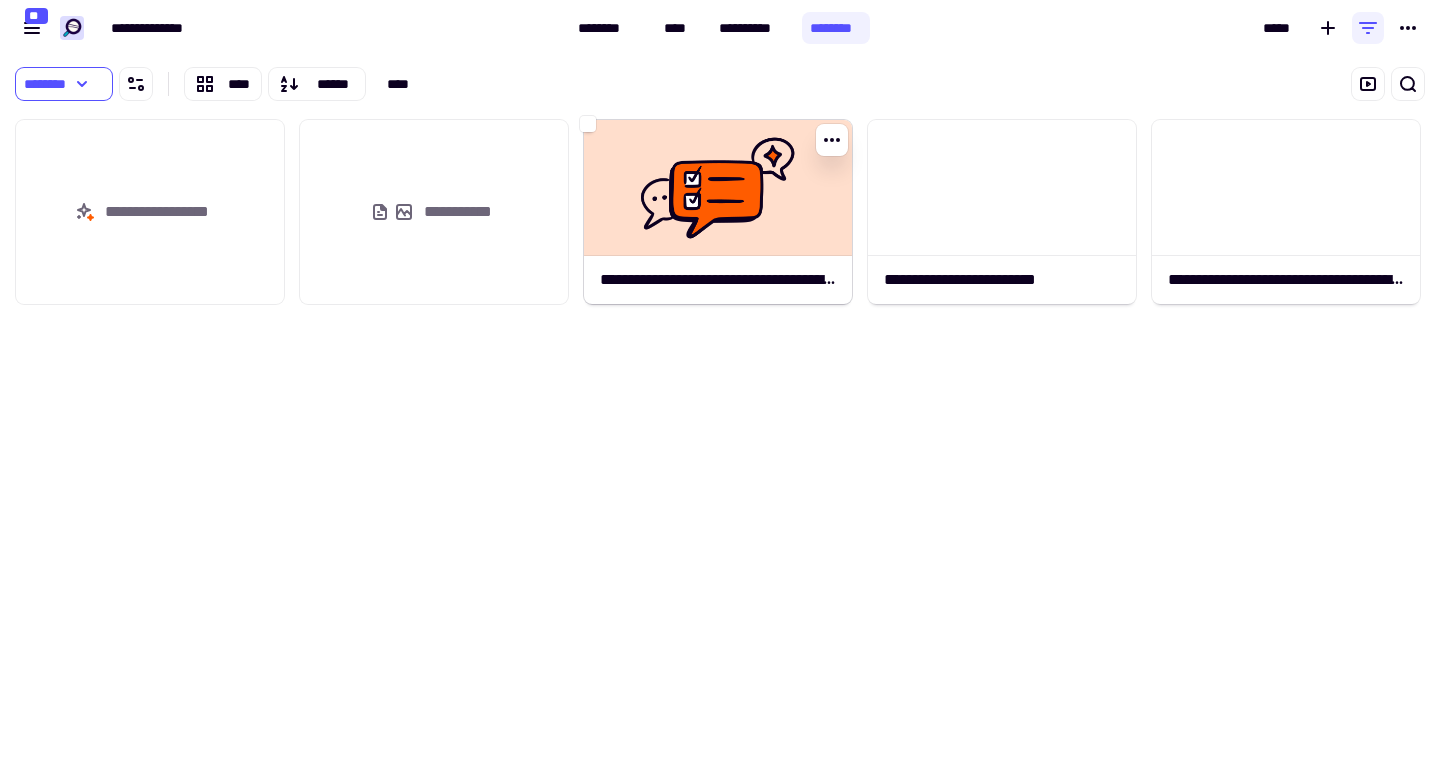 click 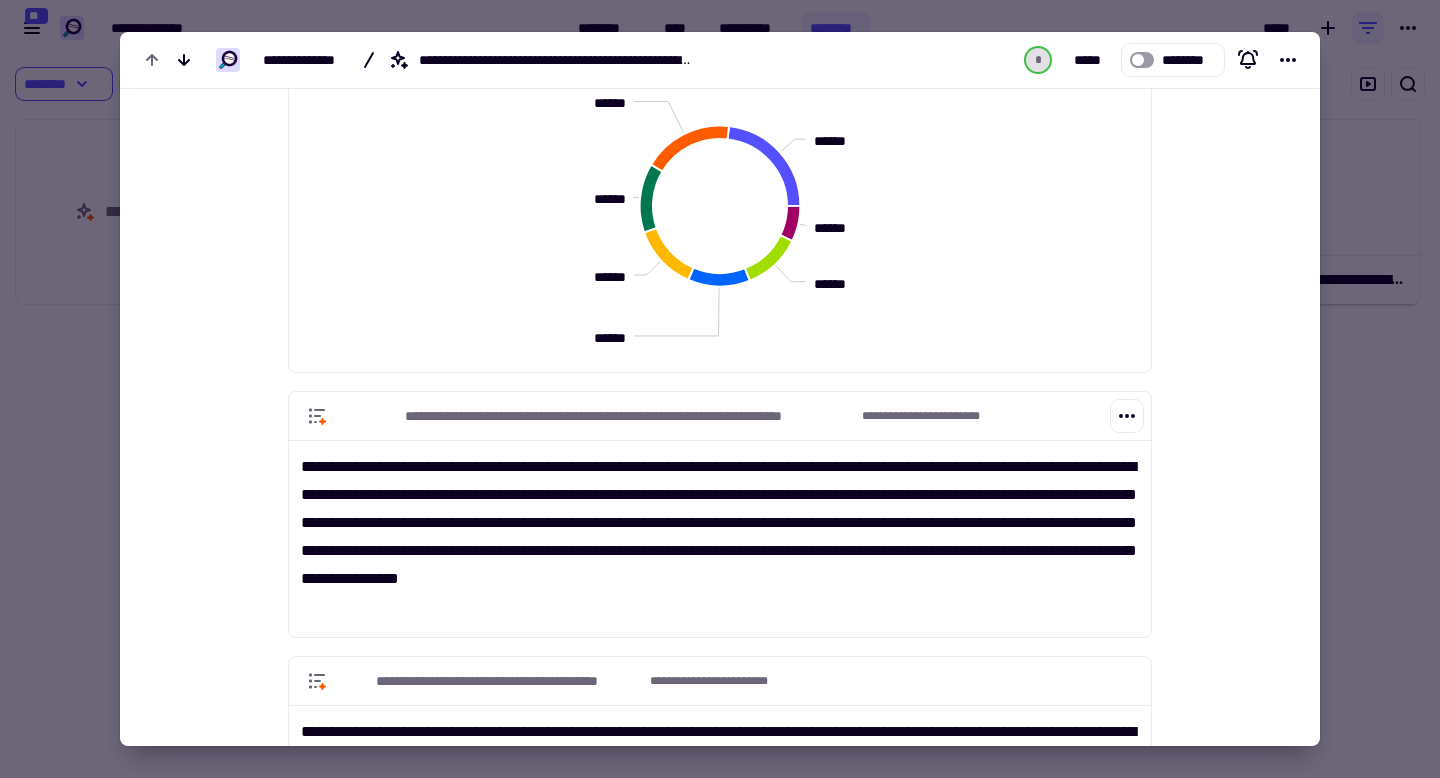 scroll, scrollTop: 0, scrollLeft: 0, axis: both 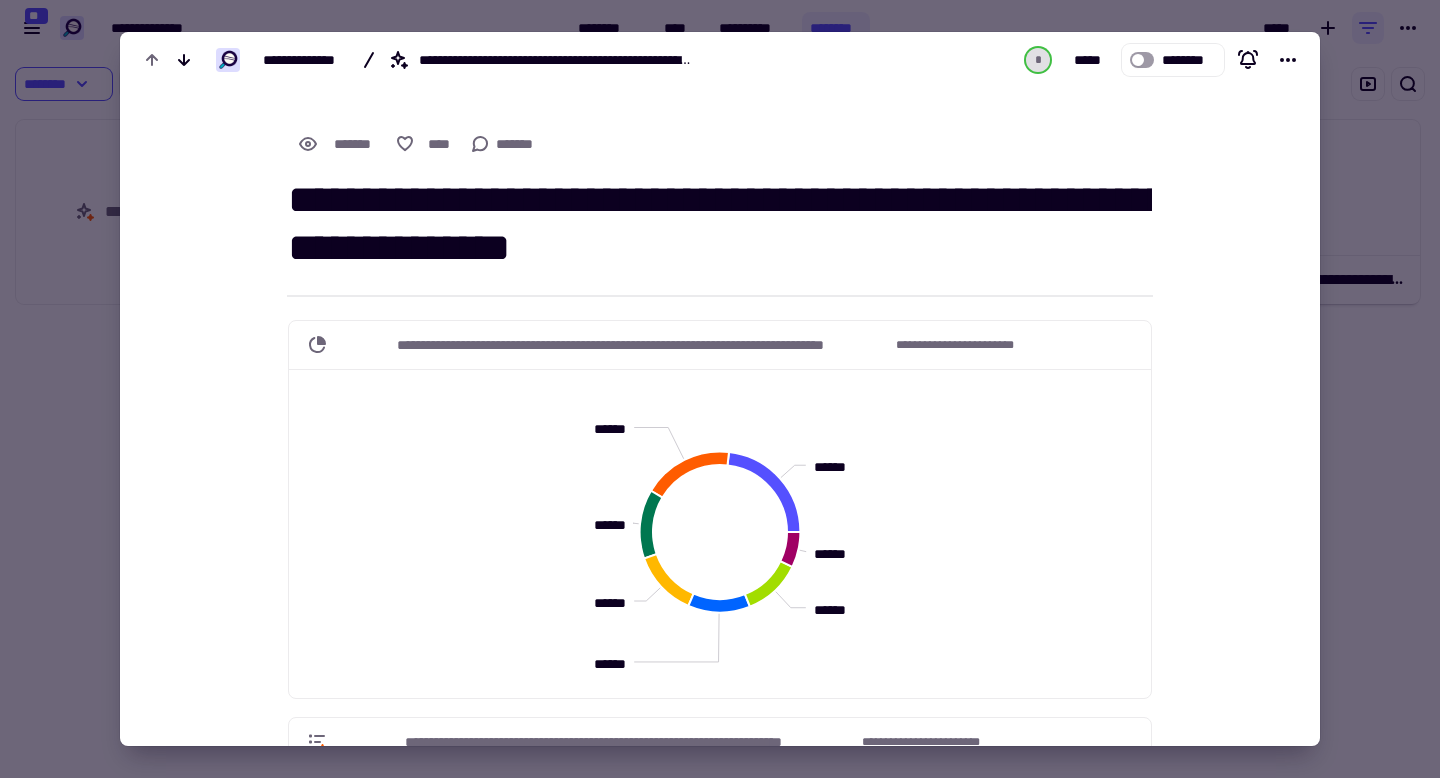 click at bounding box center [720, 389] 